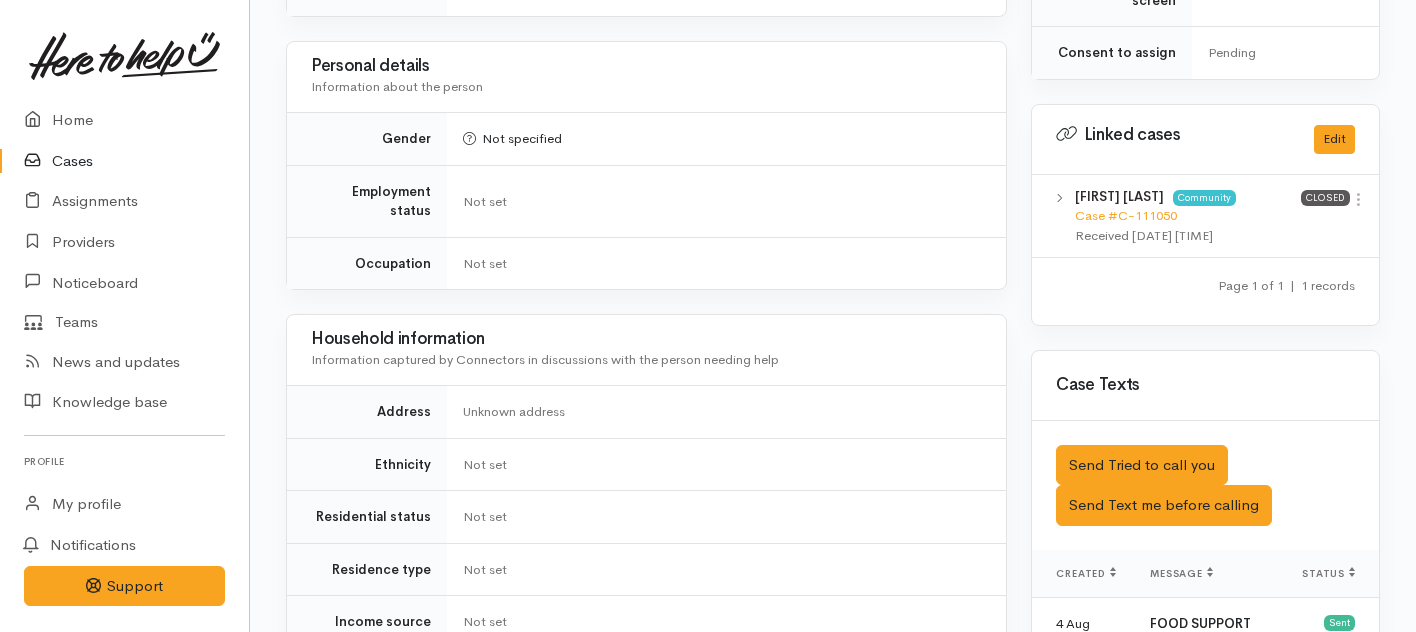 scroll, scrollTop: 1509, scrollLeft: 0, axis: vertical 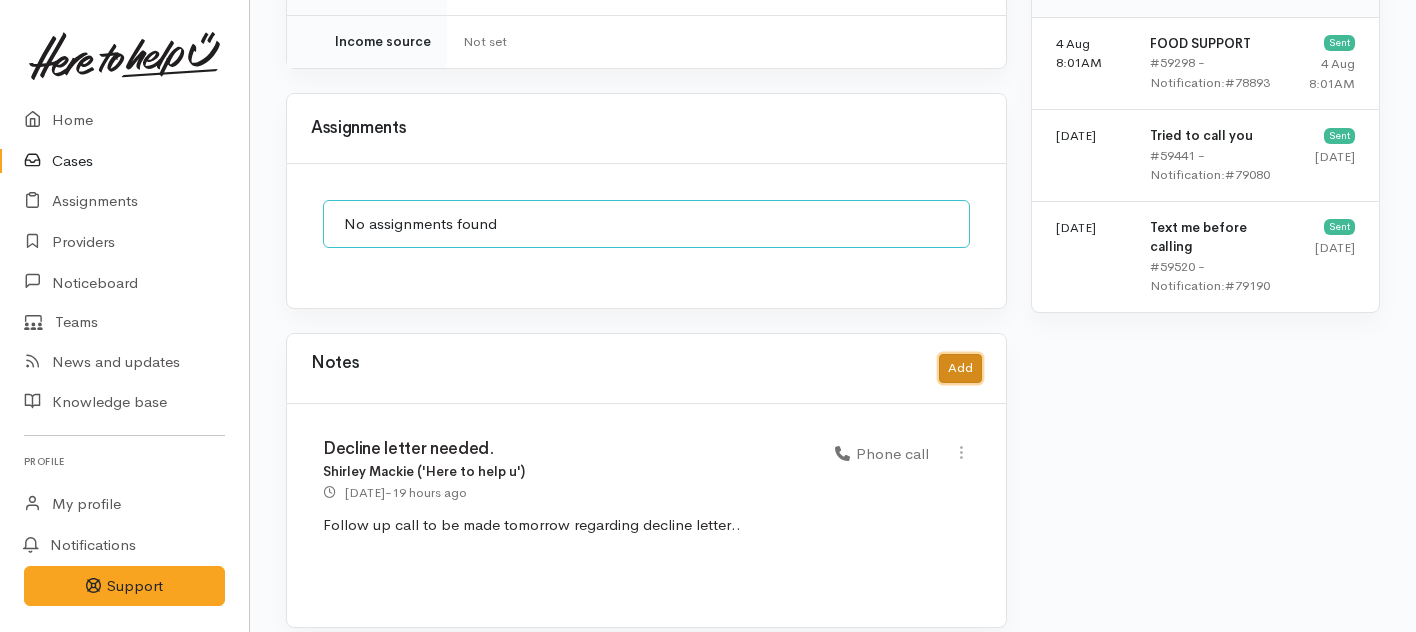 click on "Add" at bounding box center (960, 368) 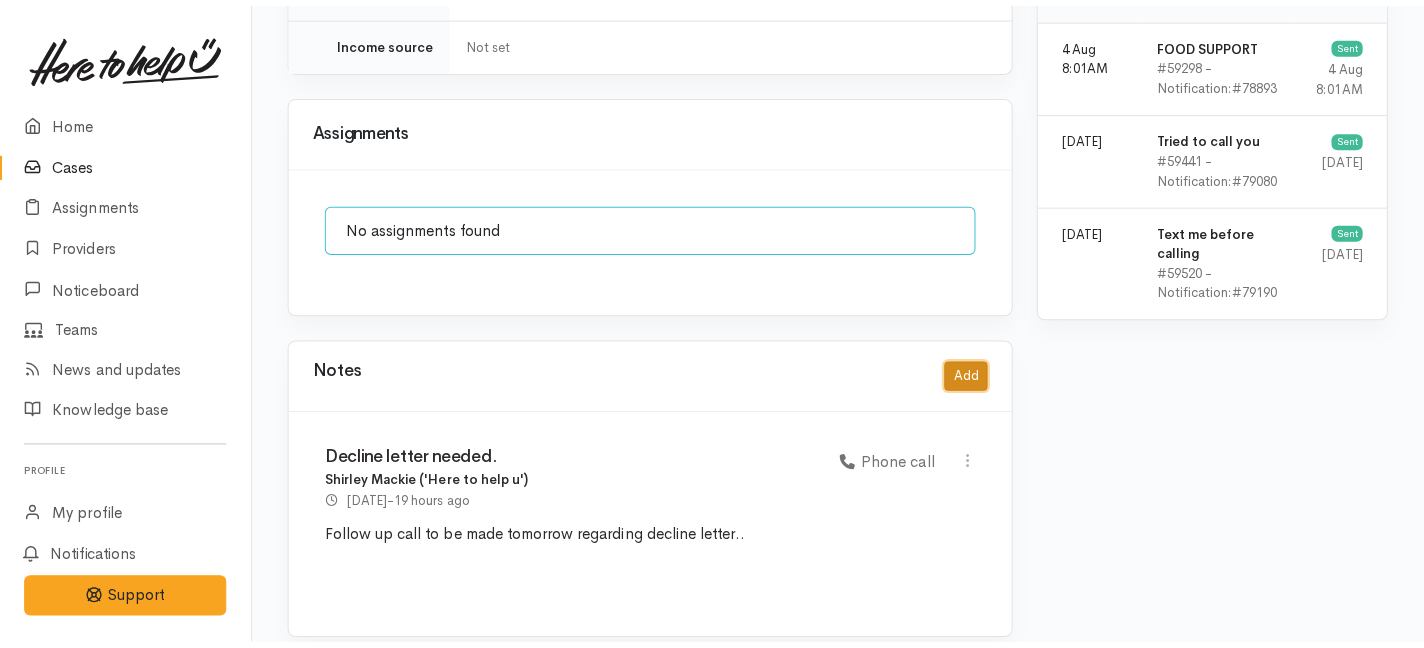 scroll, scrollTop: 1493, scrollLeft: 0, axis: vertical 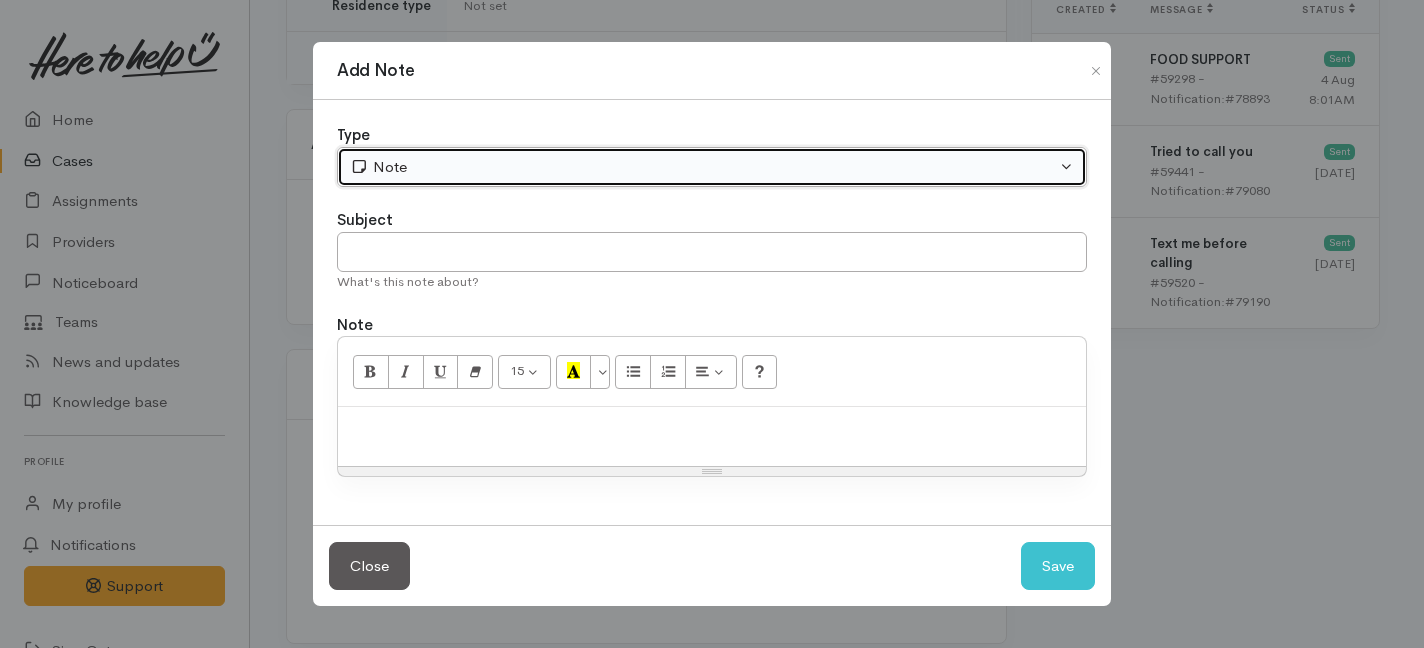 click on "Note" at bounding box center (703, 167) 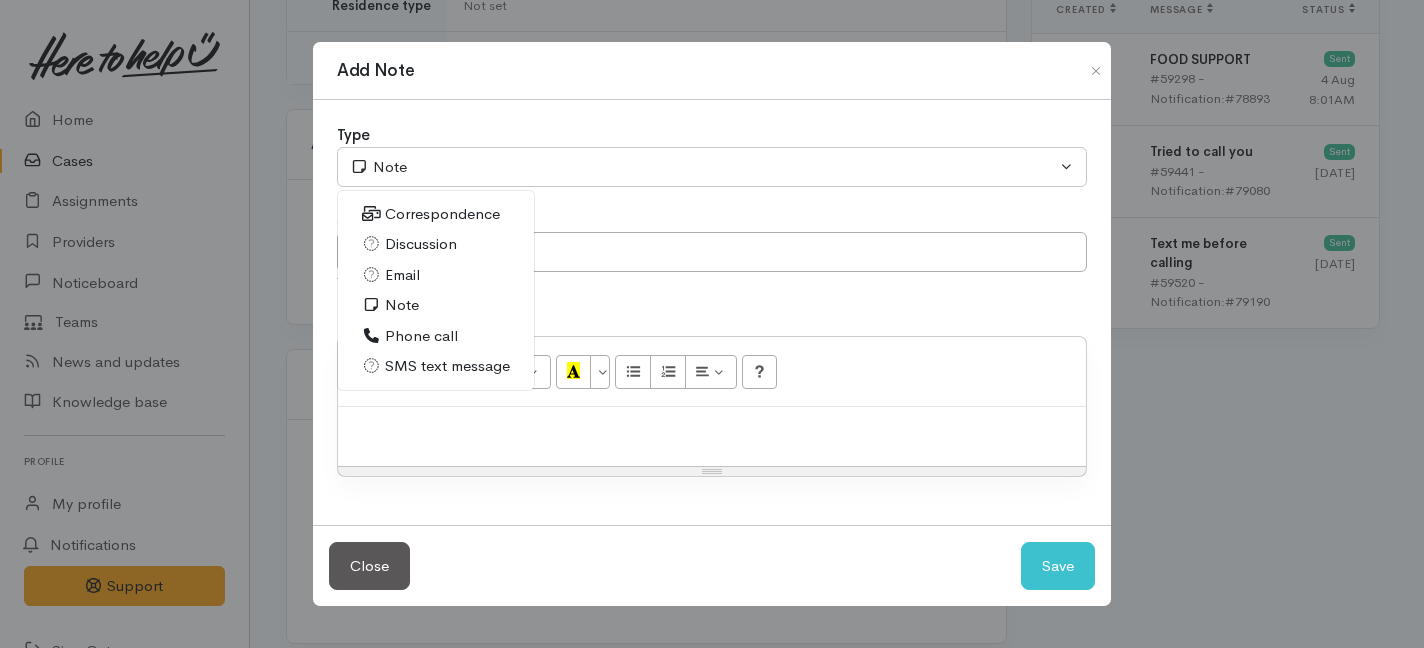 click on "Phone call" at bounding box center (421, 336) 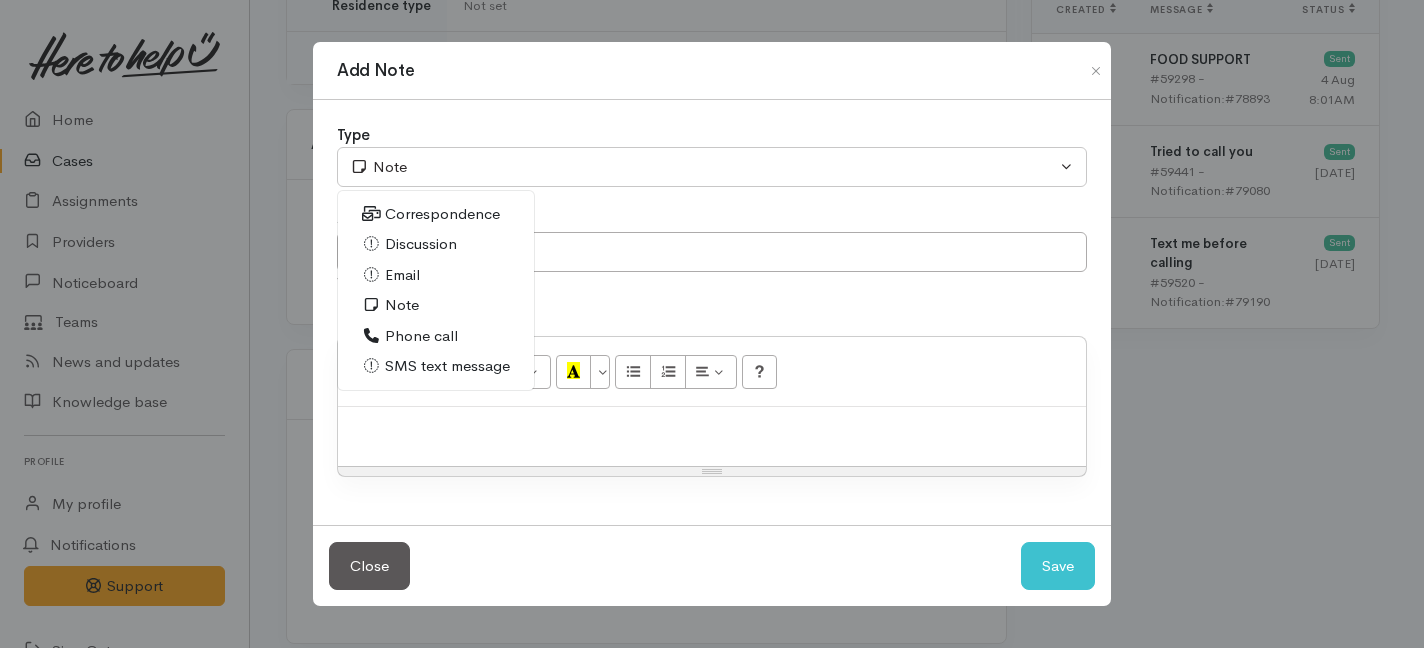 select on "3" 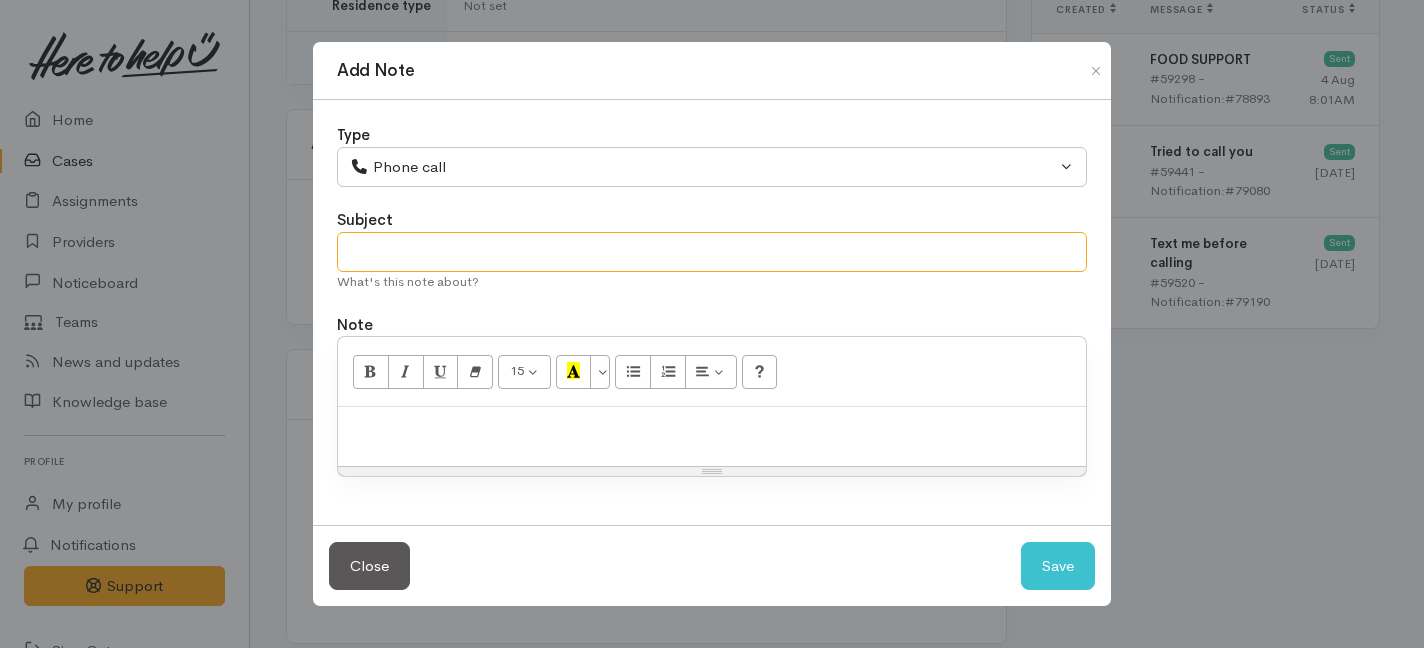 click at bounding box center [712, 252] 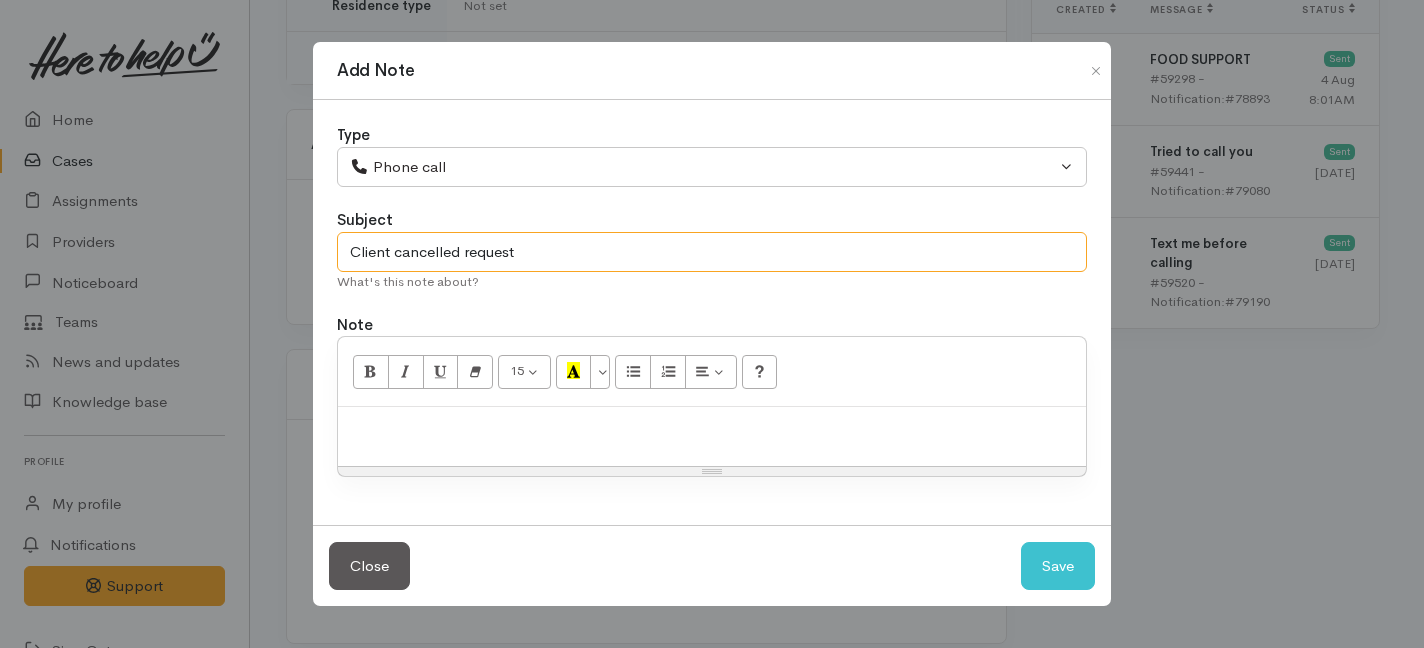 type on "Client cancelled request" 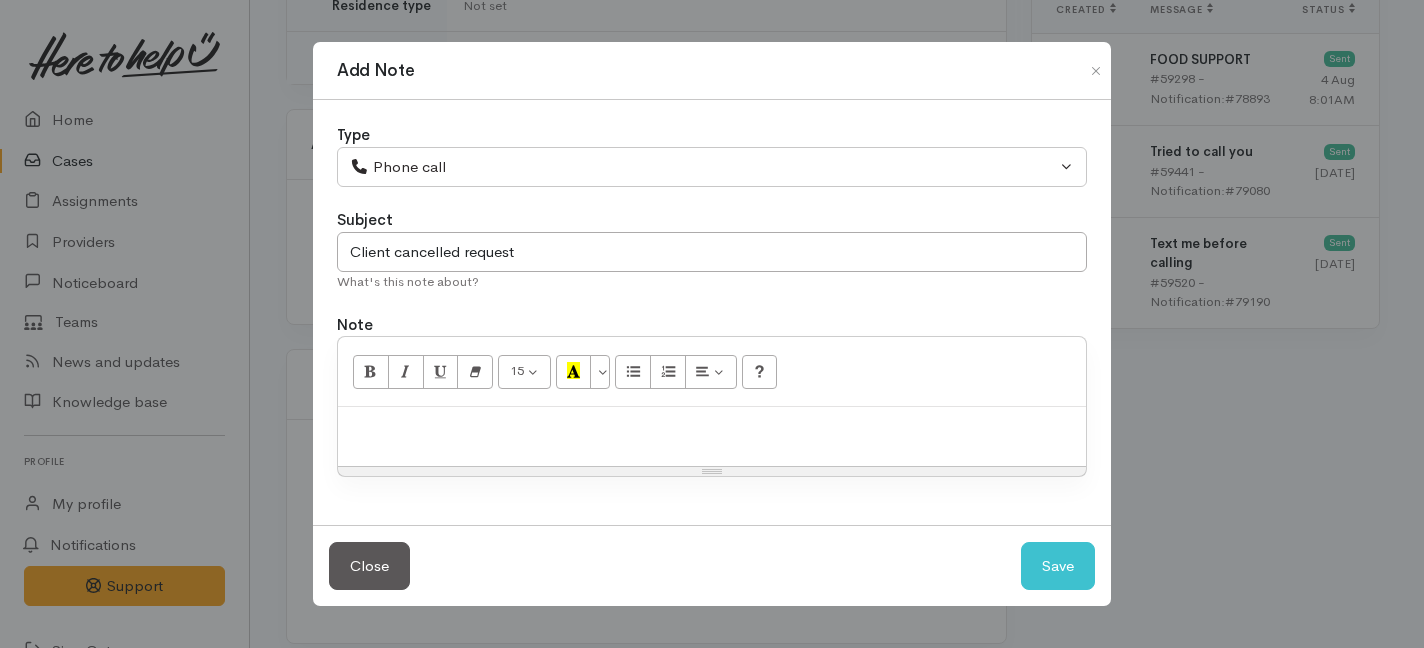 click at bounding box center (712, 436) 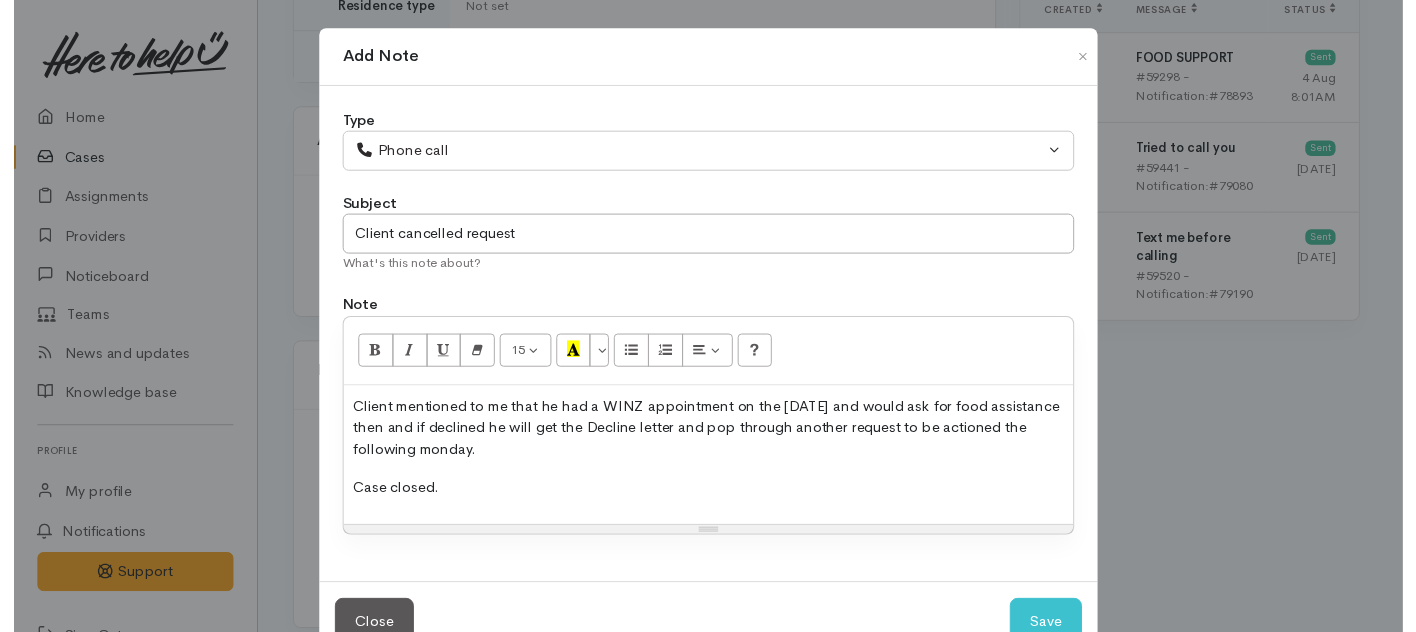 scroll, scrollTop: 58, scrollLeft: 0, axis: vertical 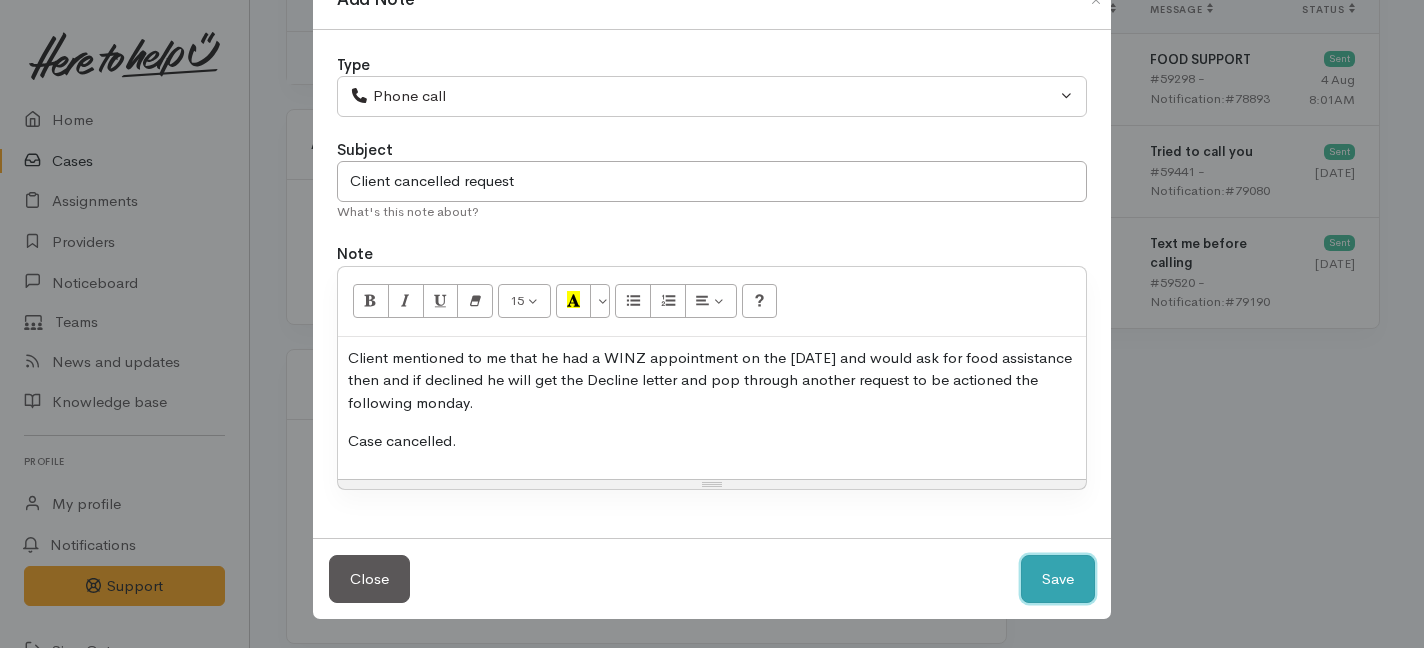 click on "Save" at bounding box center (1058, 579) 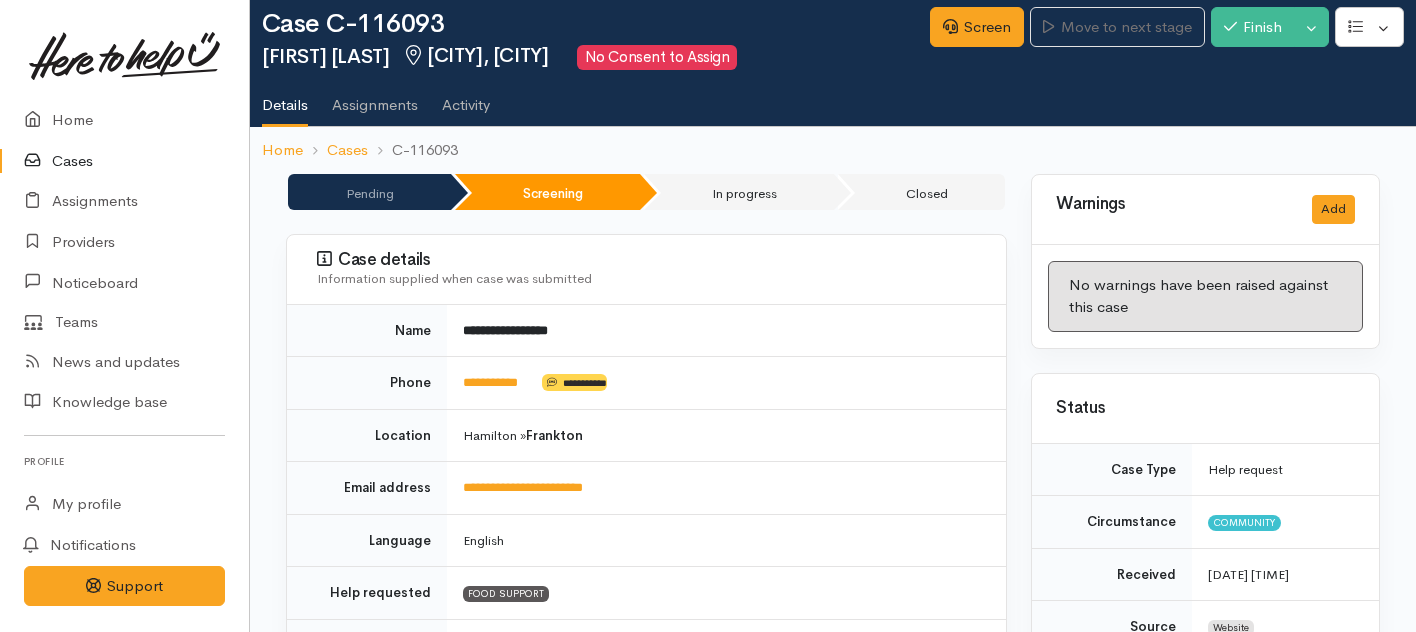 scroll, scrollTop: 0, scrollLeft: 0, axis: both 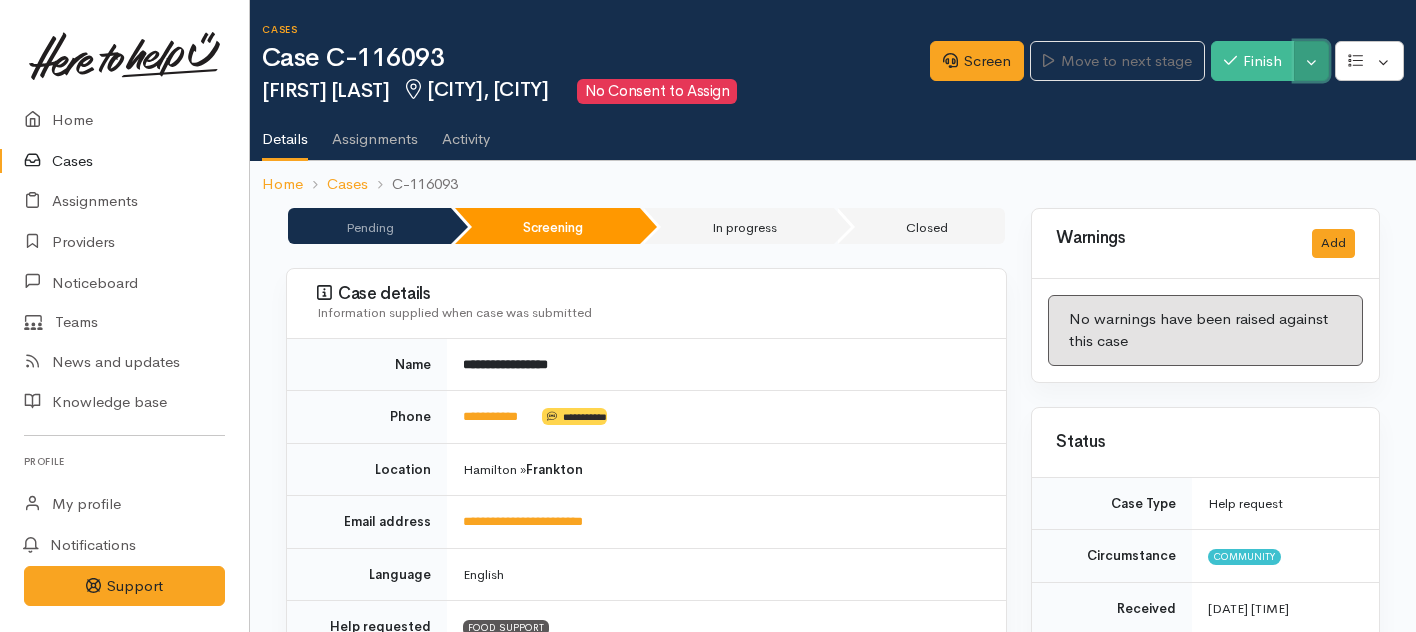 click on "Toggle Dropdown" at bounding box center [1311, 61] 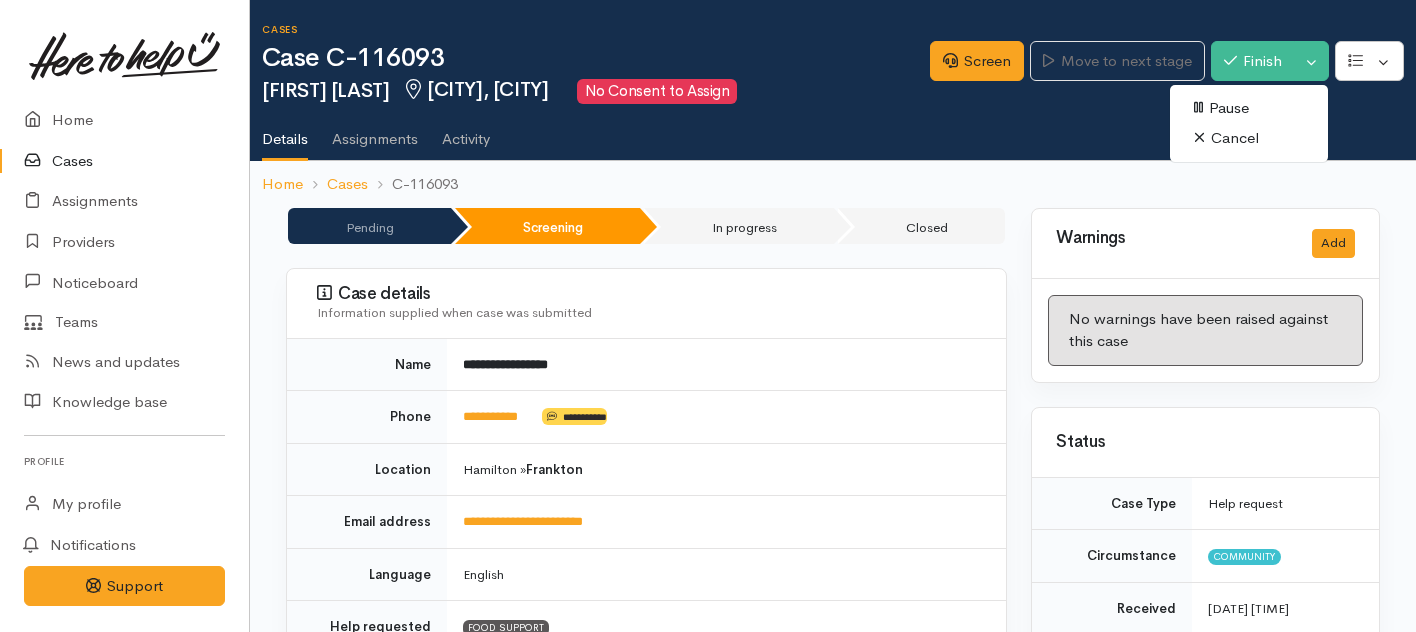 click on "Cancel" at bounding box center (1249, 138) 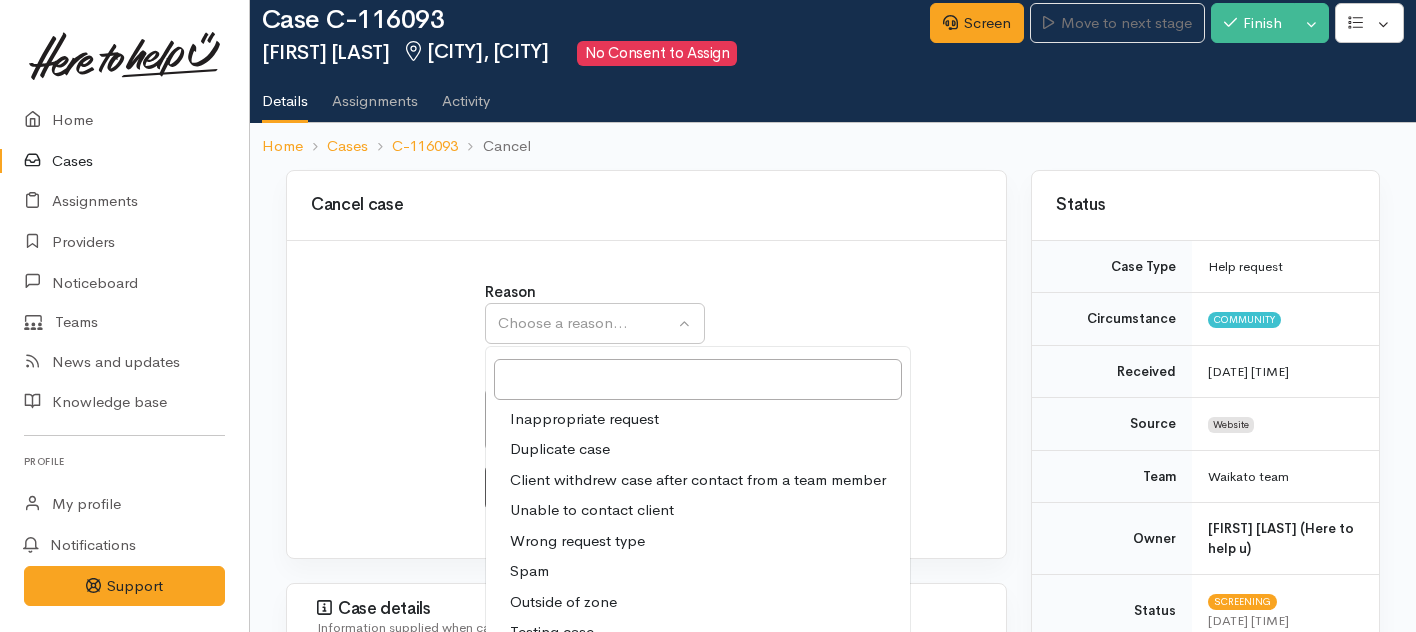 scroll, scrollTop: 39, scrollLeft: 0, axis: vertical 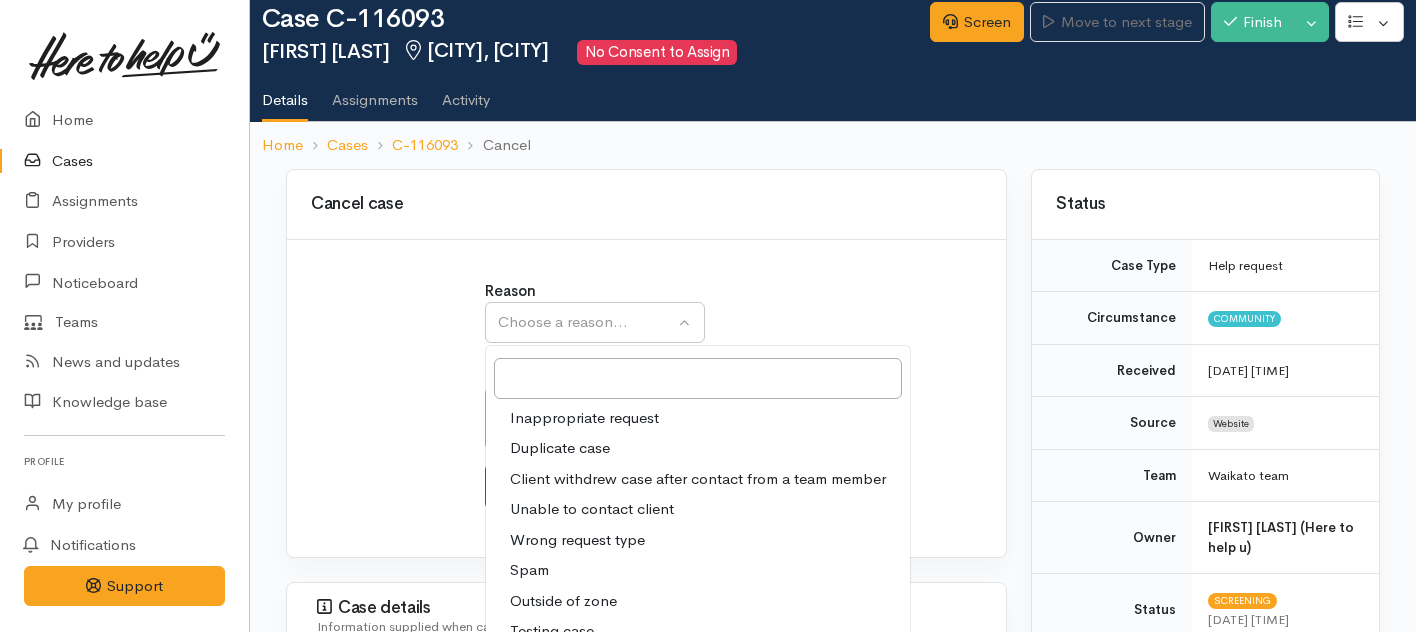 click on "Client withdrew case after contact from a team member" at bounding box center [698, 479] 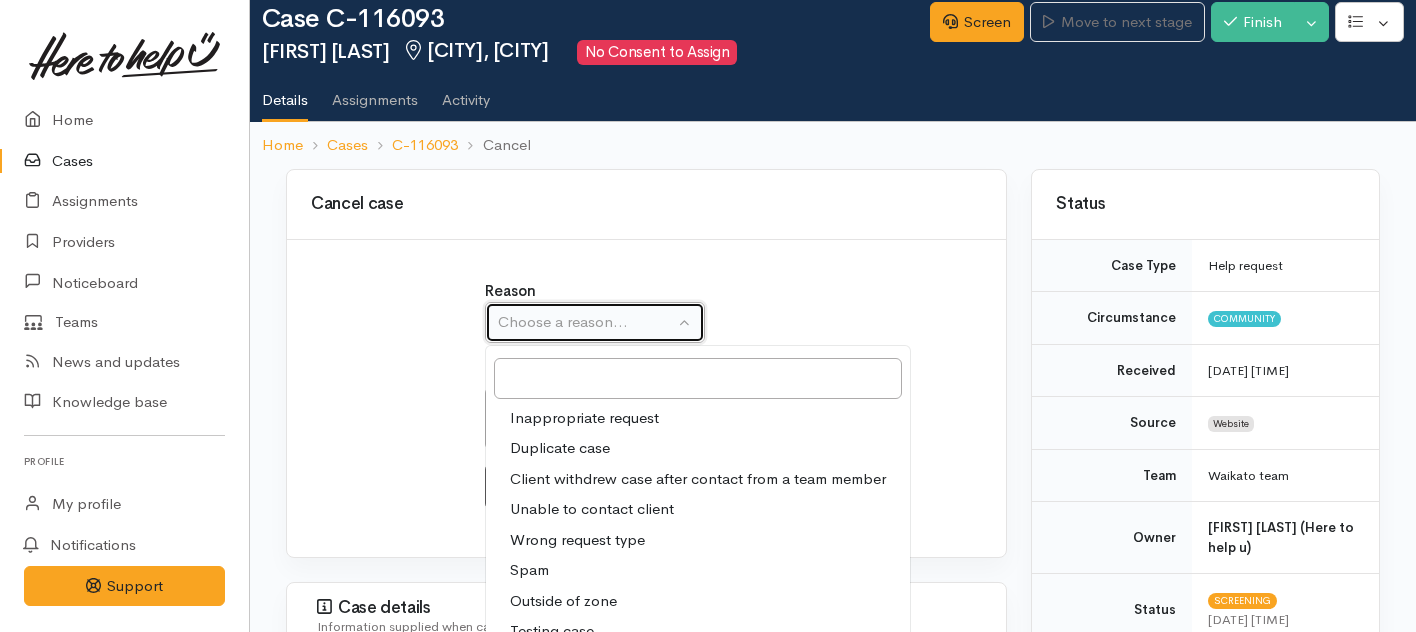 select on "3" 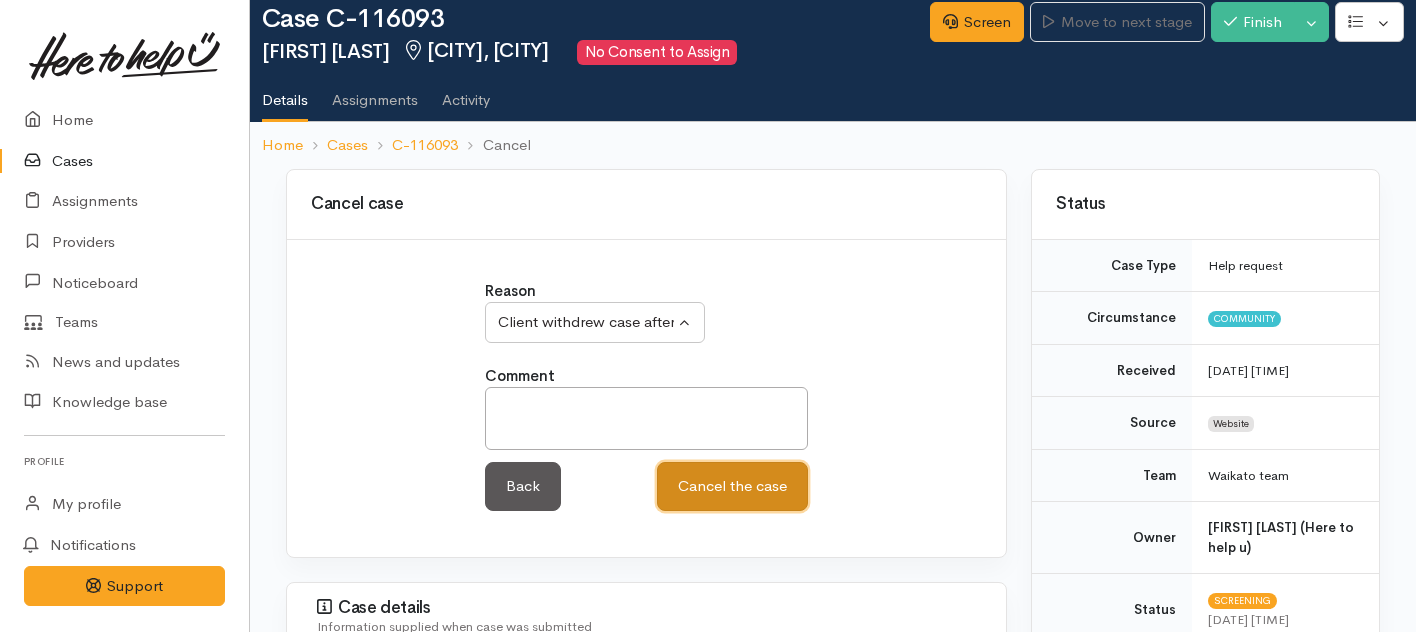 click on "Cancel the case" at bounding box center (732, 486) 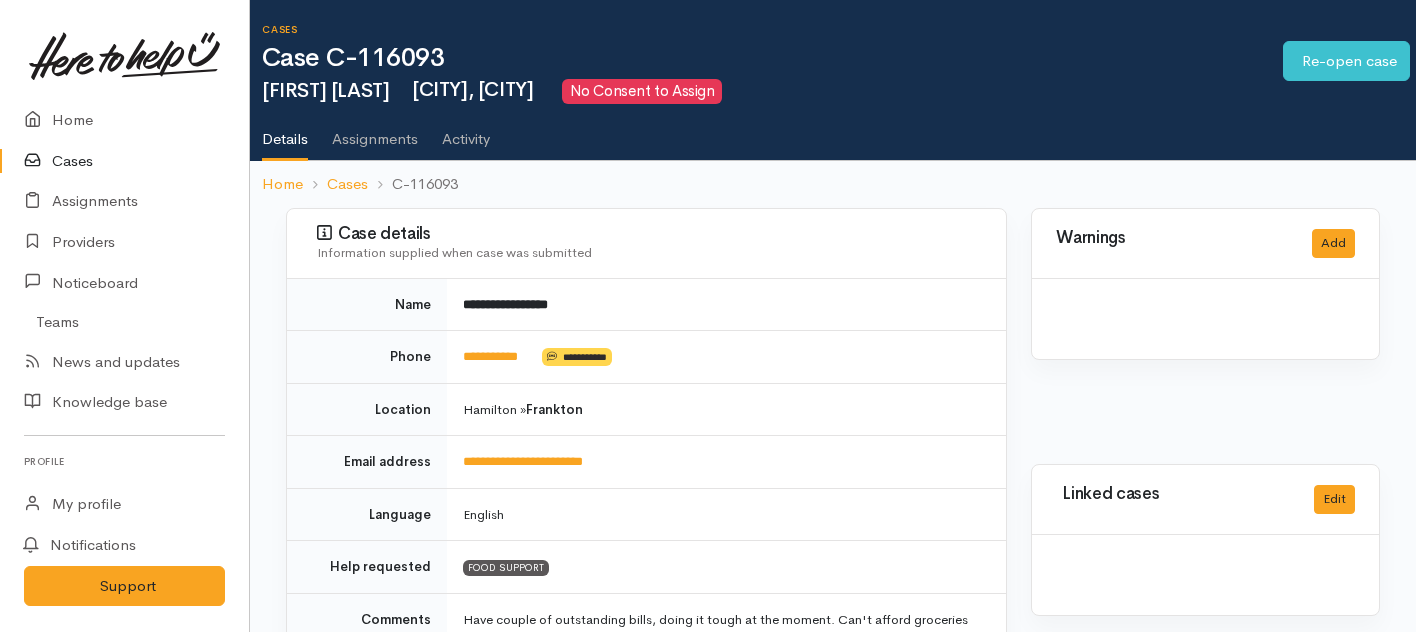 scroll, scrollTop: 0, scrollLeft: 0, axis: both 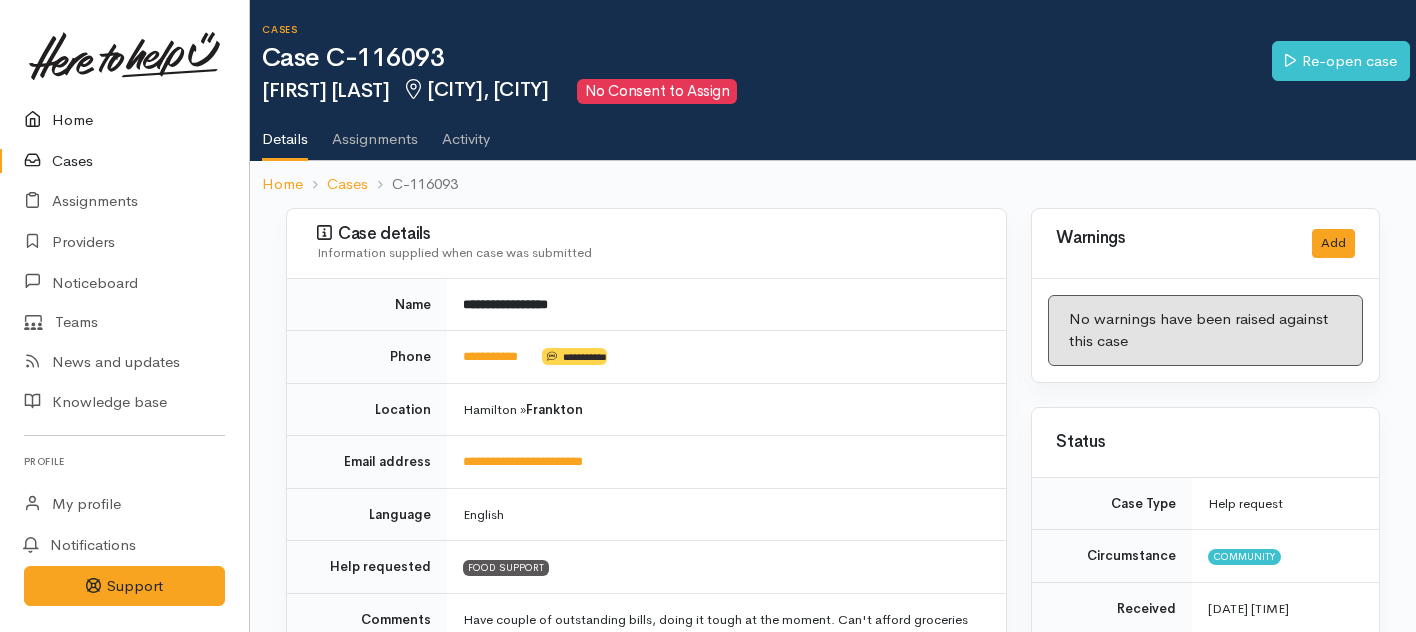 click on "Home" at bounding box center [124, 120] 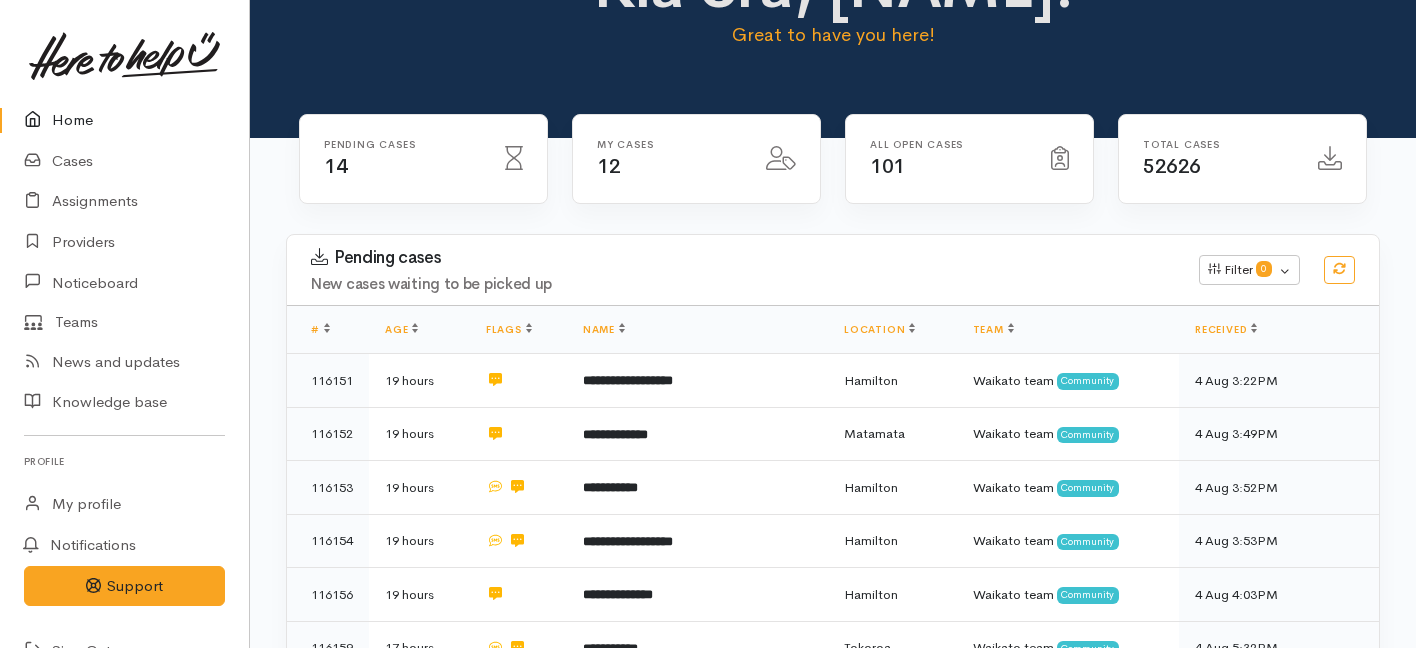 scroll, scrollTop: 80, scrollLeft: 0, axis: vertical 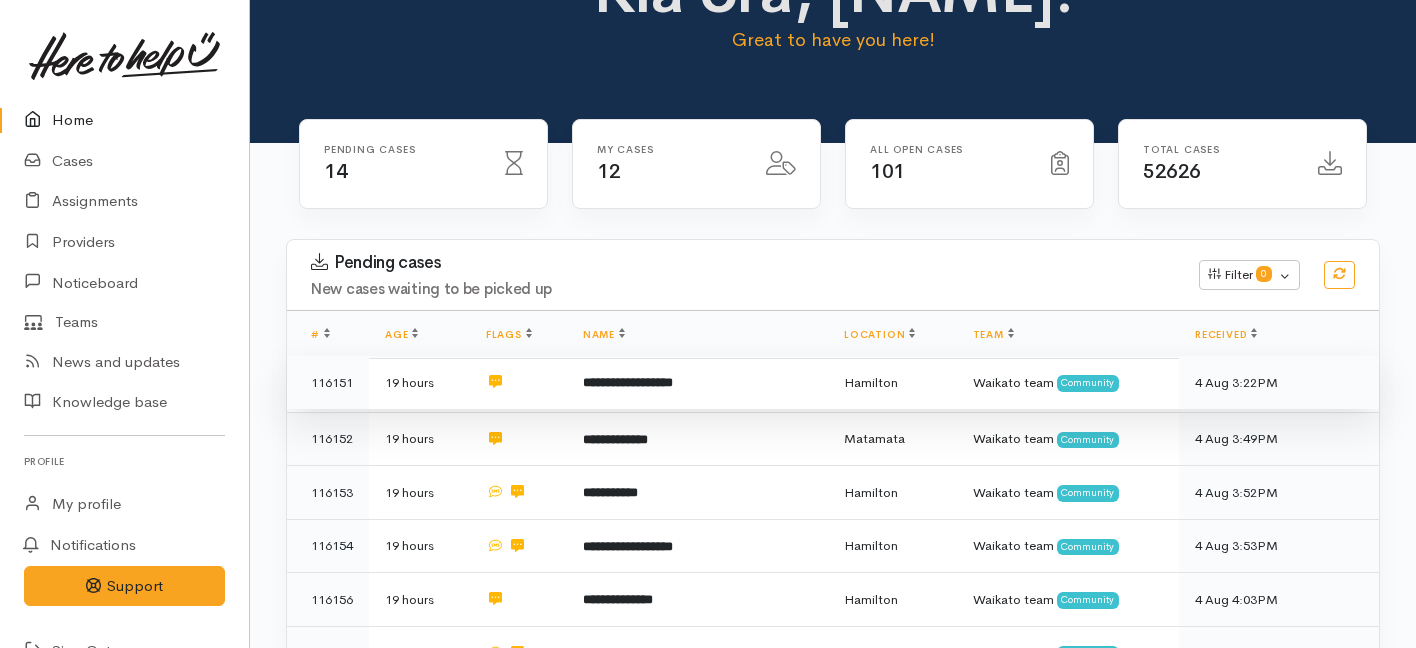 click at bounding box center (518, 383) 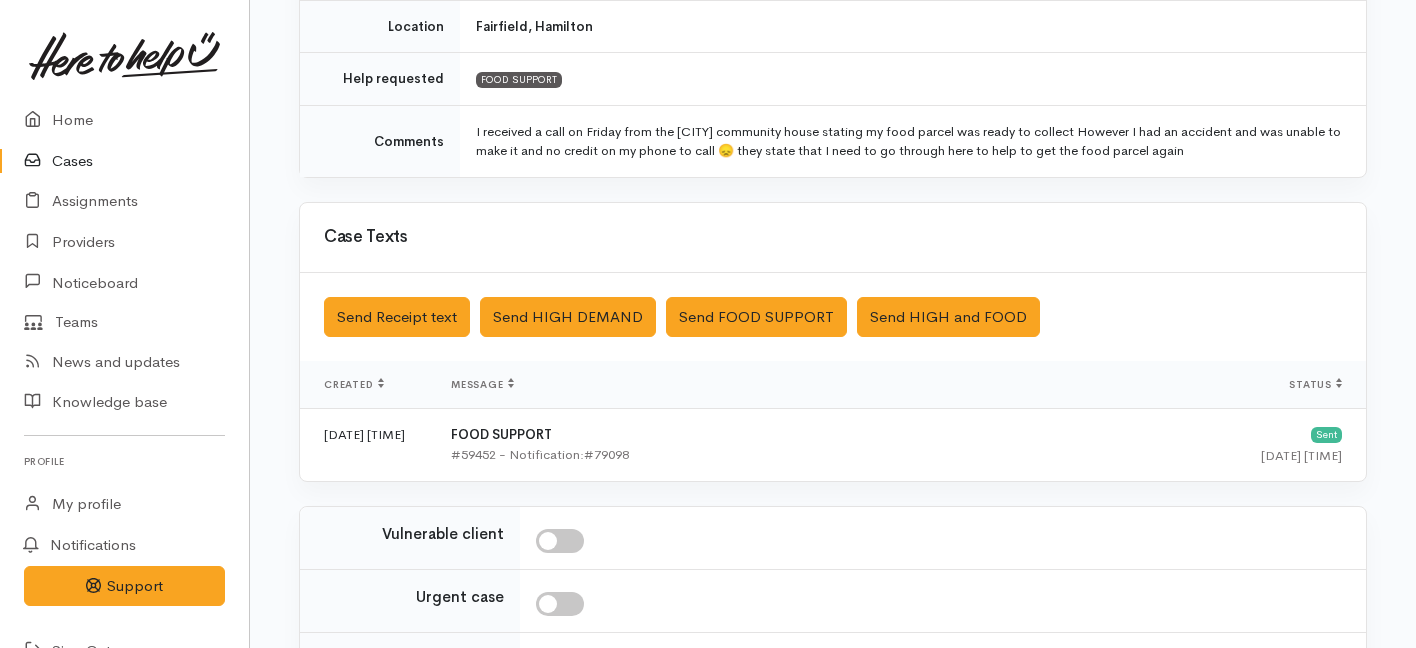 scroll, scrollTop: 627, scrollLeft: 0, axis: vertical 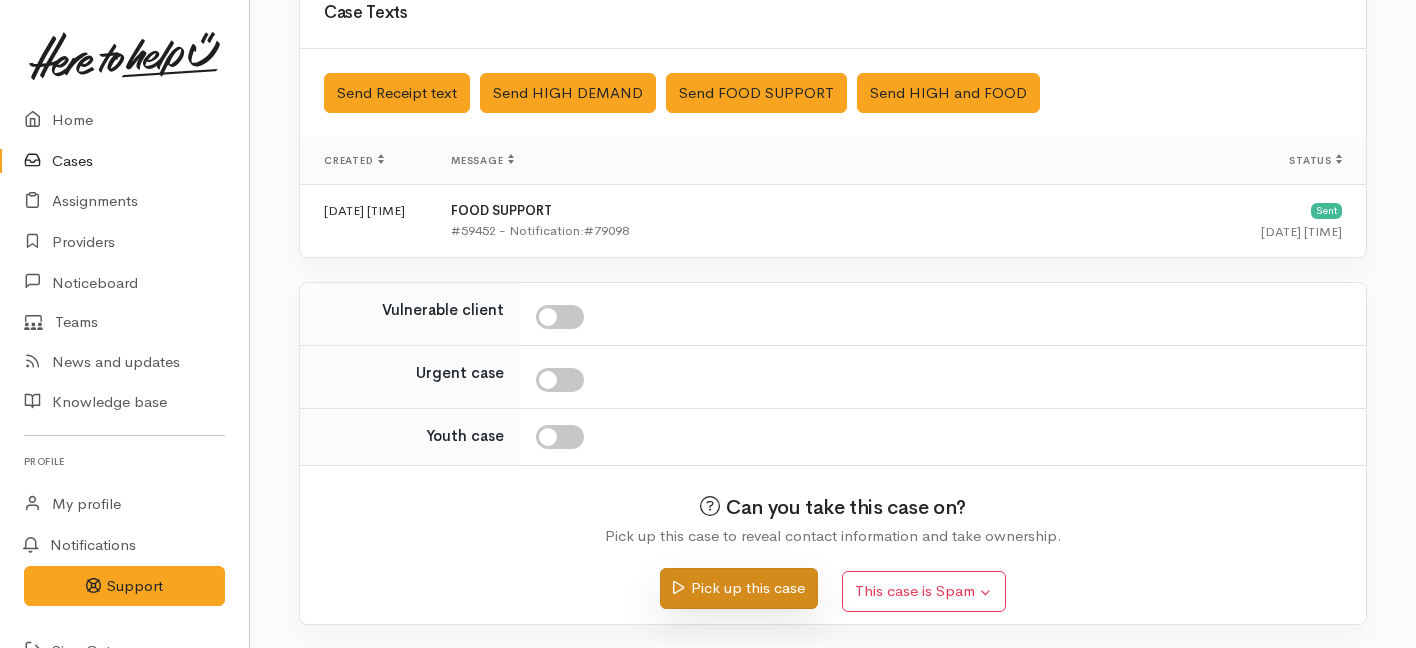 click on "Pick up this case" at bounding box center [738, 588] 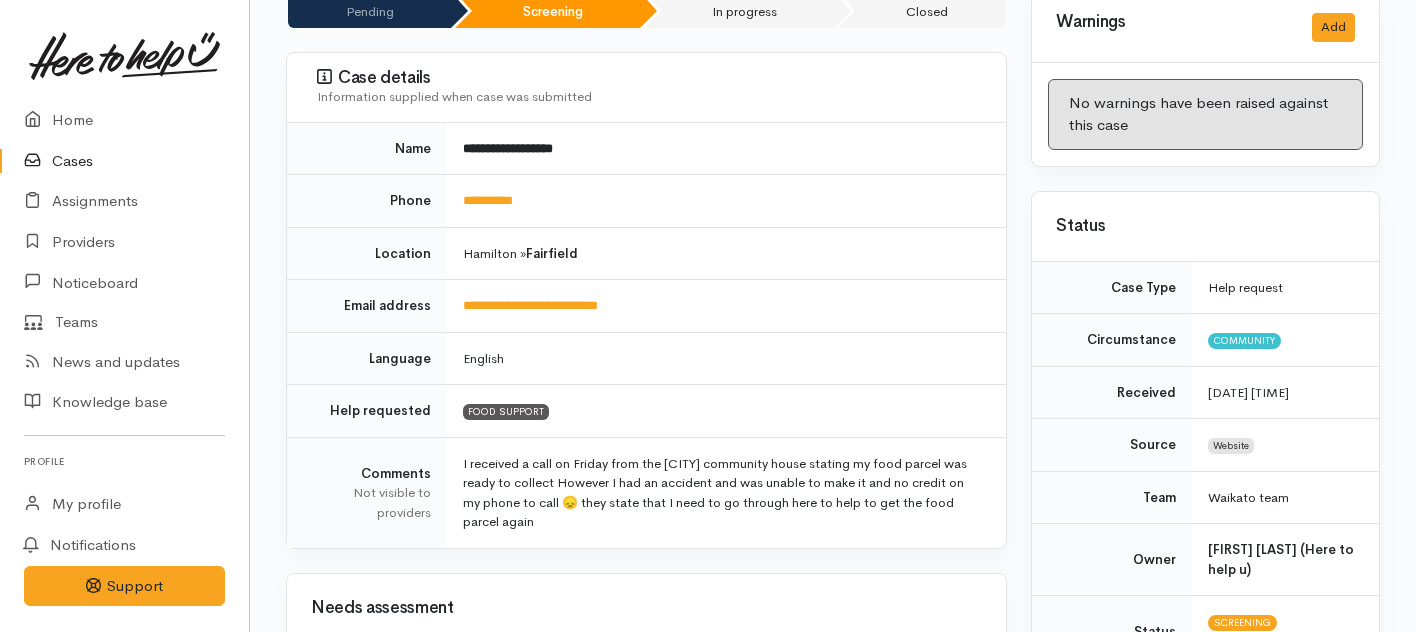 scroll, scrollTop: 218, scrollLeft: 0, axis: vertical 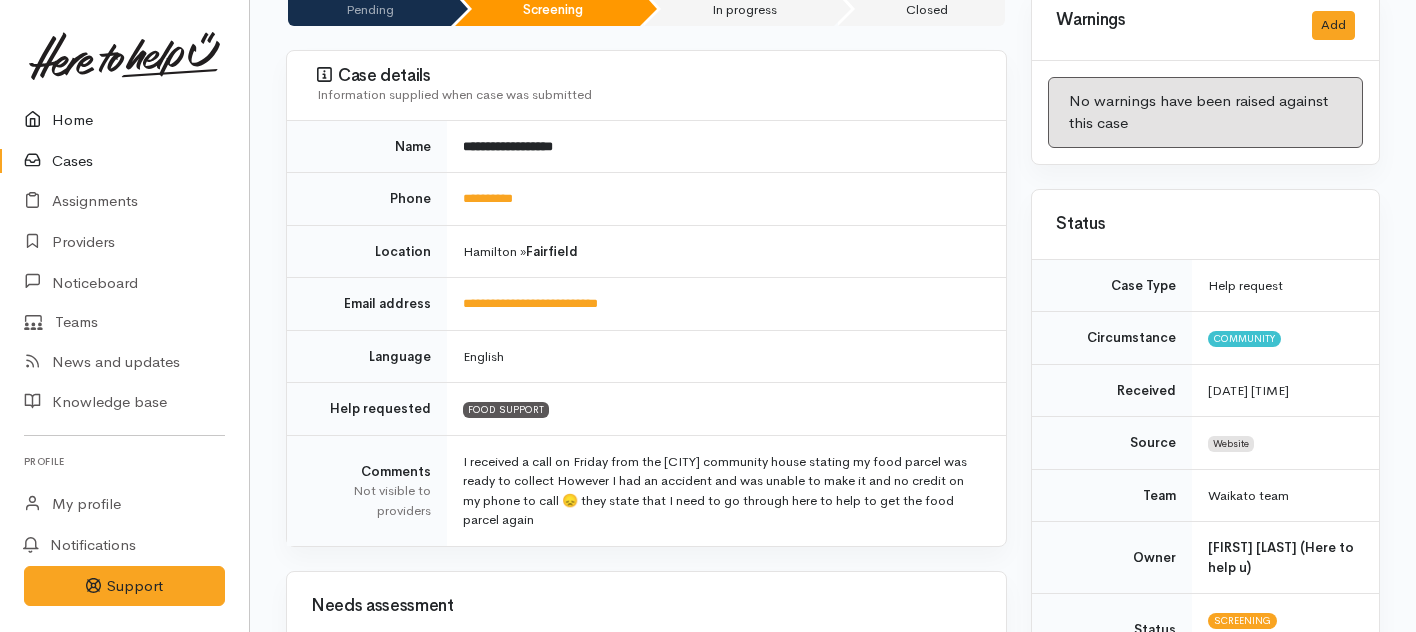 click on "Home" at bounding box center [124, 120] 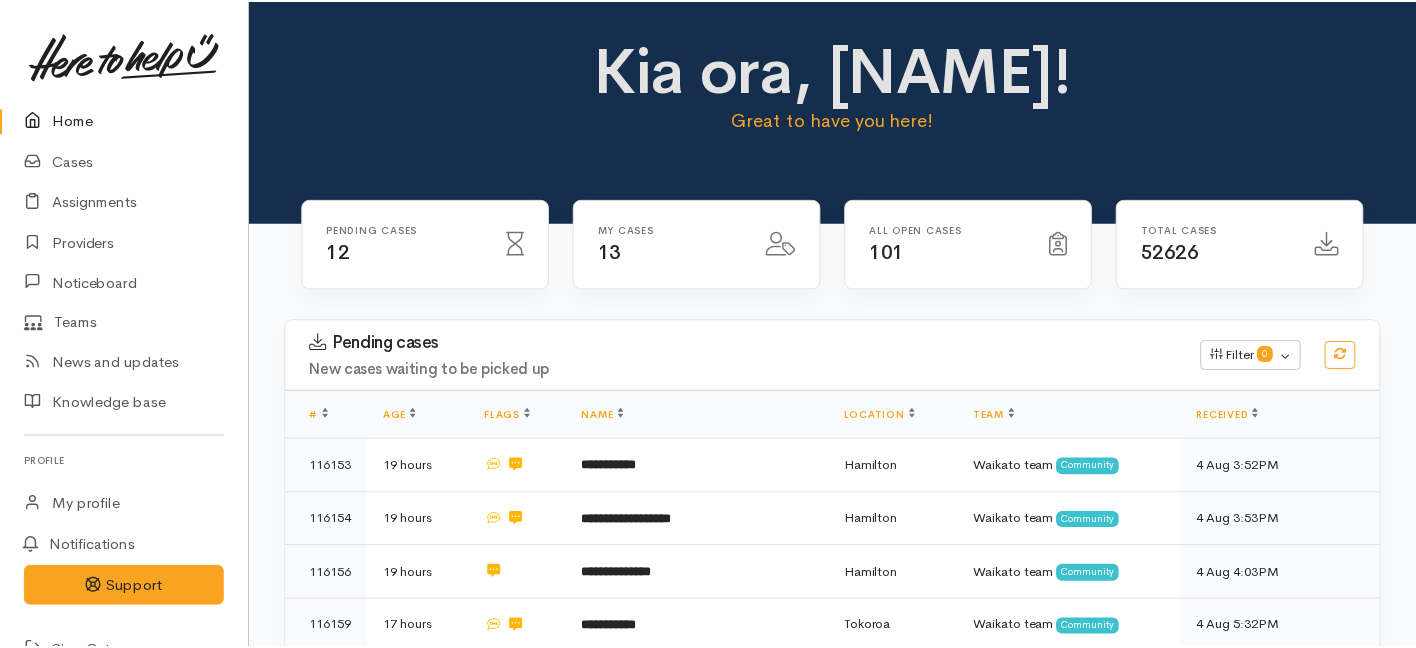 scroll, scrollTop: 0, scrollLeft: 0, axis: both 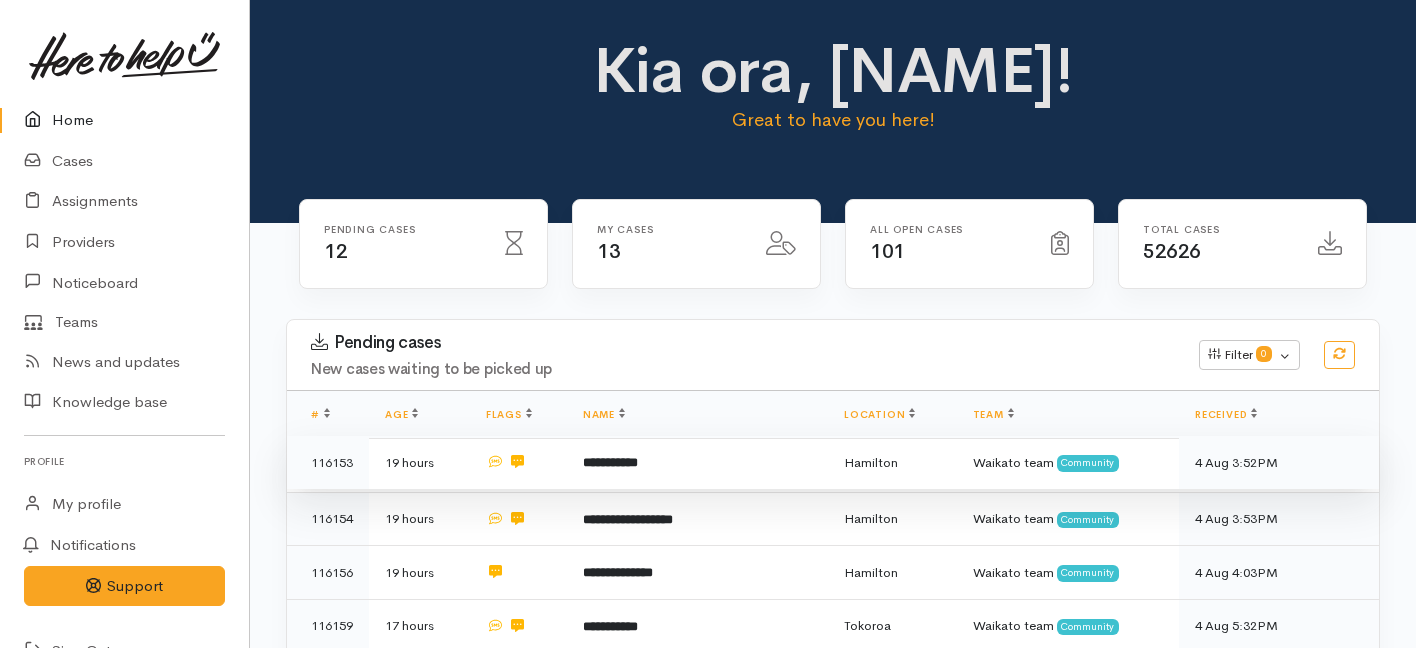 click at bounding box center [518, 463] 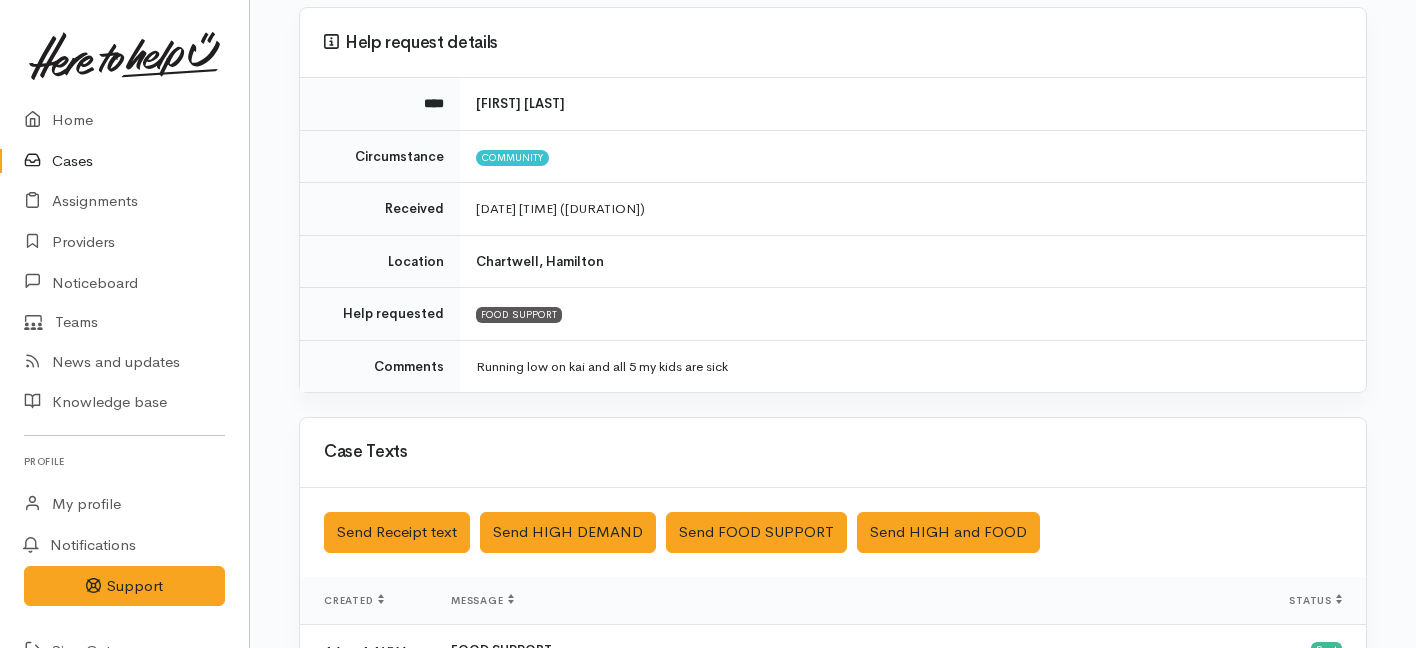 scroll, scrollTop: 608, scrollLeft: 0, axis: vertical 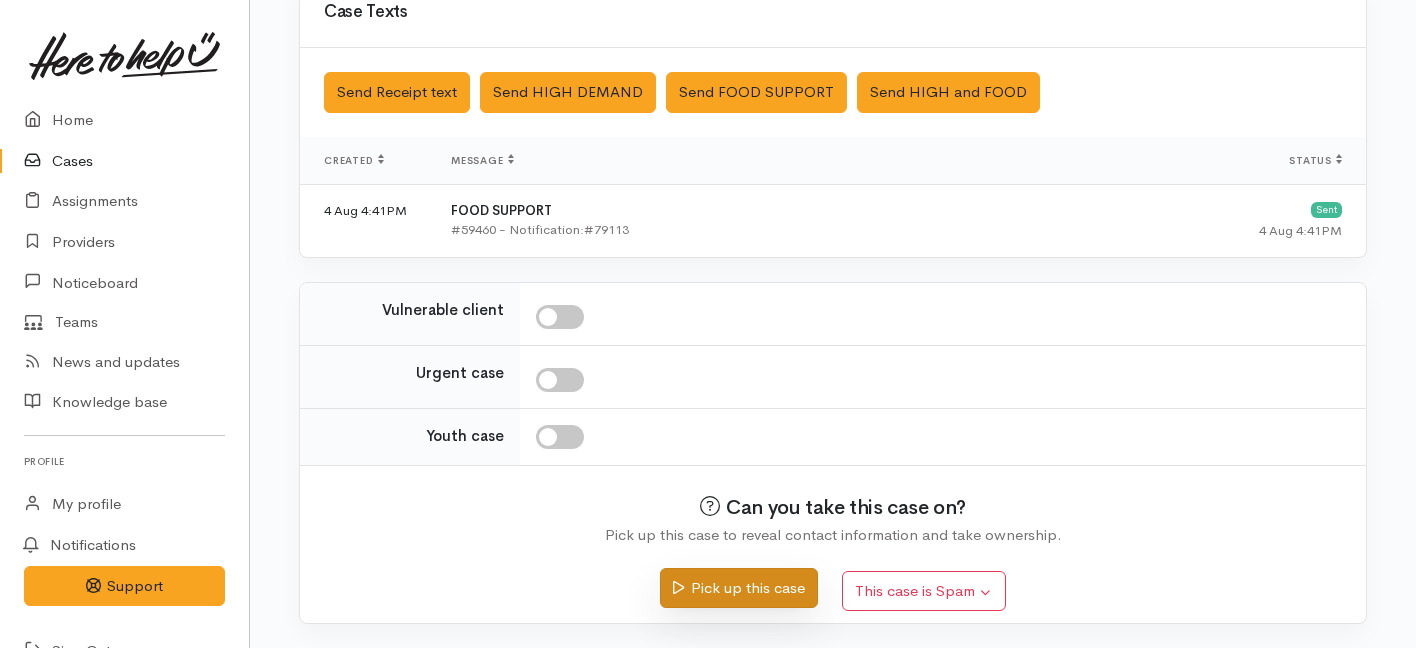 click on "Pick up this case" at bounding box center (738, 588) 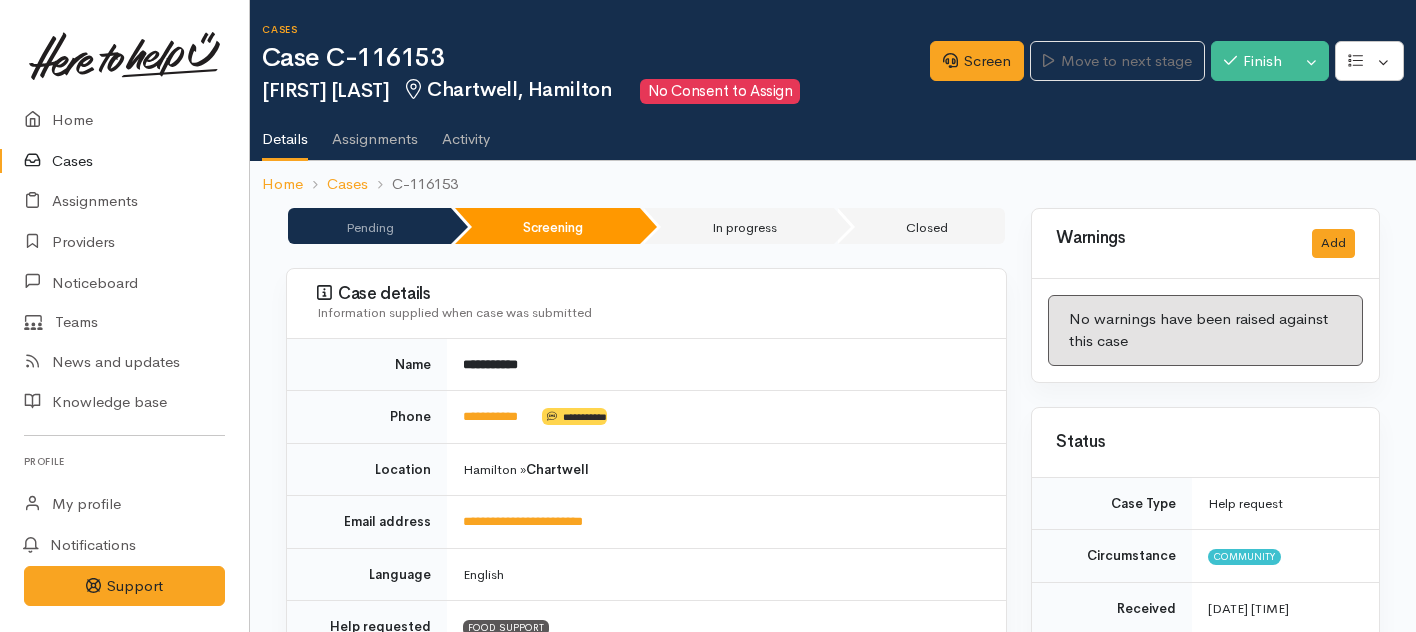 scroll, scrollTop: 0, scrollLeft: 0, axis: both 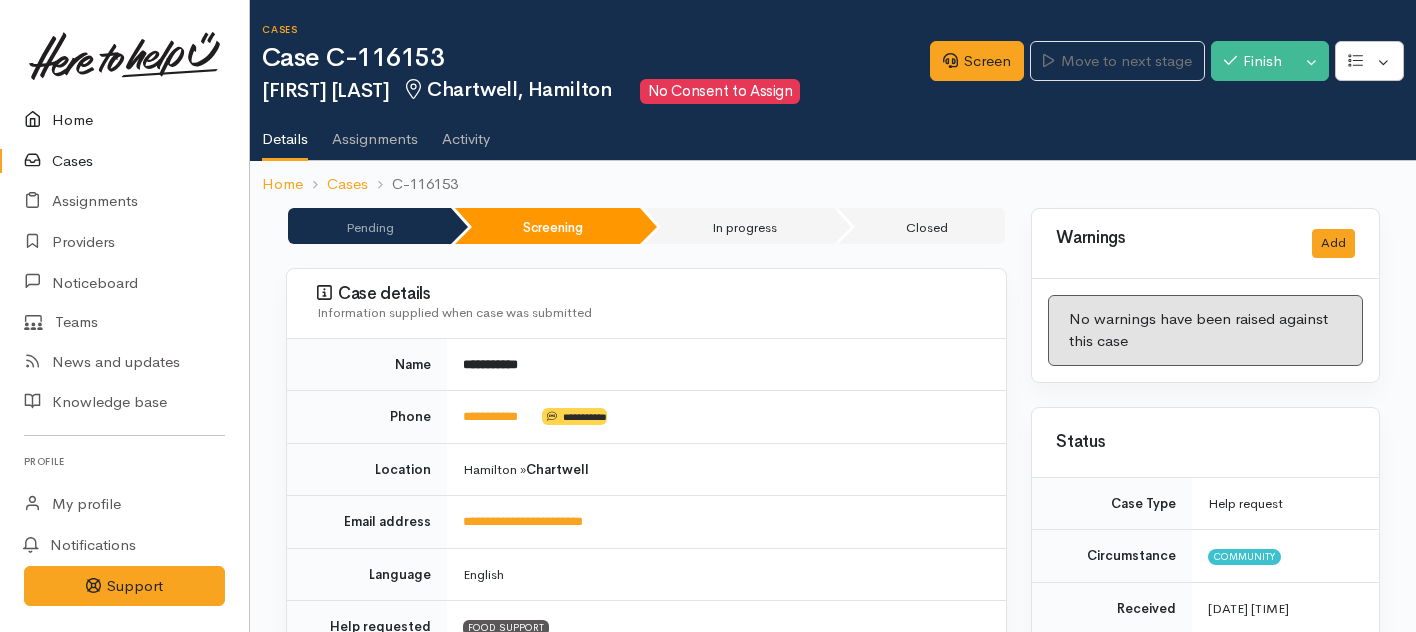 click on "Home" at bounding box center (124, 120) 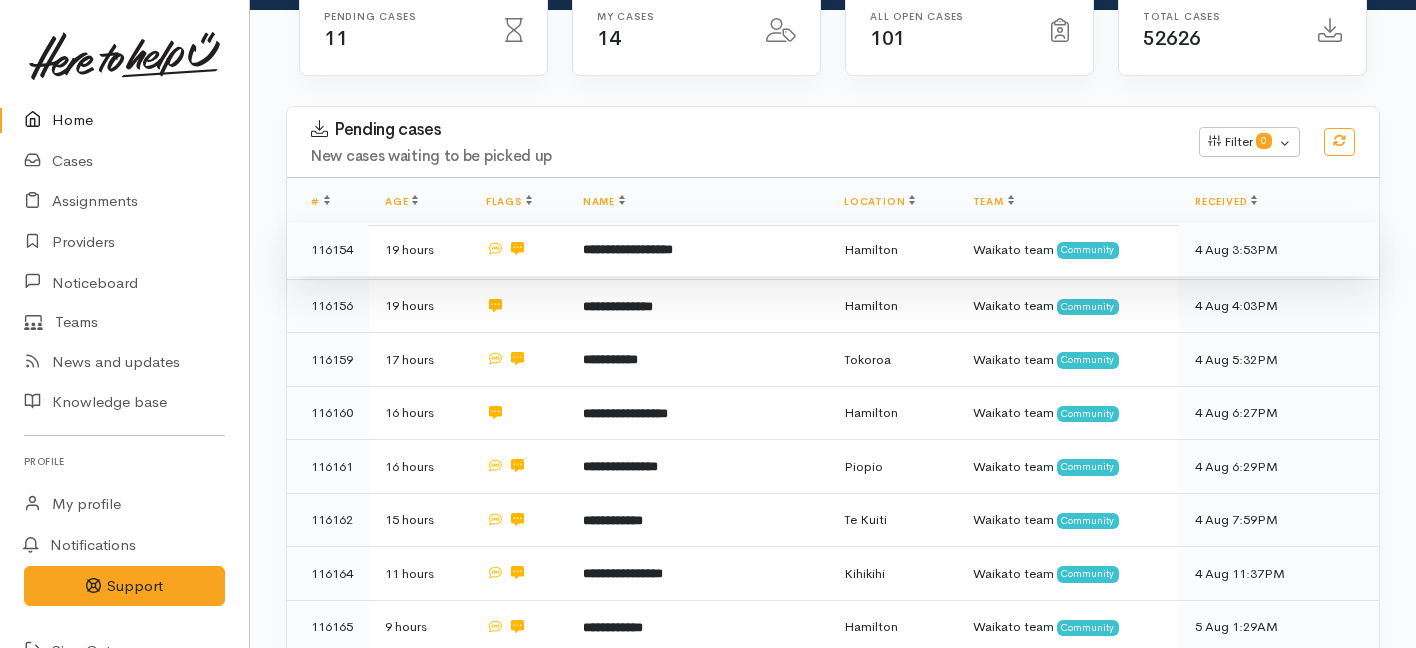 scroll, scrollTop: 232, scrollLeft: 0, axis: vertical 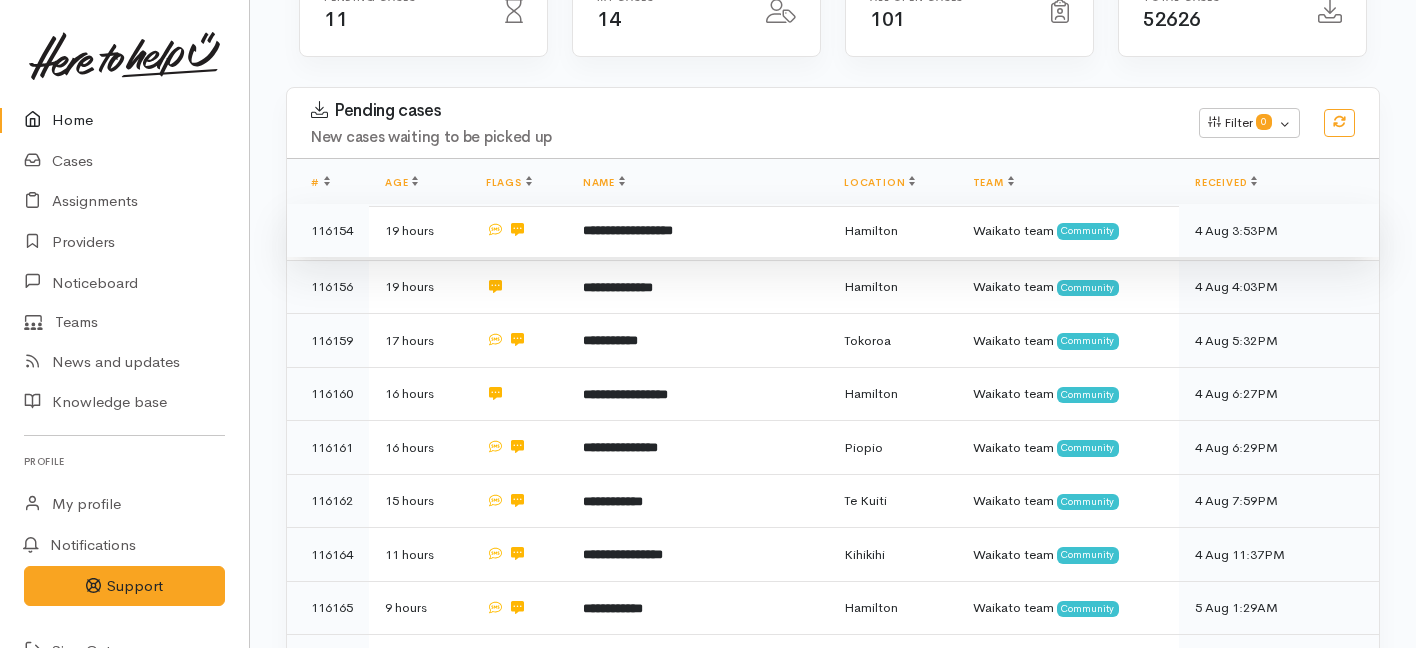 click on "**********" at bounding box center [697, 231] 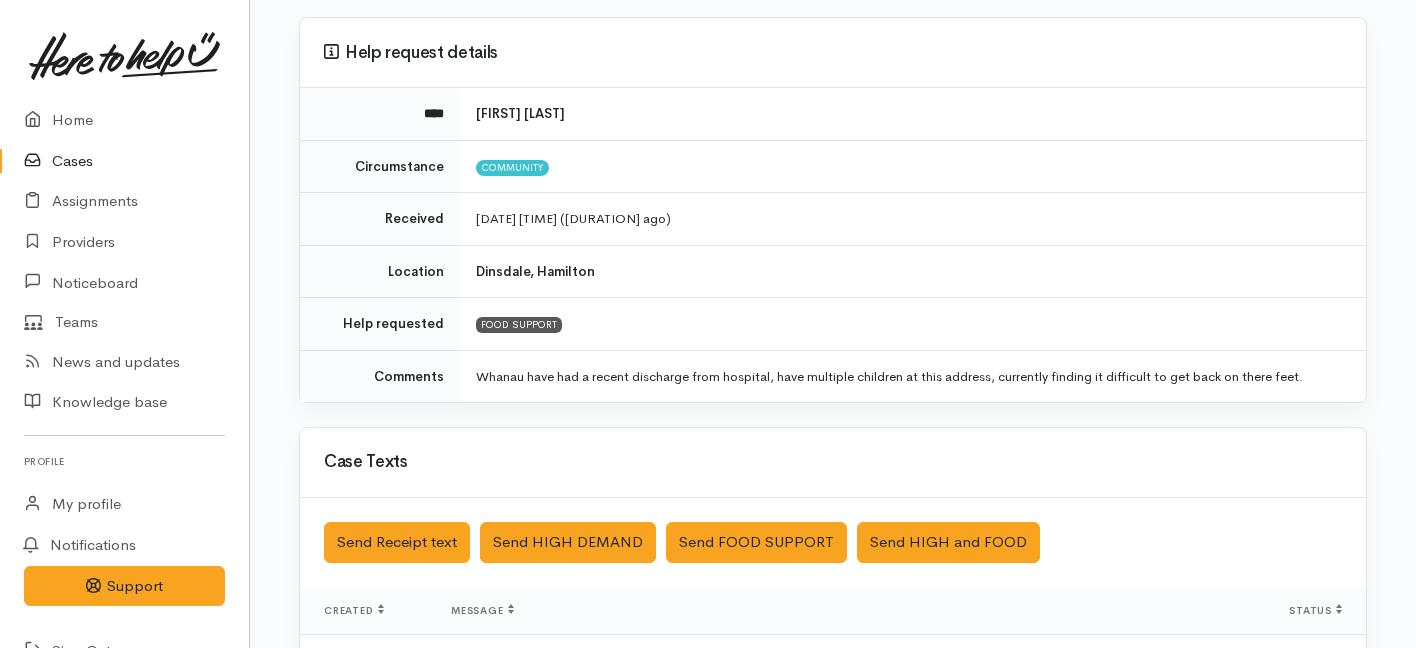 scroll, scrollTop: 162, scrollLeft: 0, axis: vertical 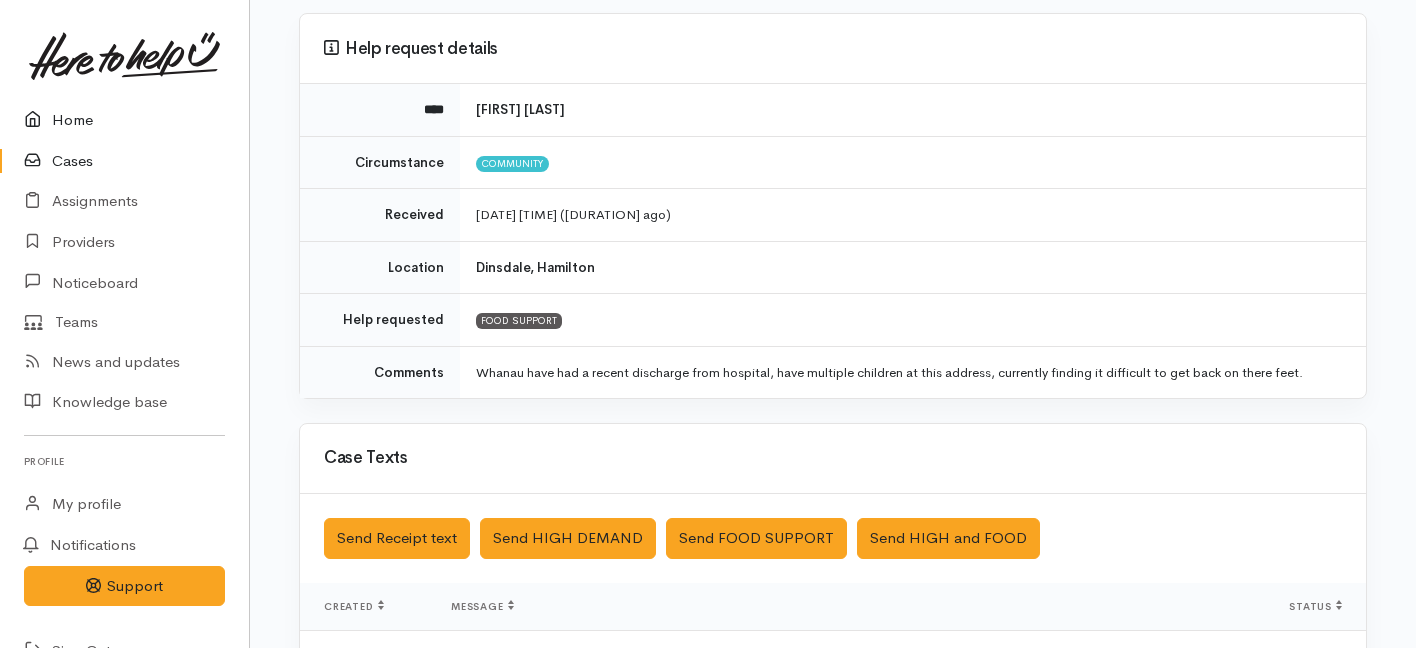 click on "Home" at bounding box center (124, 120) 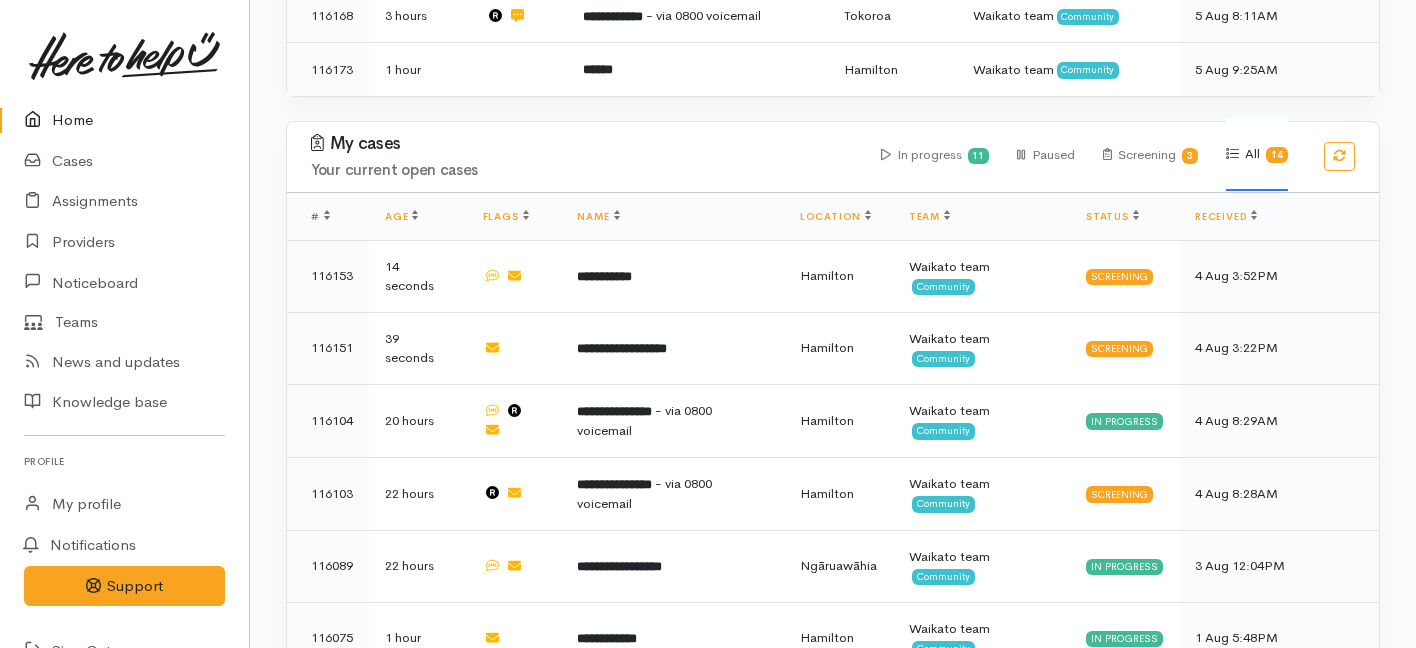 scroll, scrollTop: 930, scrollLeft: 0, axis: vertical 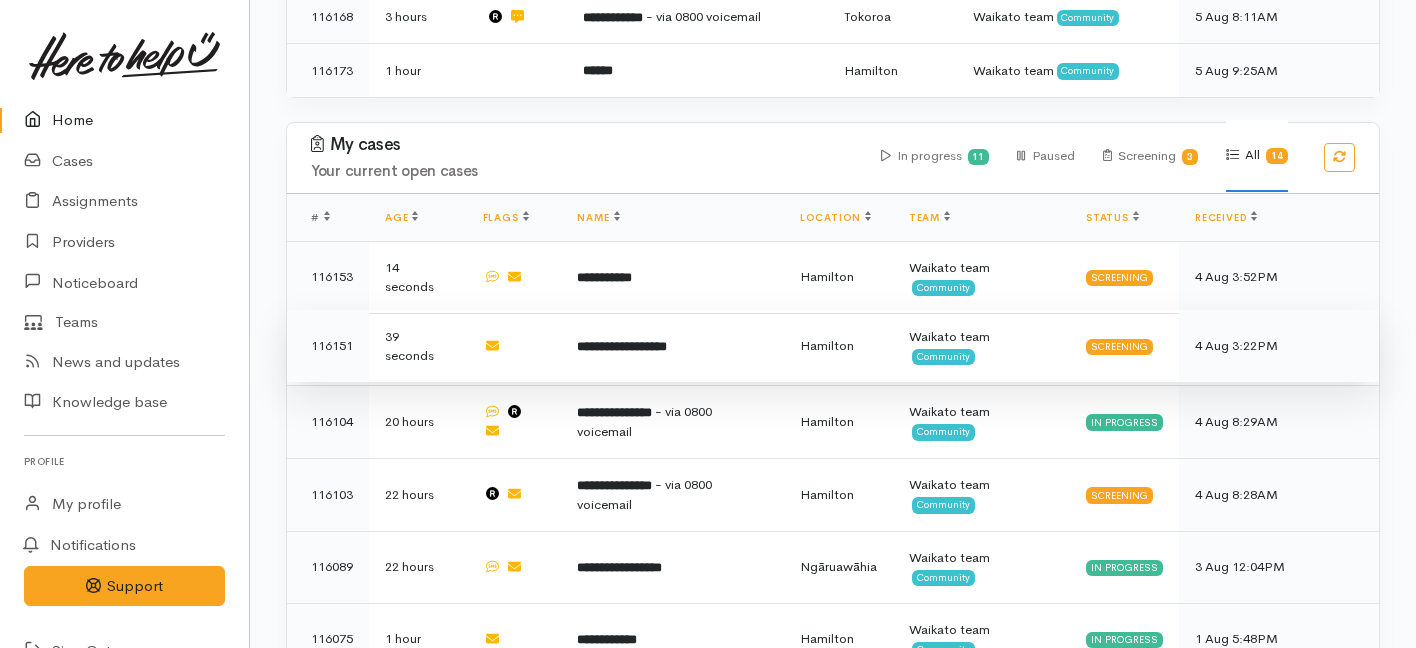 click on "**********" at bounding box center (622, 346) 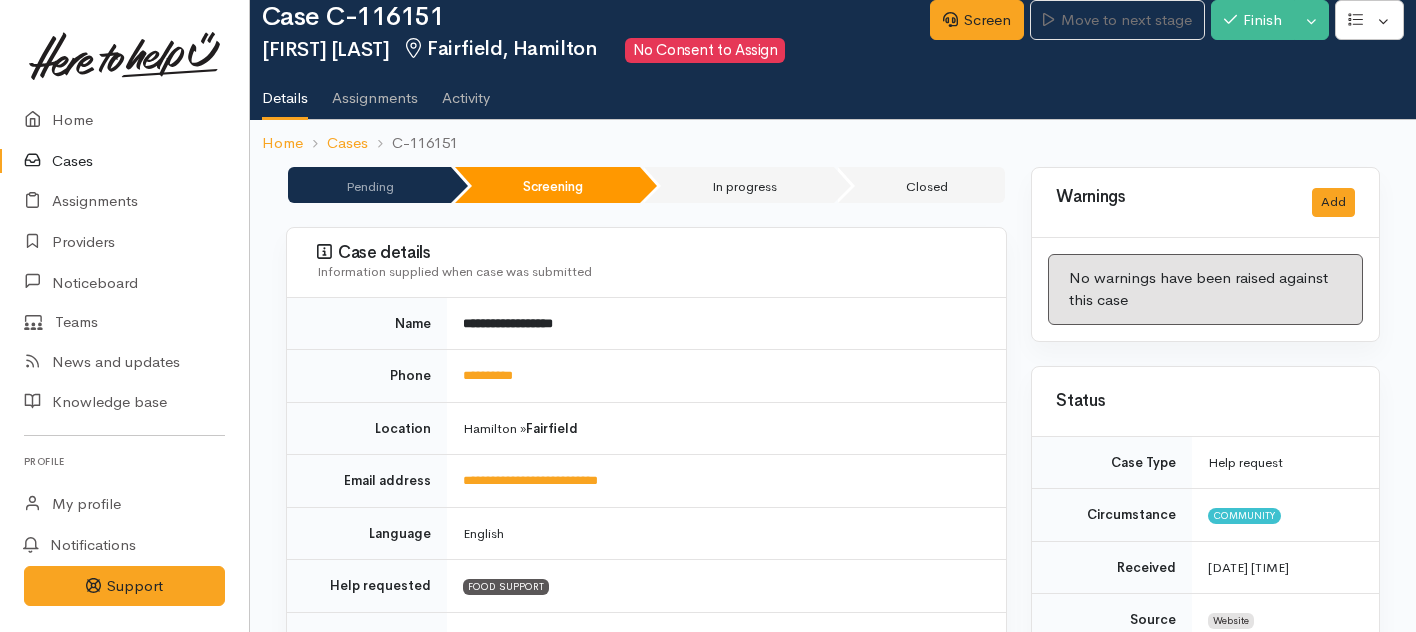 scroll, scrollTop: 44, scrollLeft: 0, axis: vertical 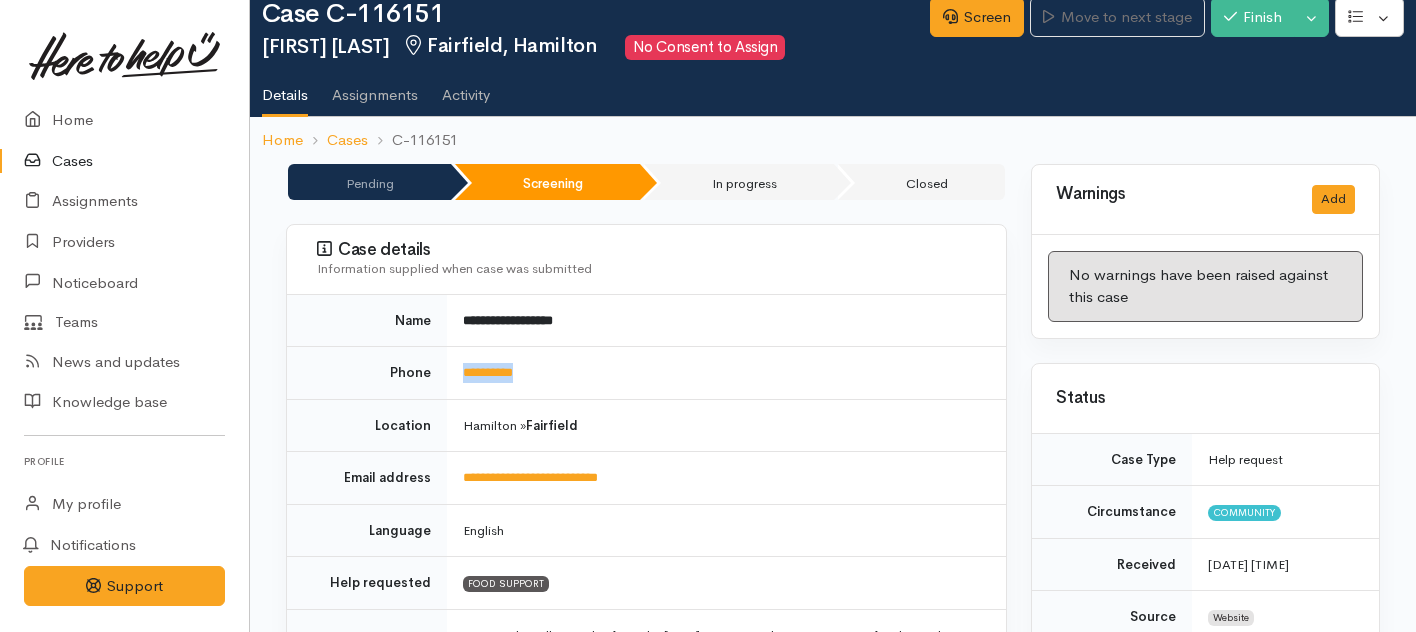 drag, startPoint x: 567, startPoint y: 373, endPoint x: 455, endPoint y: 370, distance: 112.04017 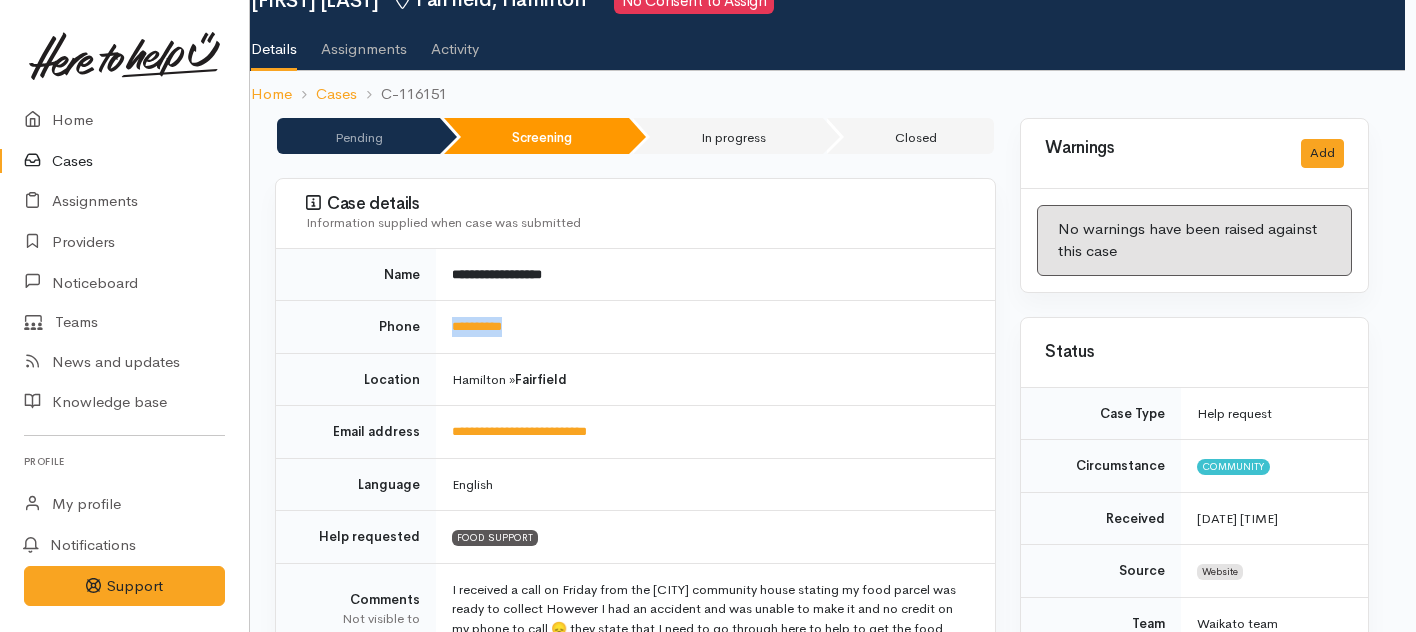 scroll, scrollTop: 1, scrollLeft: 11, axis: both 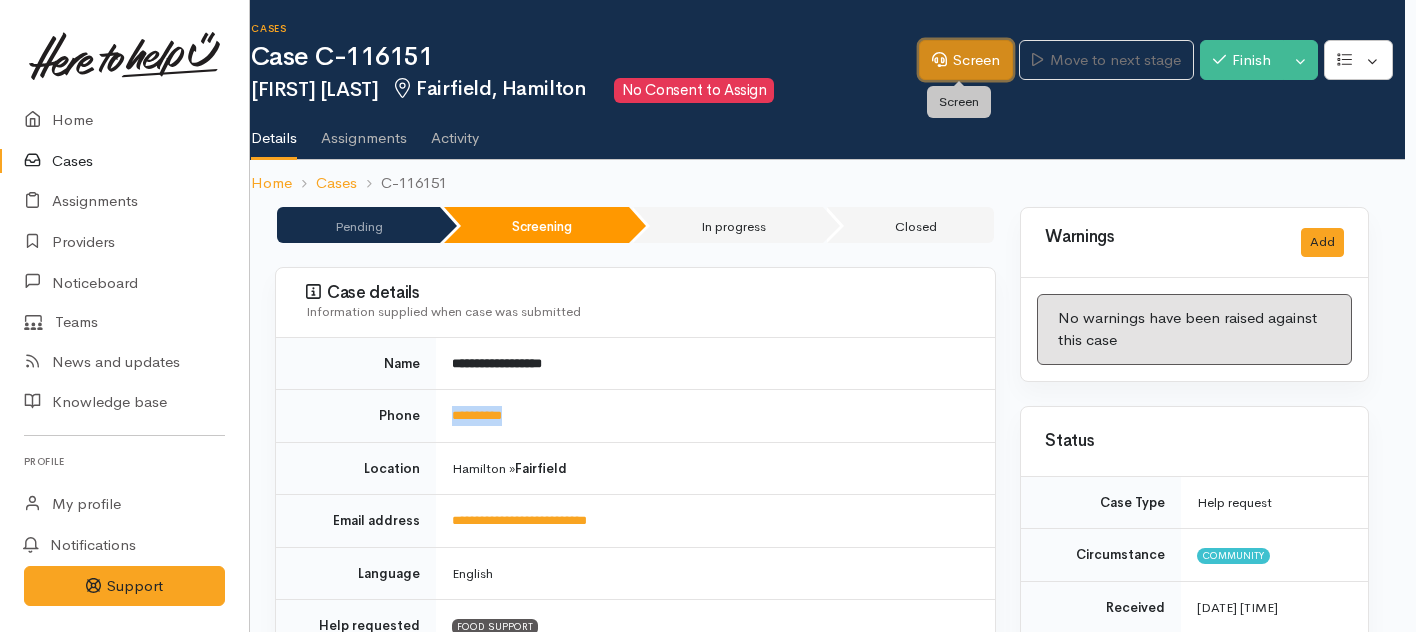 click on "Screen" at bounding box center [966, 60] 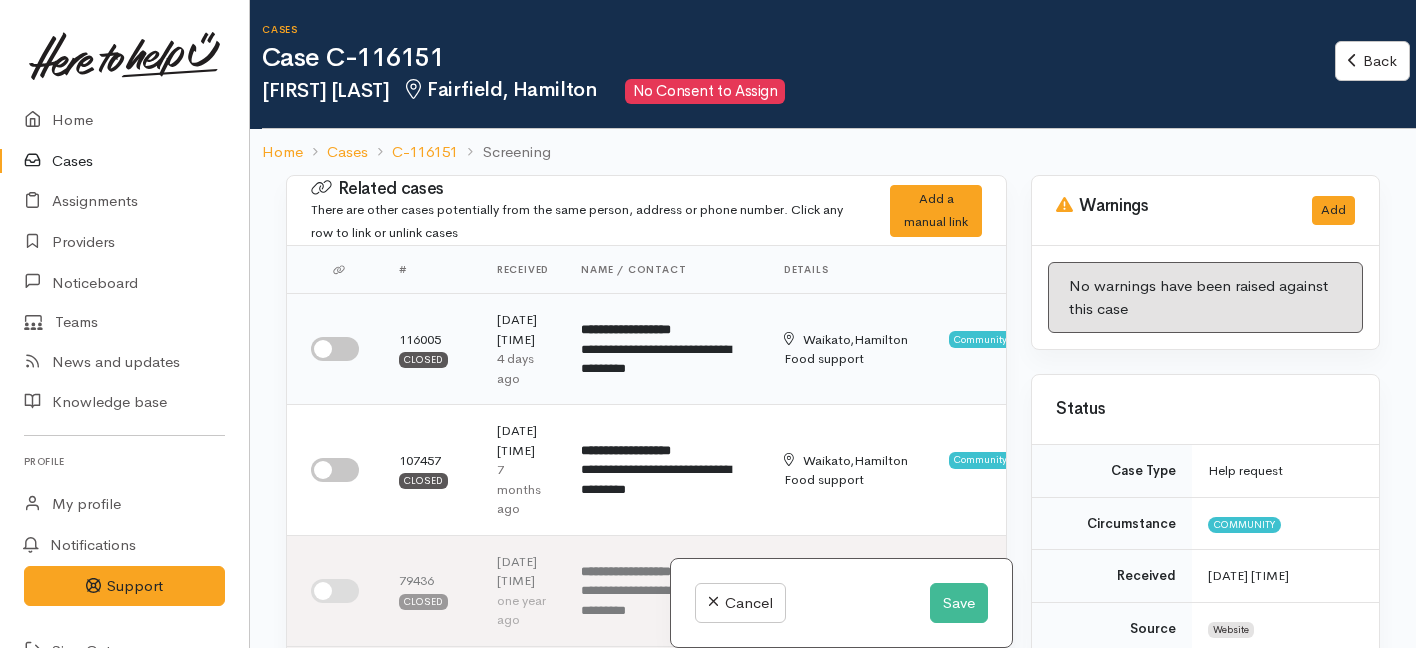 scroll, scrollTop: 0, scrollLeft: 0, axis: both 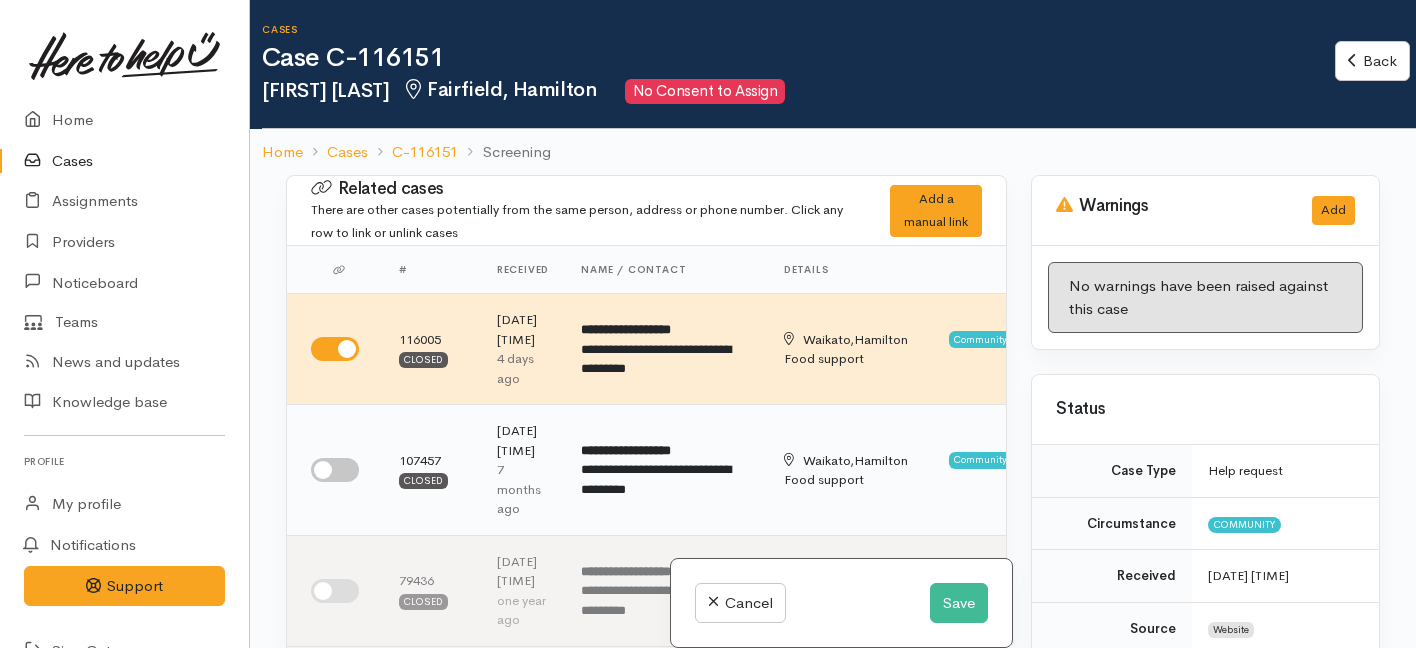 click at bounding box center (335, 470) 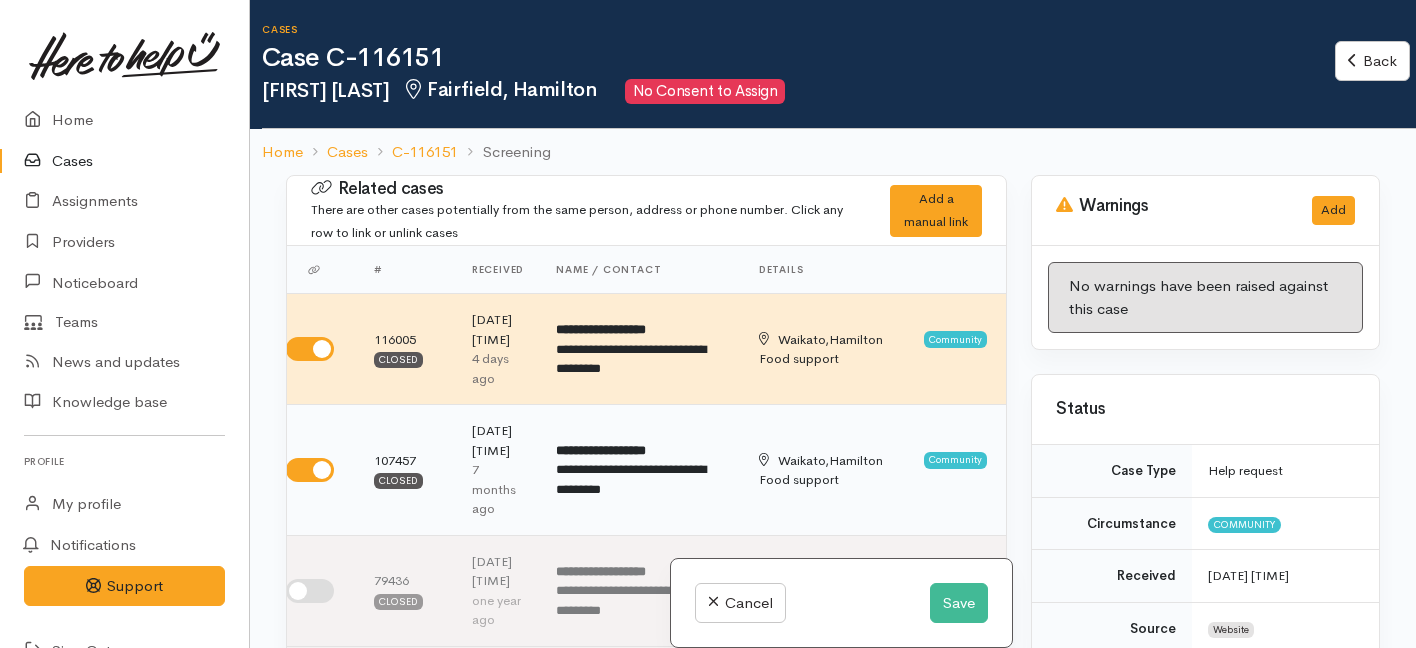 scroll, scrollTop: 0, scrollLeft: 0, axis: both 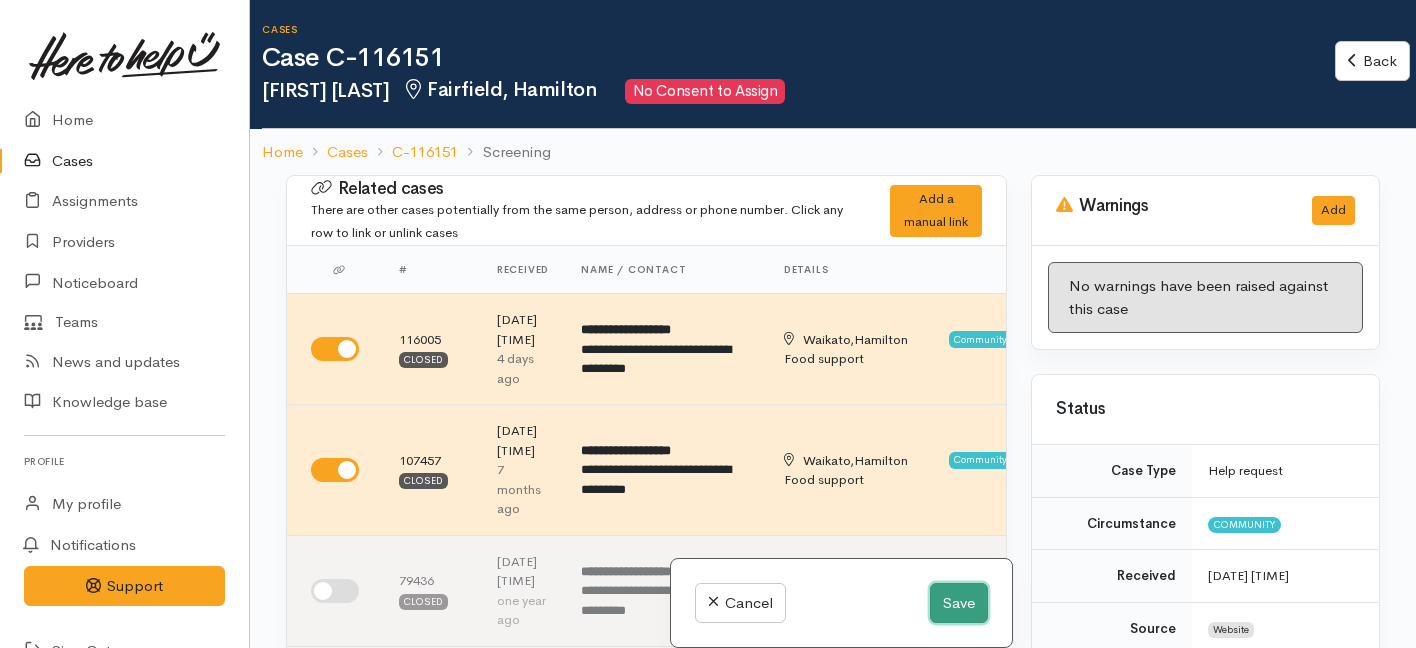 click on "Save" at bounding box center (959, 603) 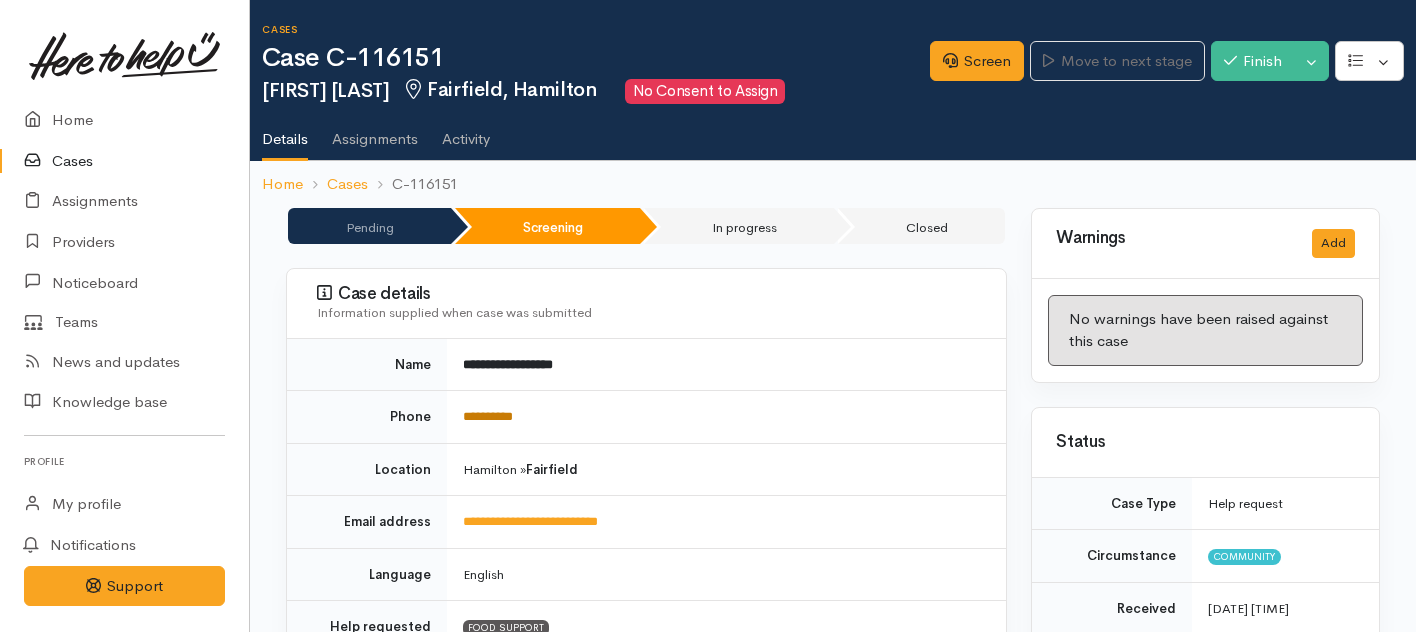 scroll, scrollTop: 1336, scrollLeft: 0, axis: vertical 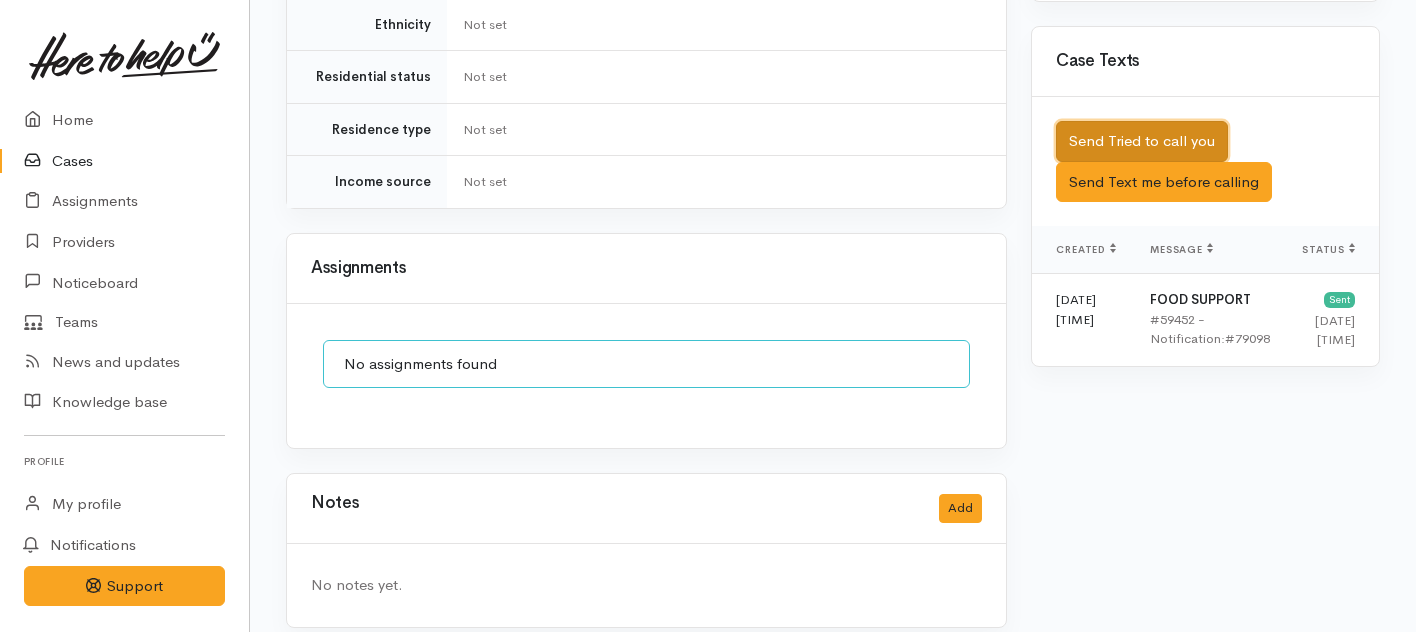 click on "Send Tried to call you" at bounding box center [1142, 141] 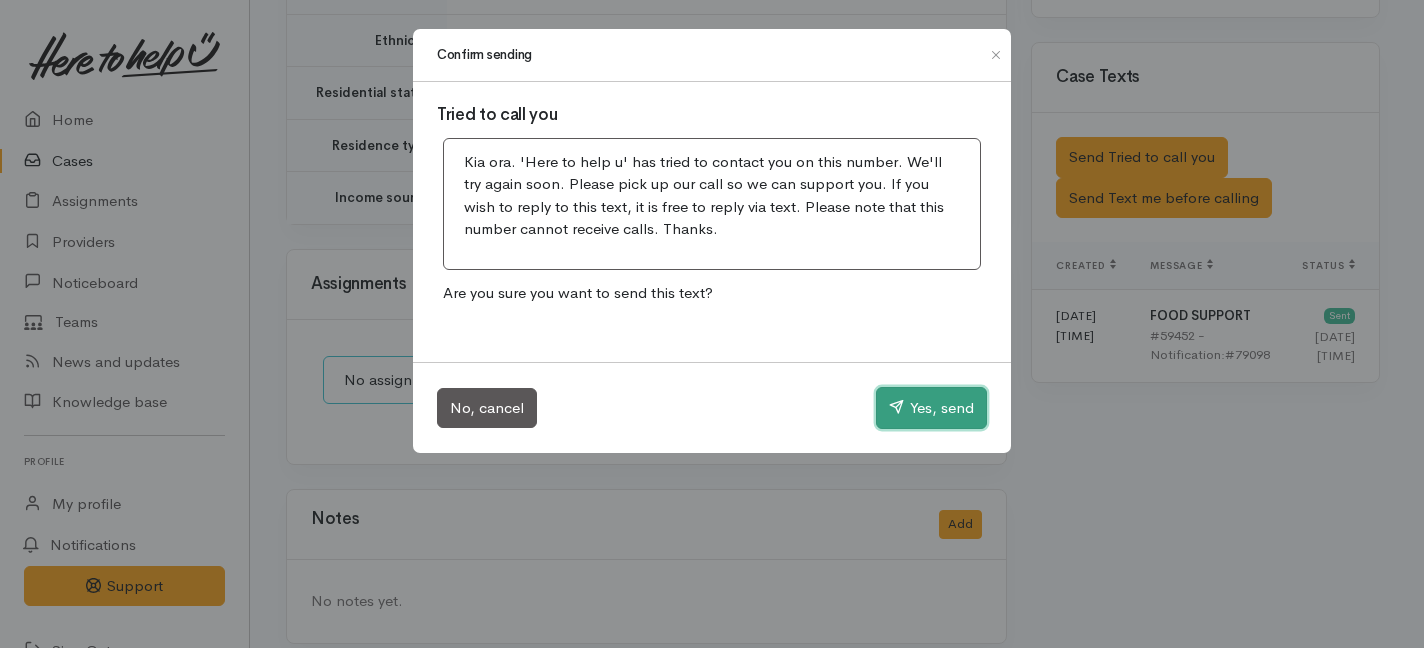 click on "Yes, send" at bounding box center [931, 408] 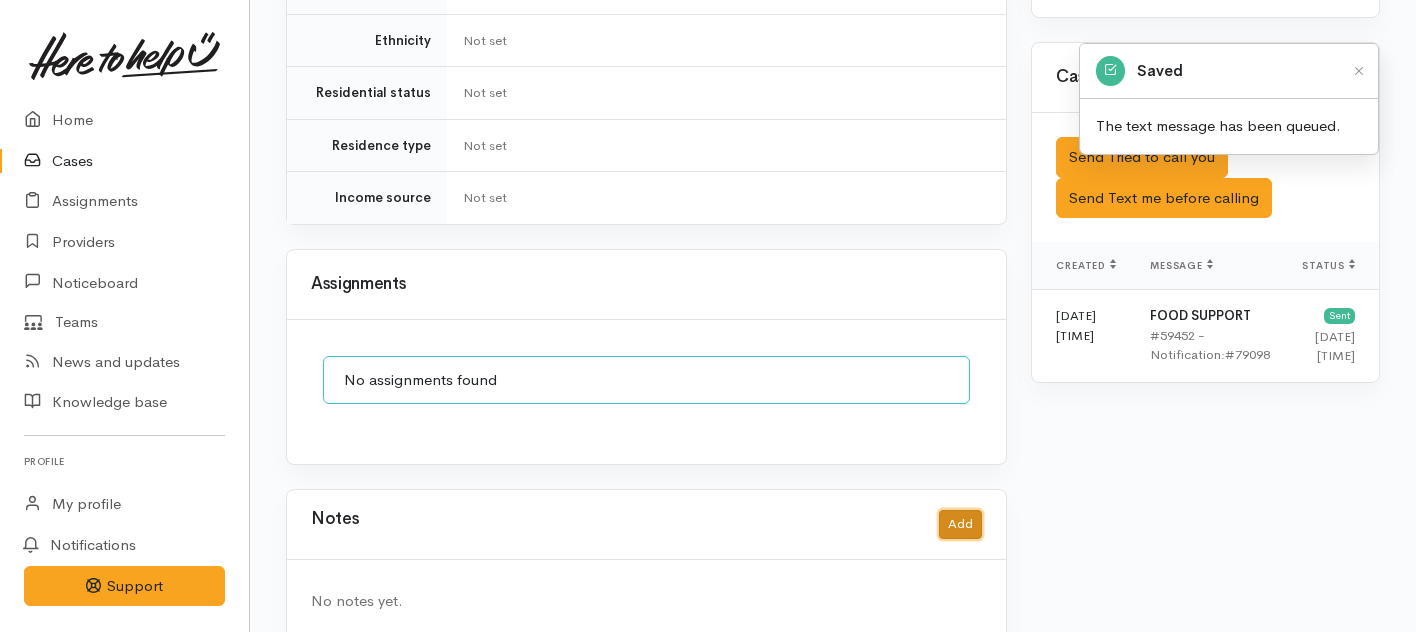 click on "Add" at bounding box center [960, 524] 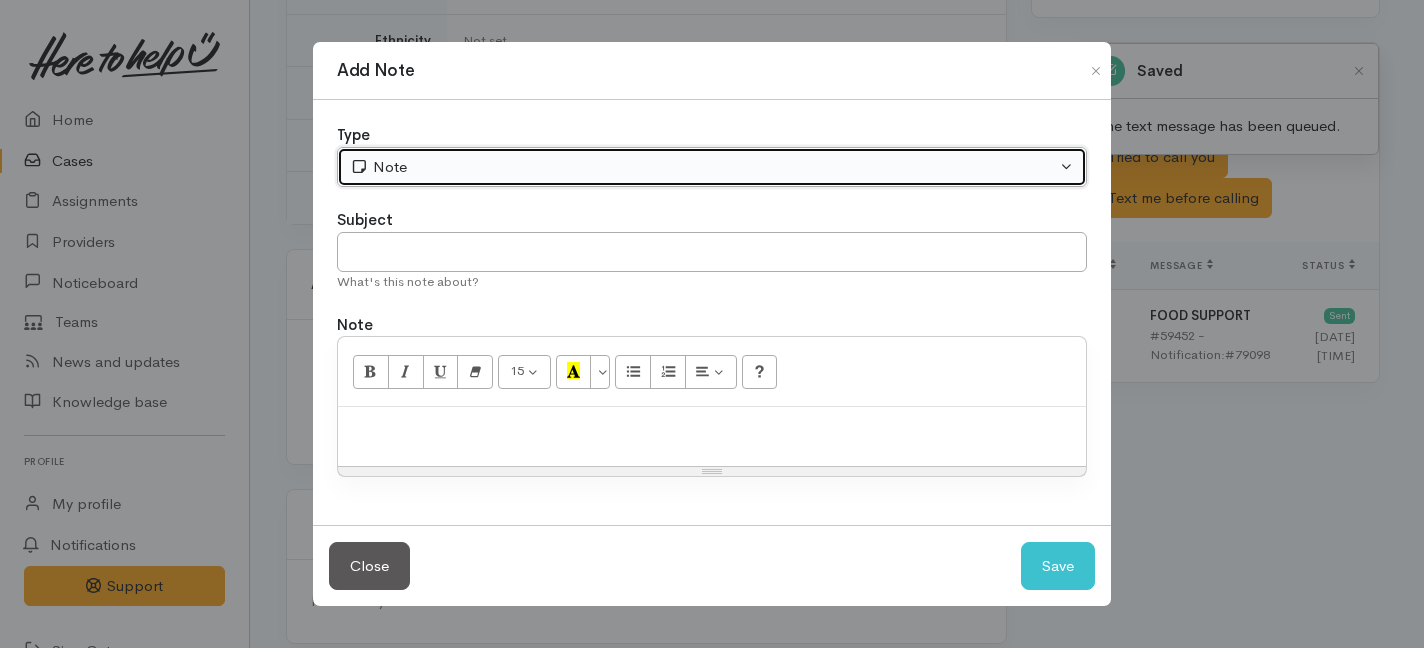 click on "Note" at bounding box center (703, 167) 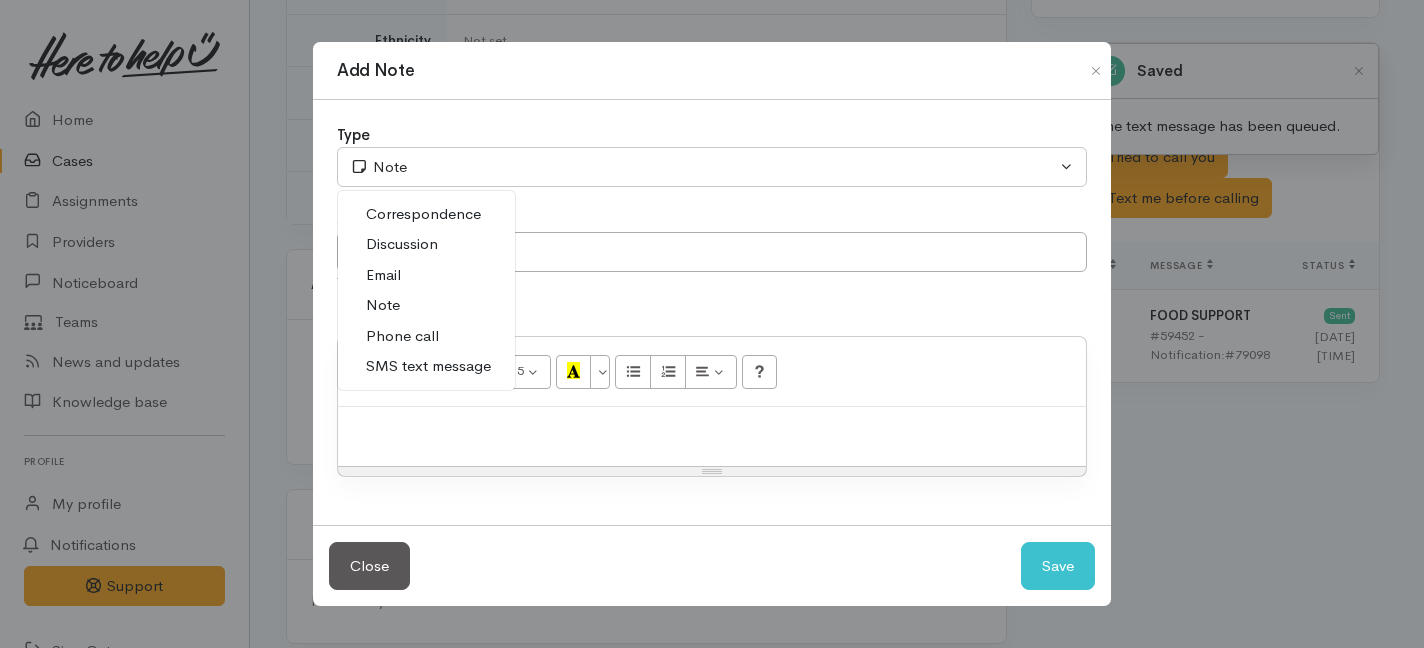 click on "Phone call" at bounding box center (402, 336) 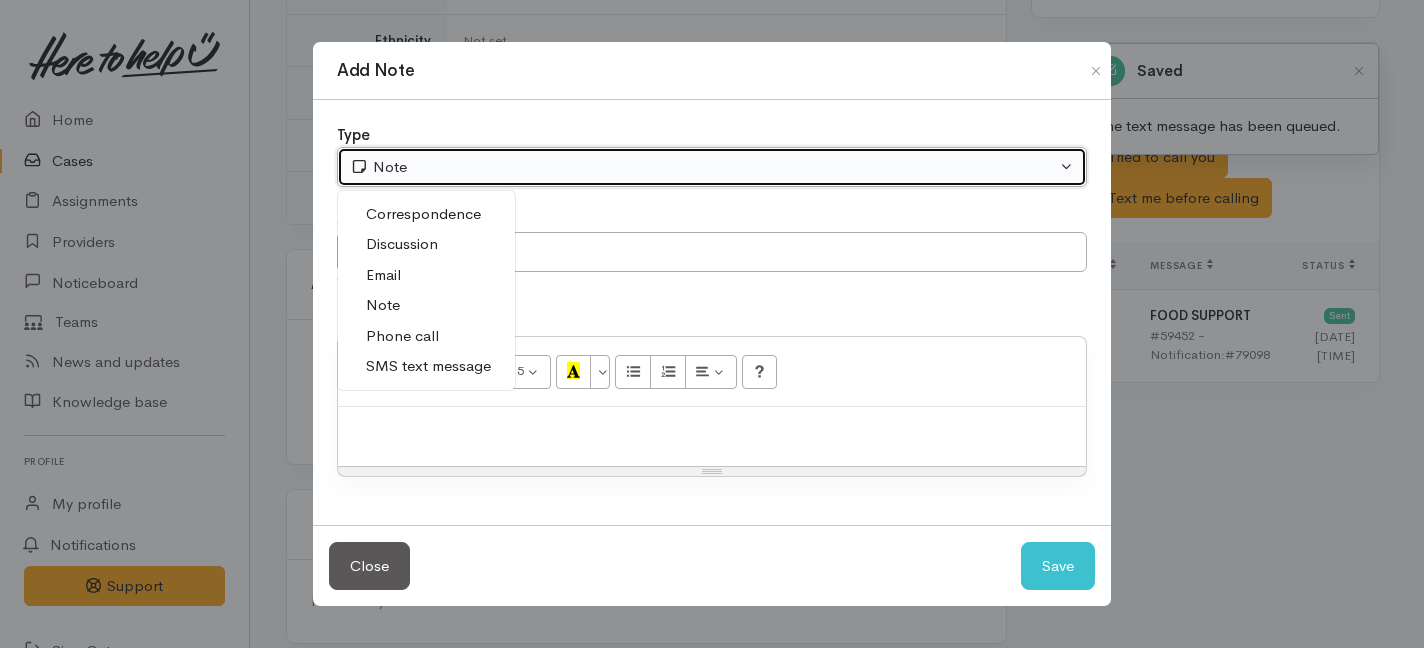 select on "3" 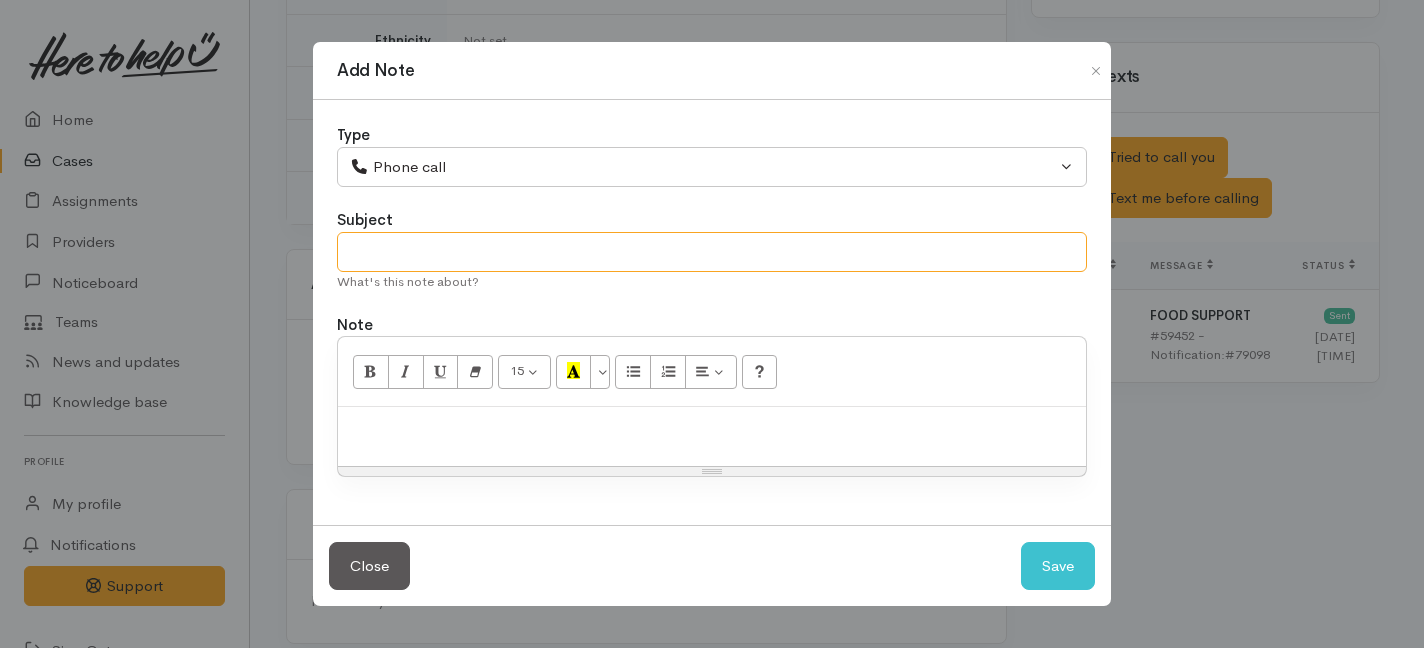 click at bounding box center (712, 252) 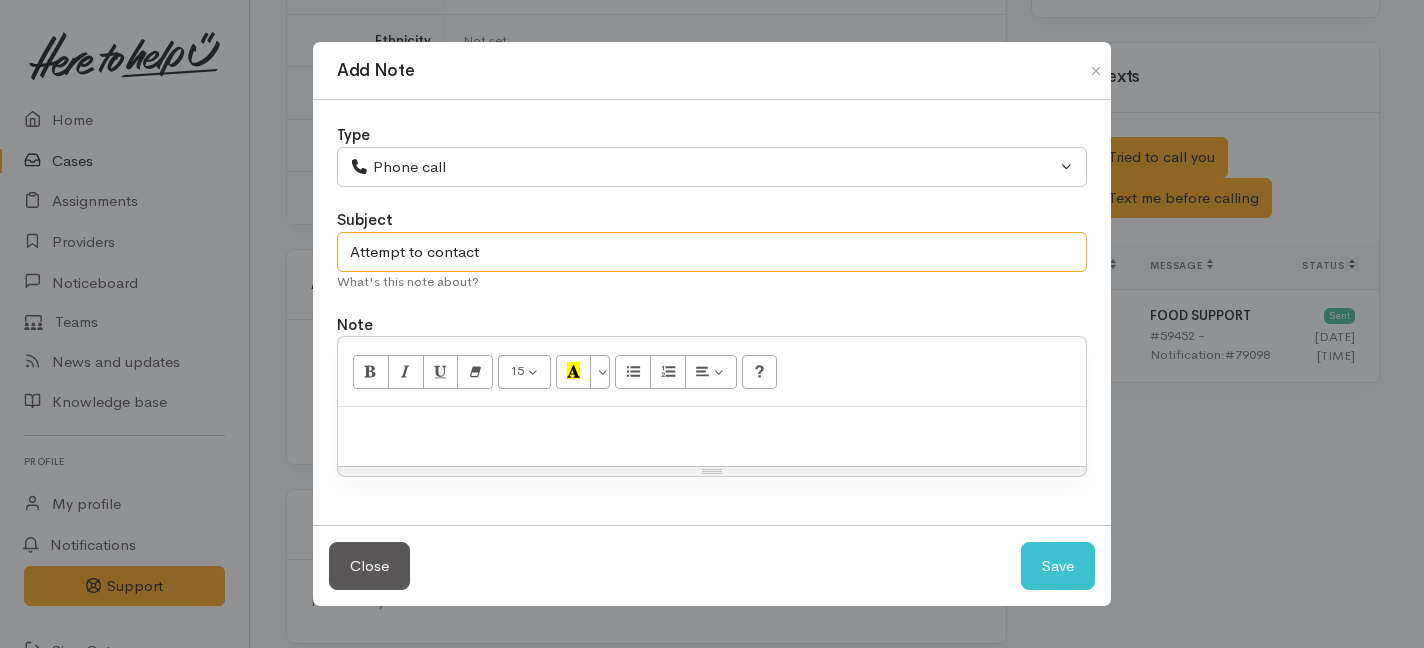 type on "Attempt to contact" 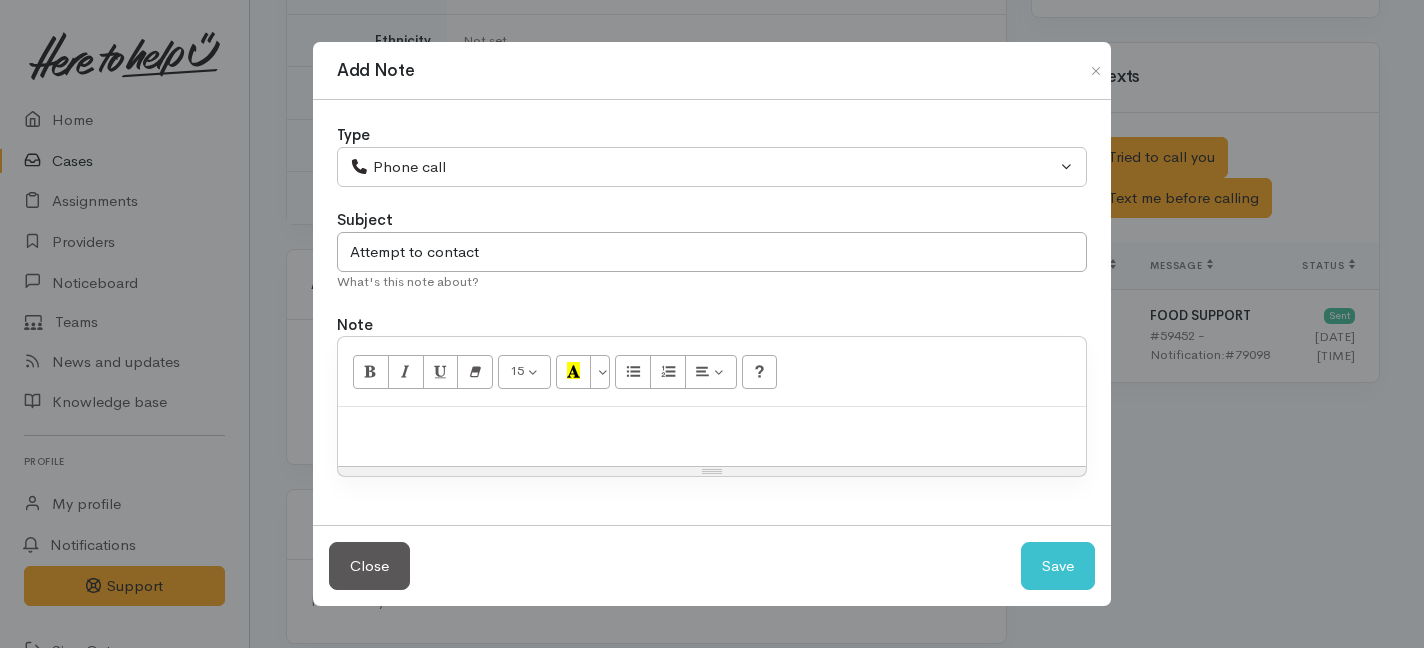 click at bounding box center [712, 436] 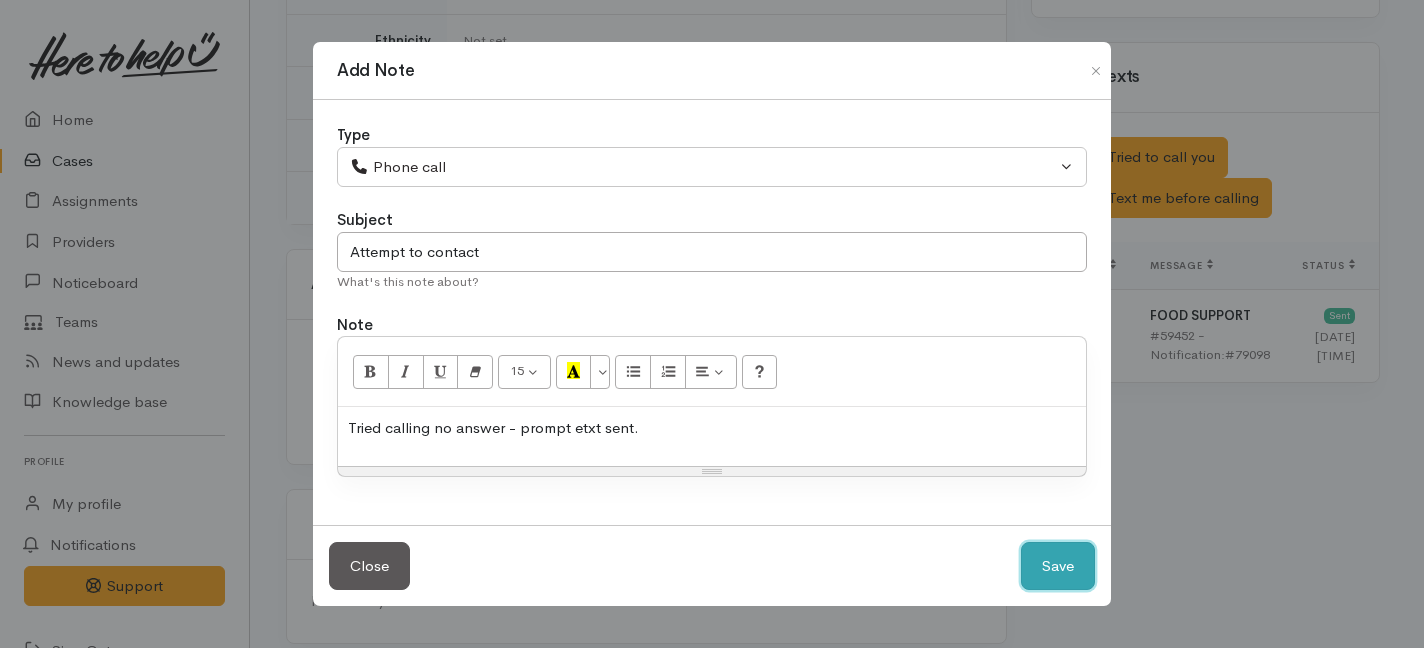 click on "Save" at bounding box center [1058, 566] 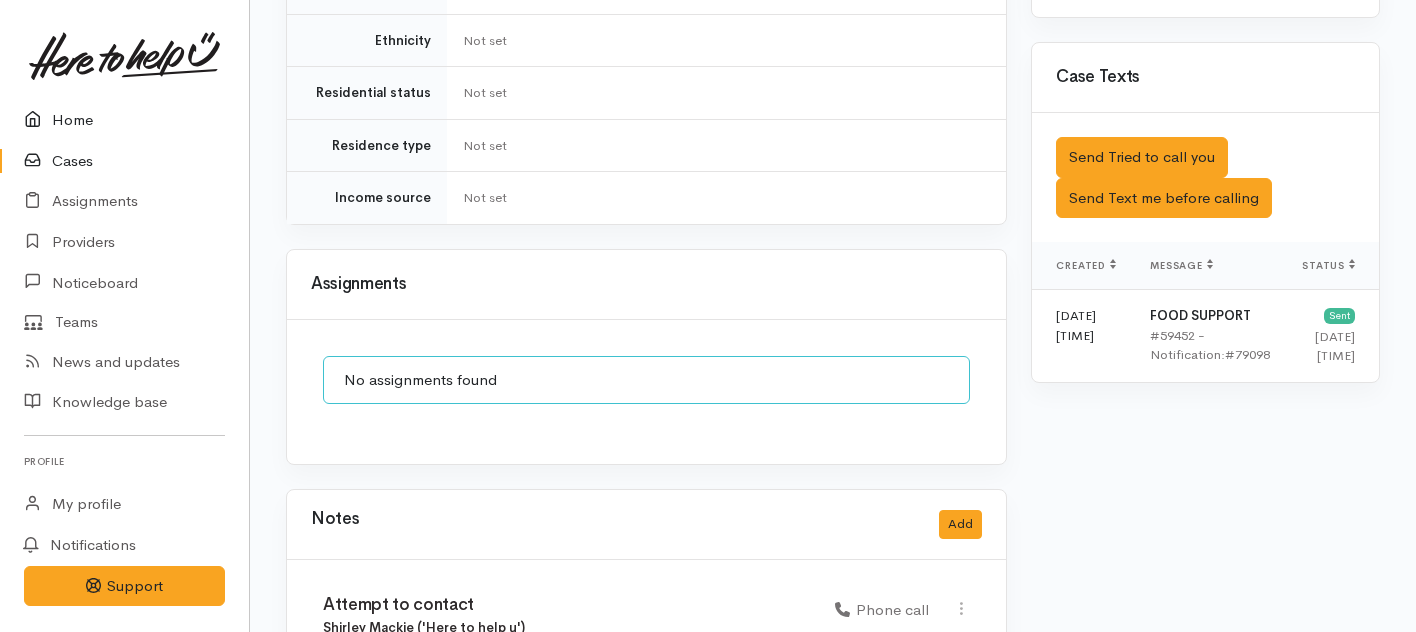 click on "Home" at bounding box center (124, 120) 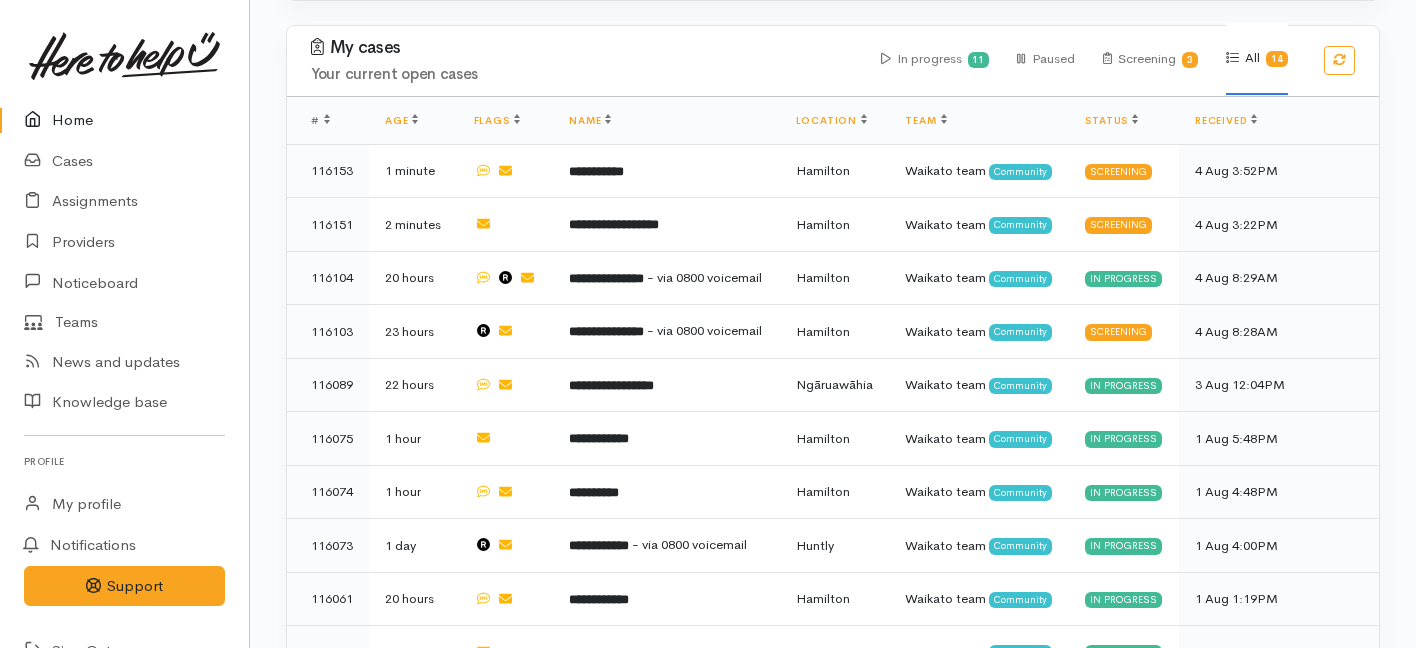 scroll, scrollTop: 976, scrollLeft: 0, axis: vertical 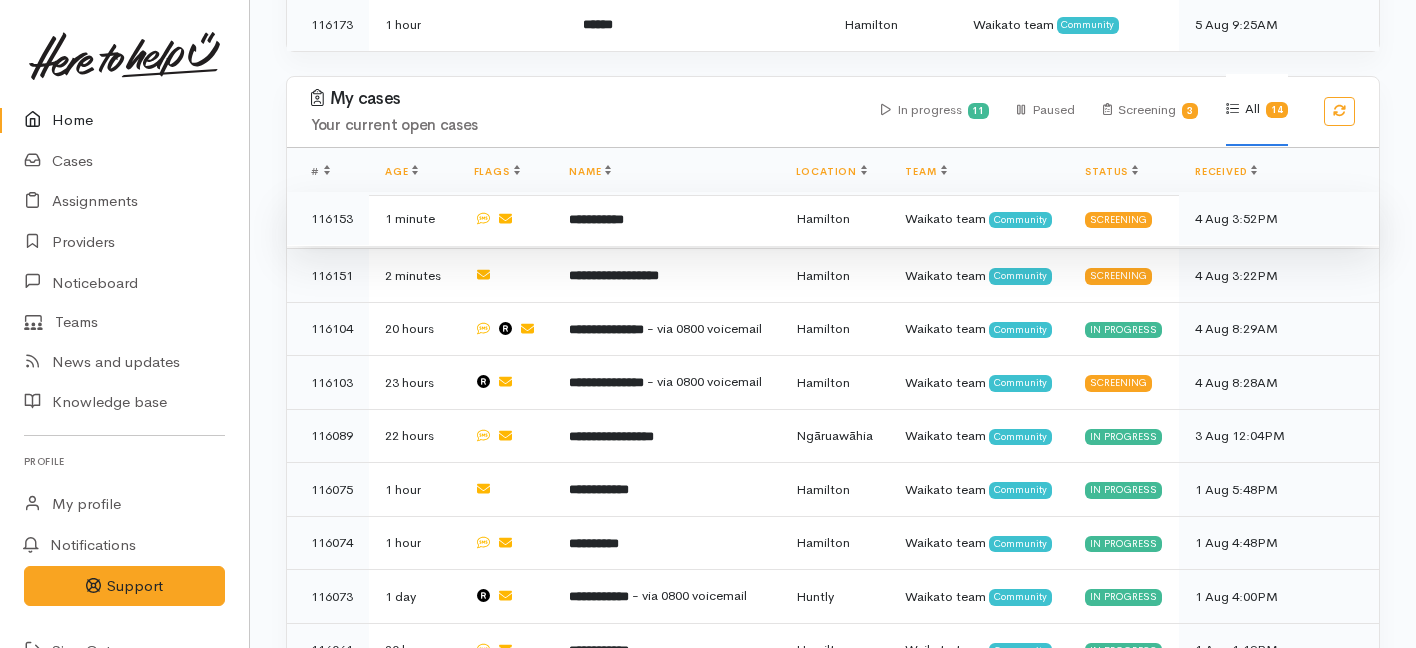 click on "**********" at bounding box center [666, 219] 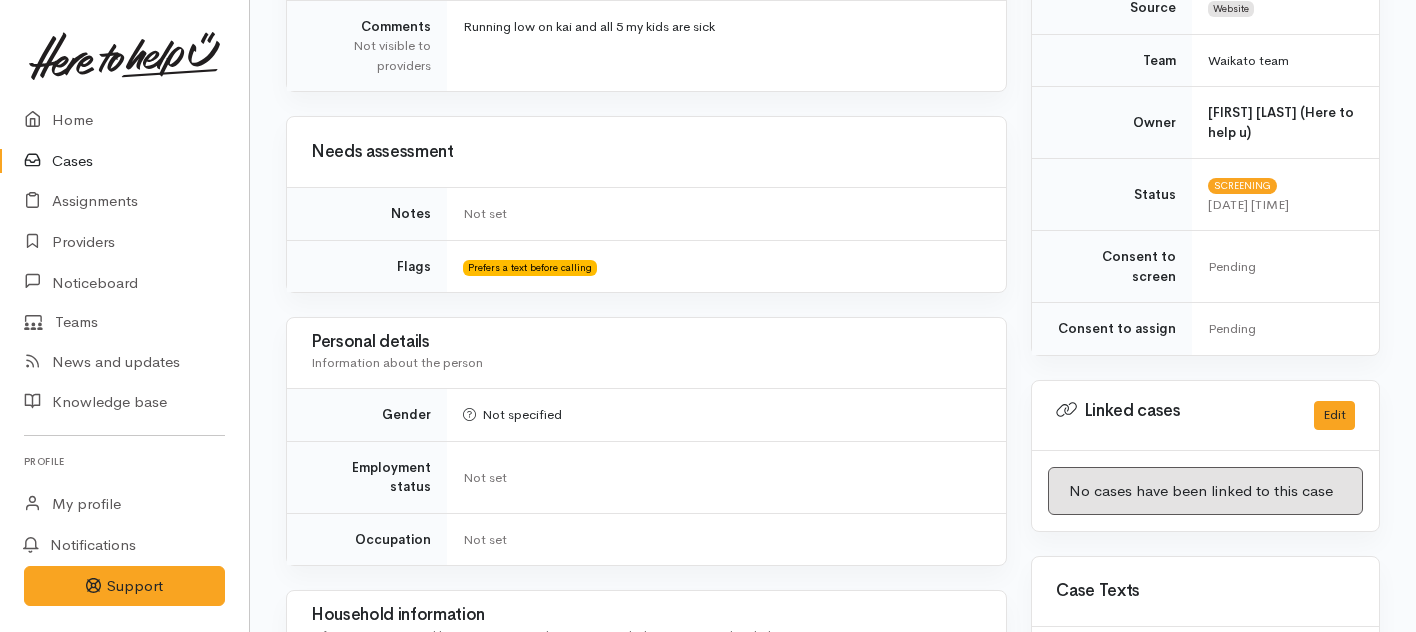 scroll, scrollTop: 1251, scrollLeft: 0, axis: vertical 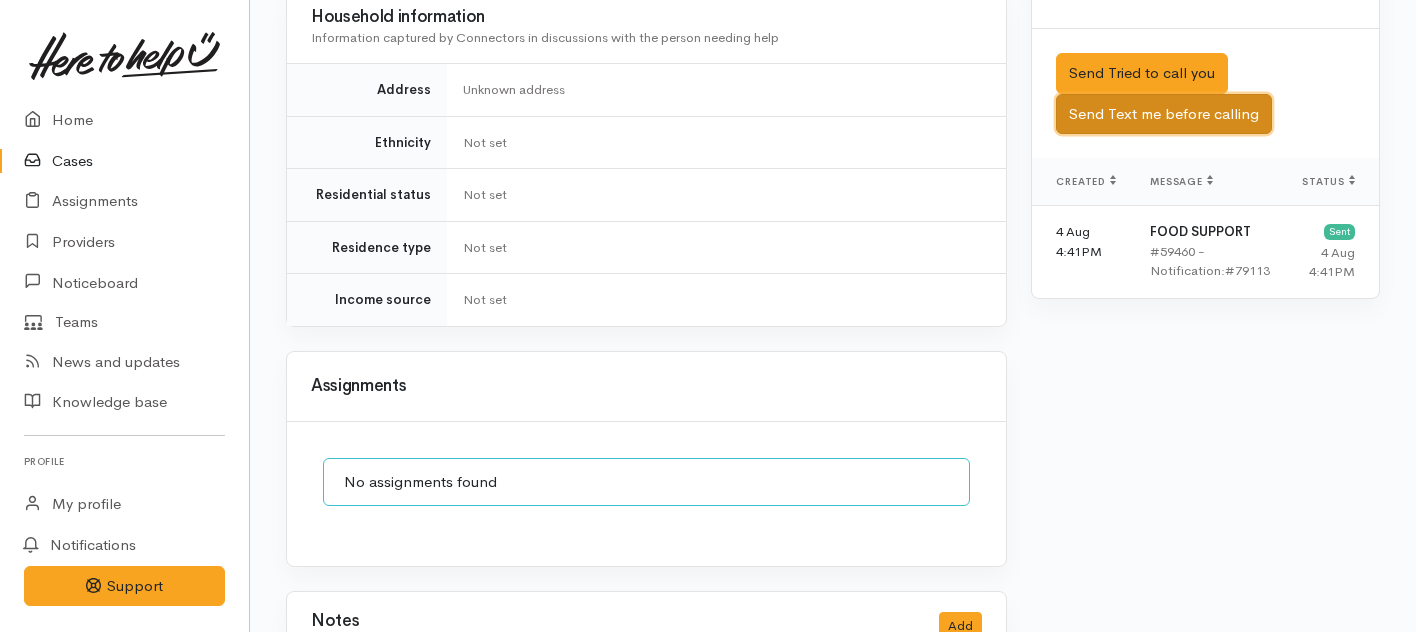 click on "Send Text me before calling" at bounding box center [1164, 114] 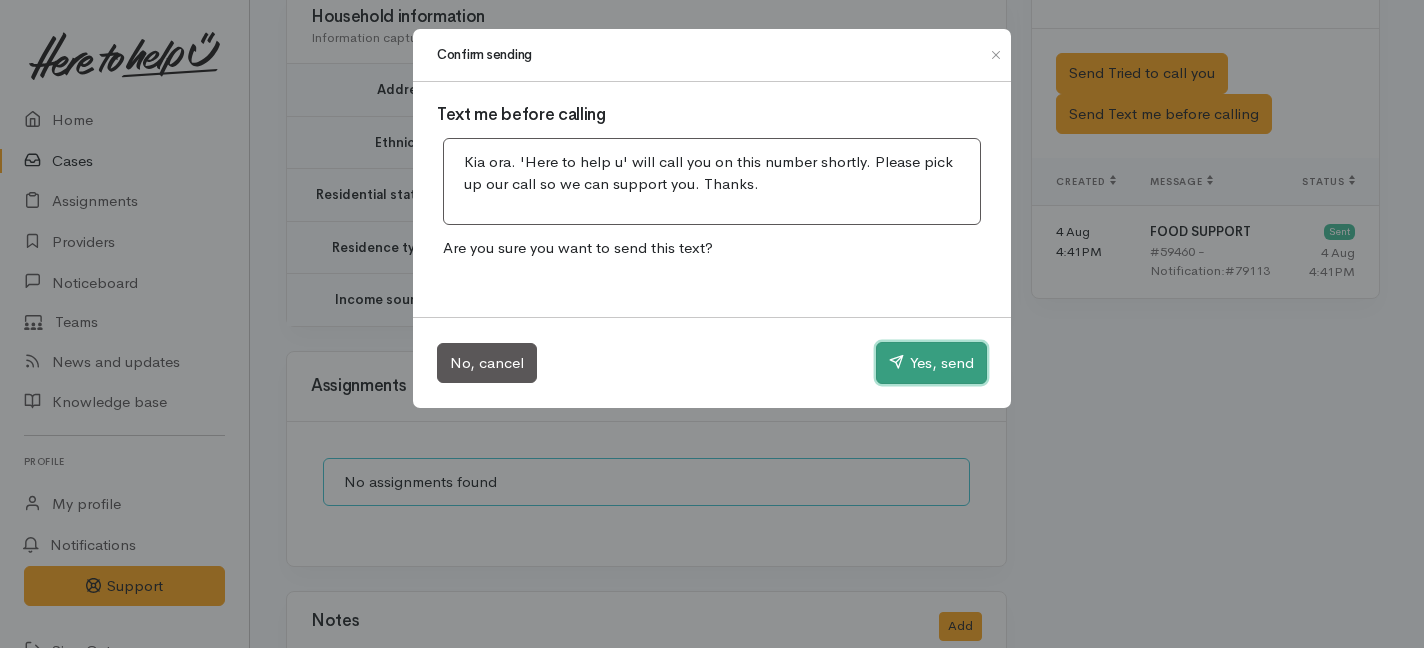 click on "Yes, send" at bounding box center (931, 363) 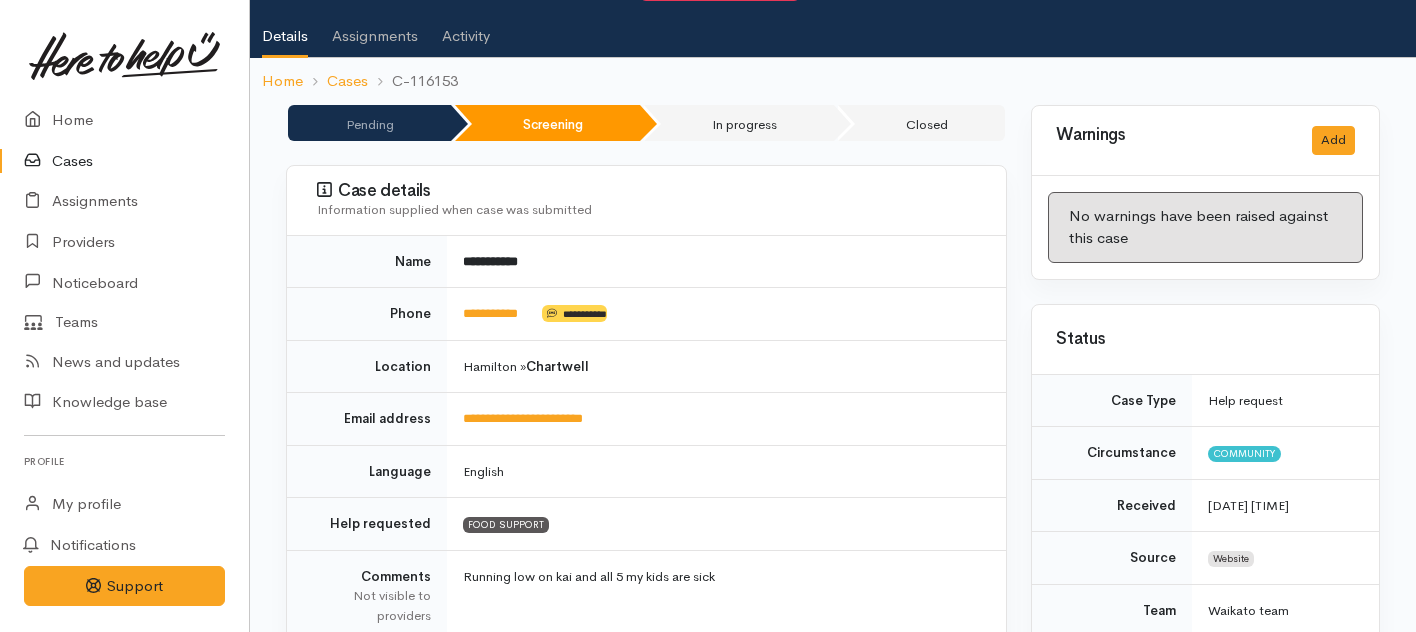 scroll, scrollTop: 60, scrollLeft: 0, axis: vertical 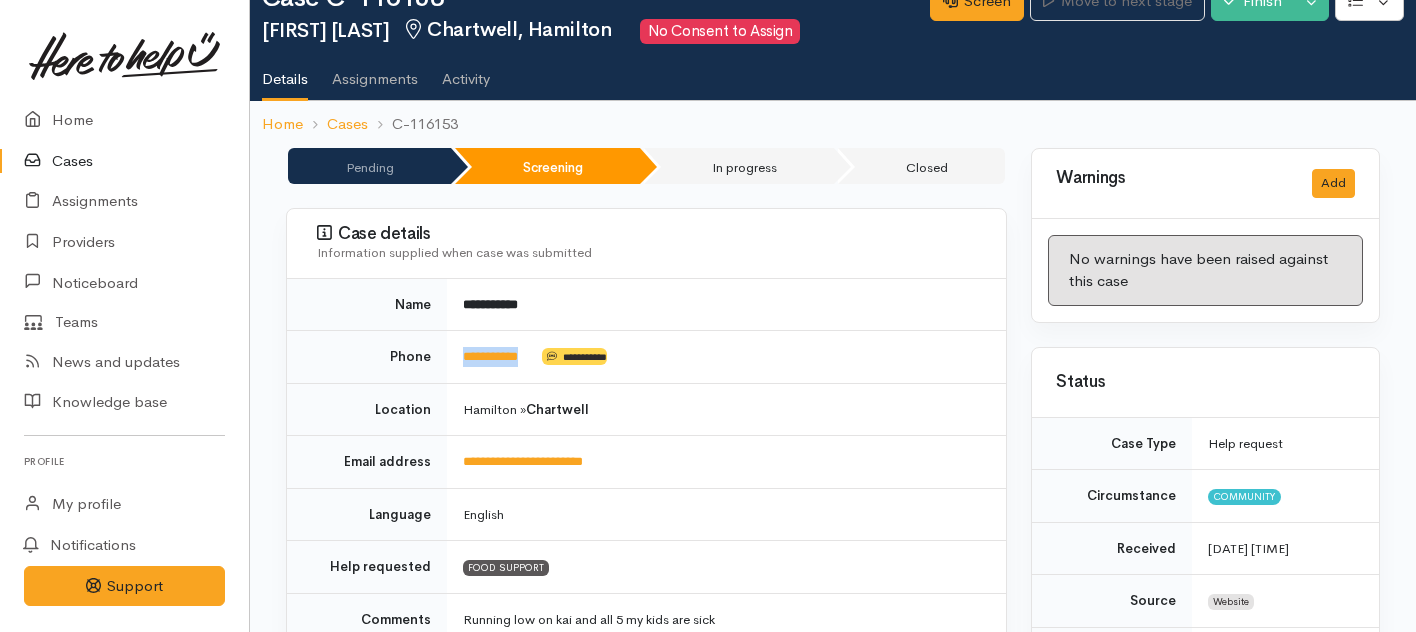 drag, startPoint x: 538, startPoint y: 359, endPoint x: 433, endPoint y: 359, distance: 105 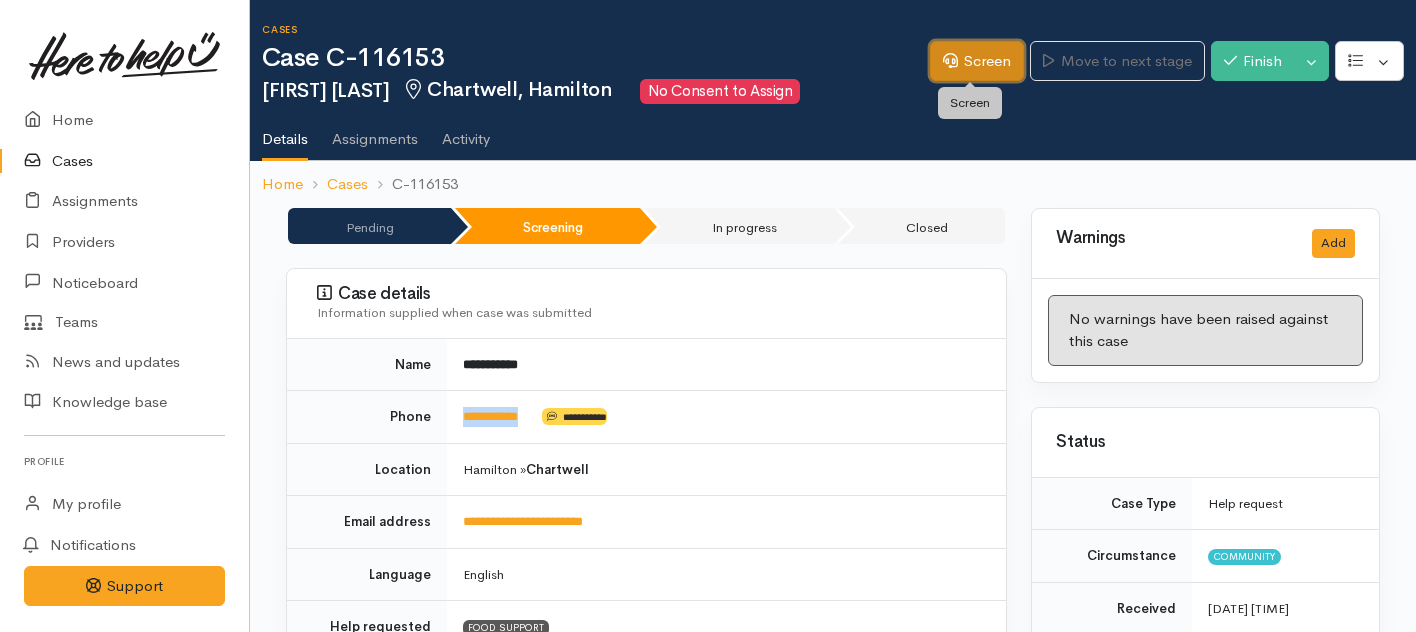 click on "Screen" at bounding box center [977, 61] 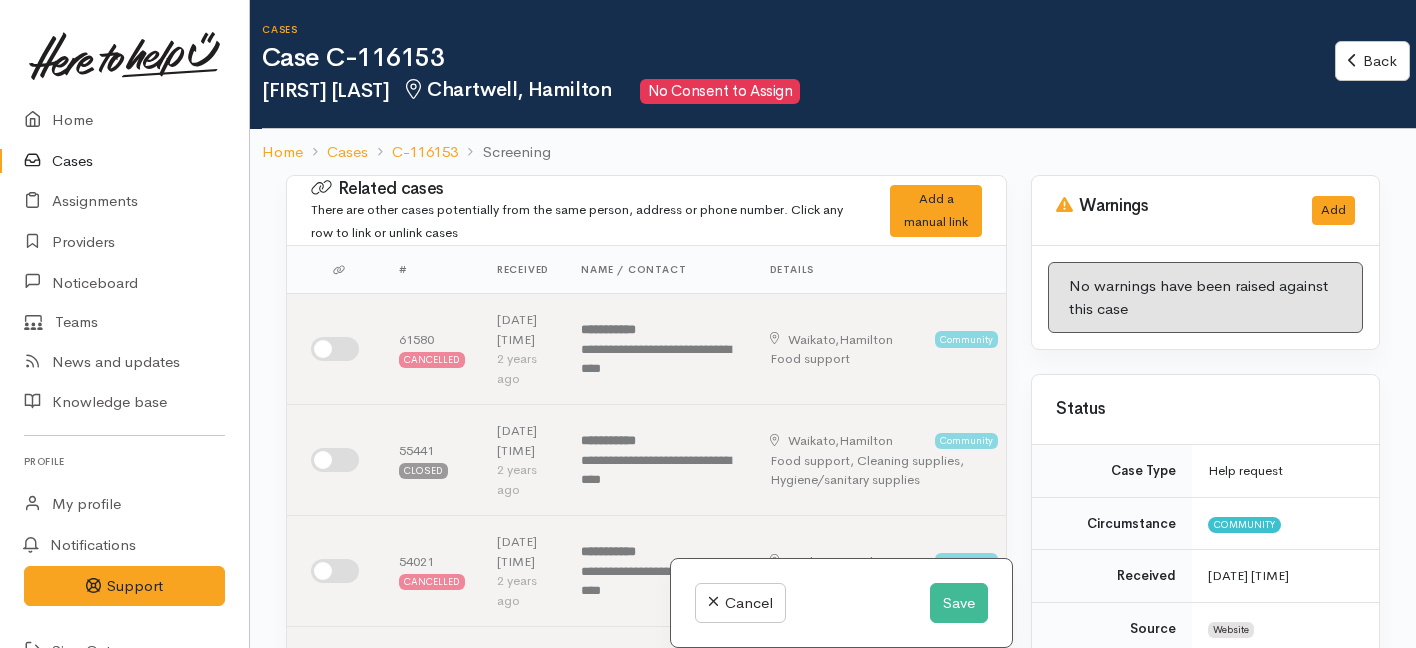 scroll, scrollTop: 0, scrollLeft: 0, axis: both 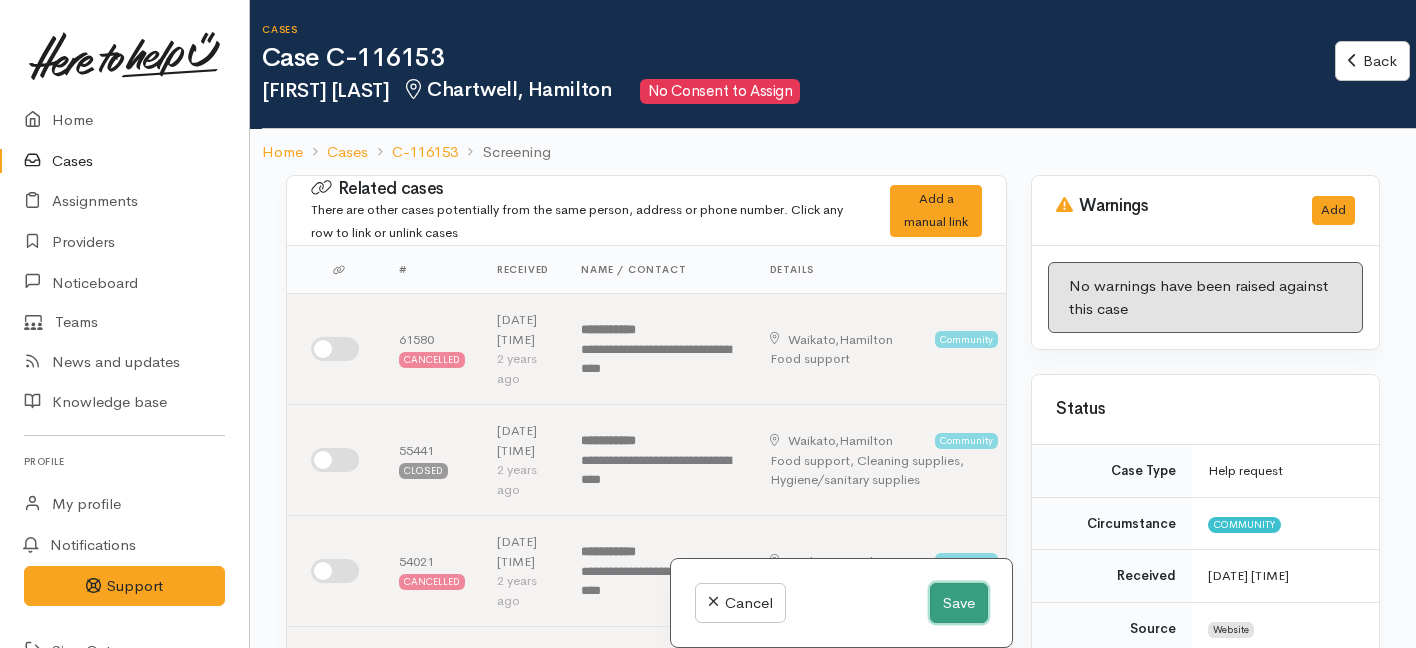 click on "Save" at bounding box center [959, 603] 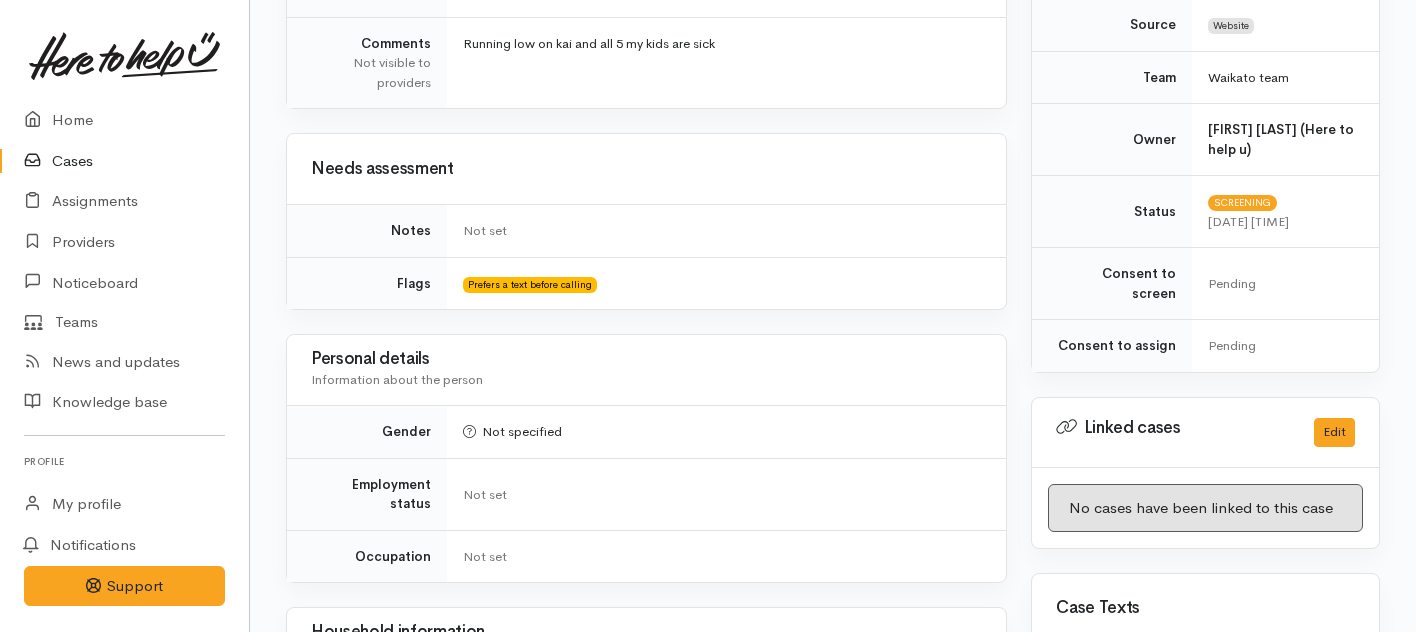 scroll, scrollTop: 1369, scrollLeft: 0, axis: vertical 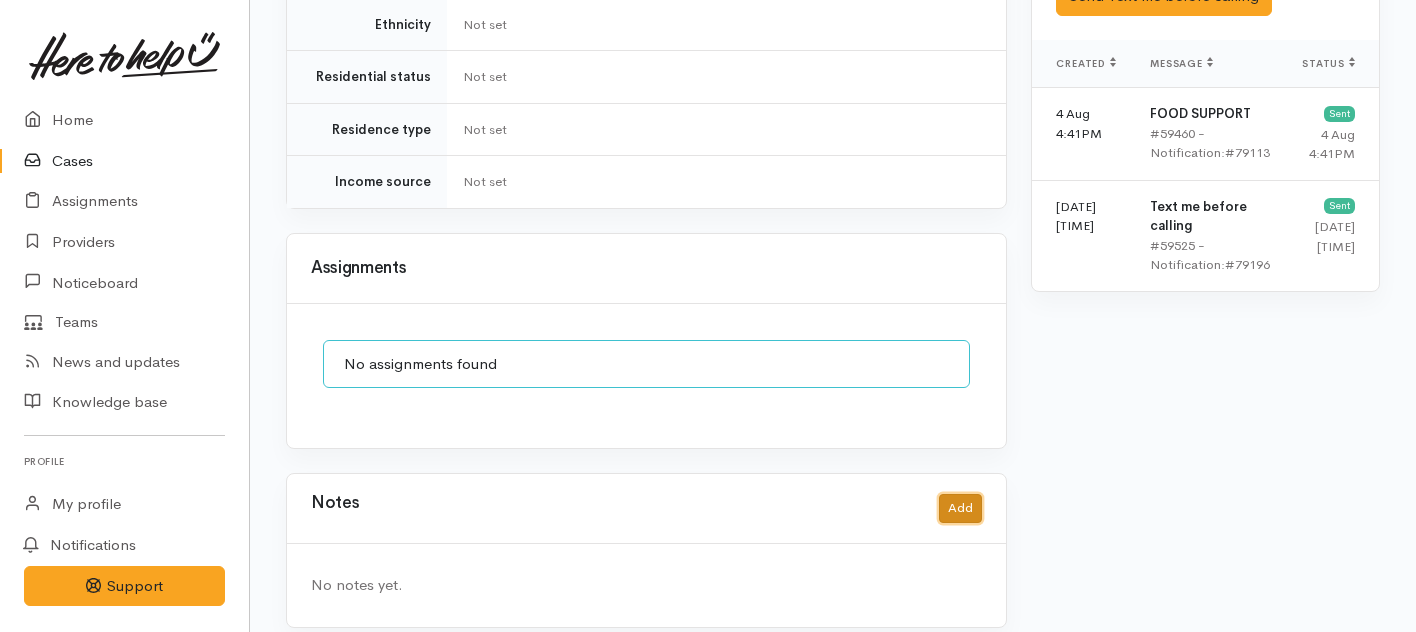 click on "Add" at bounding box center [960, 508] 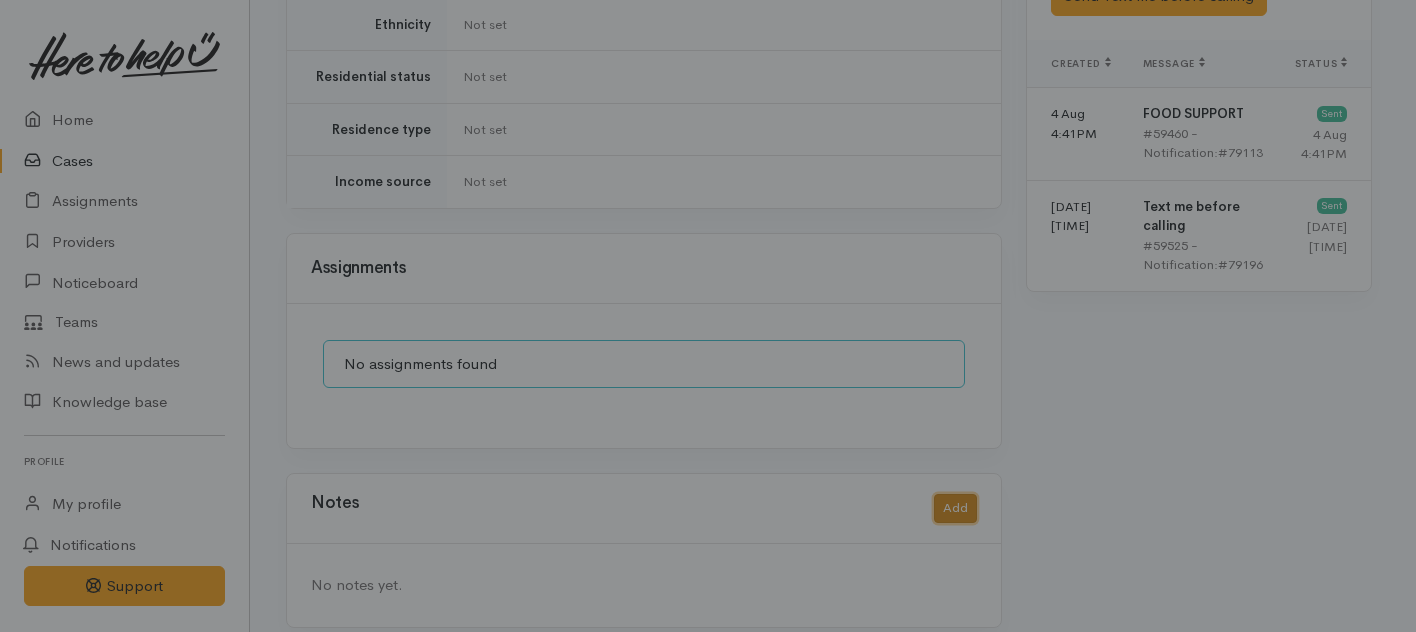 scroll, scrollTop: 1353, scrollLeft: 0, axis: vertical 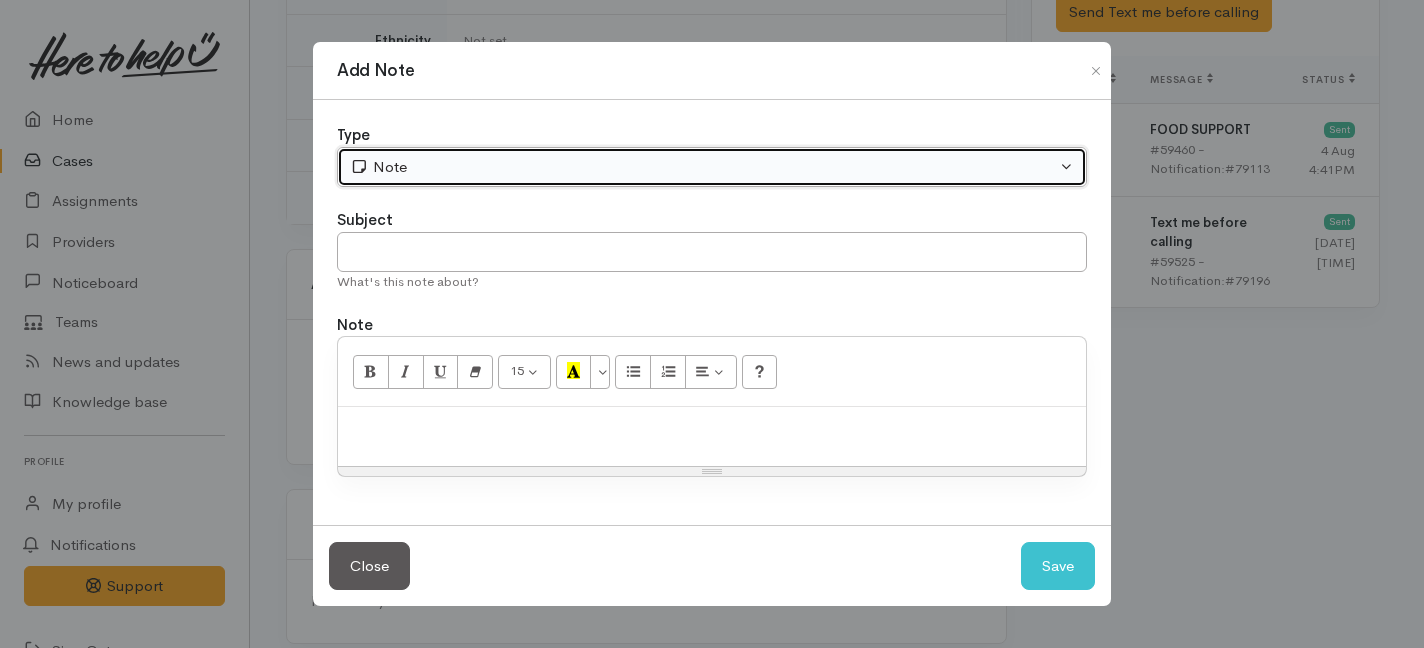 click on "Note" at bounding box center (703, 167) 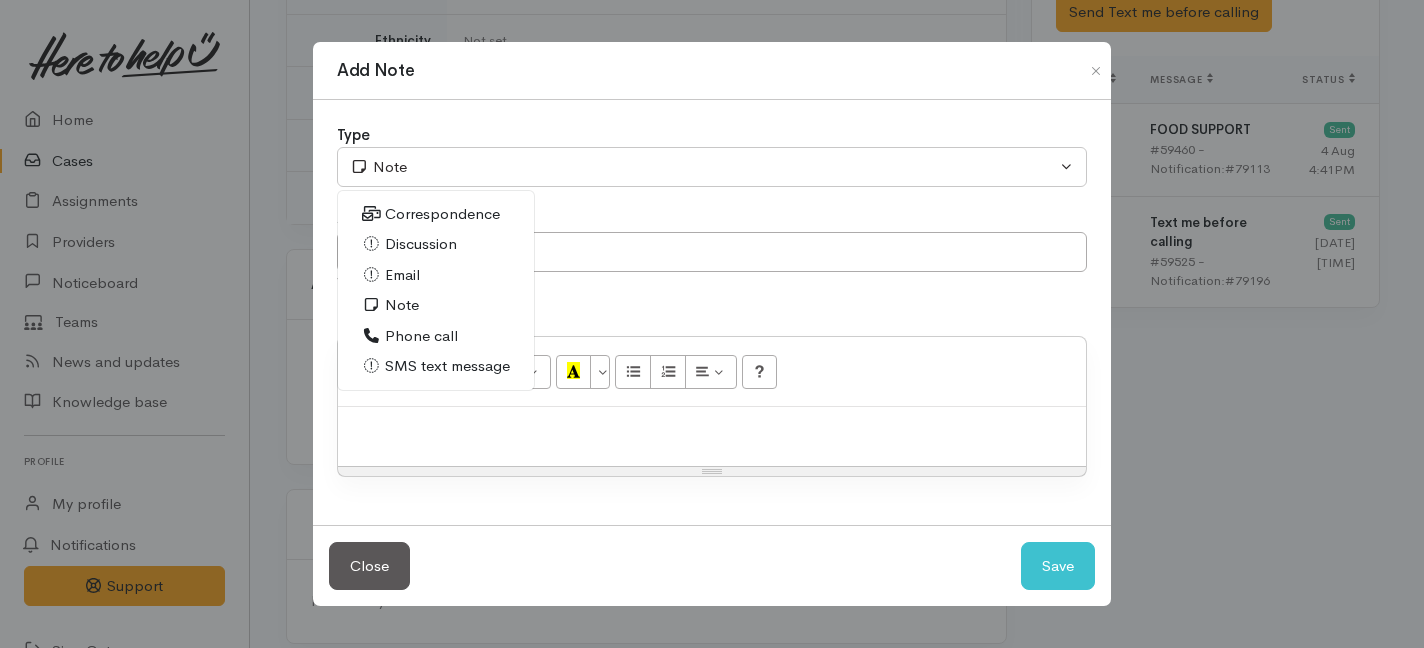 click on "Phone call" at bounding box center [436, 336] 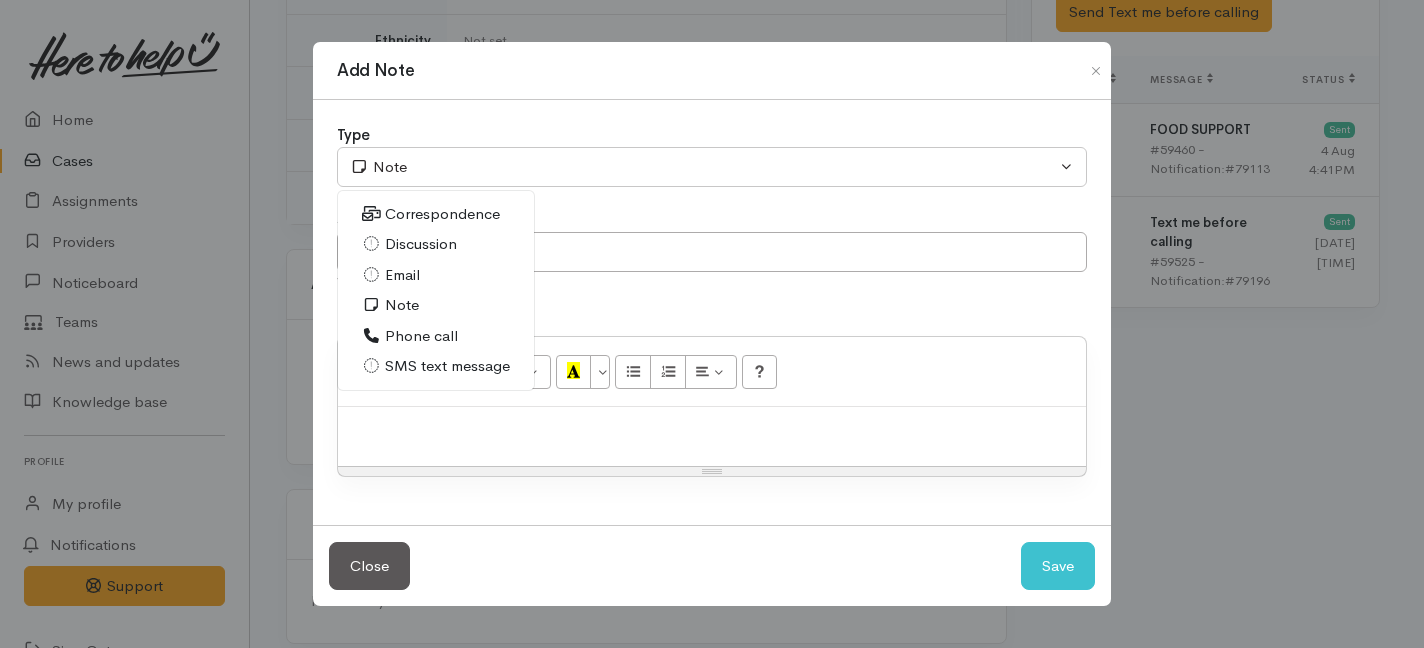 select on "3" 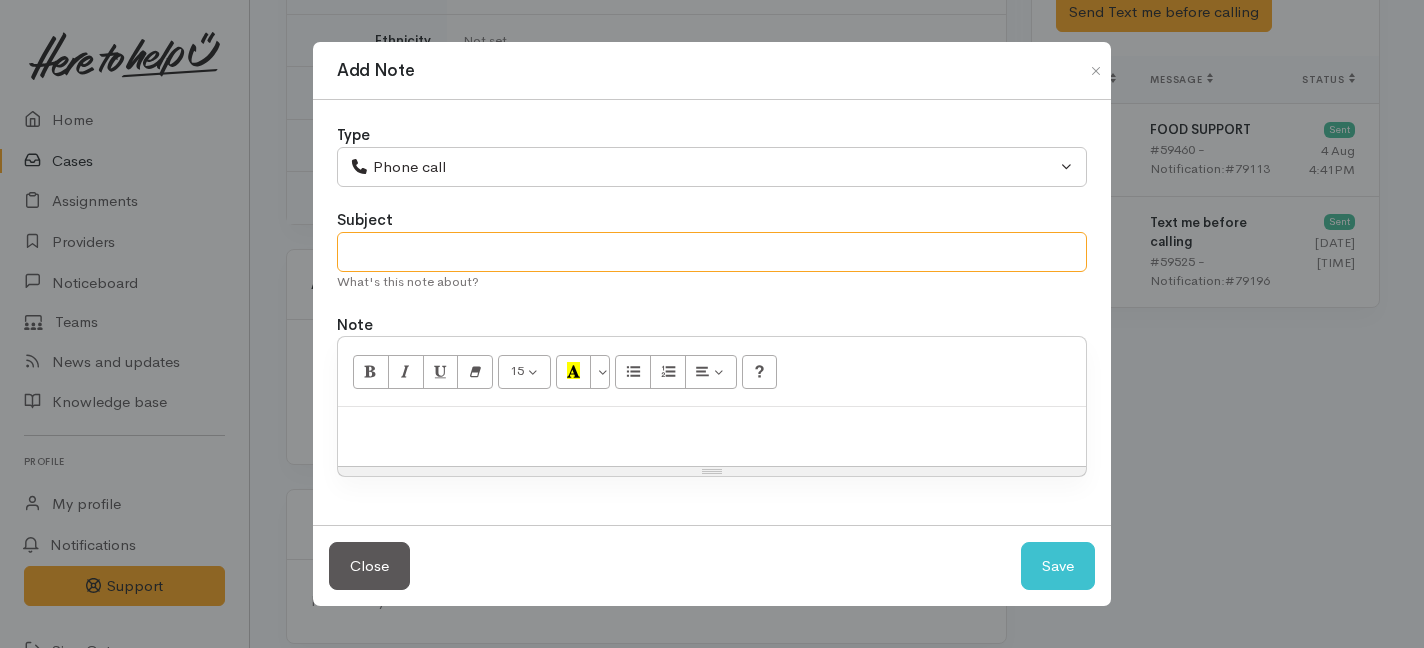 click at bounding box center (712, 252) 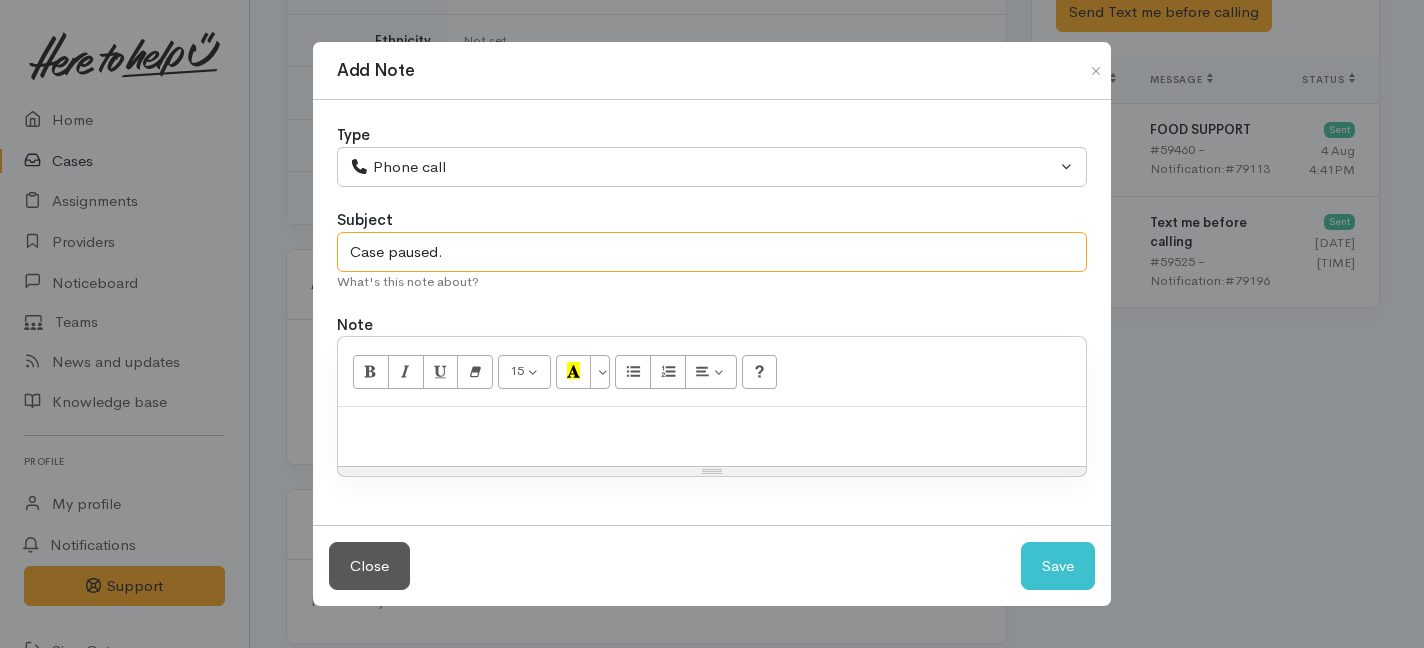 type on "Case paused." 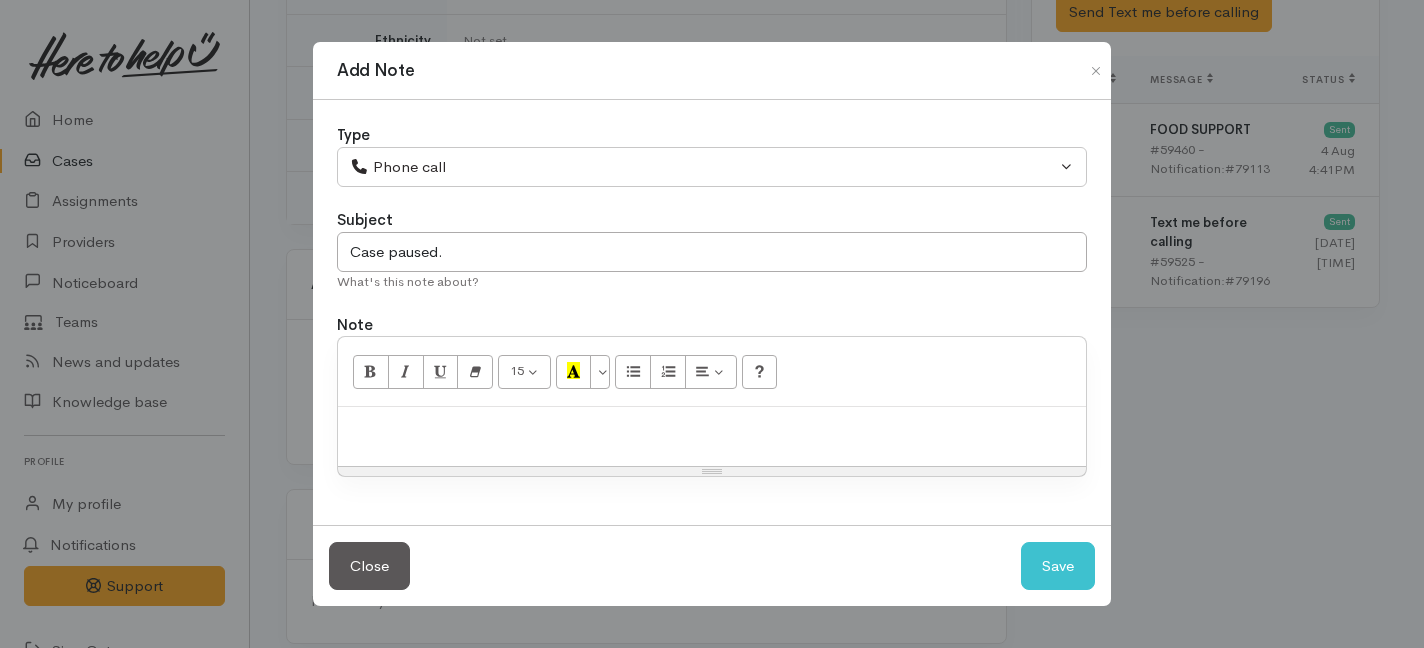 click at bounding box center [712, 428] 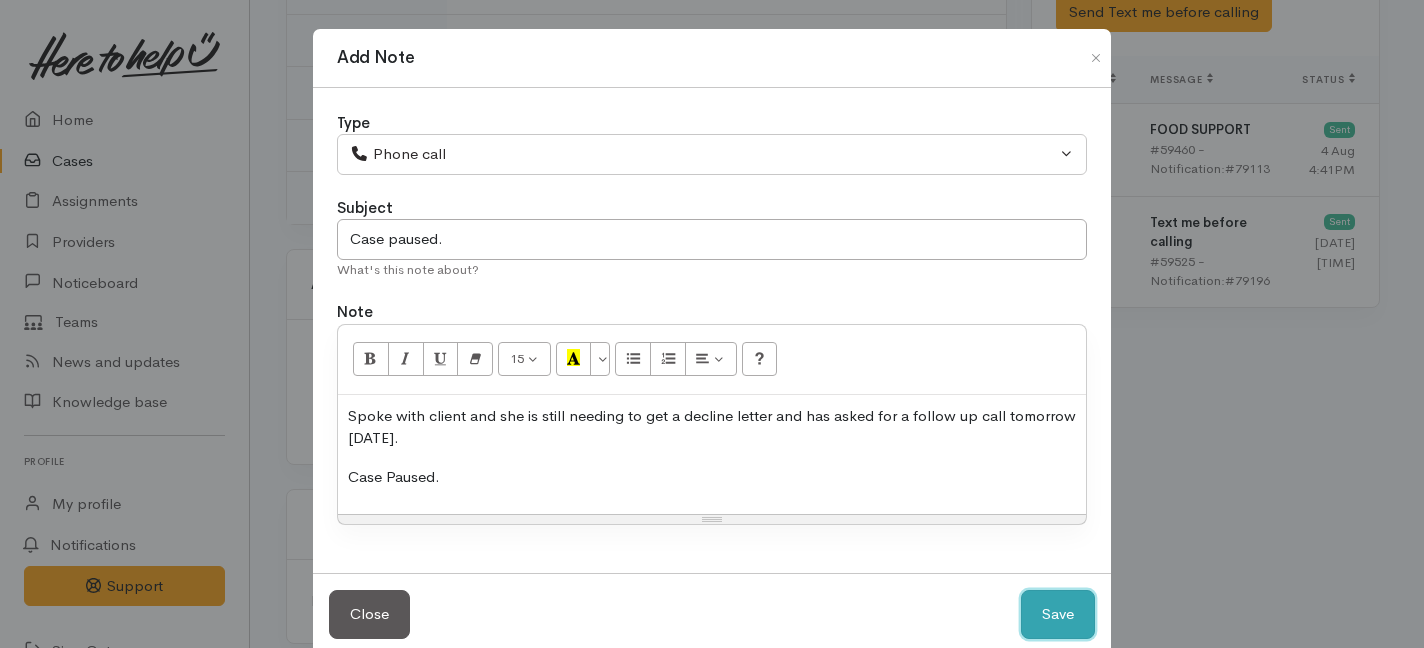 click on "Save" at bounding box center (1058, 614) 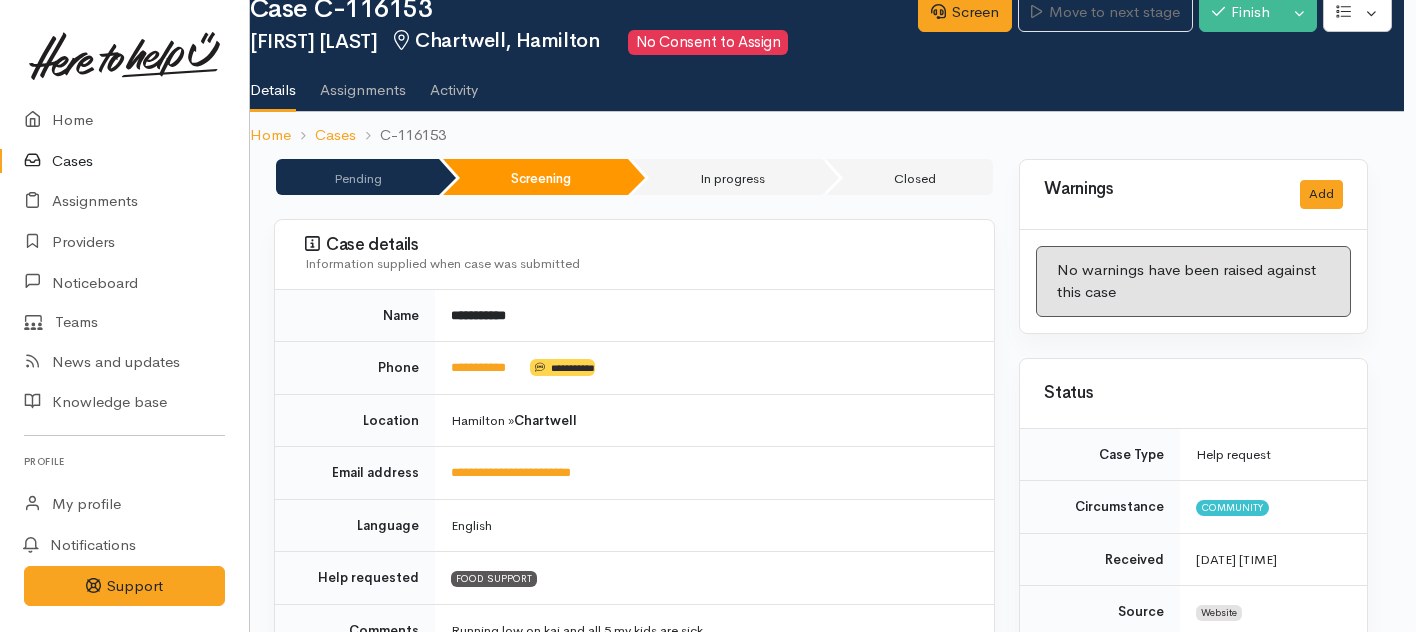 scroll, scrollTop: 0, scrollLeft: 12, axis: horizontal 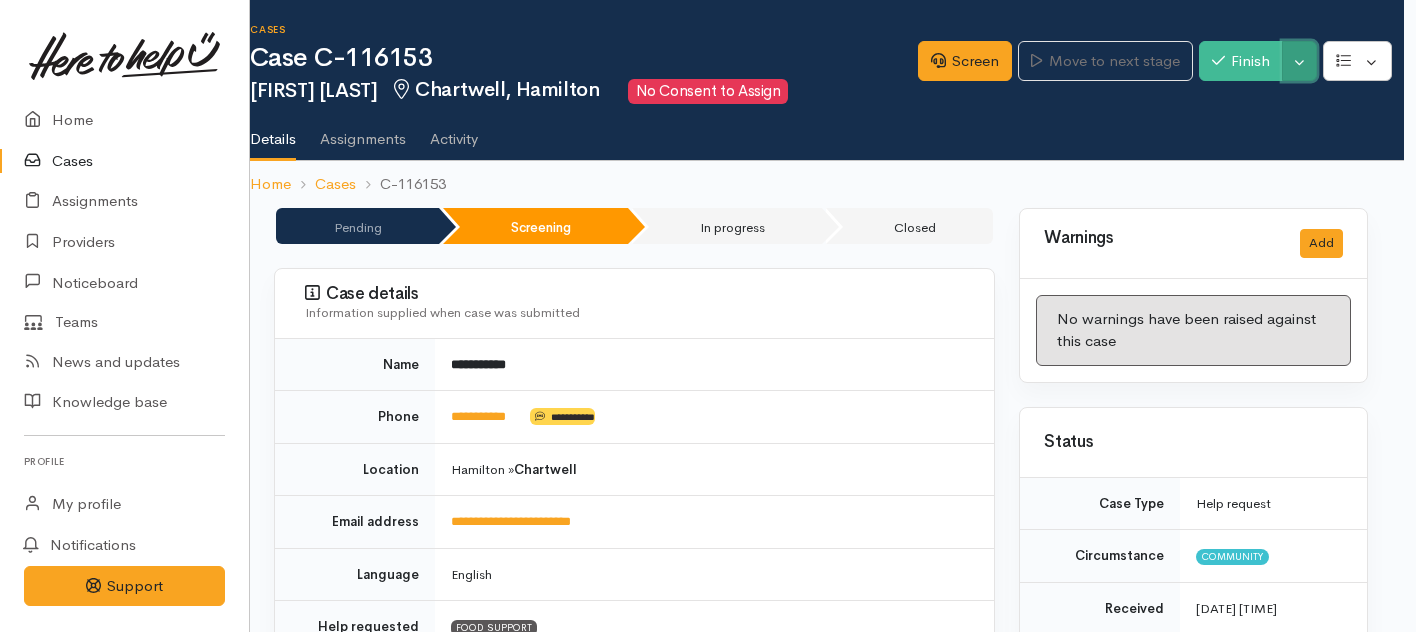 click on "Toggle Dropdown" at bounding box center [1299, 61] 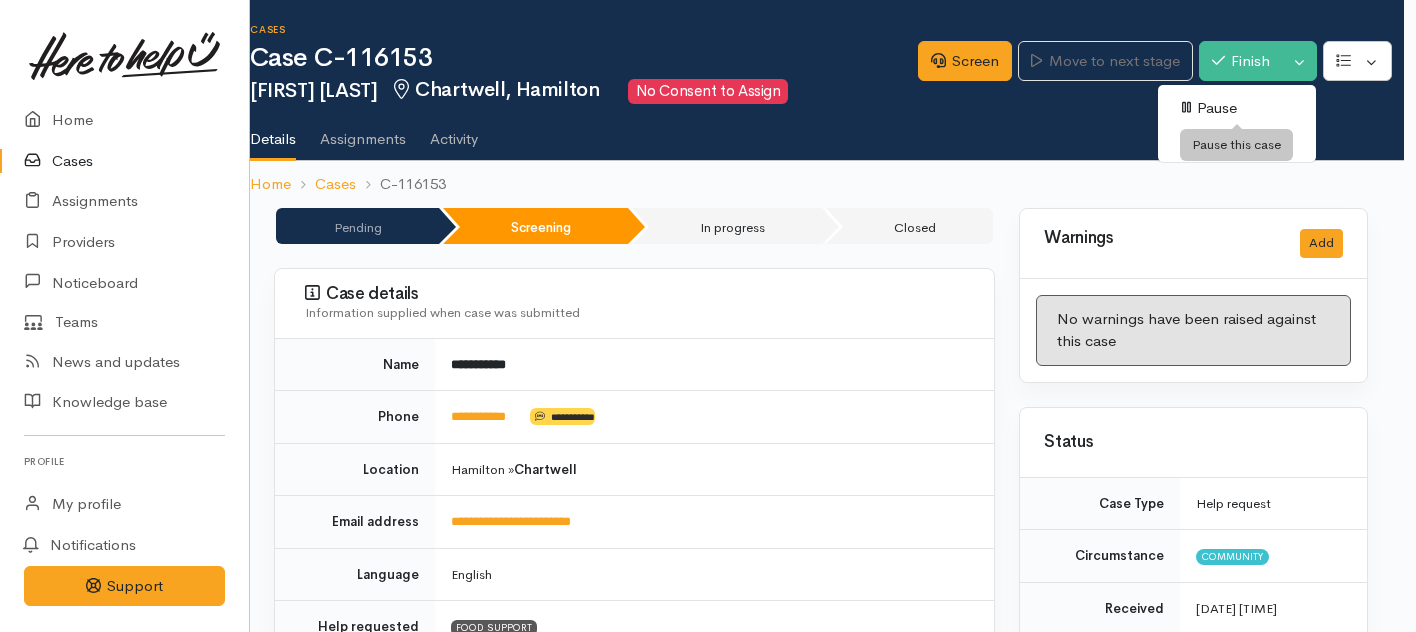 click on "Pause" at bounding box center [1237, 108] 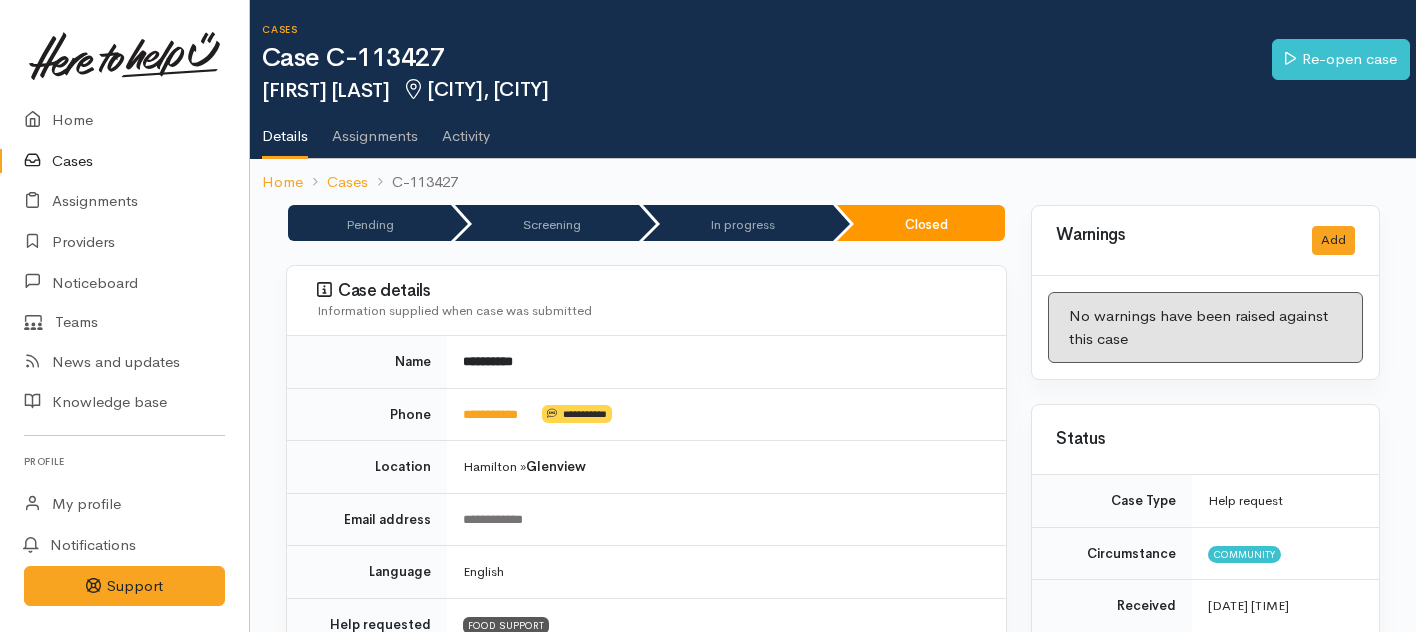 scroll, scrollTop: 170, scrollLeft: 0, axis: vertical 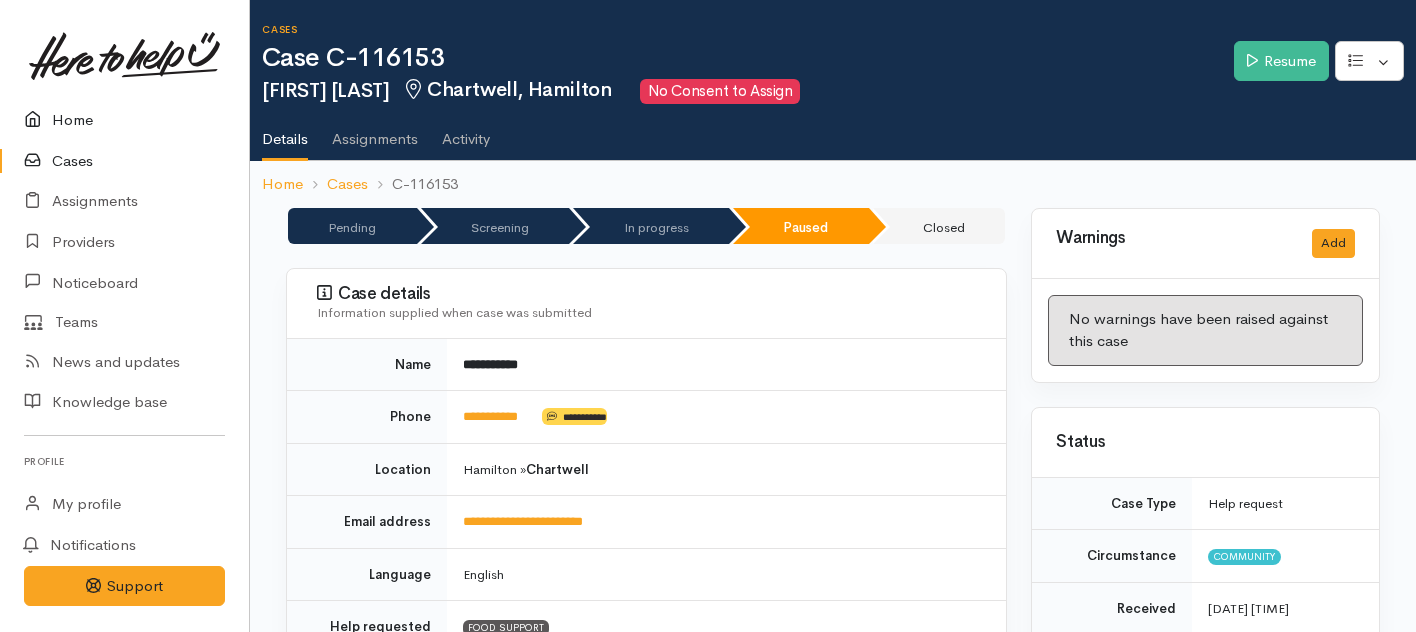 click on "Home" at bounding box center [124, 120] 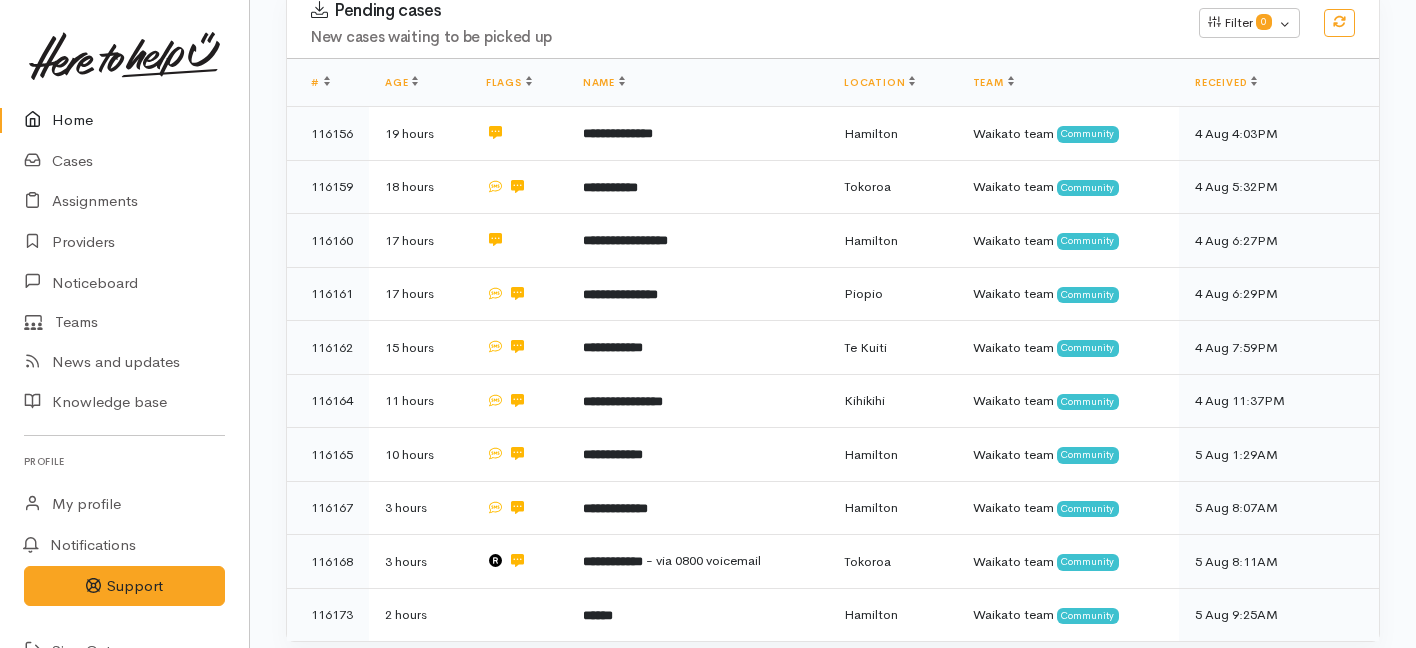 scroll, scrollTop: 0, scrollLeft: 0, axis: both 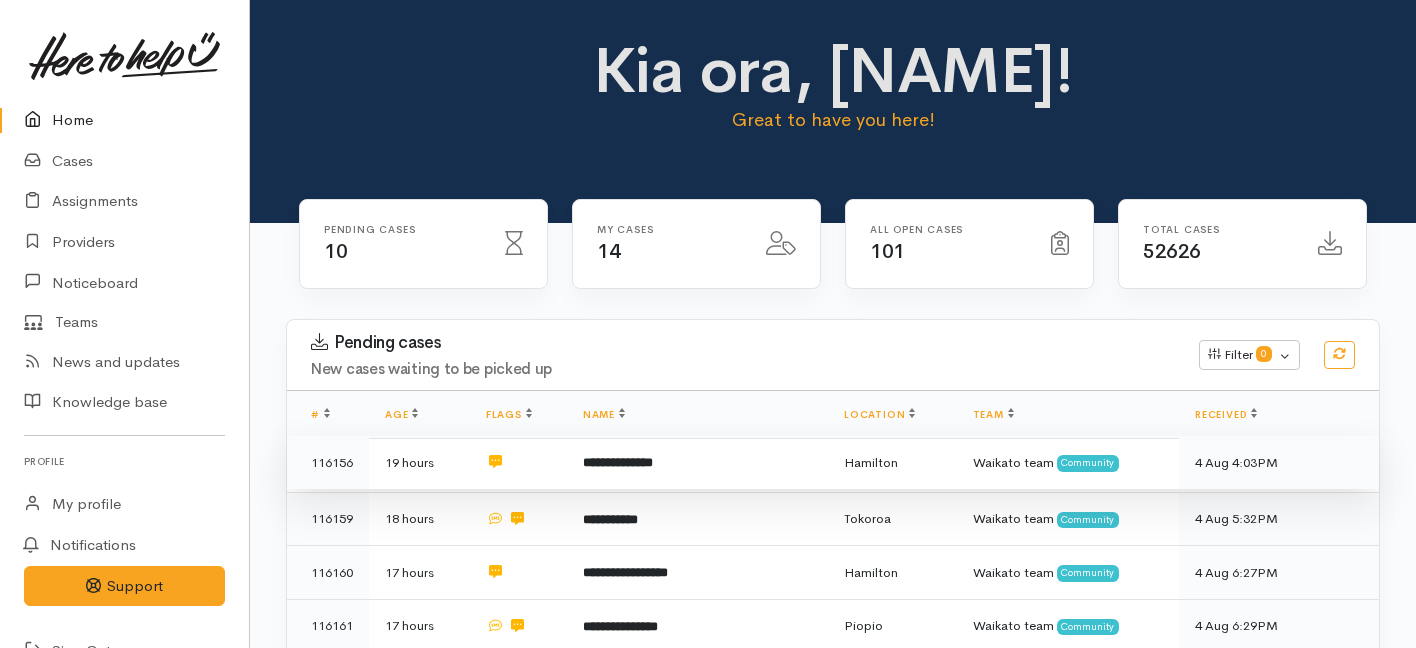 click at bounding box center (518, 463) 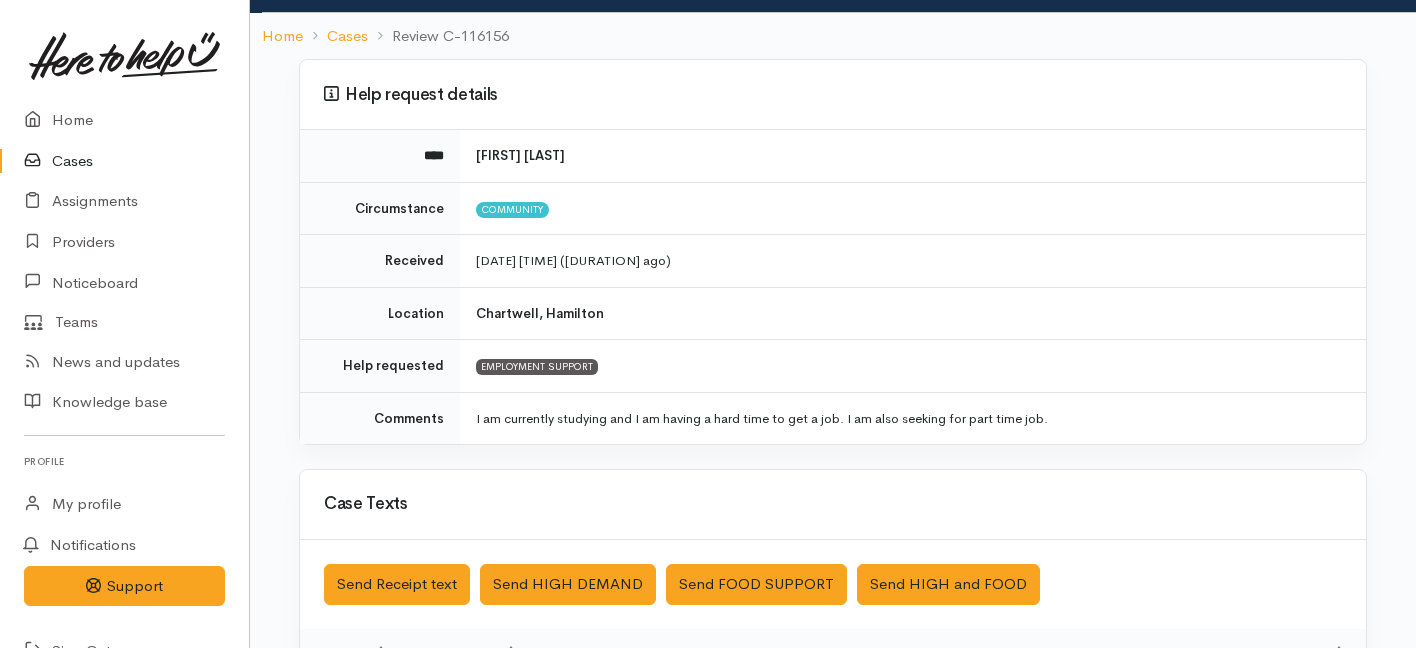 scroll, scrollTop: 124, scrollLeft: 0, axis: vertical 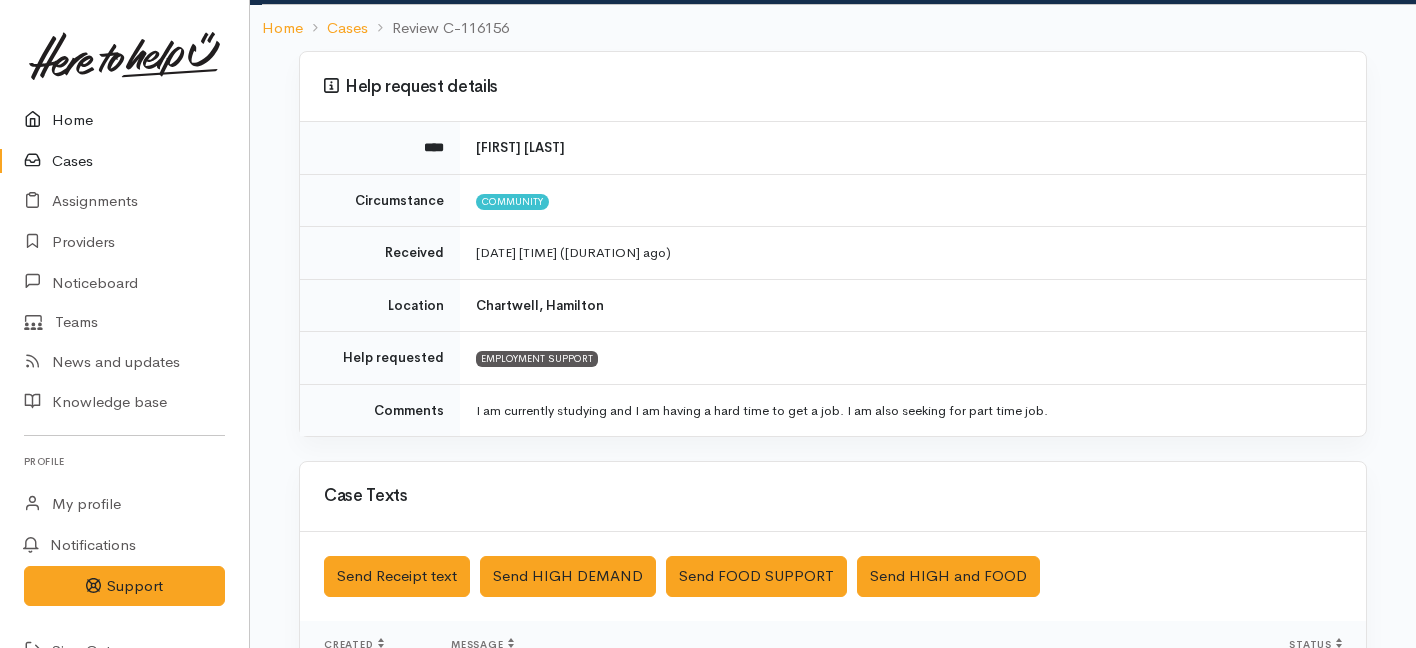 click on "Home" at bounding box center (124, 120) 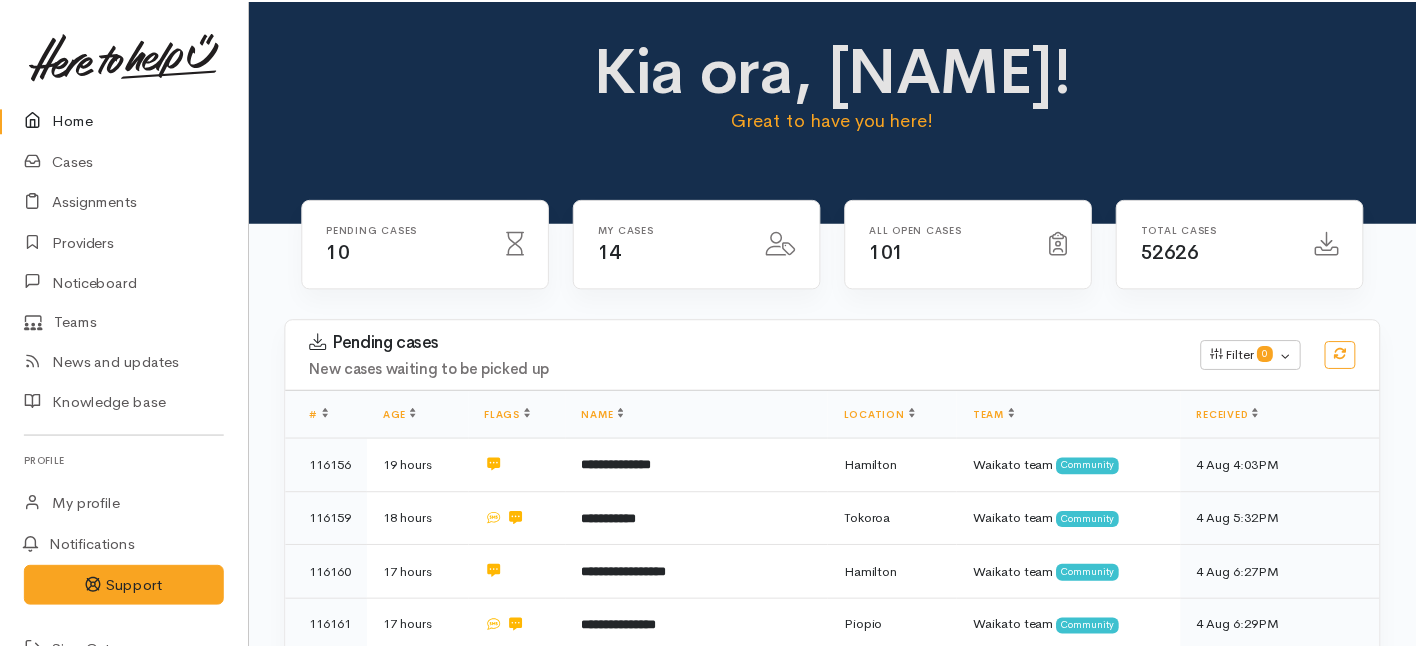 scroll, scrollTop: 0, scrollLeft: 0, axis: both 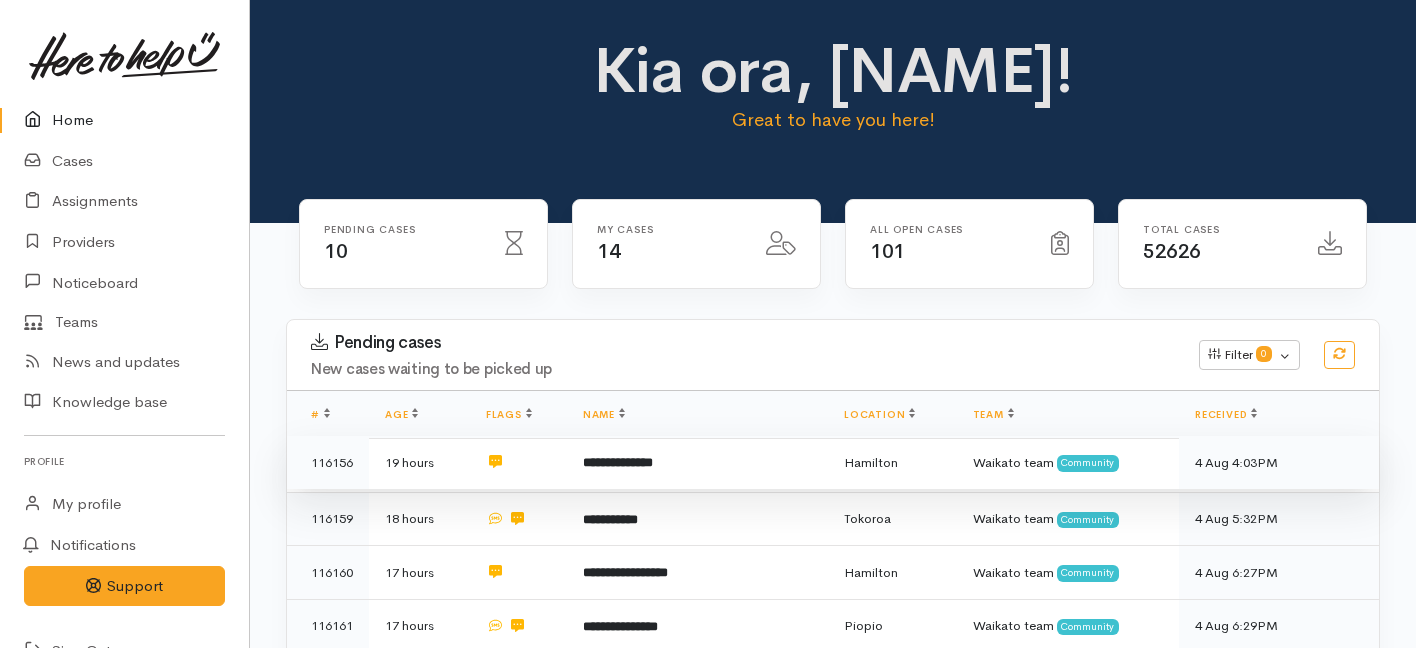 click at bounding box center [518, 463] 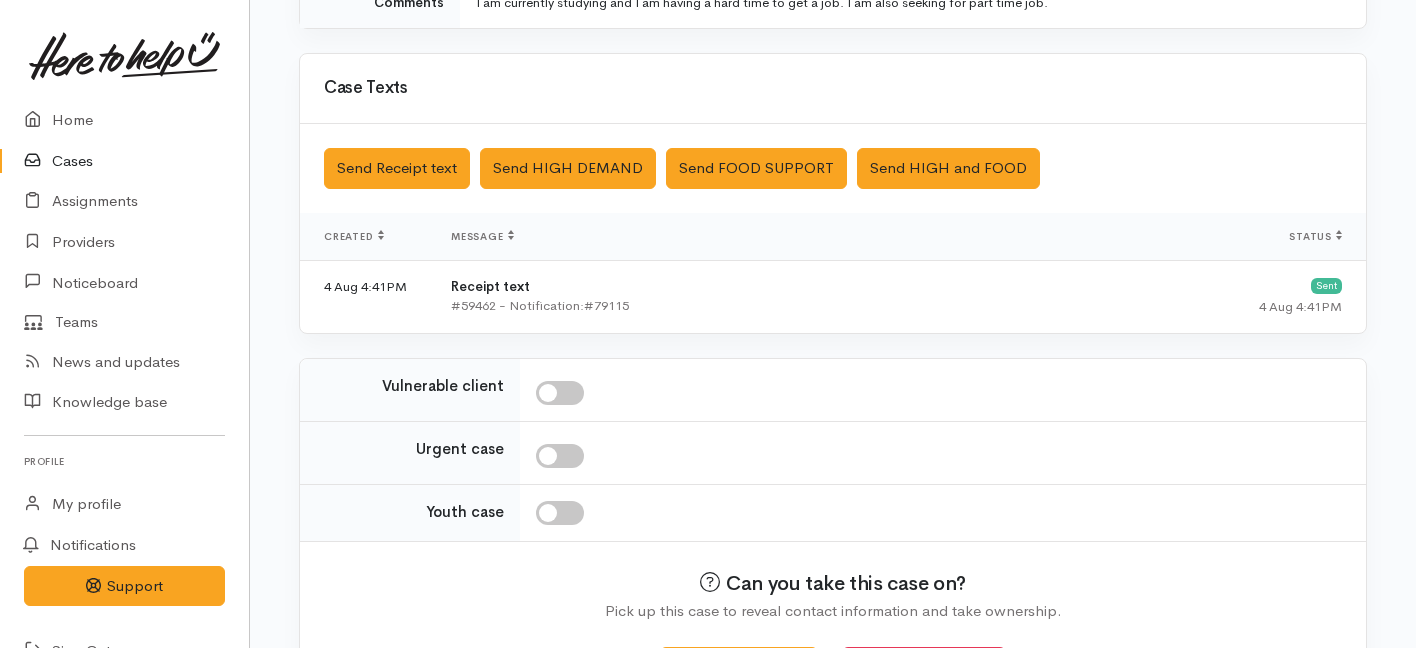 scroll, scrollTop: 608, scrollLeft: 0, axis: vertical 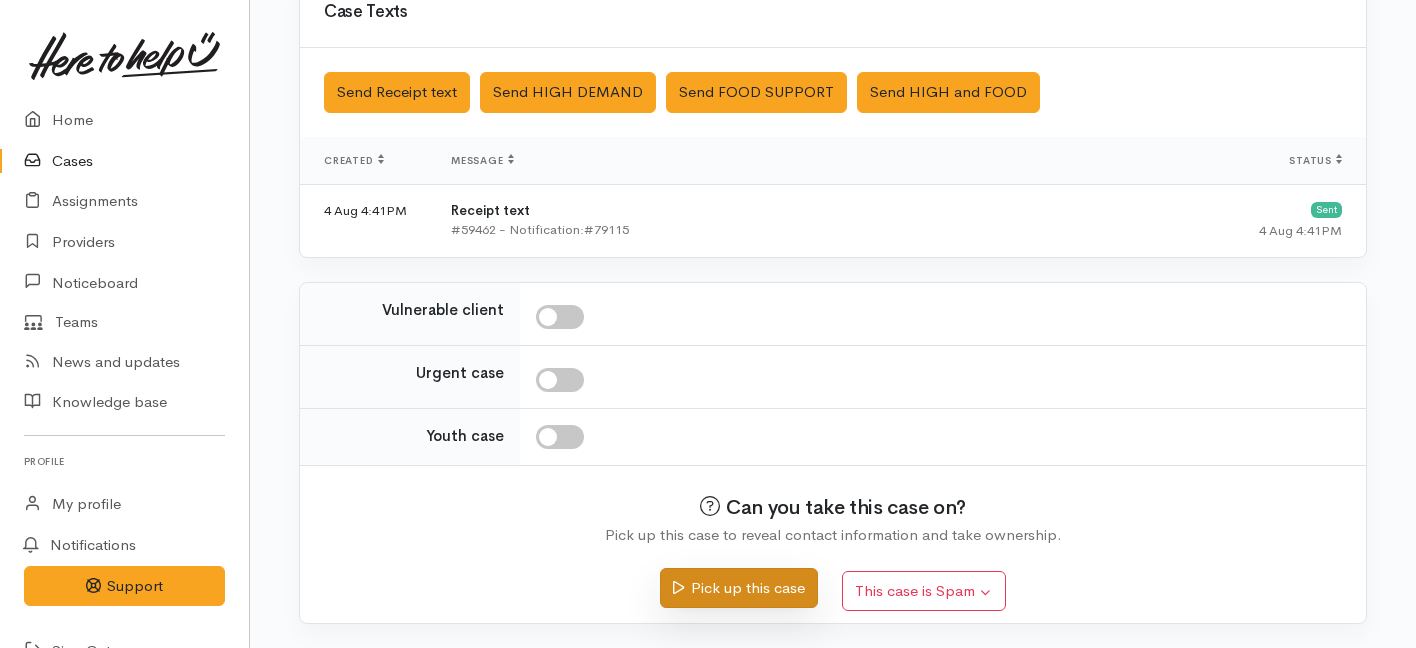 click on "Pick up this case" at bounding box center (738, 588) 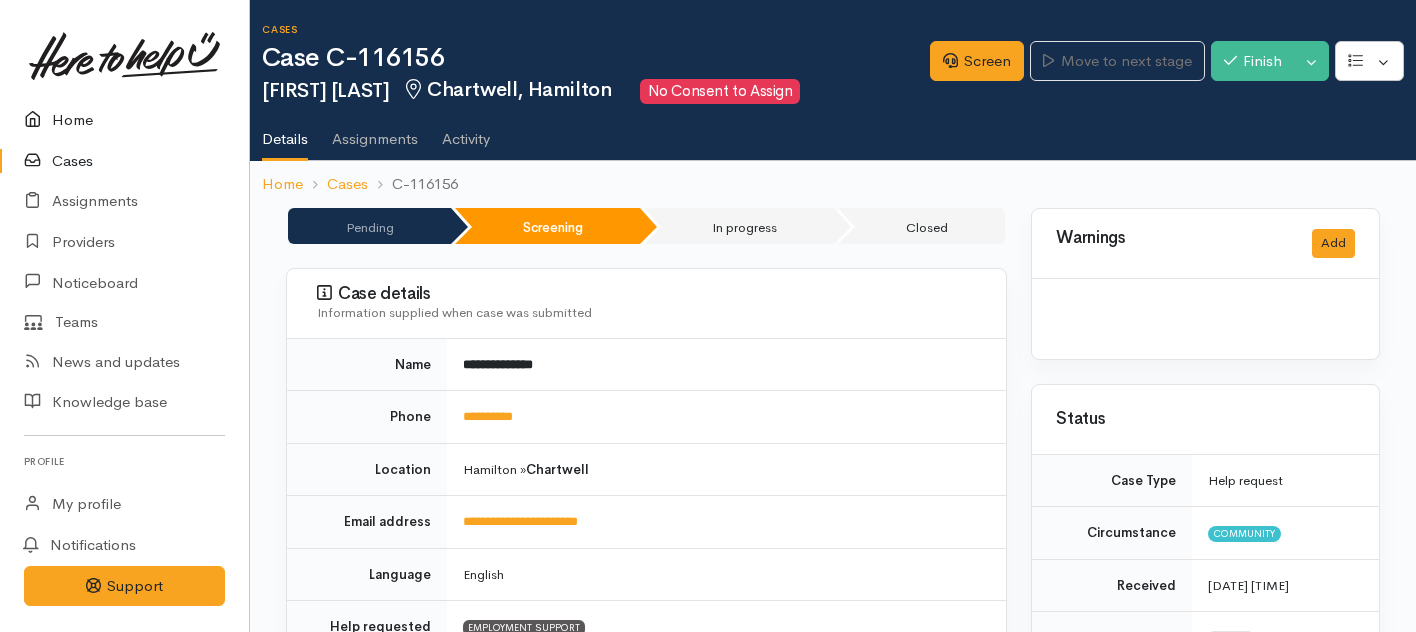 scroll, scrollTop: 0, scrollLeft: 0, axis: both 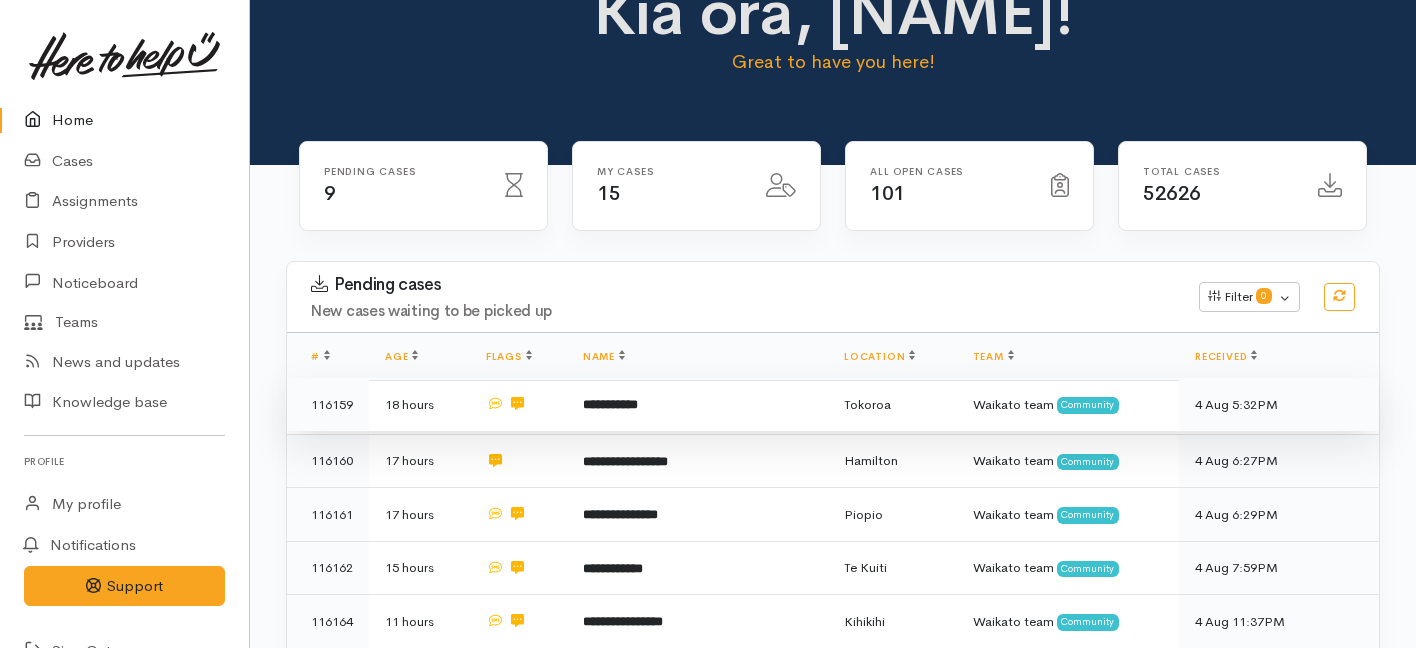 click on "**********" at bounding box center [697, 405] 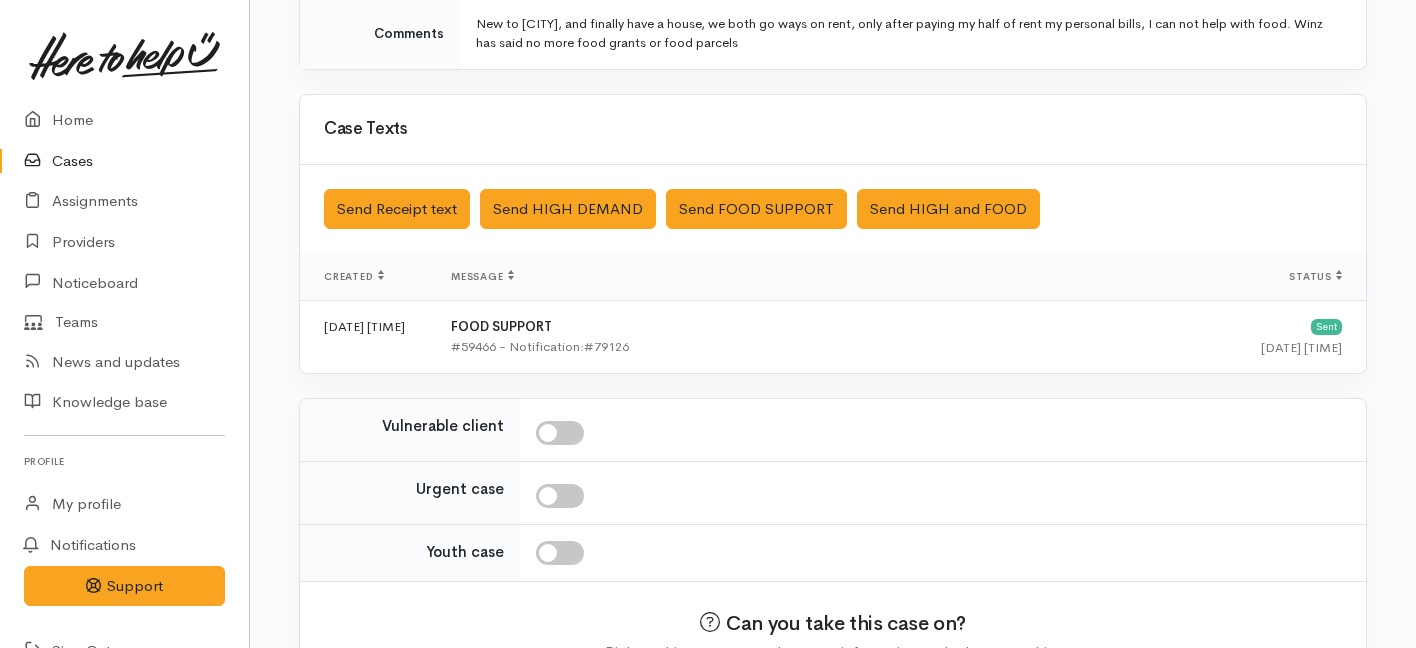 scroll, scrollTop: 627, scrollLeft: 0, axis: vertical 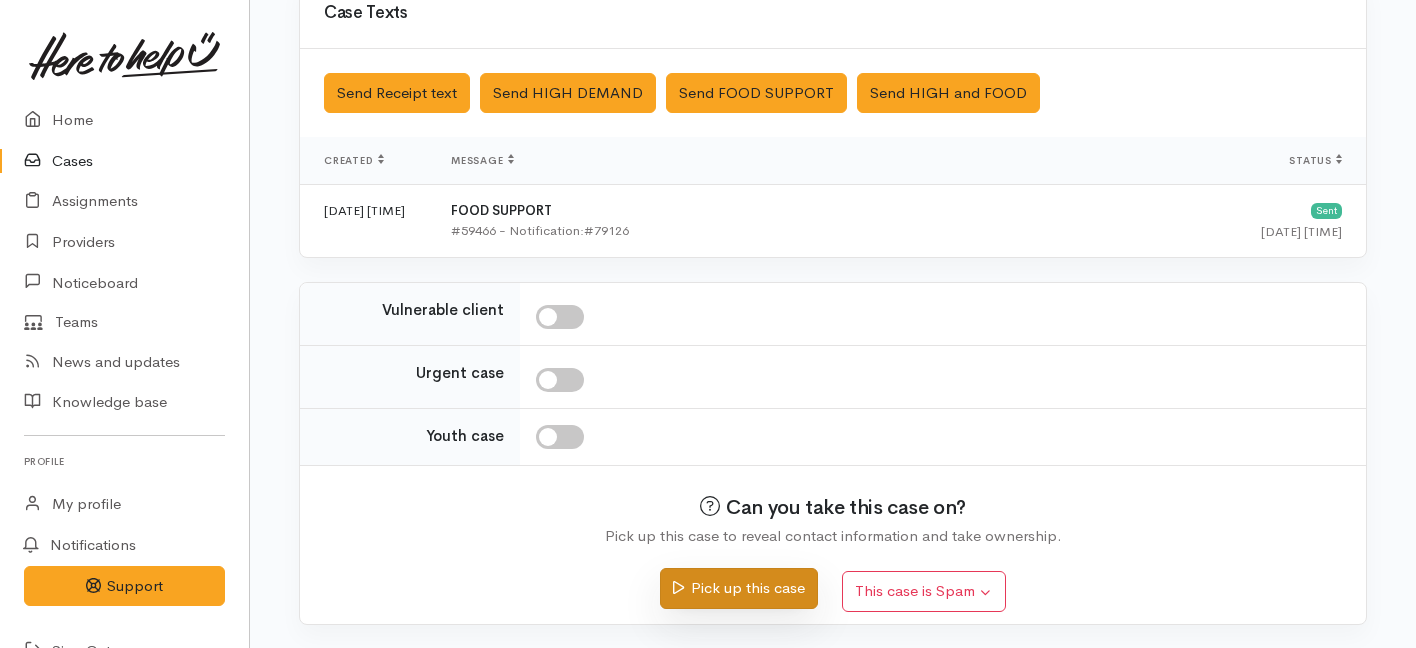 click on "Pick up this case" at bounding box center [738, 588] 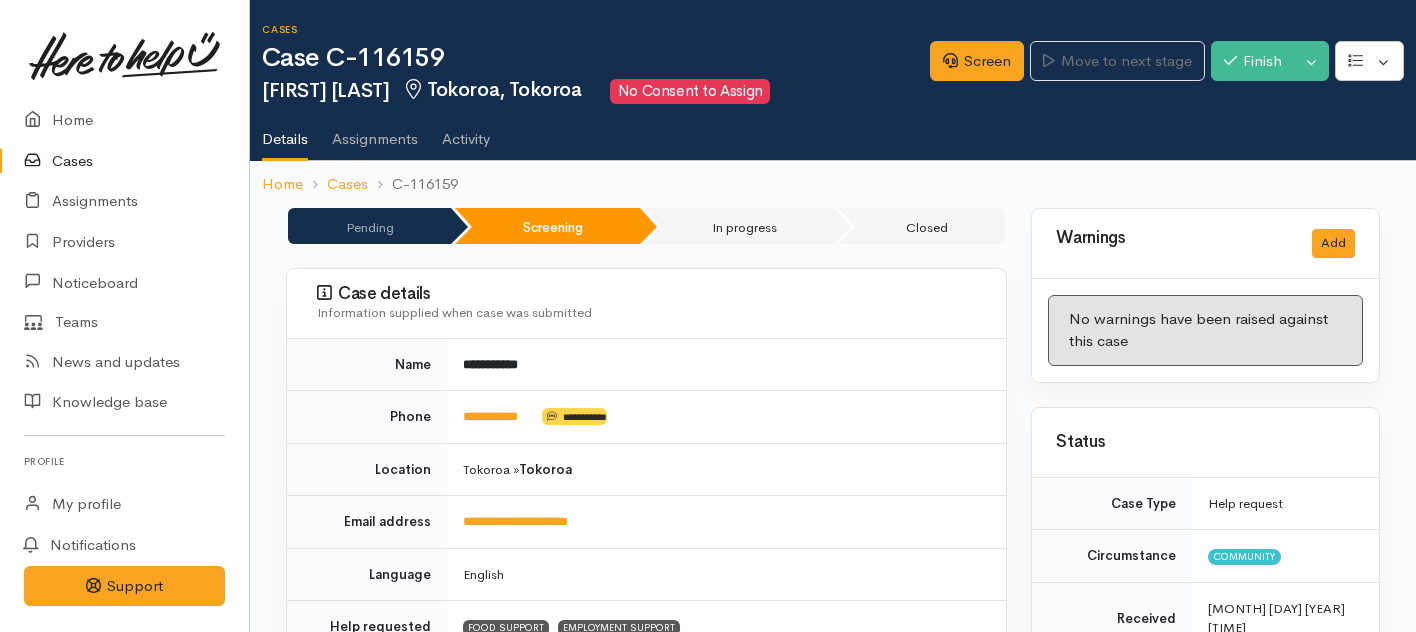 scroll, scrollTop: 0, scrollLeft: 0, axis: both 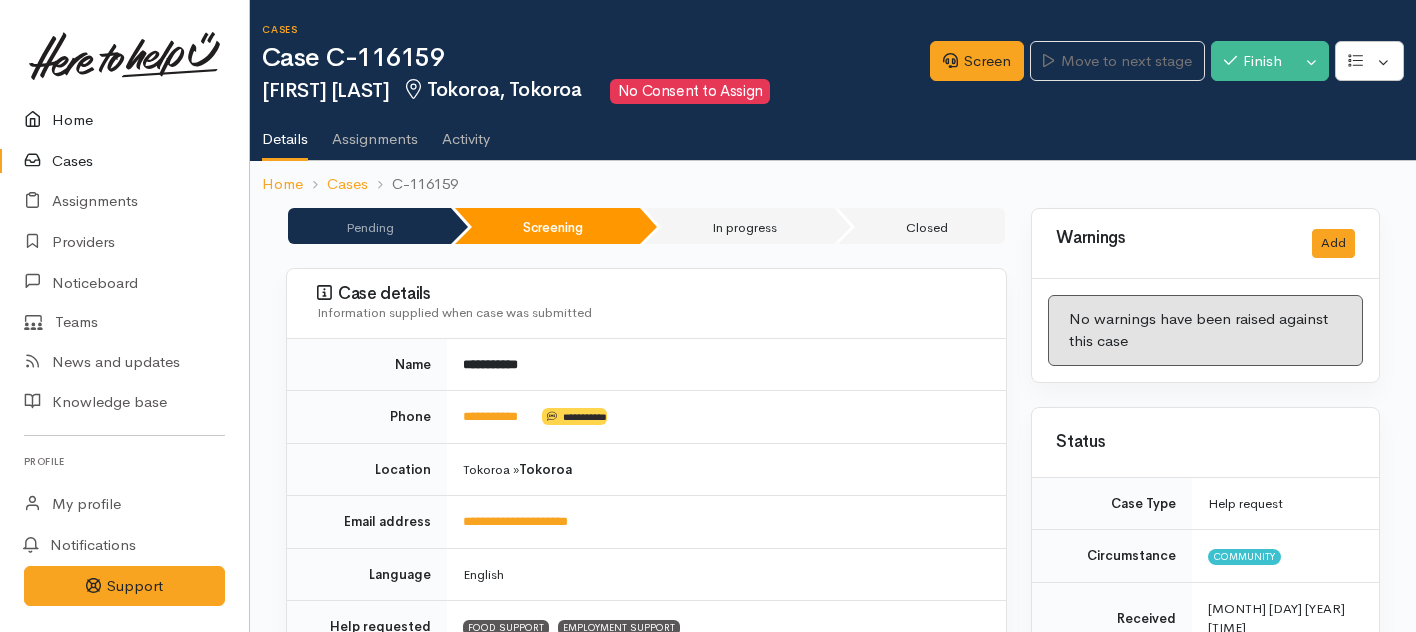 click on "Home" at bounding box center [124, 120] 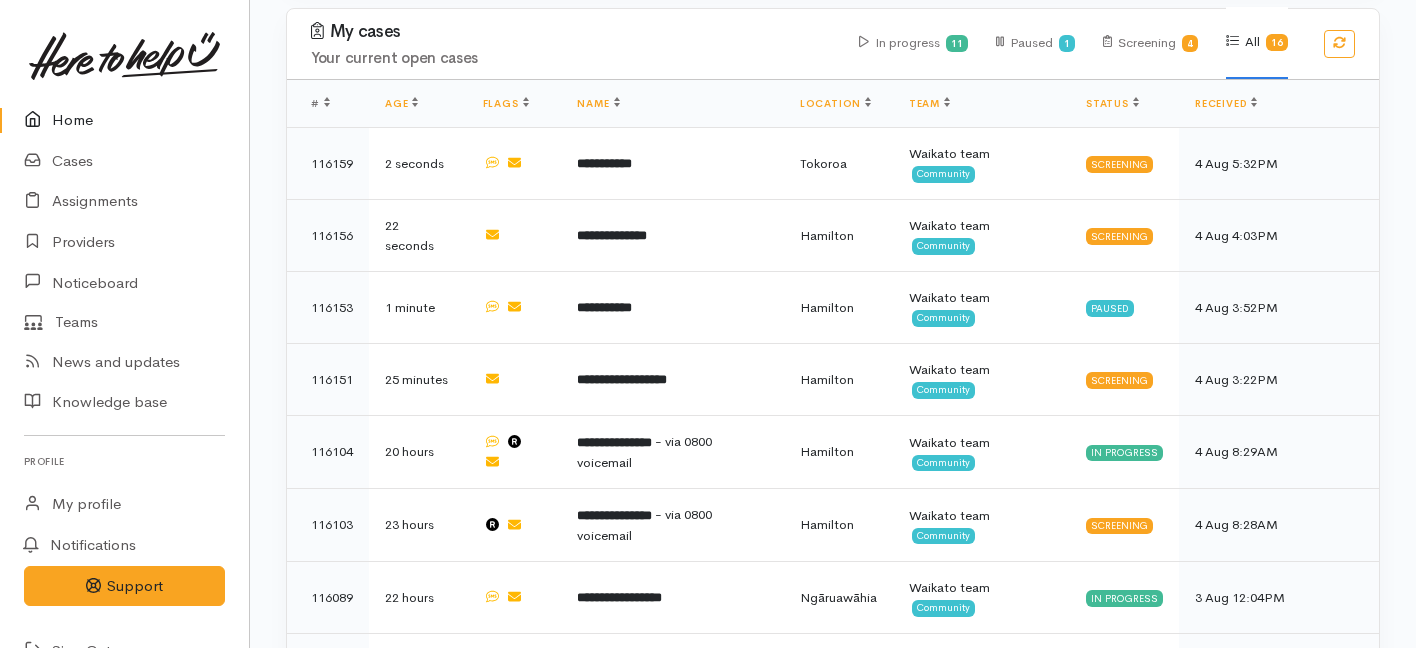 scroll, scrollTop: 887, scrollLeft: 0, axis: vertical 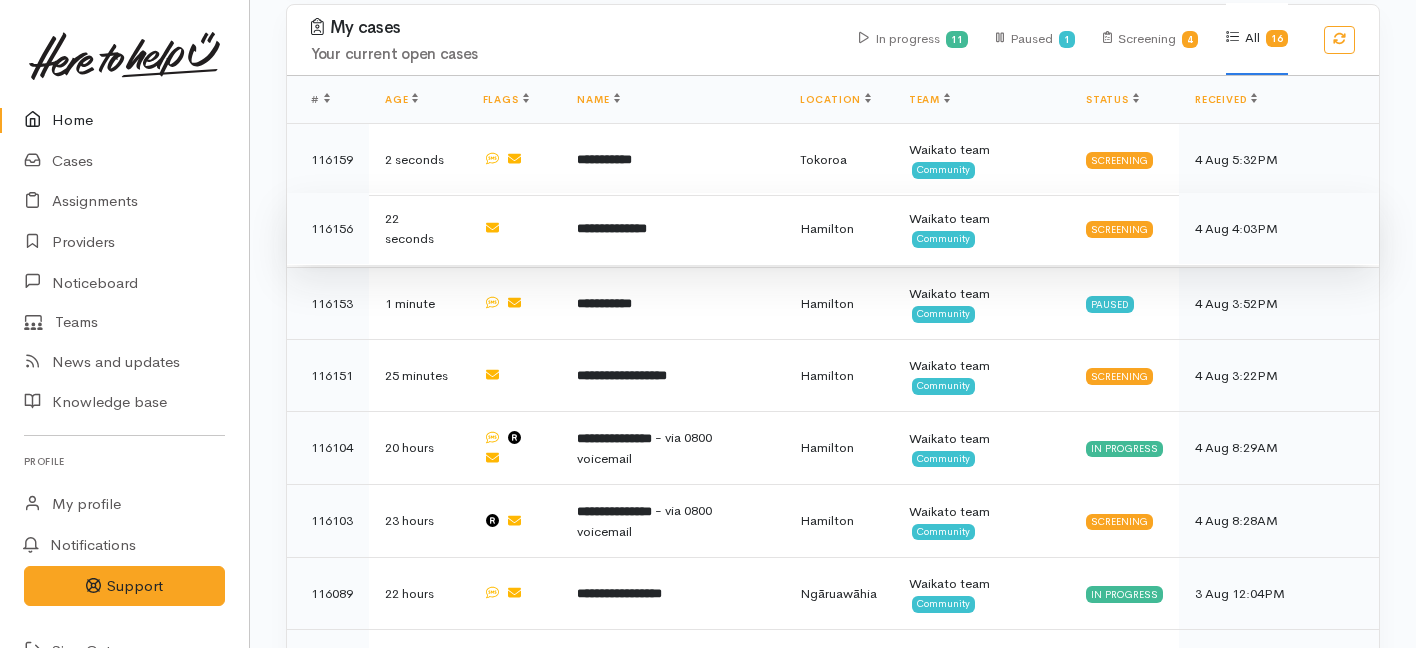 click on "**********" at bounding box center (612, 228) 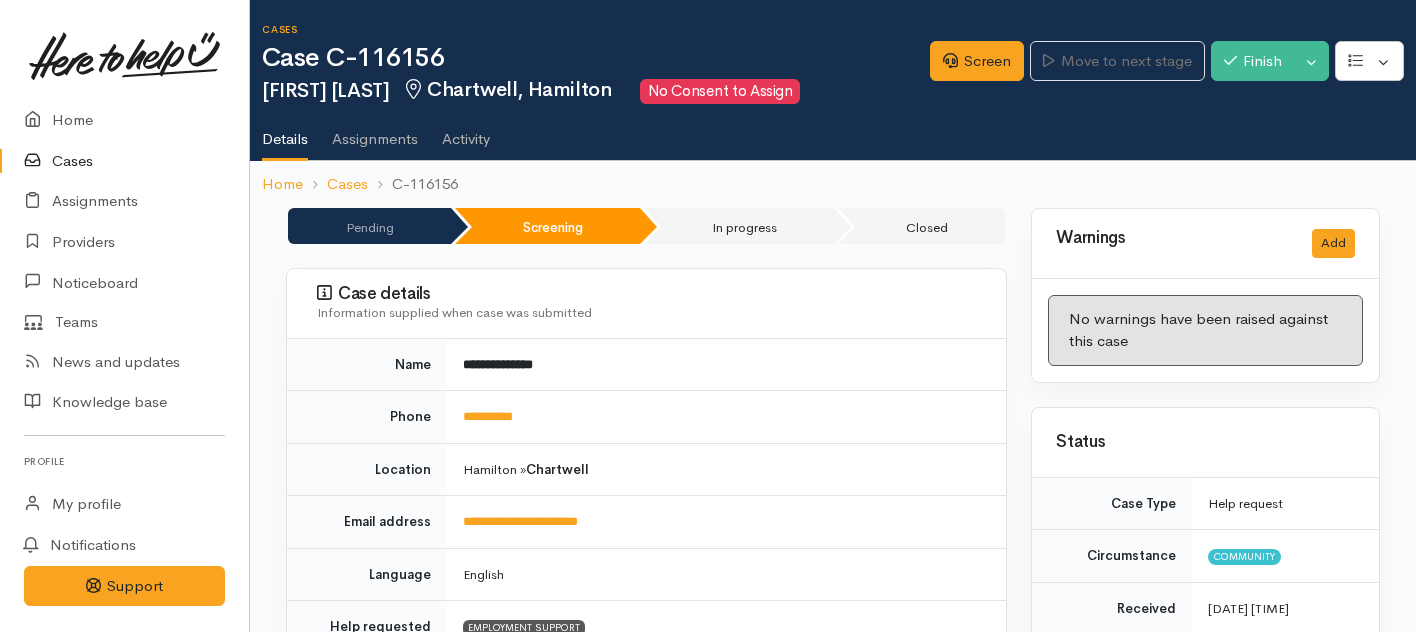 scroll, scrollTop: 0, scrollLeft: 0, axis: both 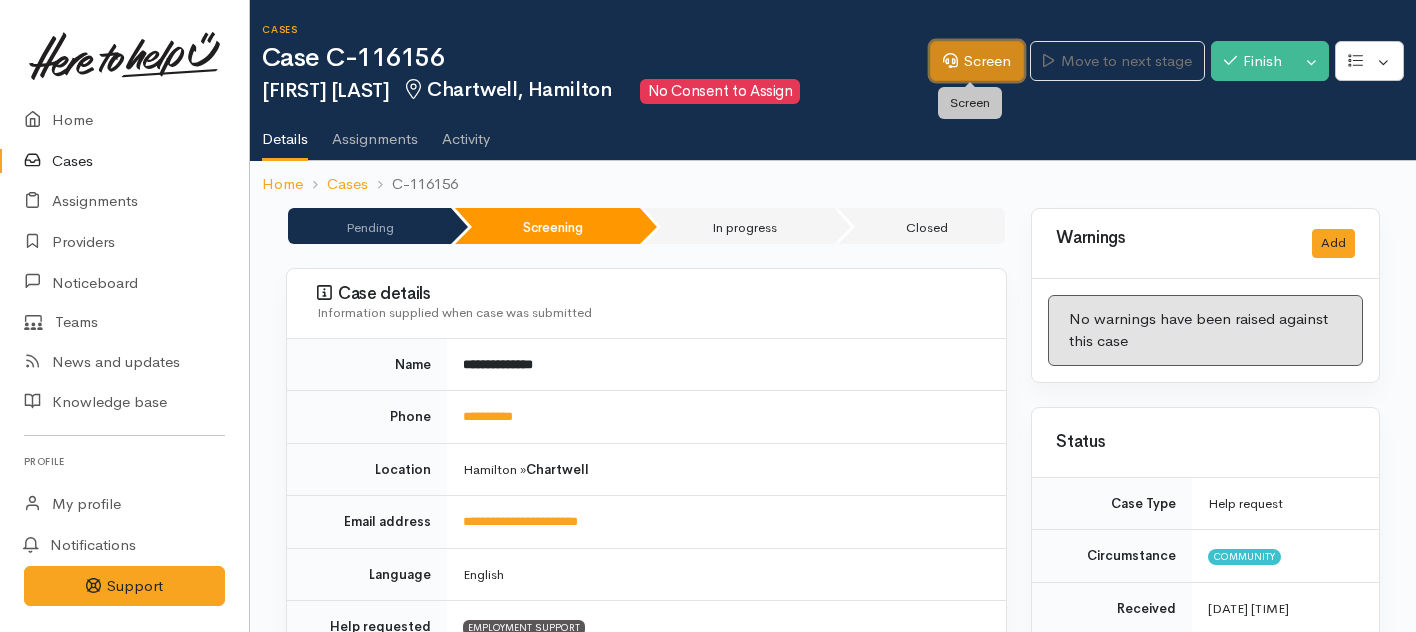 click on "Screen" at bounding box center [977, 61] 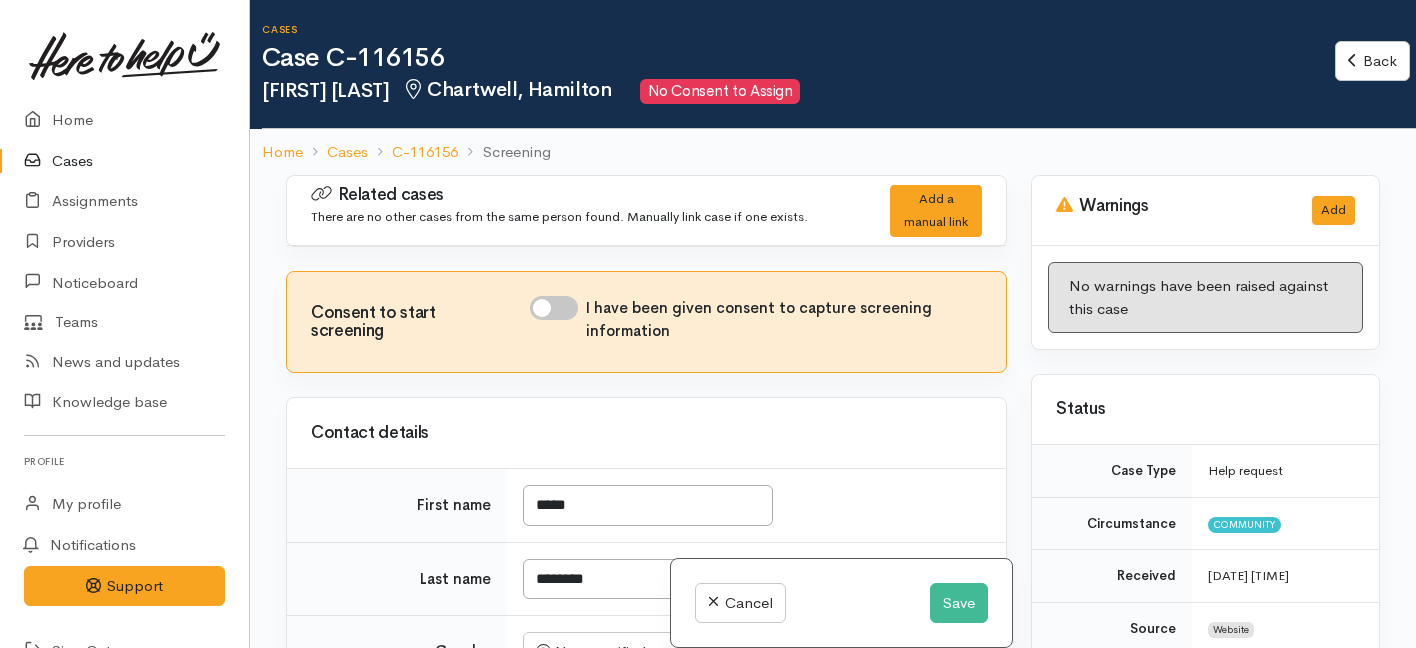 scroll, scrollTop: 0, scrollLeft: 0, axis: both 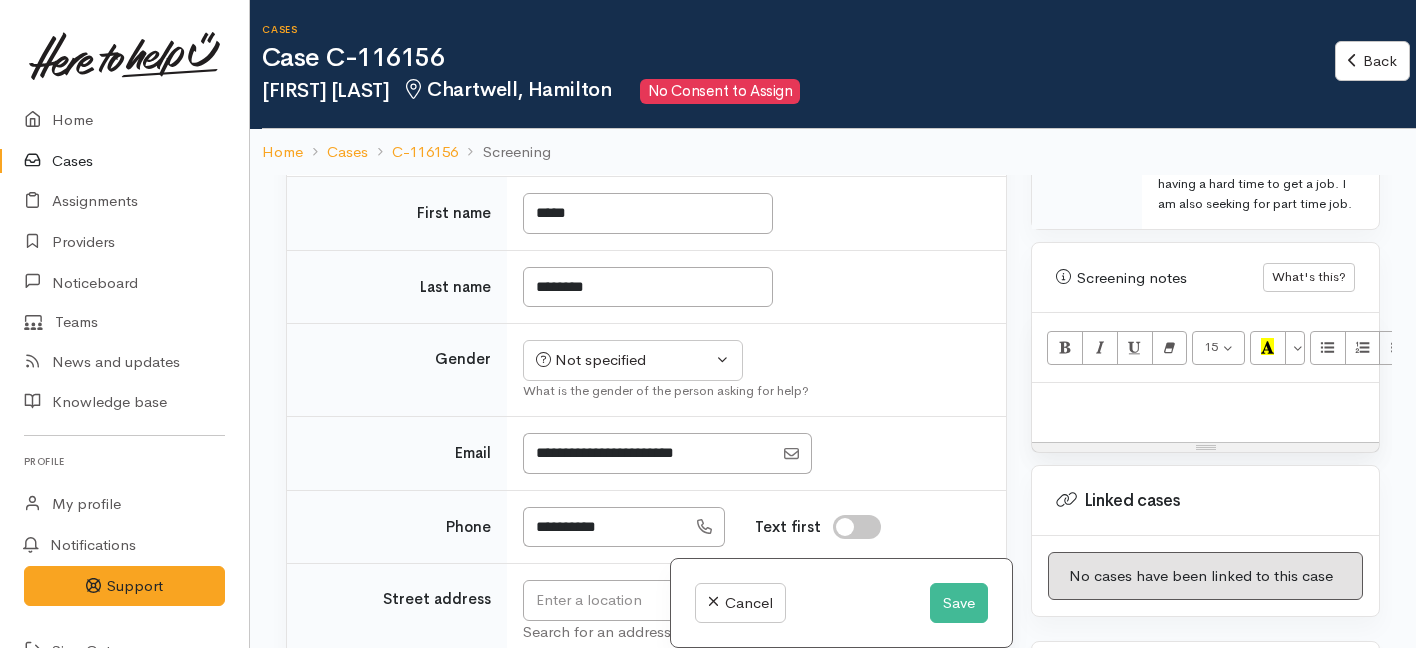 click at bounding box center [1205, 404] 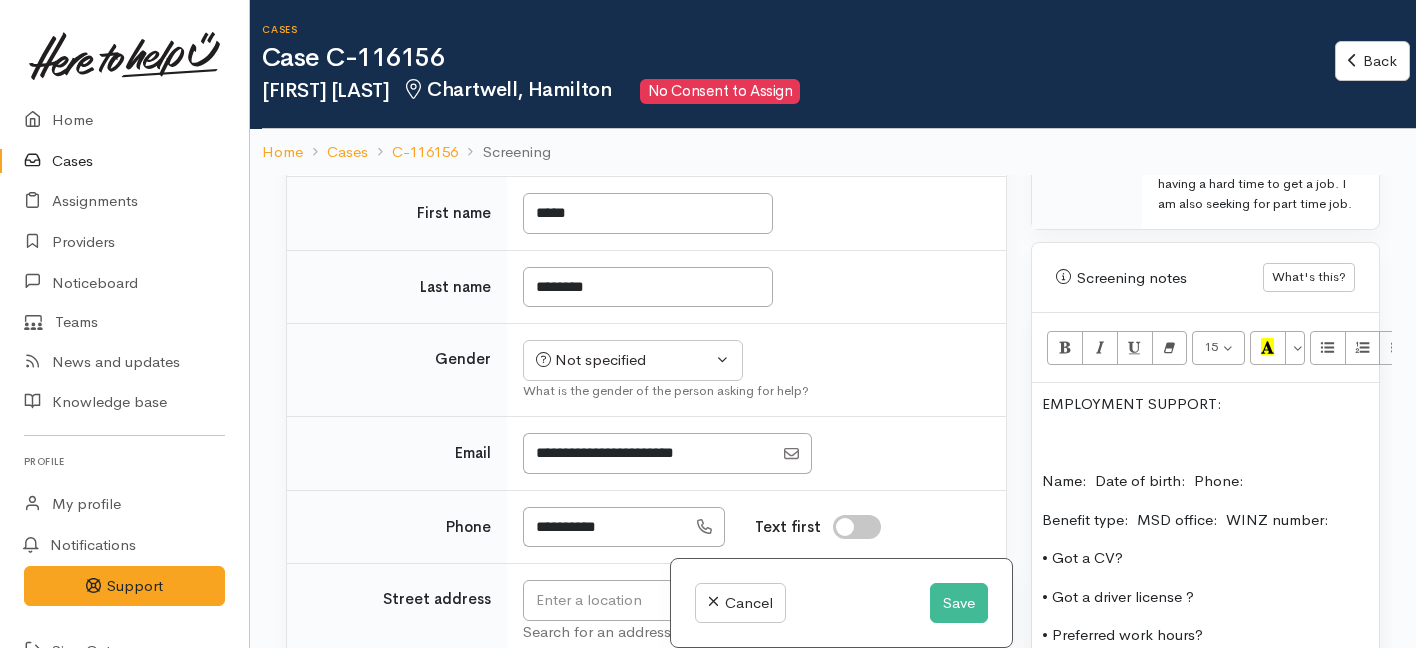 scroll, scrollTop: 159, scrollLeft: 0, axis: vertical 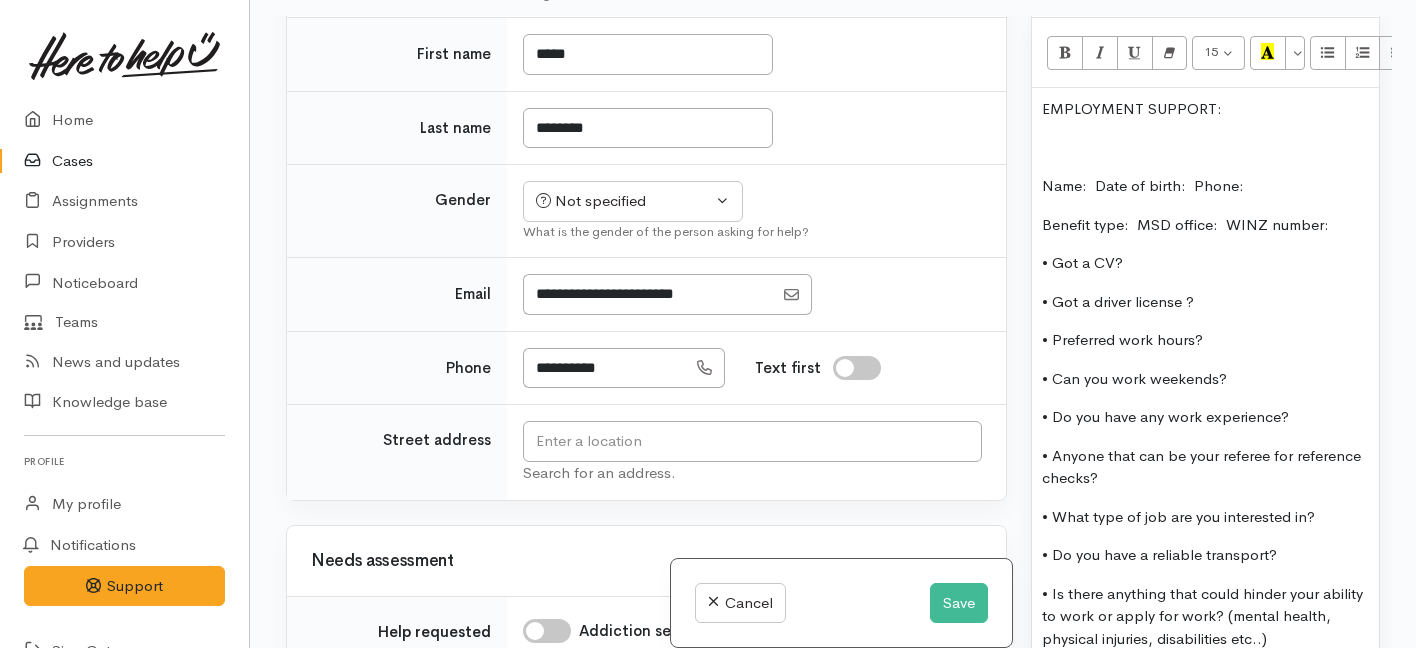 click on "Name:  Date of birth:  Phone:" at bounding box center [1205, 186] 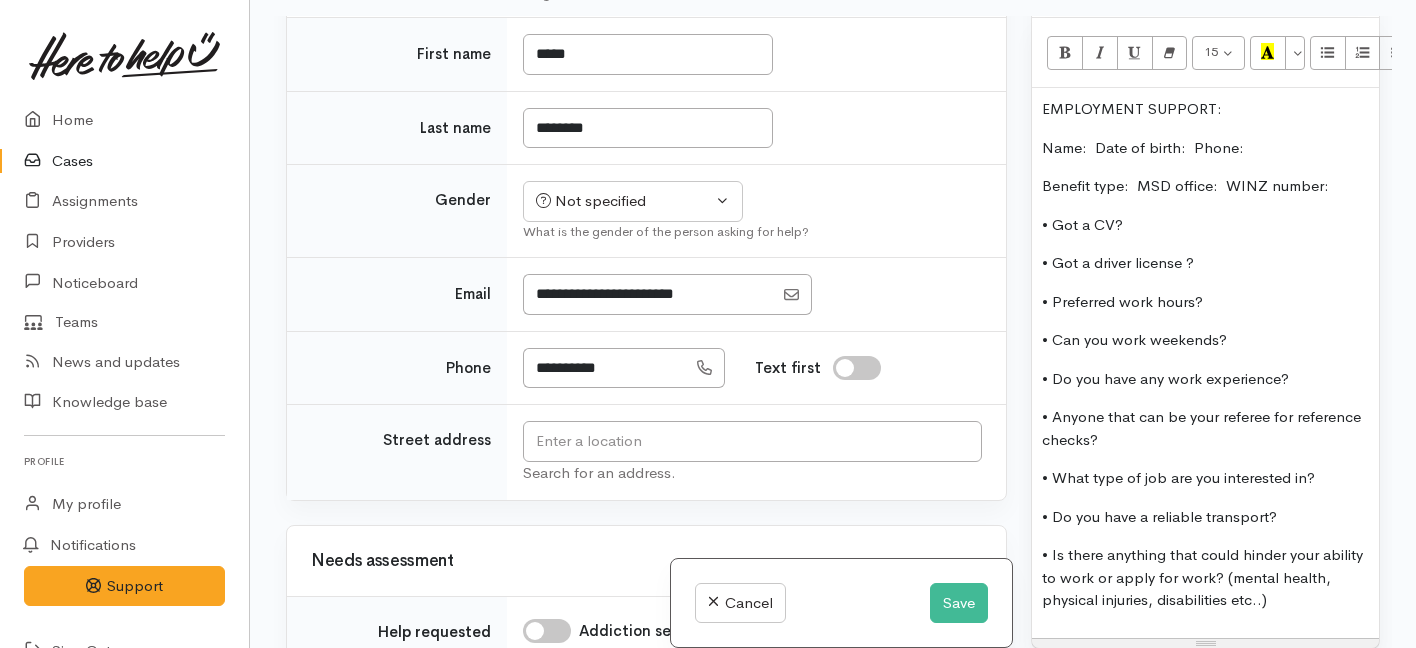 click on "Name:  Date of birth:  Phone:" at bounding box center (1143, 147) 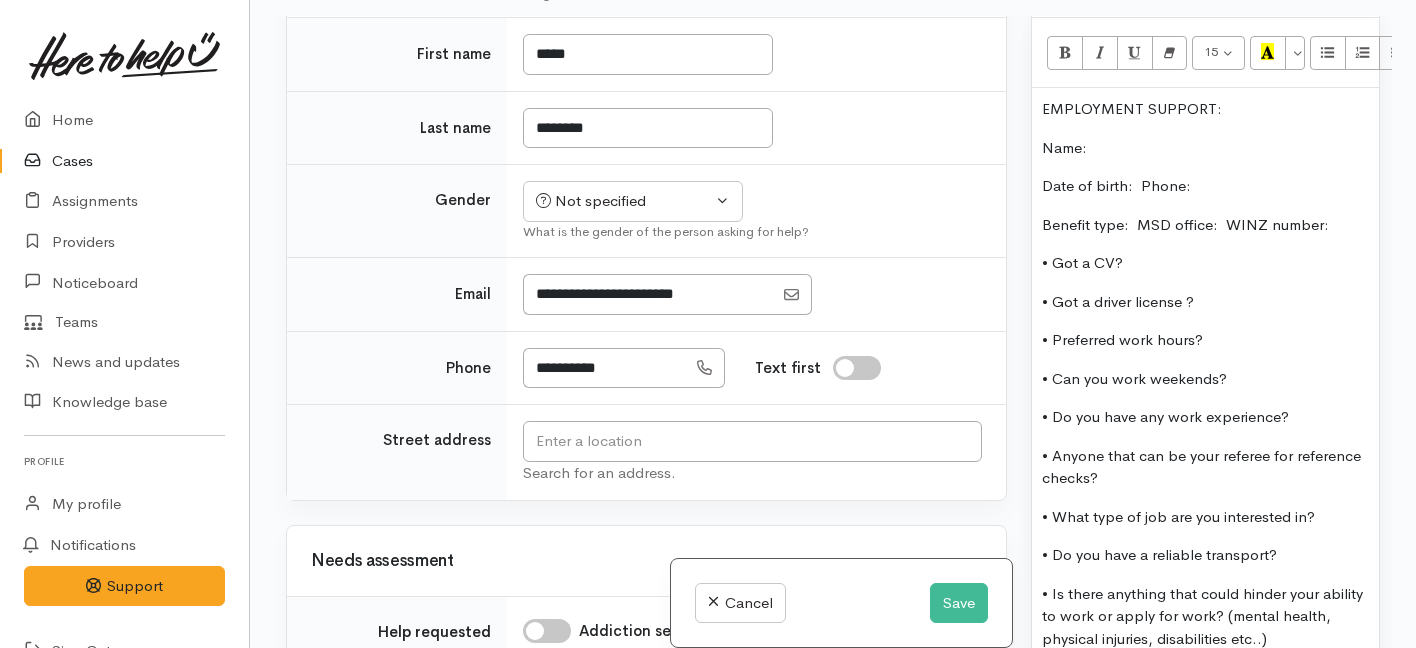 click on "Date of birth:  Phone:" at bounding box center [1116, 185] 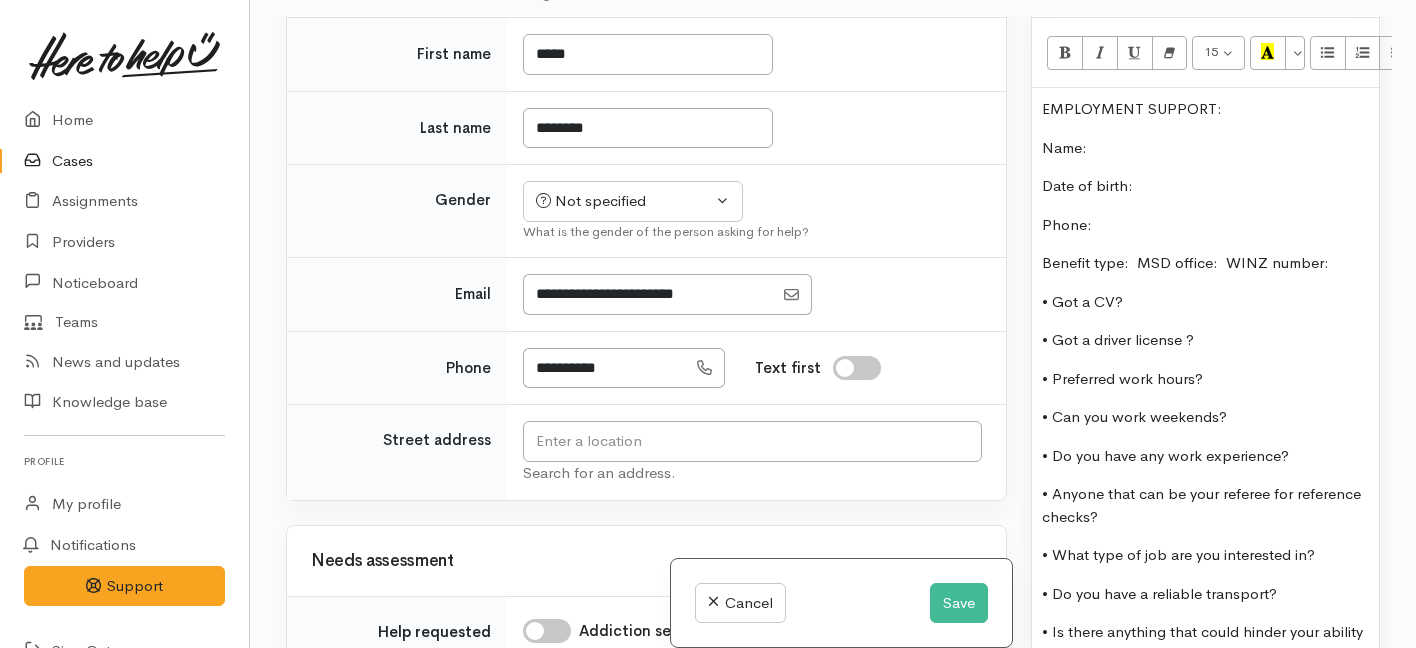 click on "Benefit type:  MSD office:  WINZ number:" at bounding box center [1205, 263] 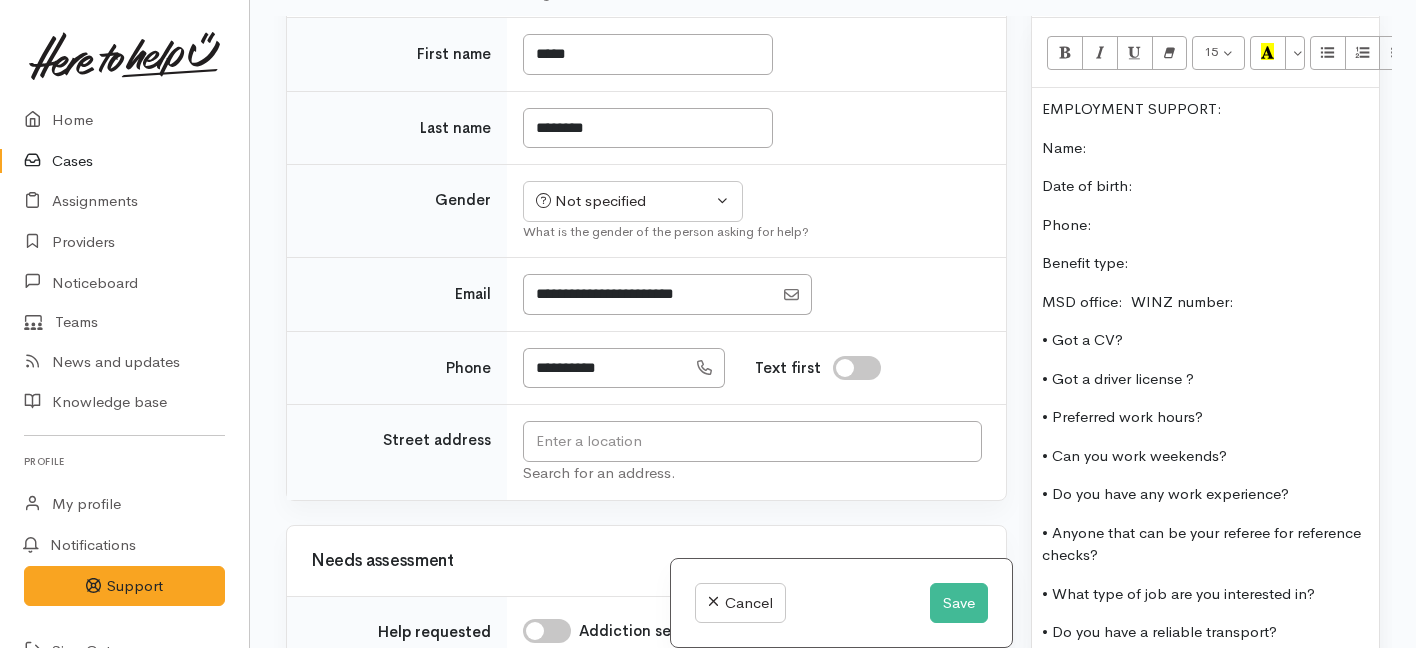 click on "MSD office:  WINZ number:" at bounding box center [1205, 302] 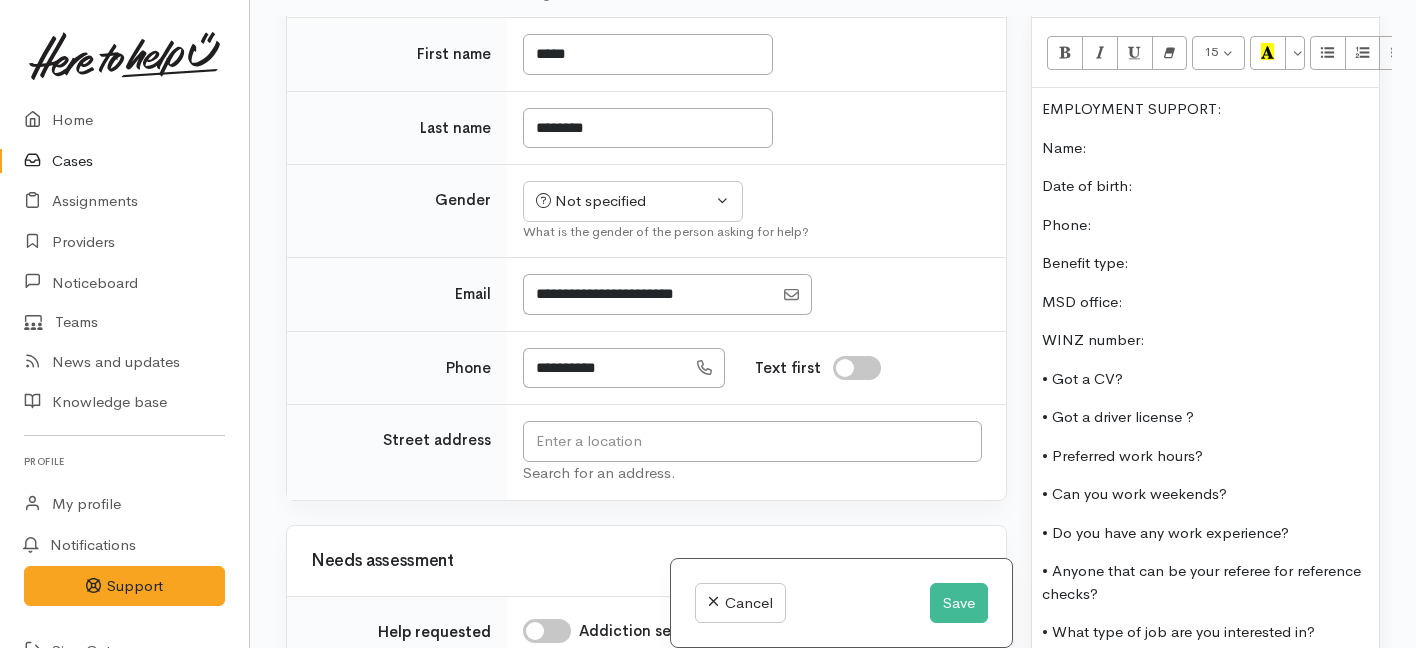 drag, startPoint x: 1162, startPoint y: 340, endPoint x: 1039, endPoint y: 260, distance: 146.72765 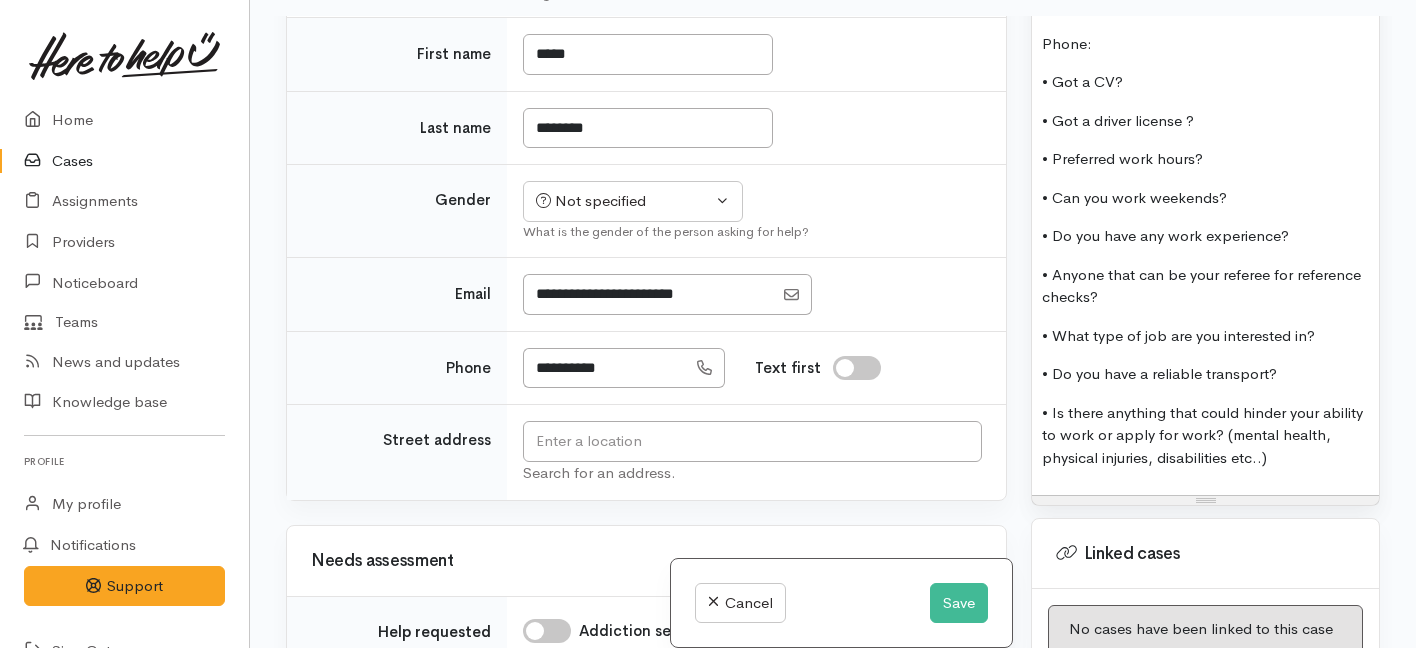 scroll, scrollTop: 1518, scrollLeft: 0, axis: vertical 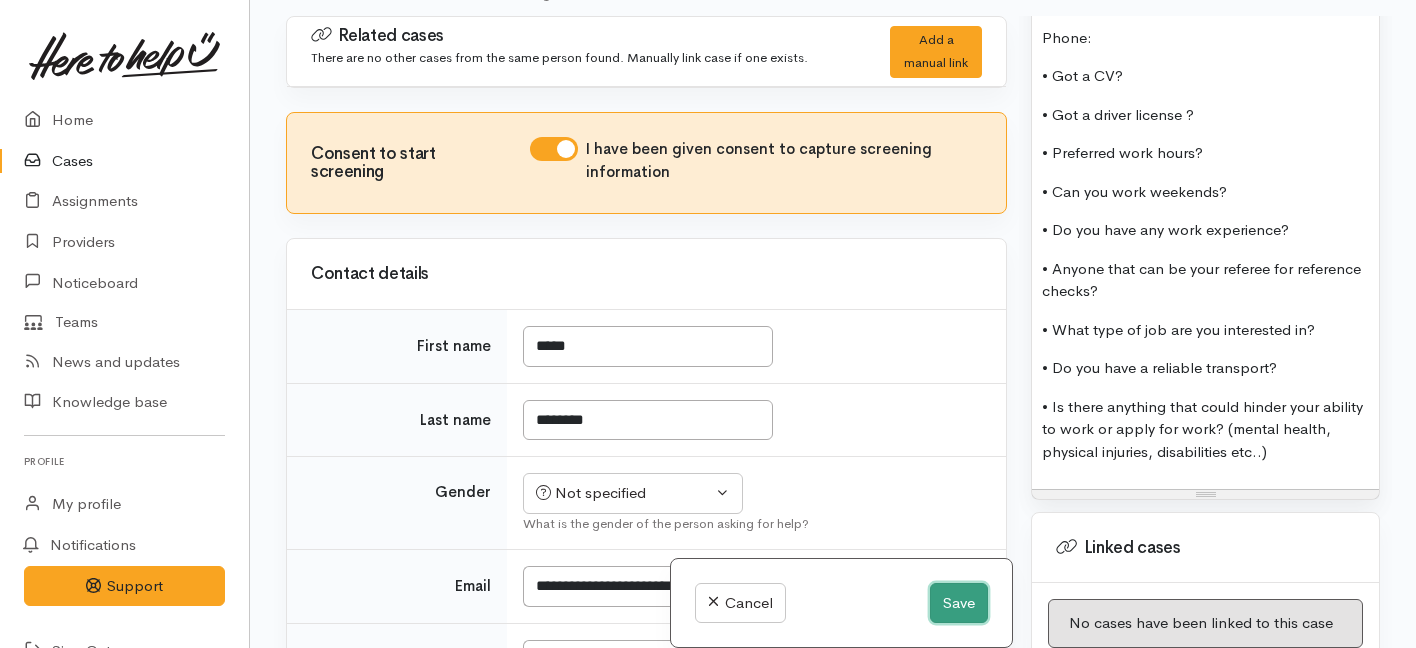 click on "Save" at bounding box center [959, 603] 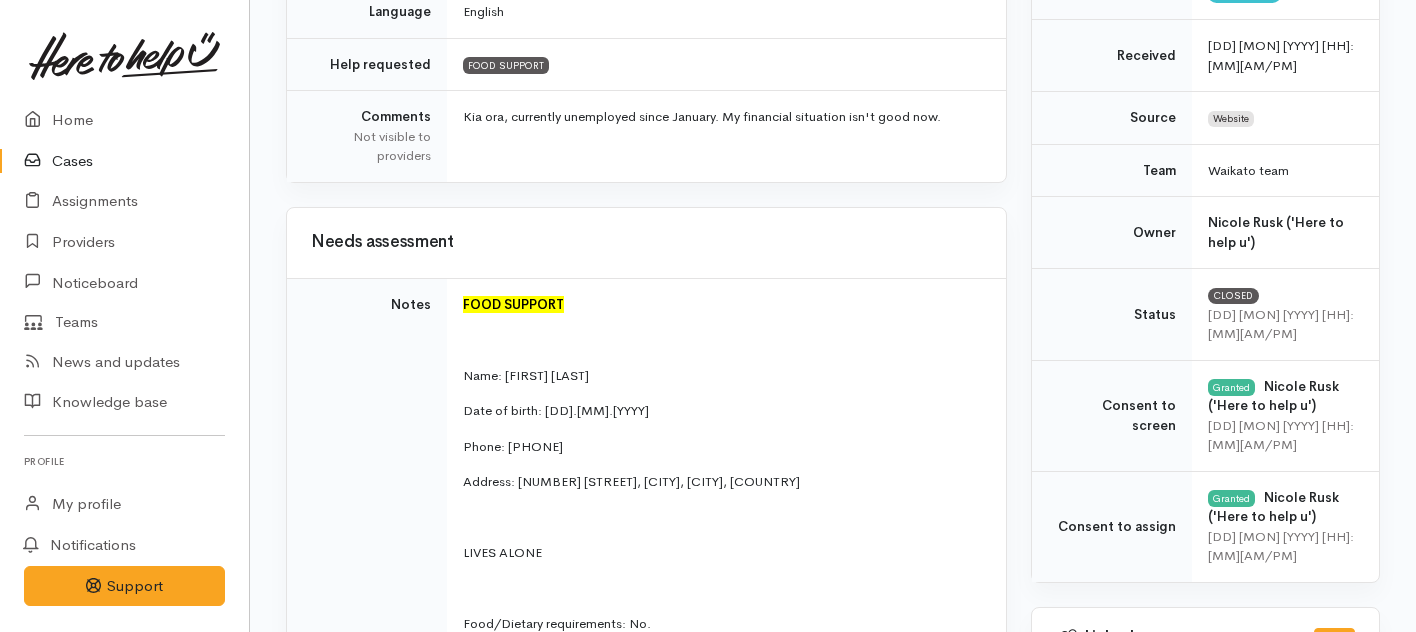 scroll, scrollTop: 561, scrollLeft: 0, axis: vertical 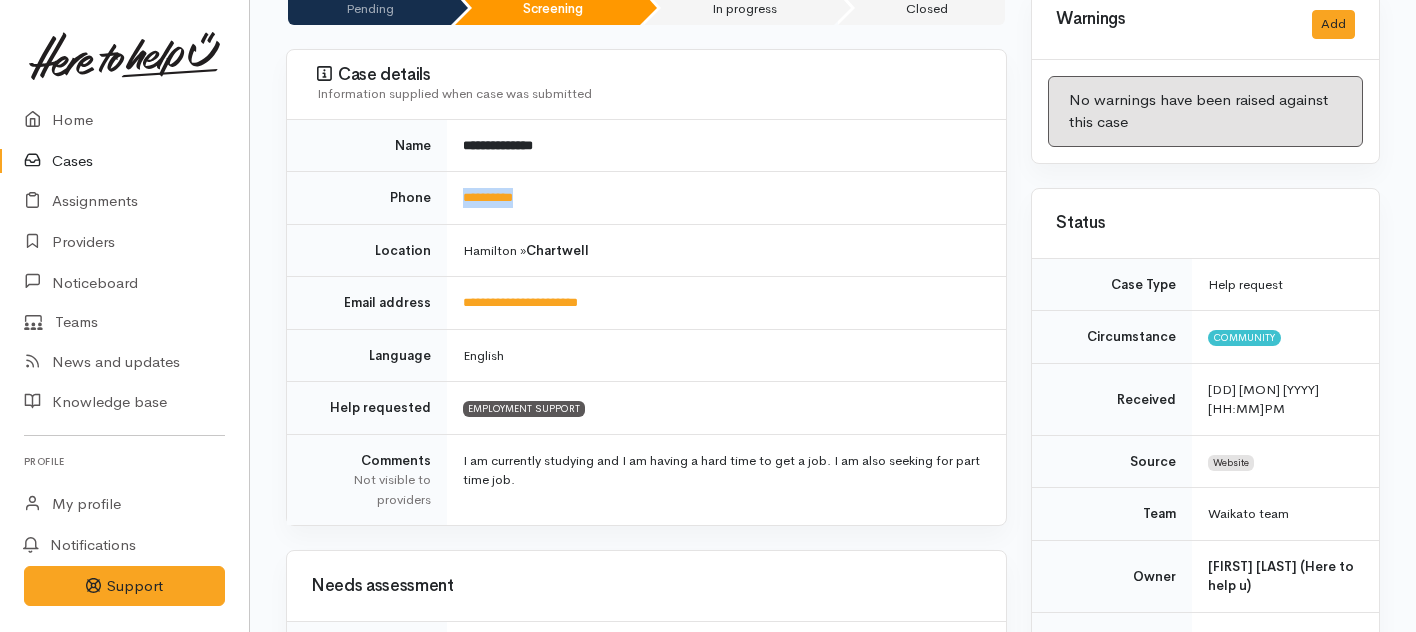 drag, startPoint x: 548, startPoint y: 203, endPoint x: 449, endPoint y: 202, distance: 99.00505 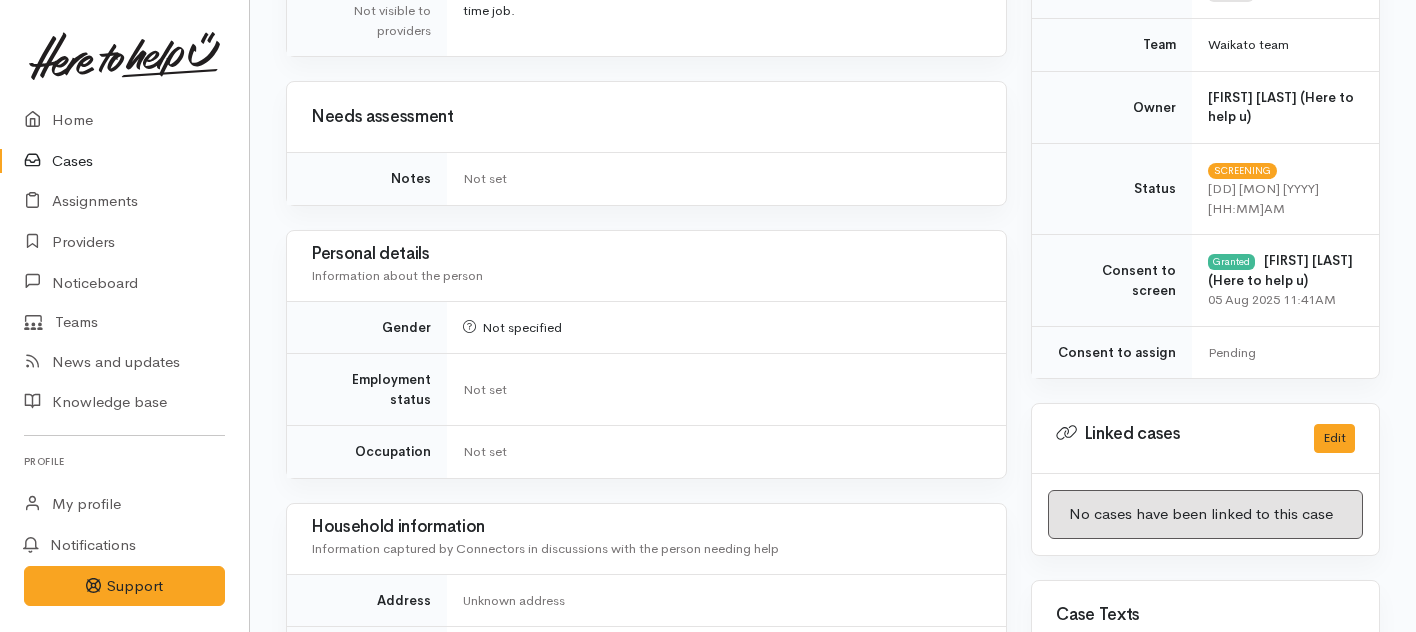scroll, scrollTop: 0, scrollLeft: 0, axis: both 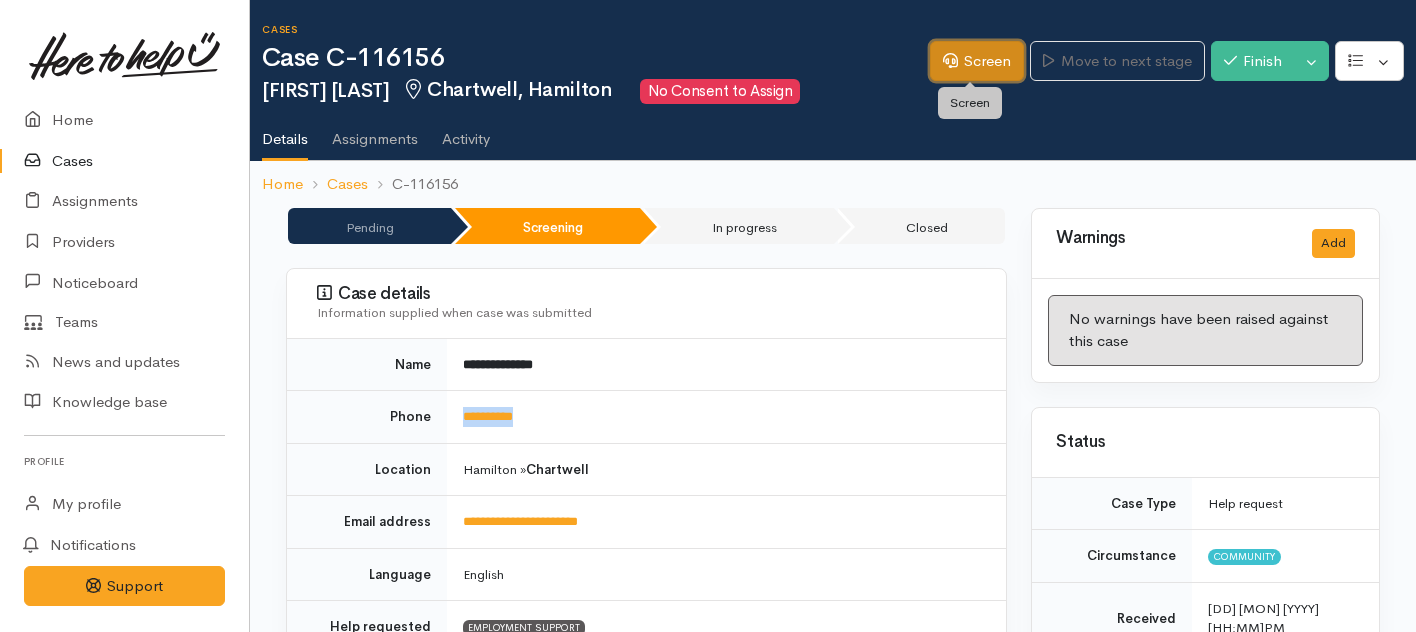 click on "Screen" at bounding box center [977, 61] 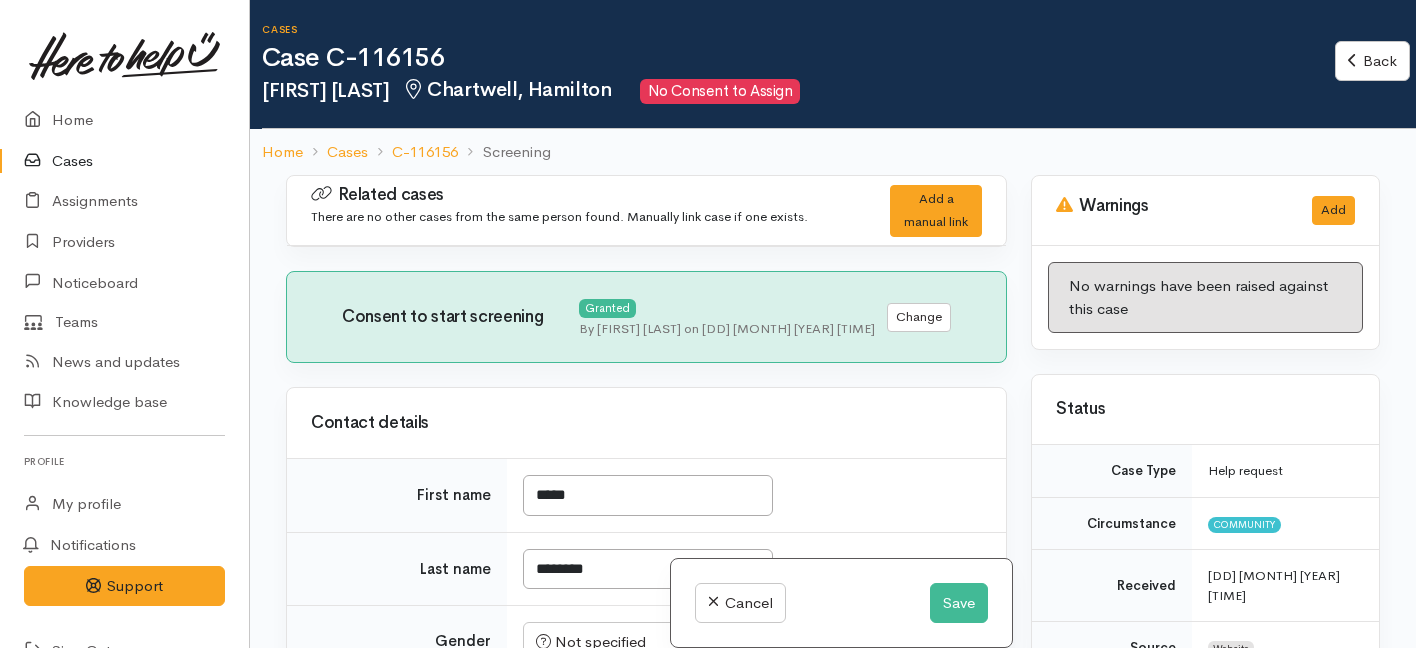 scroll, scrollTop: 0, scrollLeft: 0, axis: both 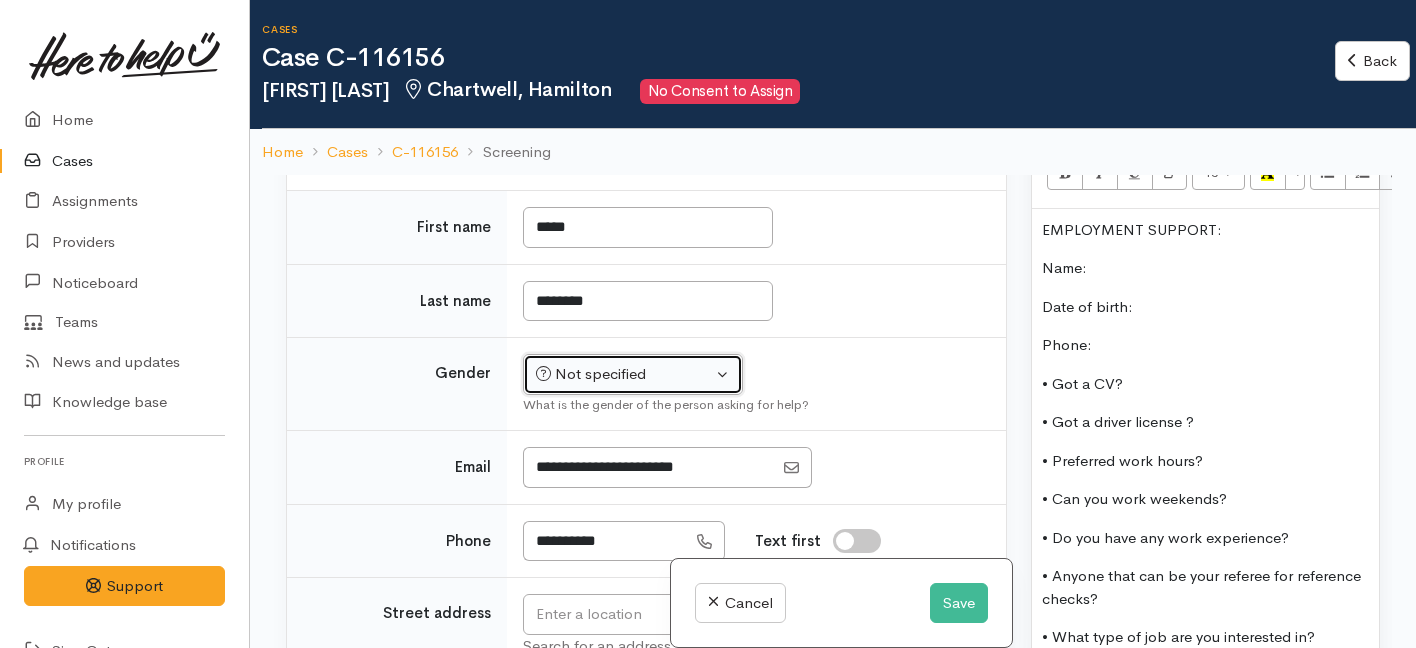 click on "Not specified" at bounding box center (633, 374) 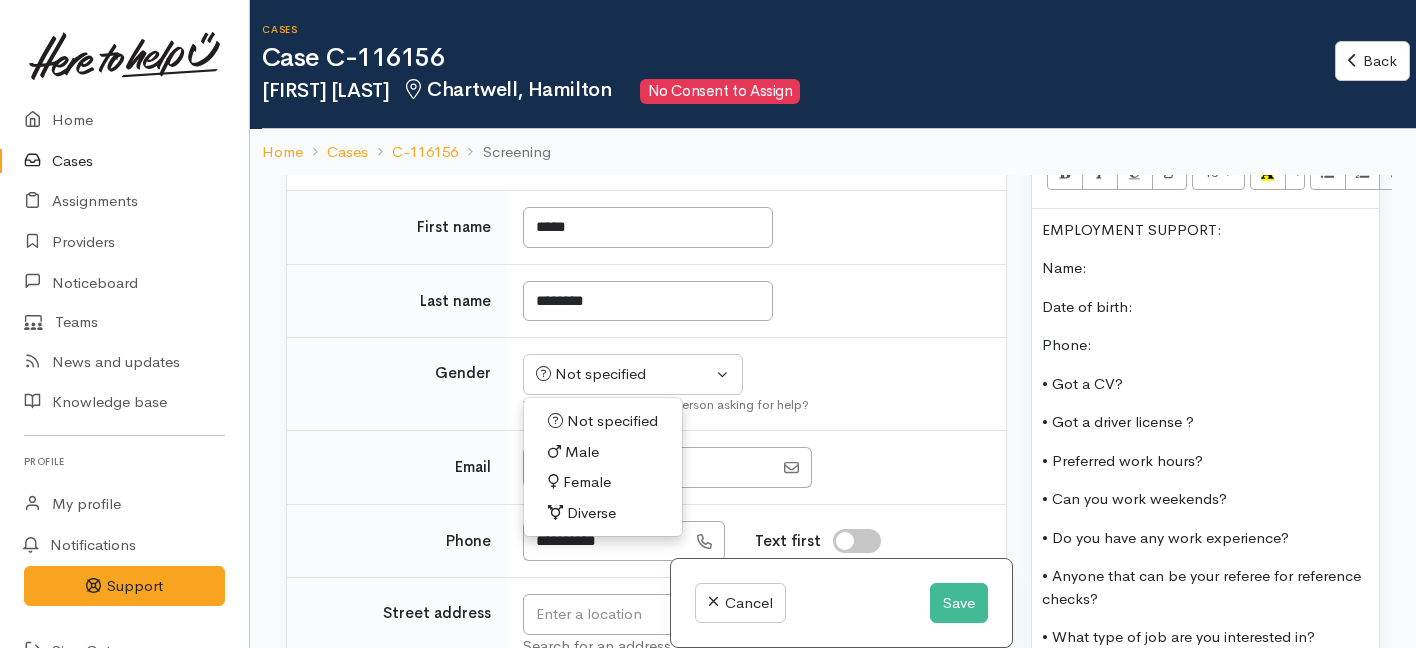 click on "Female" at bounding box center [587, 482] 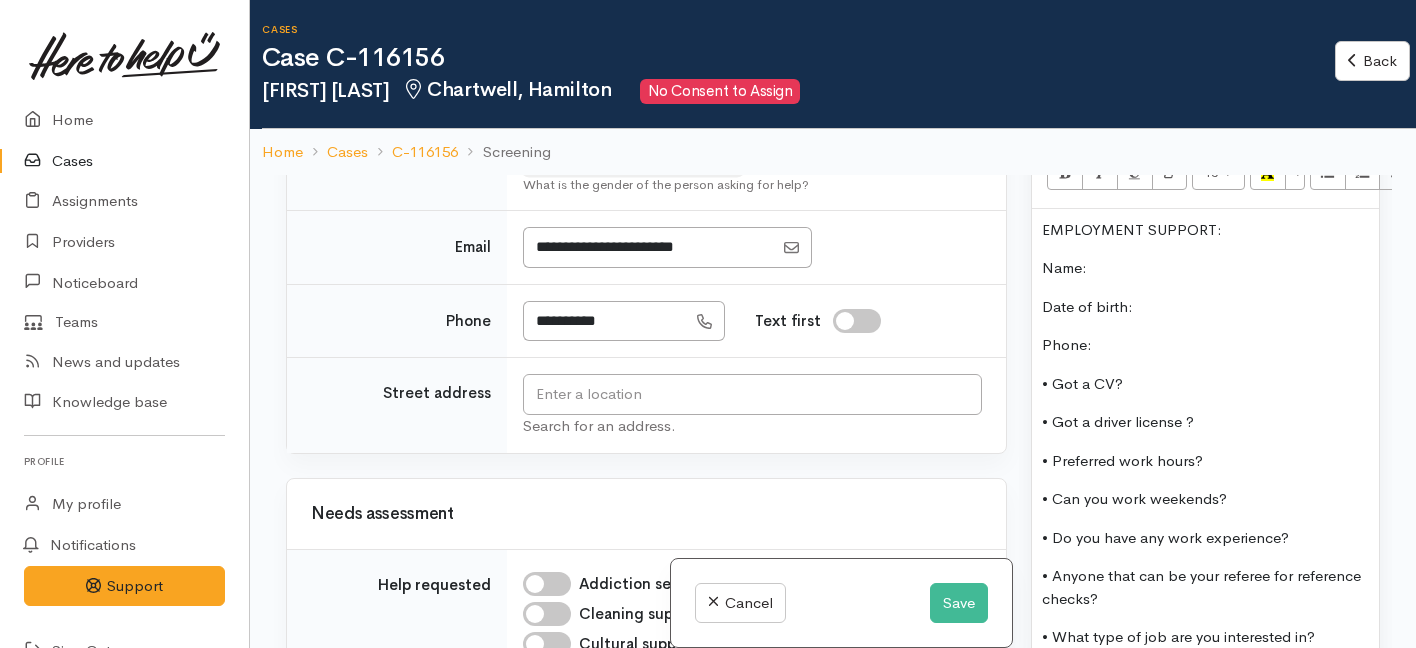 scroll, scrollTop: 489, scrollLeft: 0, axis: vertical 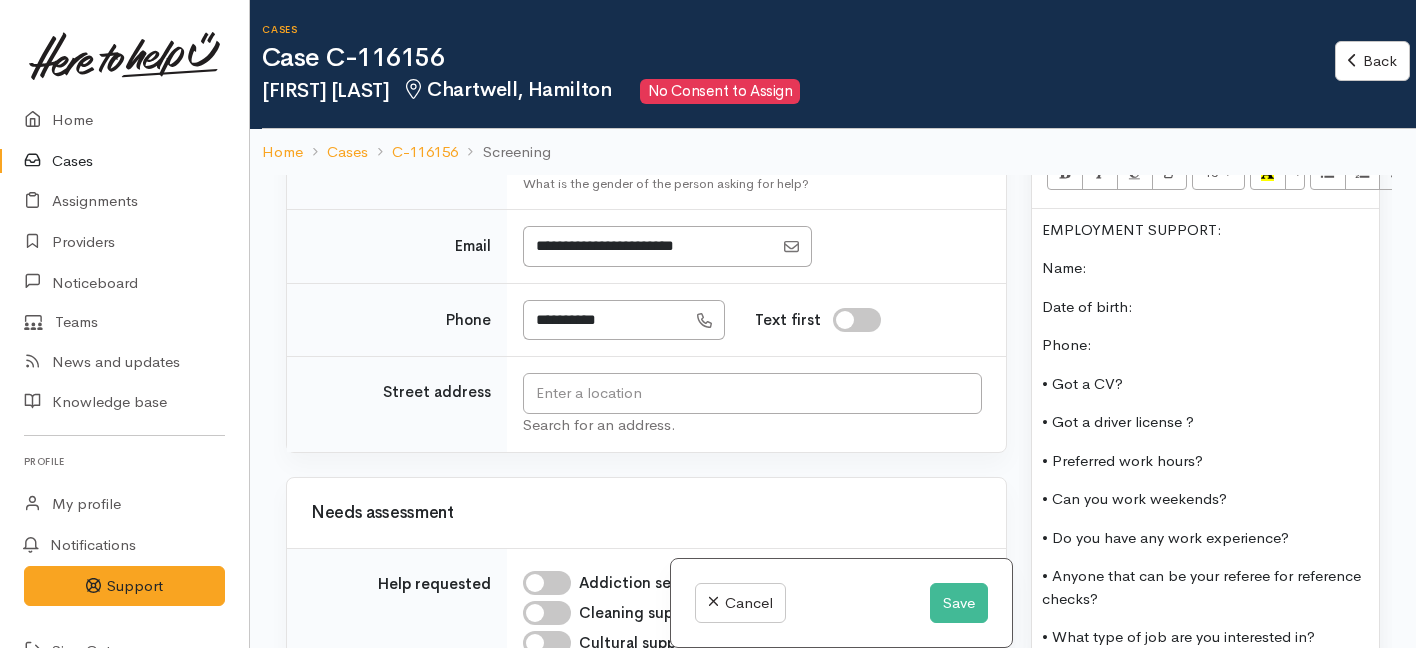 click on "Date of birth:" at bounding box center (1205, 307) 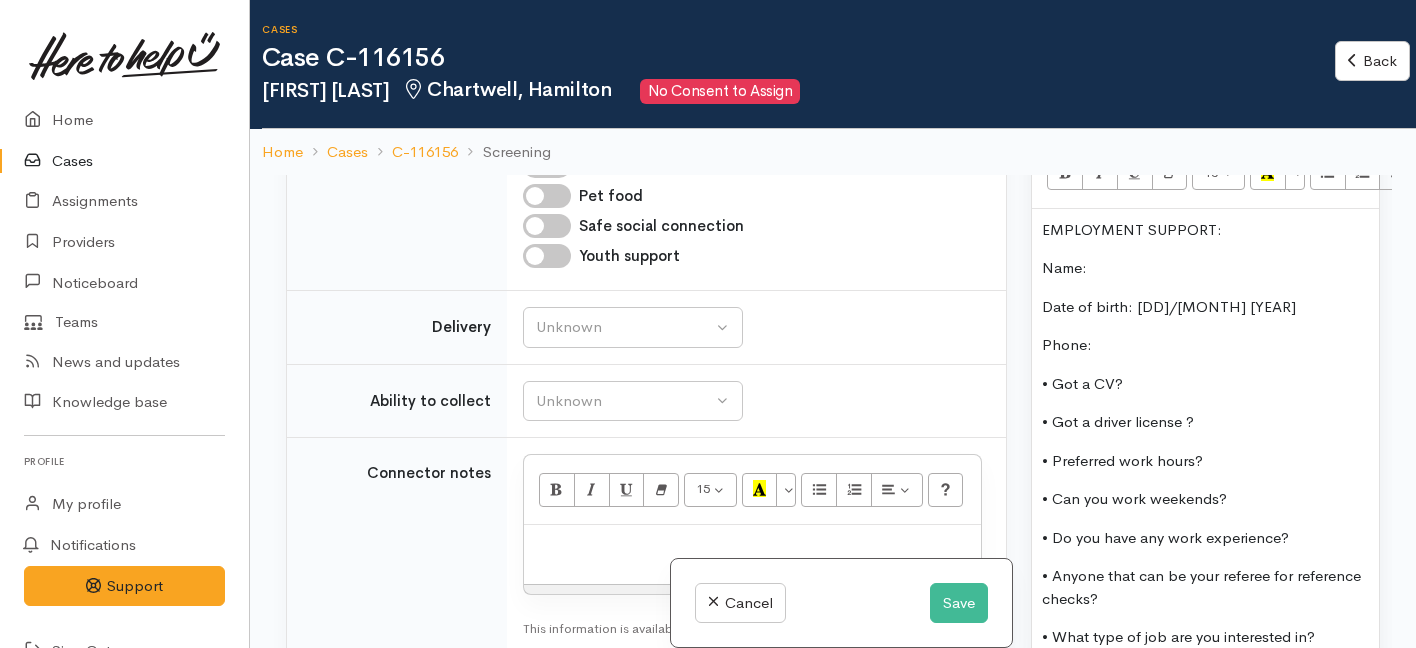 scroll, scrollTop: 1383, scrollLeft: 0, axis: vertical 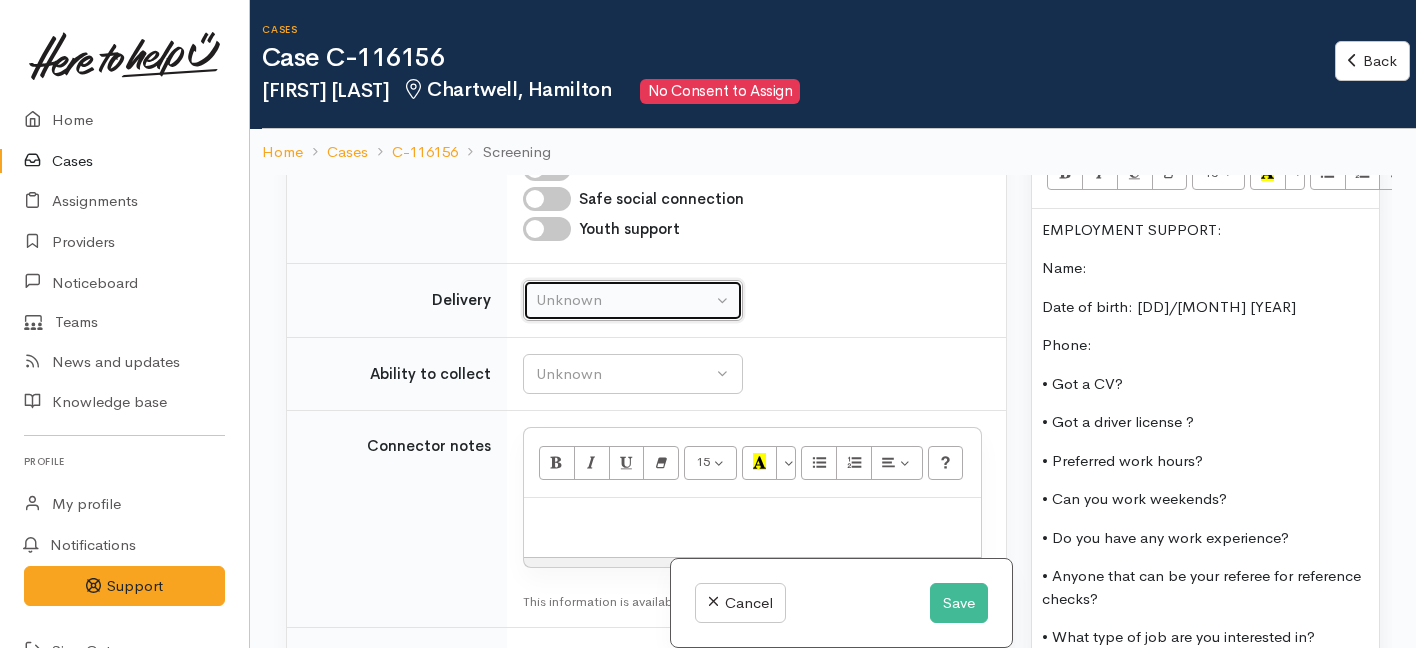 click on "Unknown" at bounding box center [633, 300] 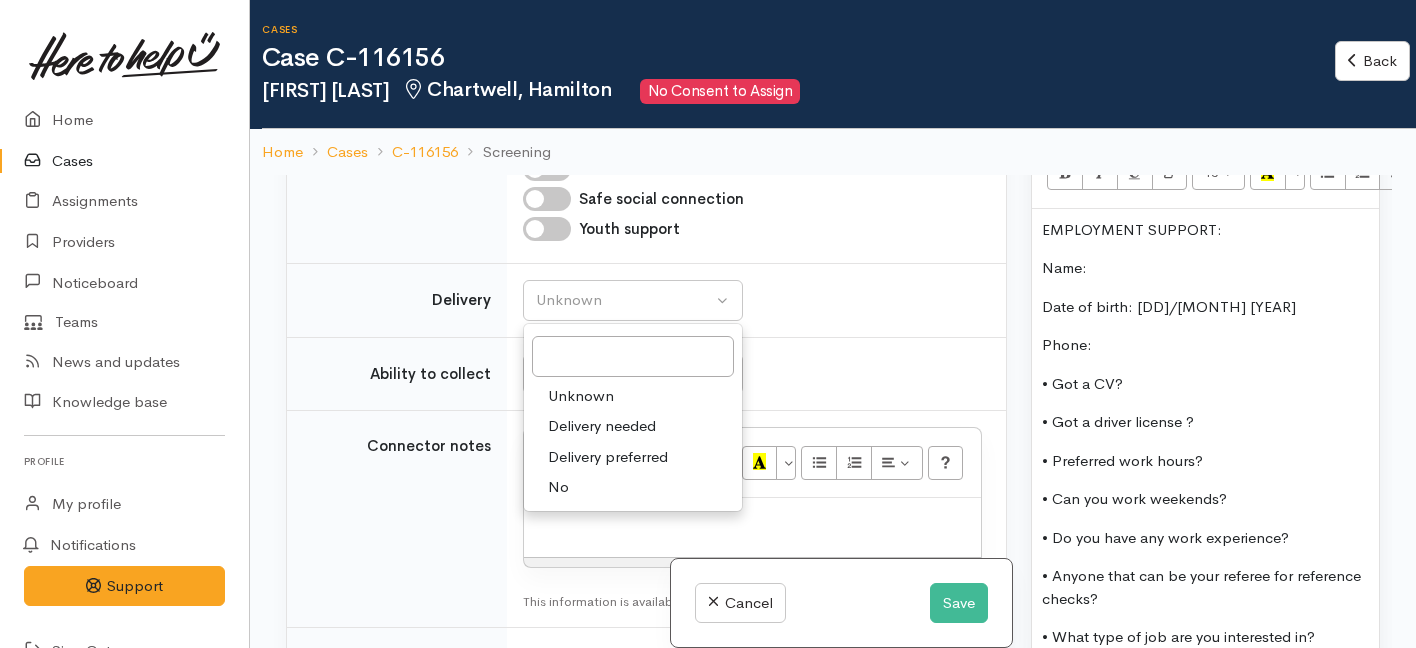 click on "No" at bounding box center (633, 487) 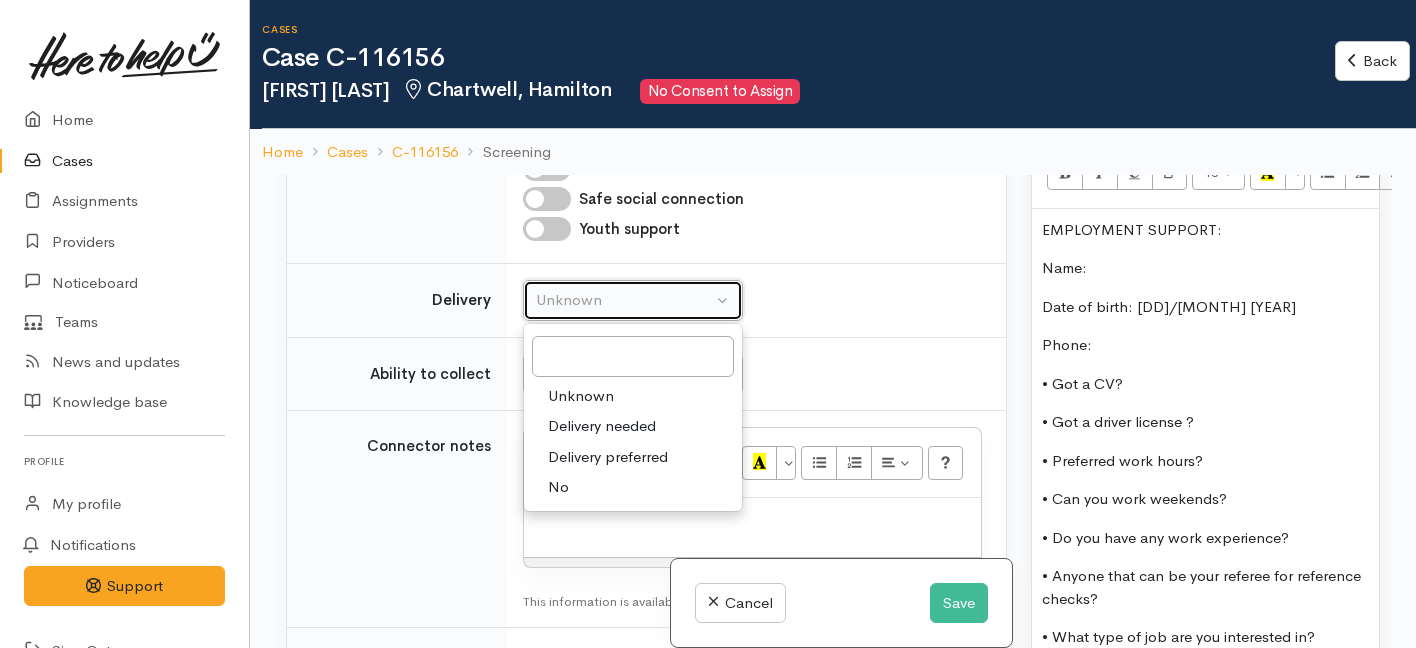 select on "1" 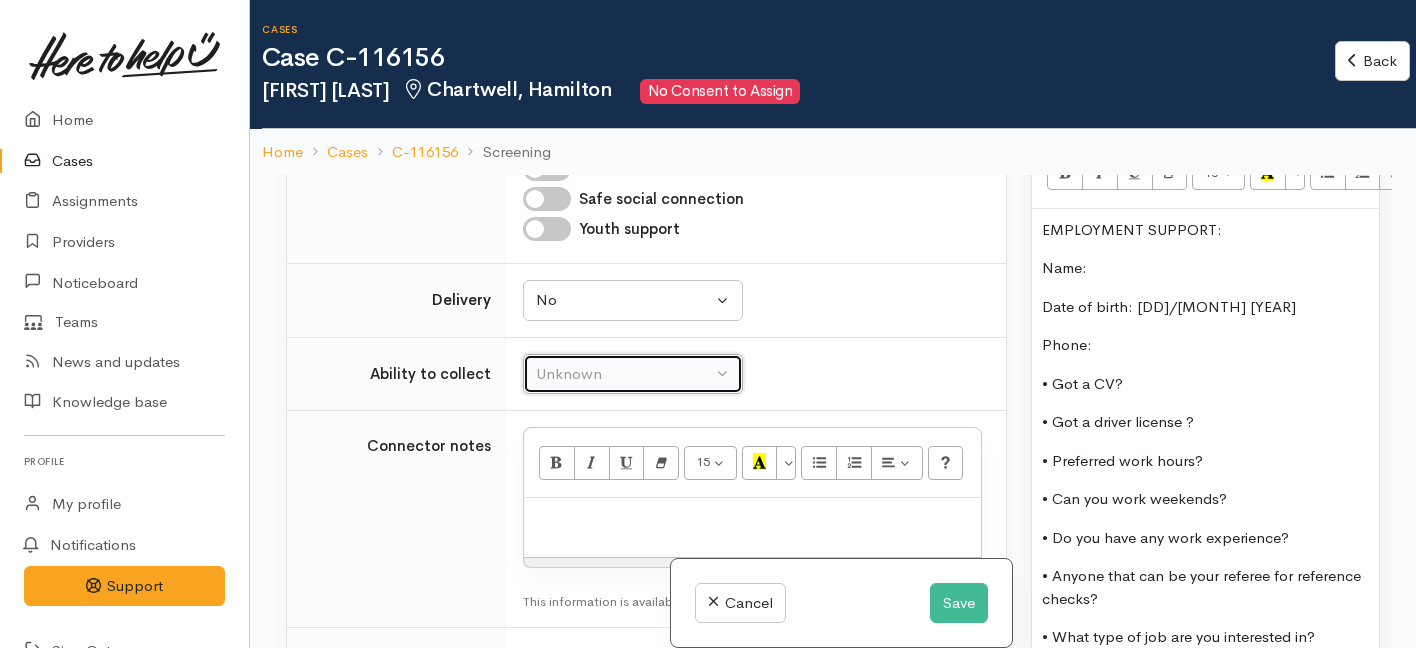 click on "Unknown" at bounding box center (624, 374) 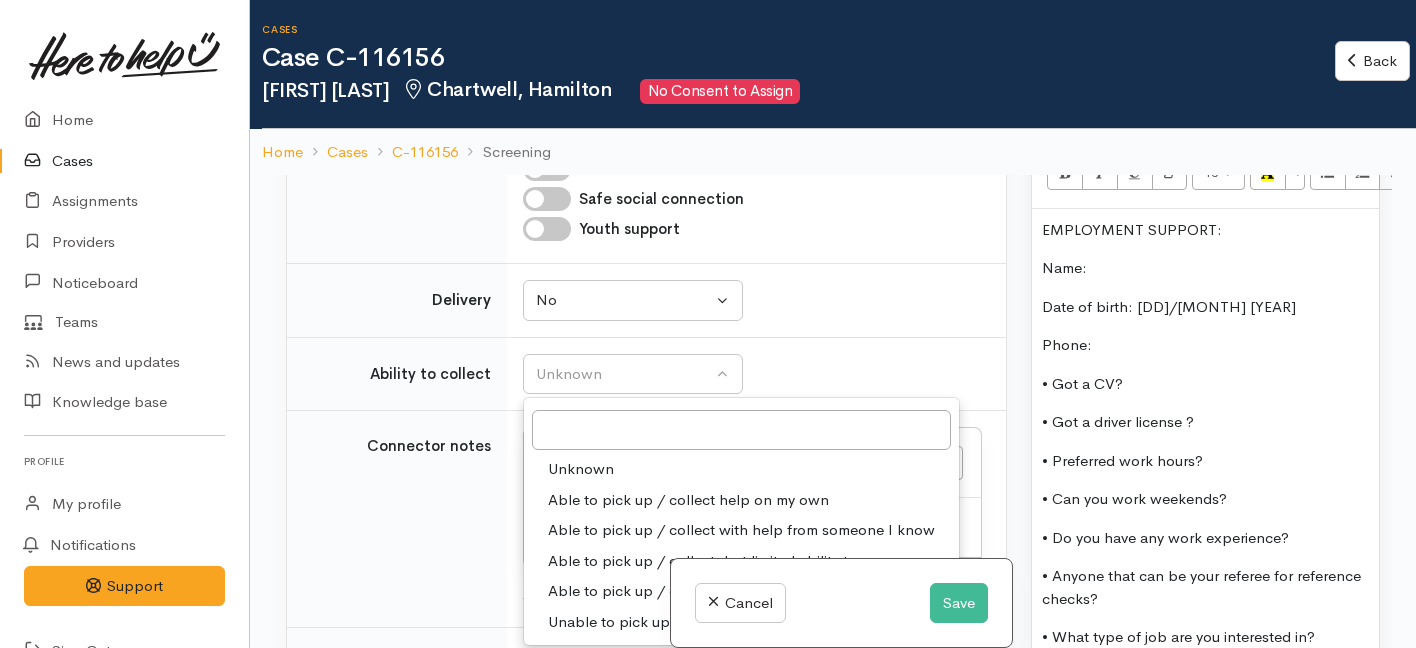 click on "Able to pick up / collect help on my own" at bounding box center (688, 500) 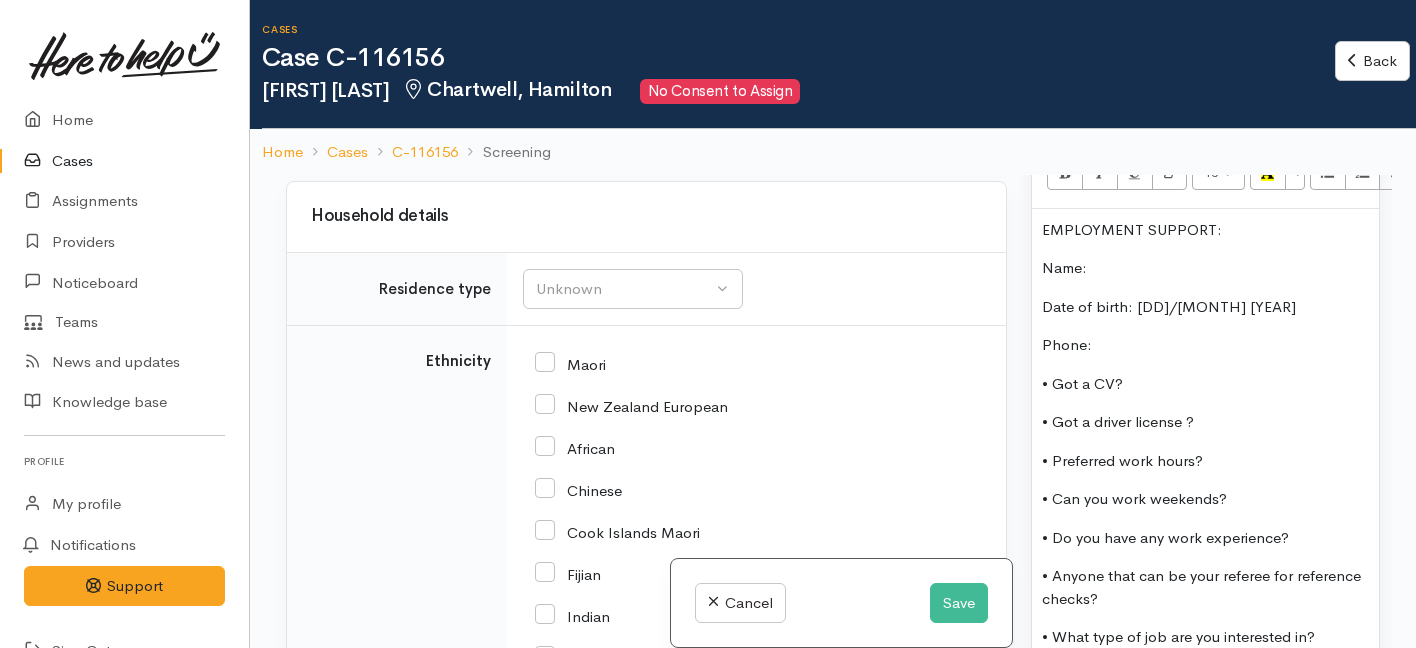 scroll, scrollTop: 2007, scrollLeft: 0, axis: vertical 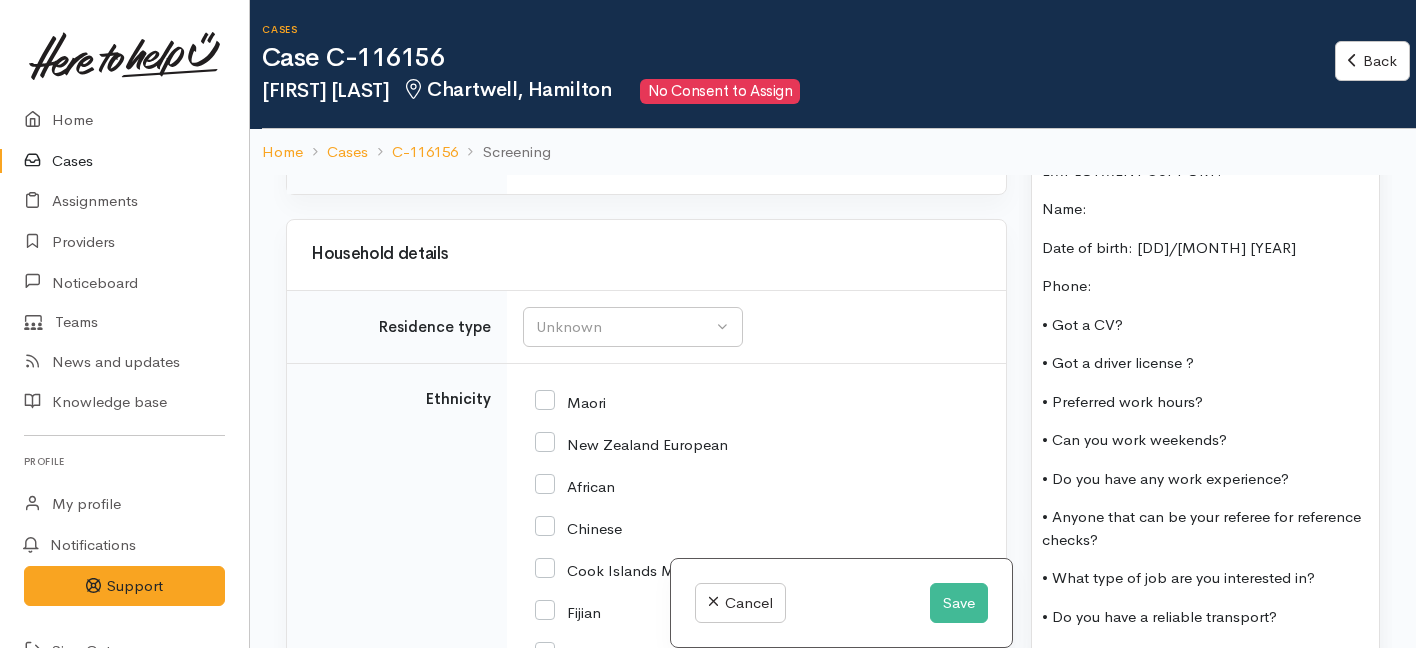 click on "EMPLOYMENT SUPPORT:   Name:   Date of birth: 16/august 2003 Phone:   • Got a CV?  • Got a driver license ?   • Preferred work hours?   • Can you work weekends?   • Do you have any work experience?   • Anyone that can be your referee for reference checks?   • What type of job are you interested in?   • Do you have a reliable transport?   • Is there anything that could hinder your ability to work or apply for work? (mental health, physical injuries, disabilities etc..)" at bounding box center (1205, 444) 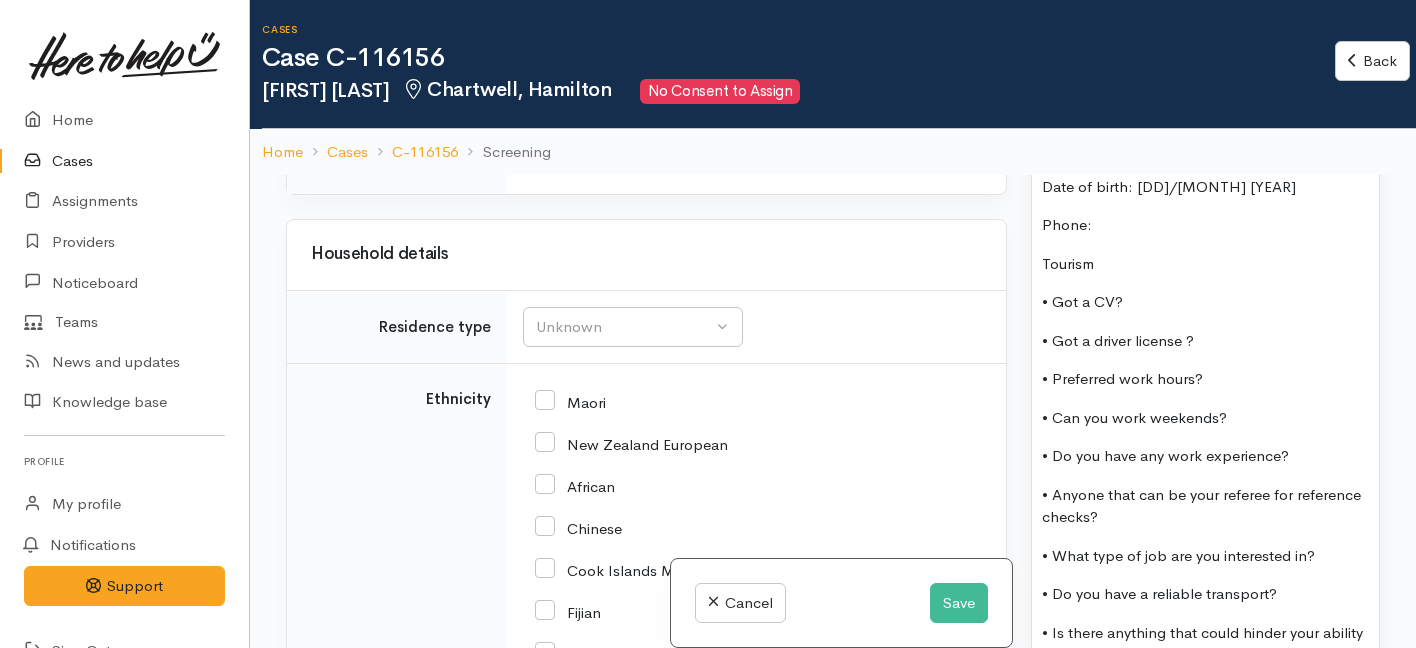 scroll, scrollTop: 1552, scrollLeft: 0, axis: vertical 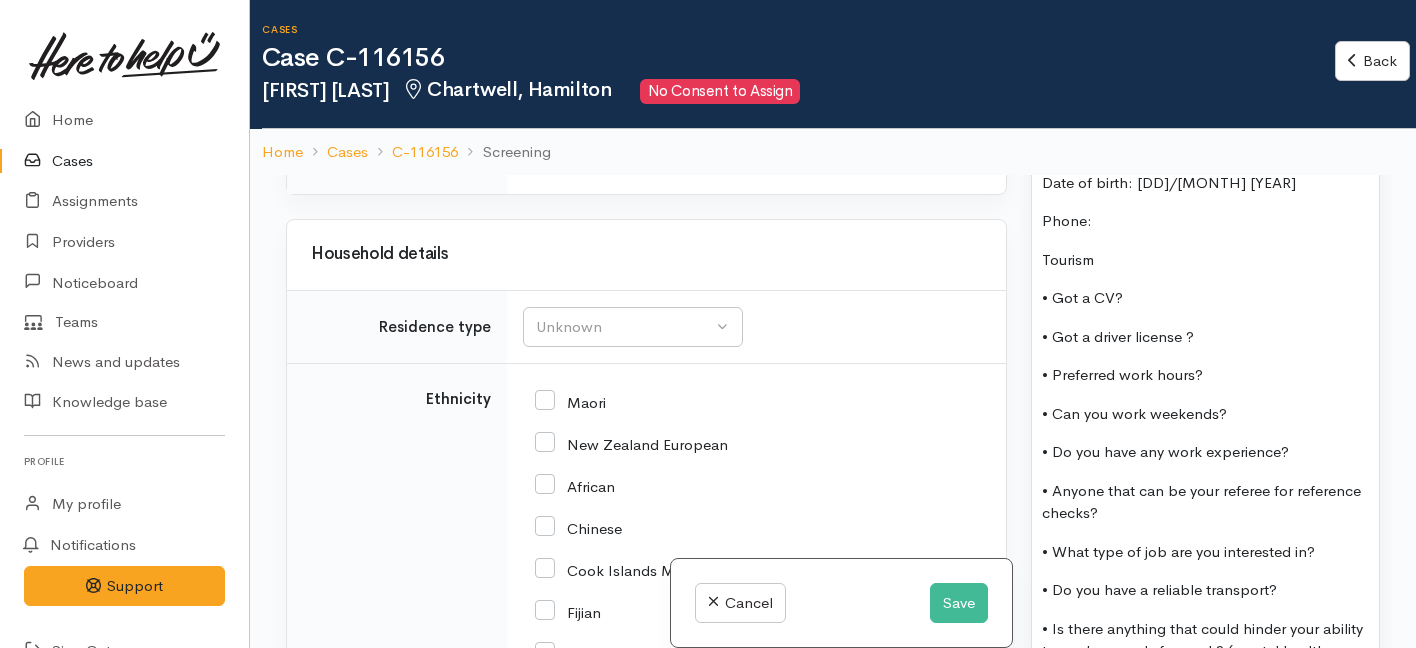 click on "• Got a CV?" at bounding box center (1205, 298) 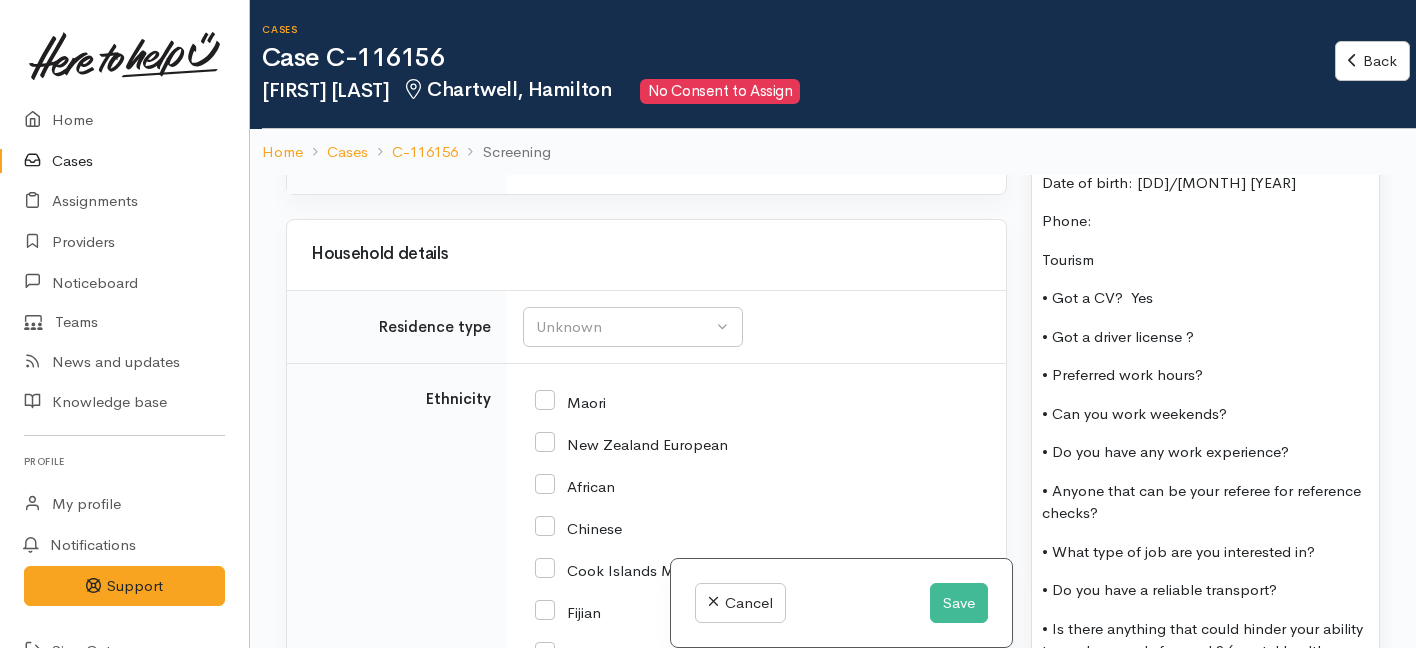 scroll, scrollTop: 1589, scrollLeft: 0, axis: vertical 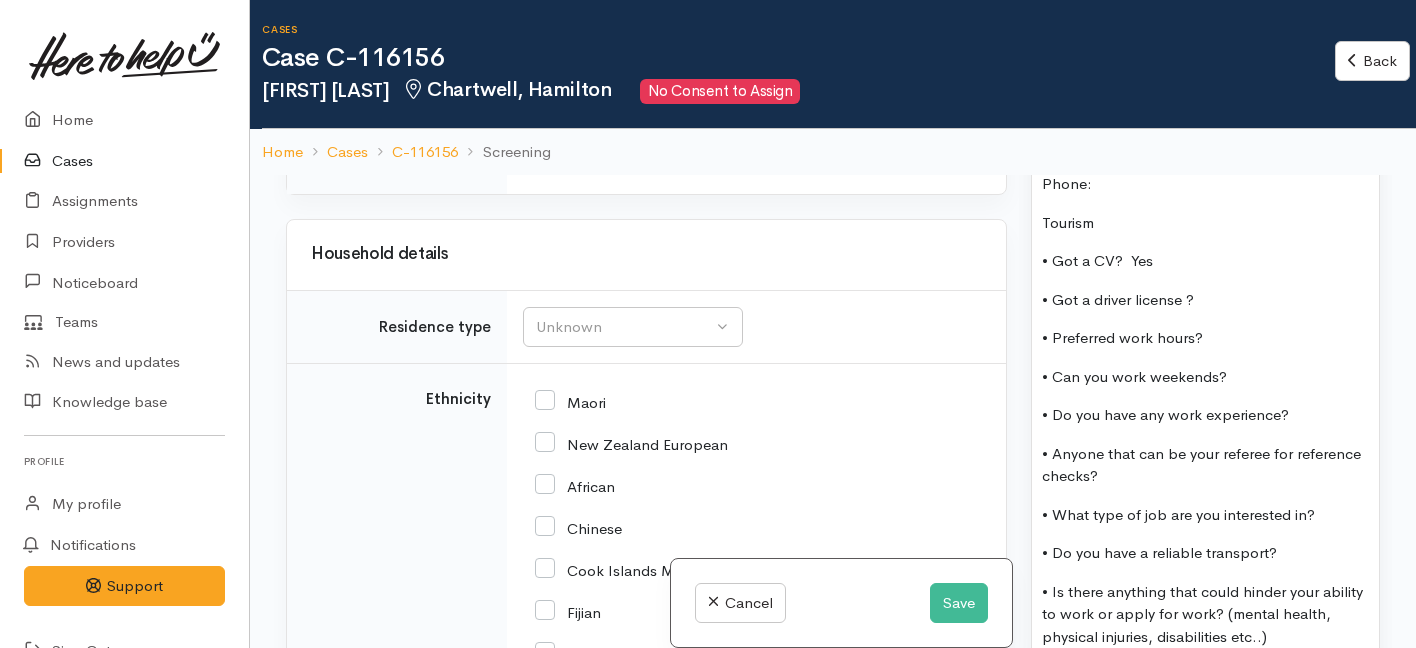 click on "• Got a driver license ?" at bounding box center [1205, 300] 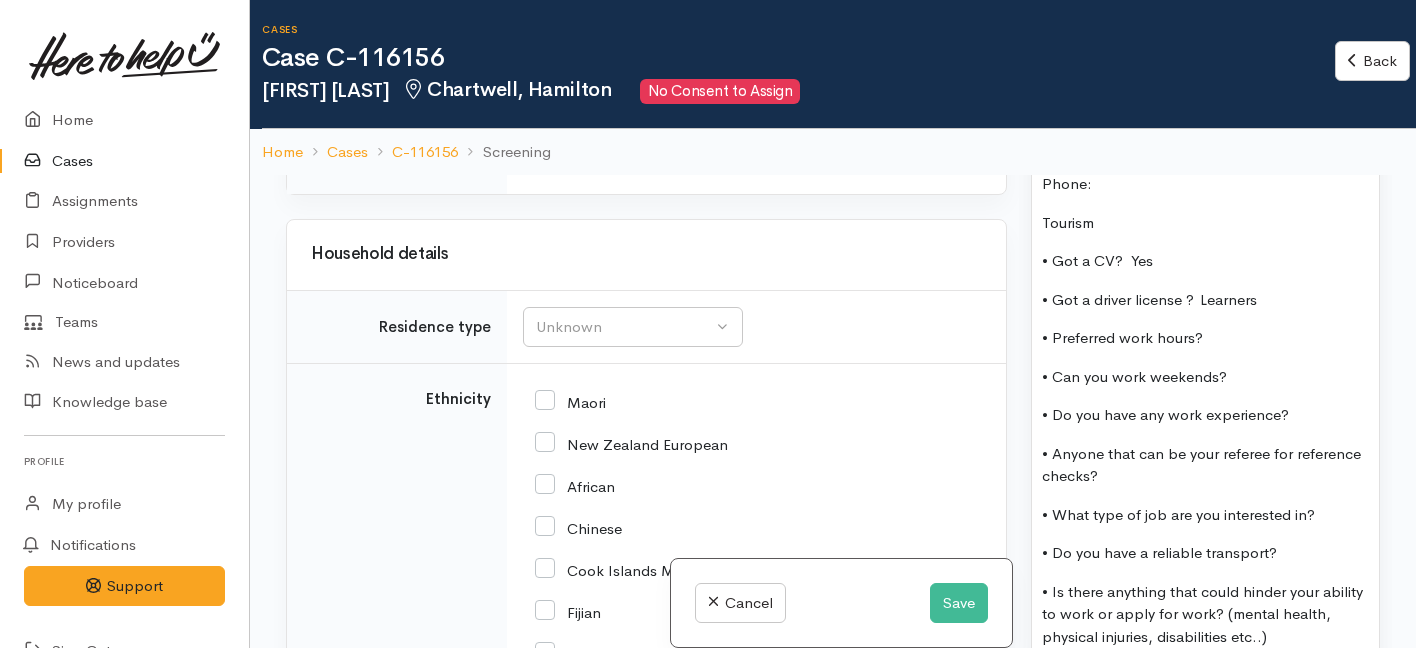 scroll, scrollTop: 1656, scrollLeft: 2, axis: both 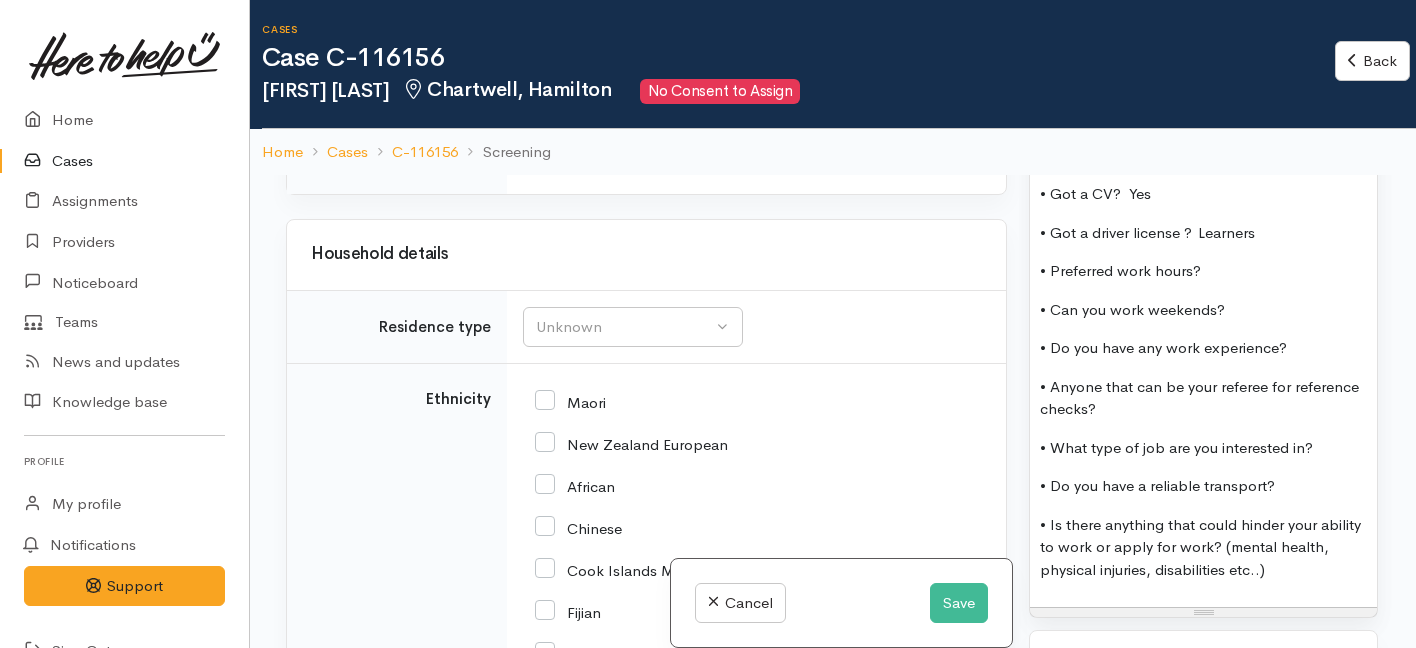 click on "• Preferred work hours?" at bounding box center (1203, 271) 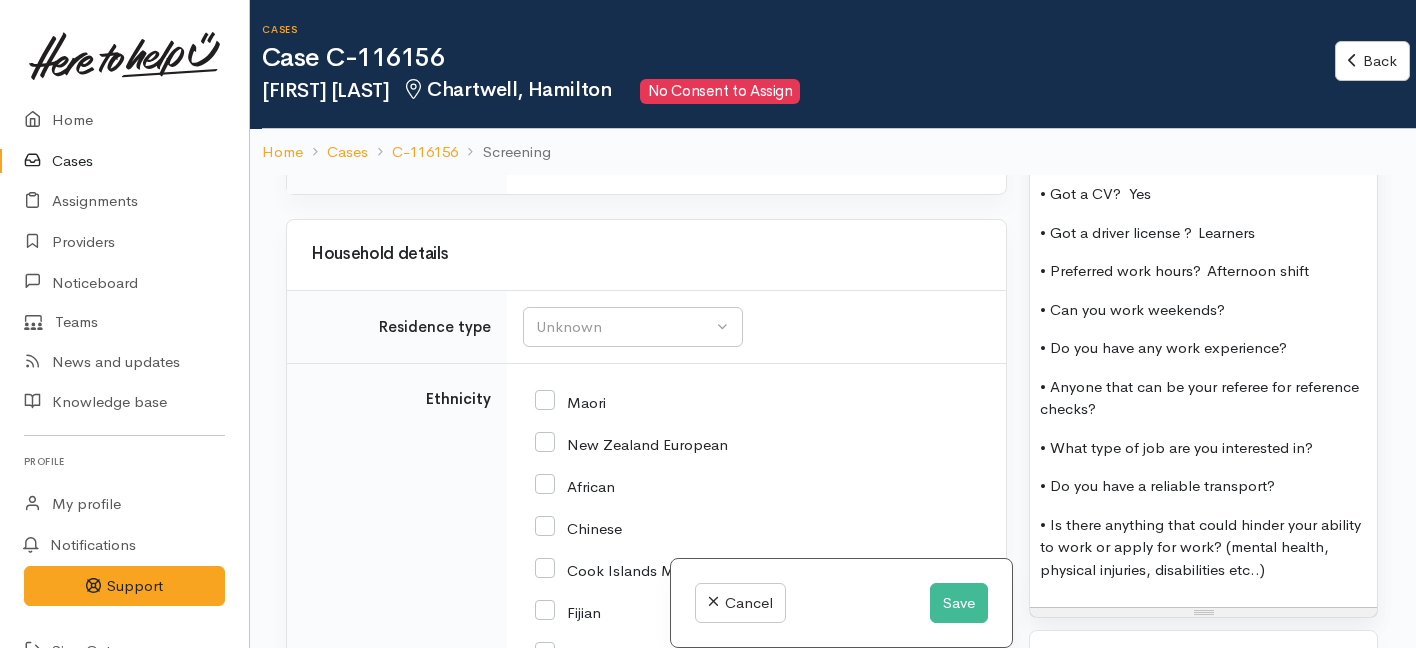 click on "• Can you work weekends?" at bounding box center (1203, 310) 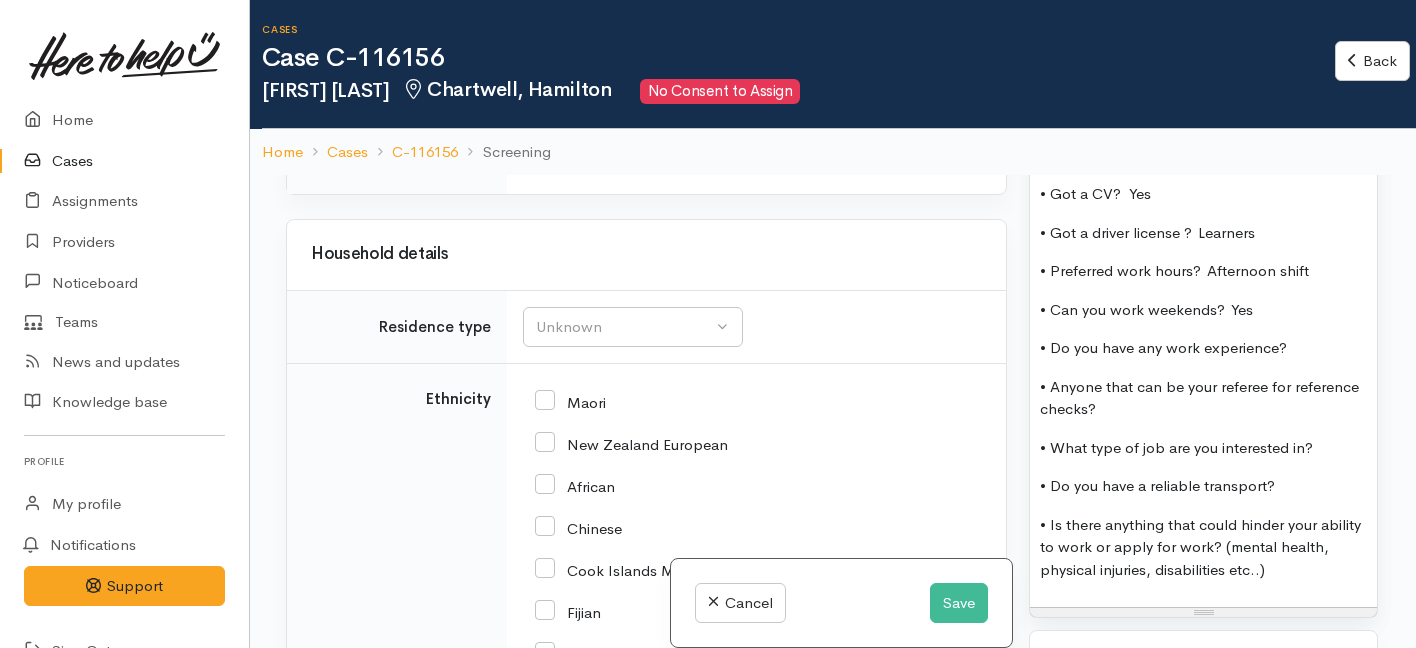 scroll, scrollTop: 1733, scrollLeft: 2, axis: both 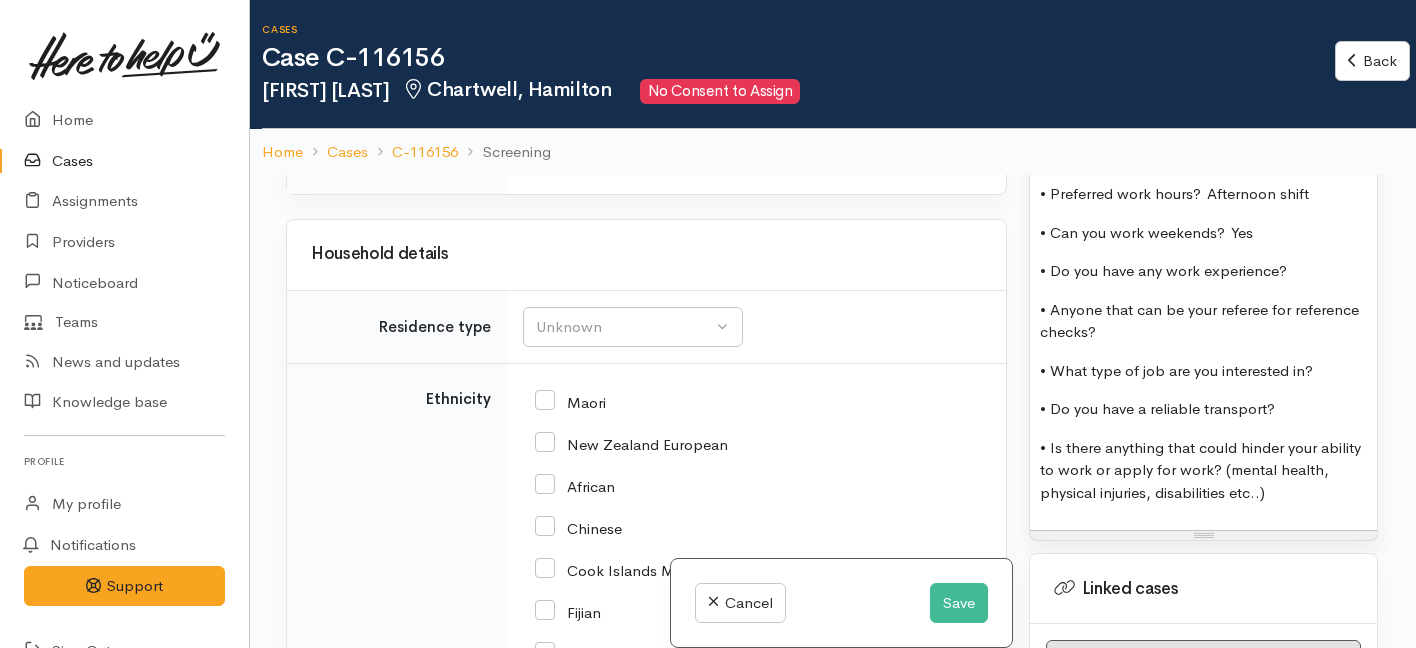 click on "• Do you have any work experience?" at bounding box center [1203, 271] 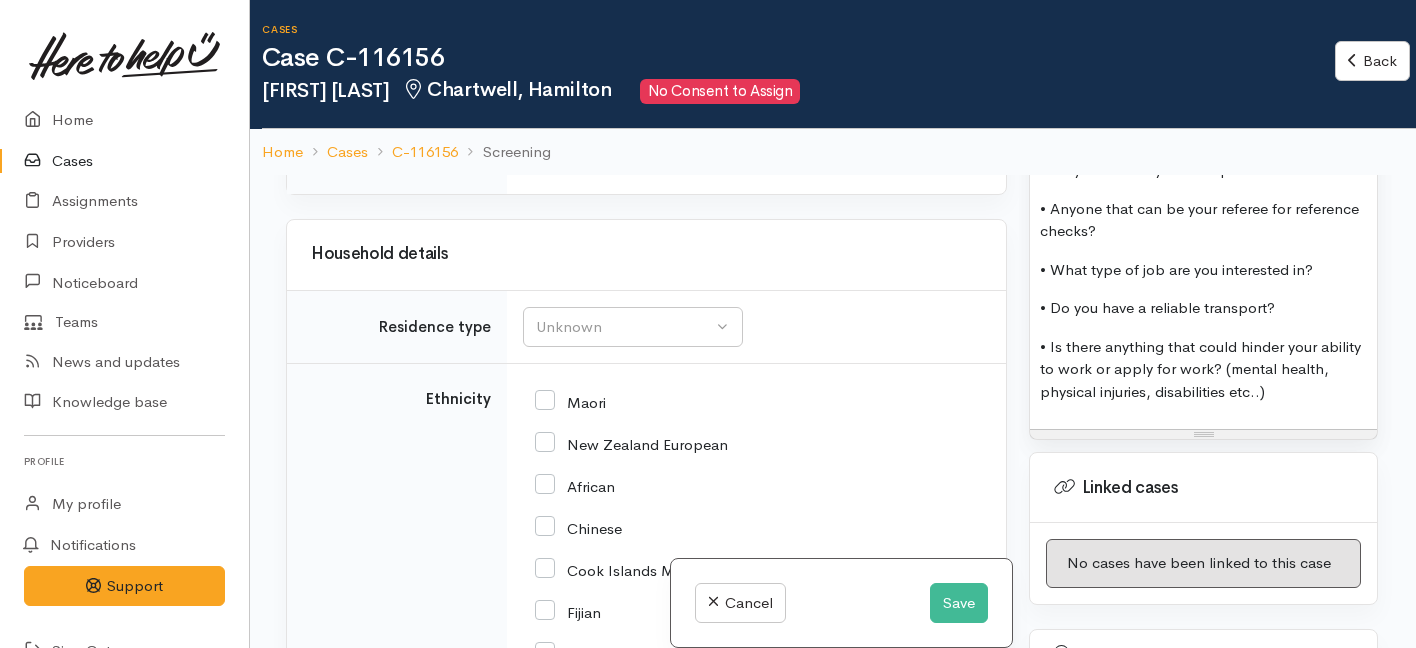 scroll, scrollTop: 1836, scrollLeft: 2, axis: both 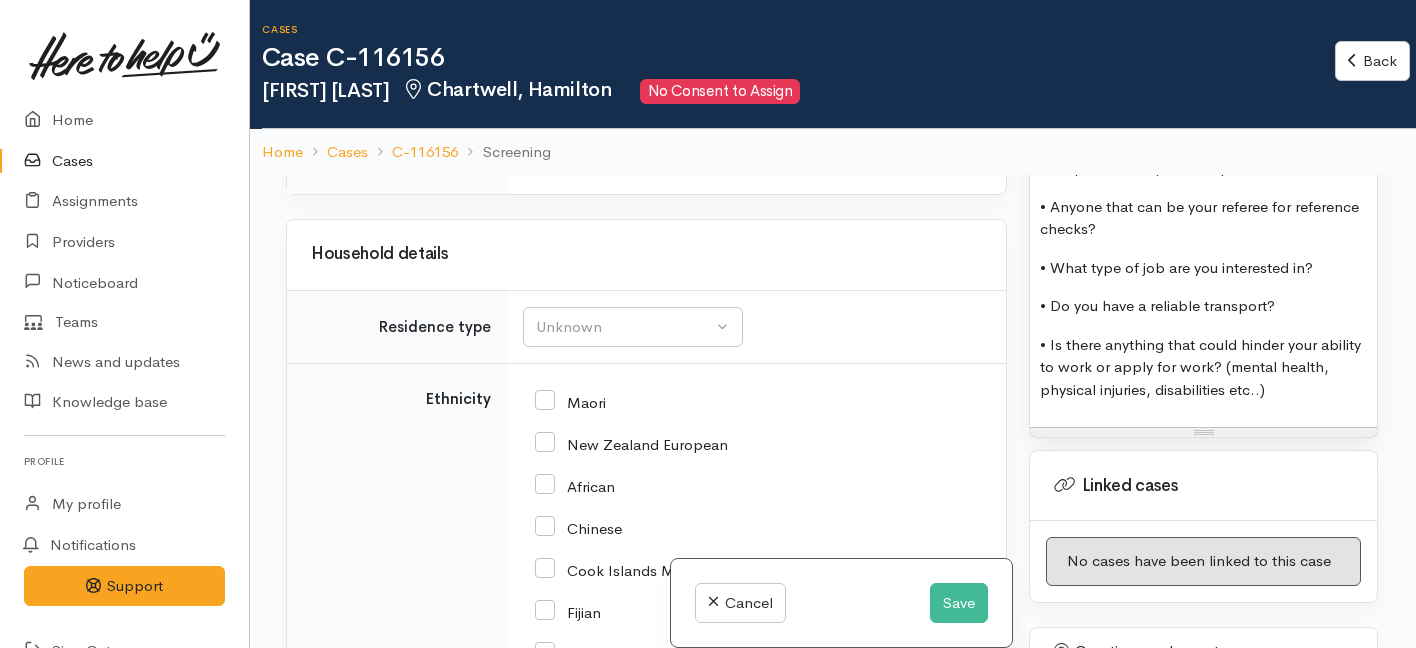 click on "• Anyone that can be your referee for reference checks?" at bounding box center (1203, 218) 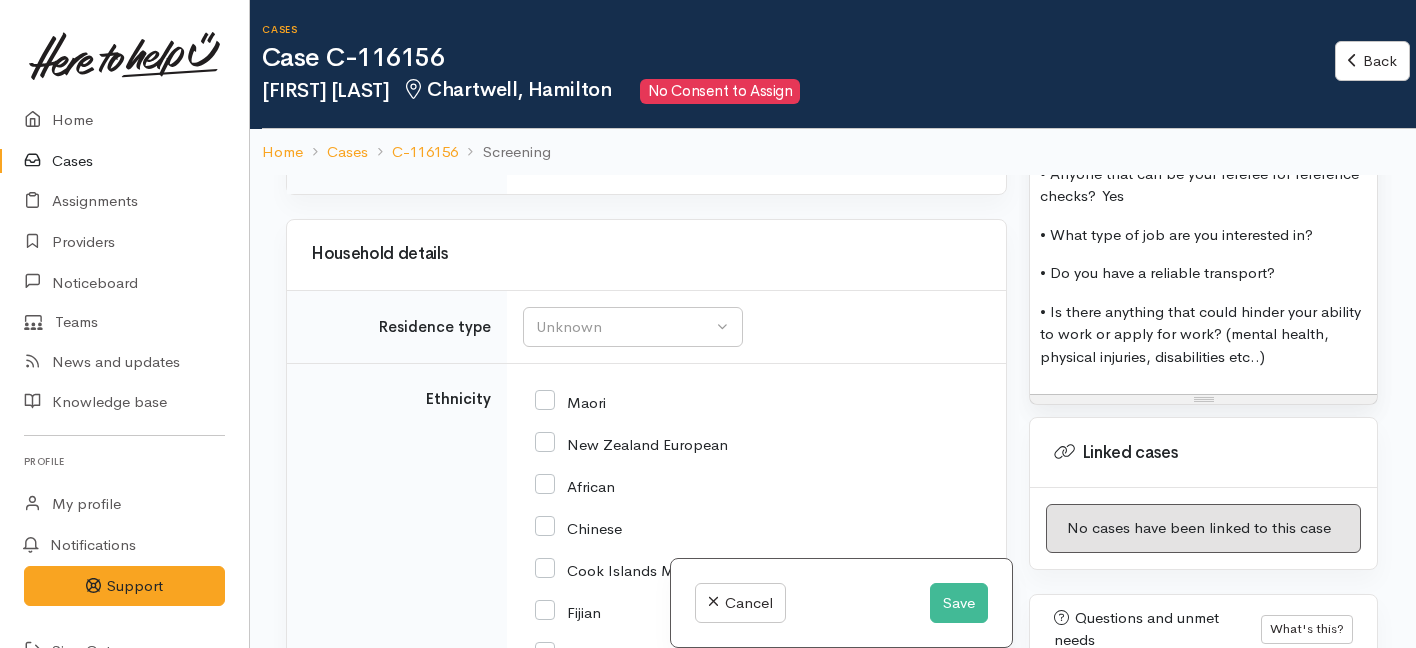 scroll, scrollTop: 1874, scrollLeft: 2, axis: both 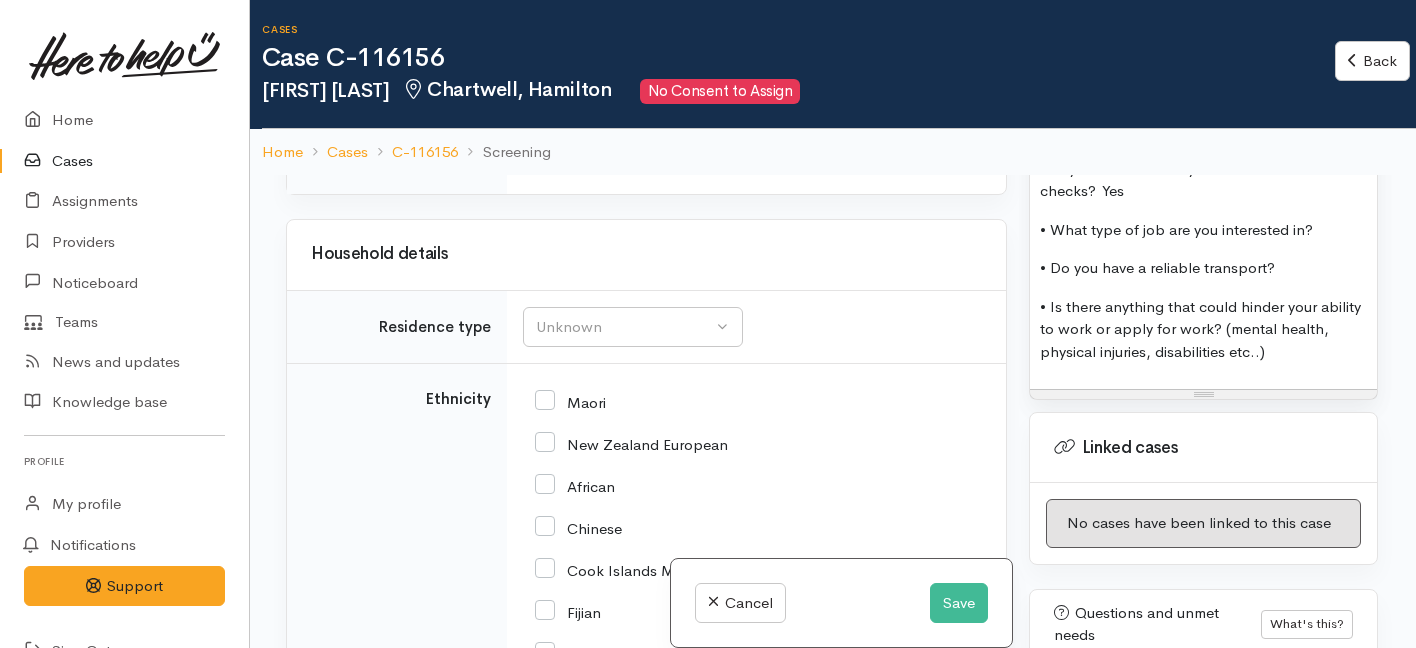 click on "• What type of job are you interested in?" at bounding box center [1203, 230] 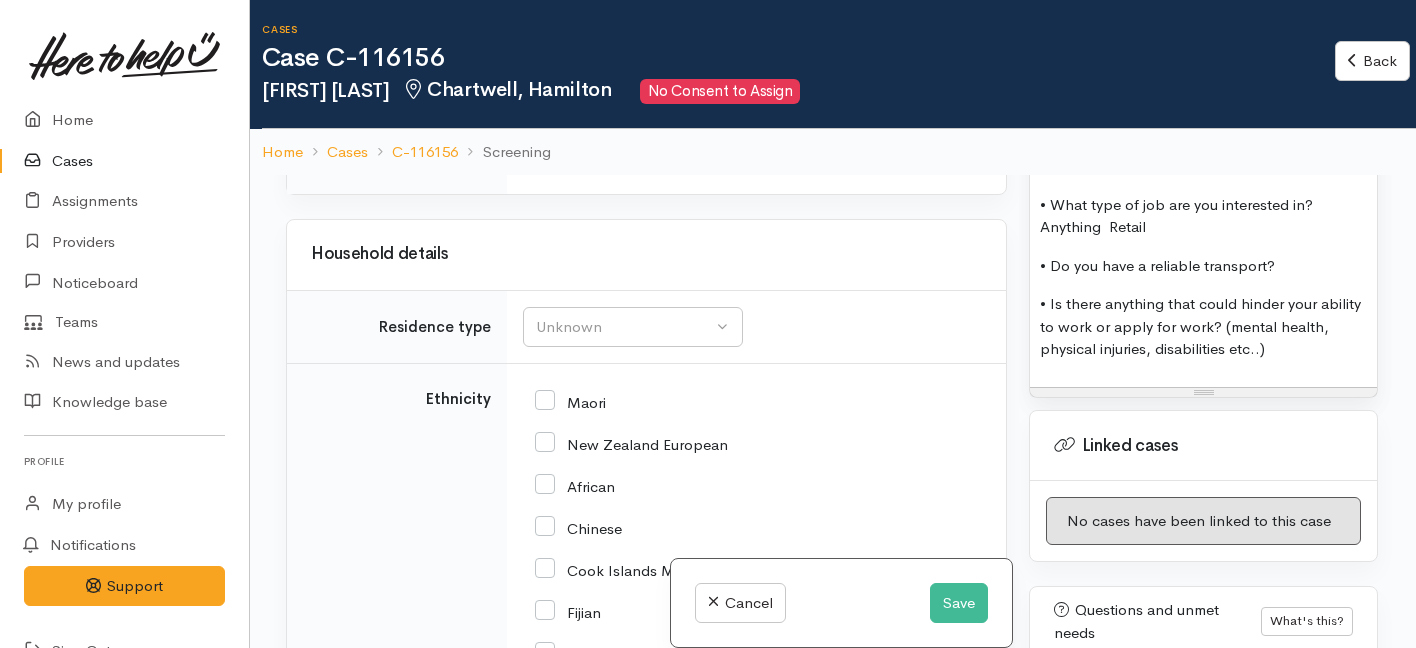 scroll, scrollTop: 1903, scrollLeft: 2, axis: both 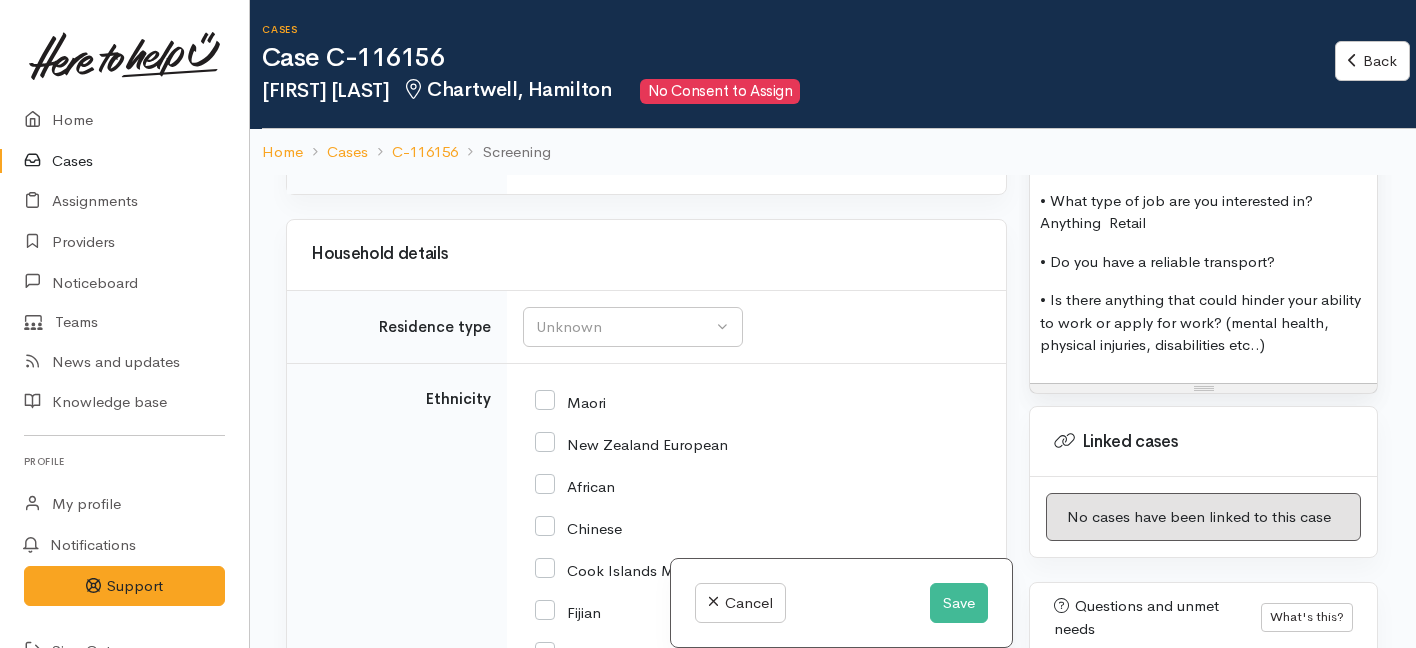 click on "• Do you have a reliable transport?" at bounding box center [1203, 262] 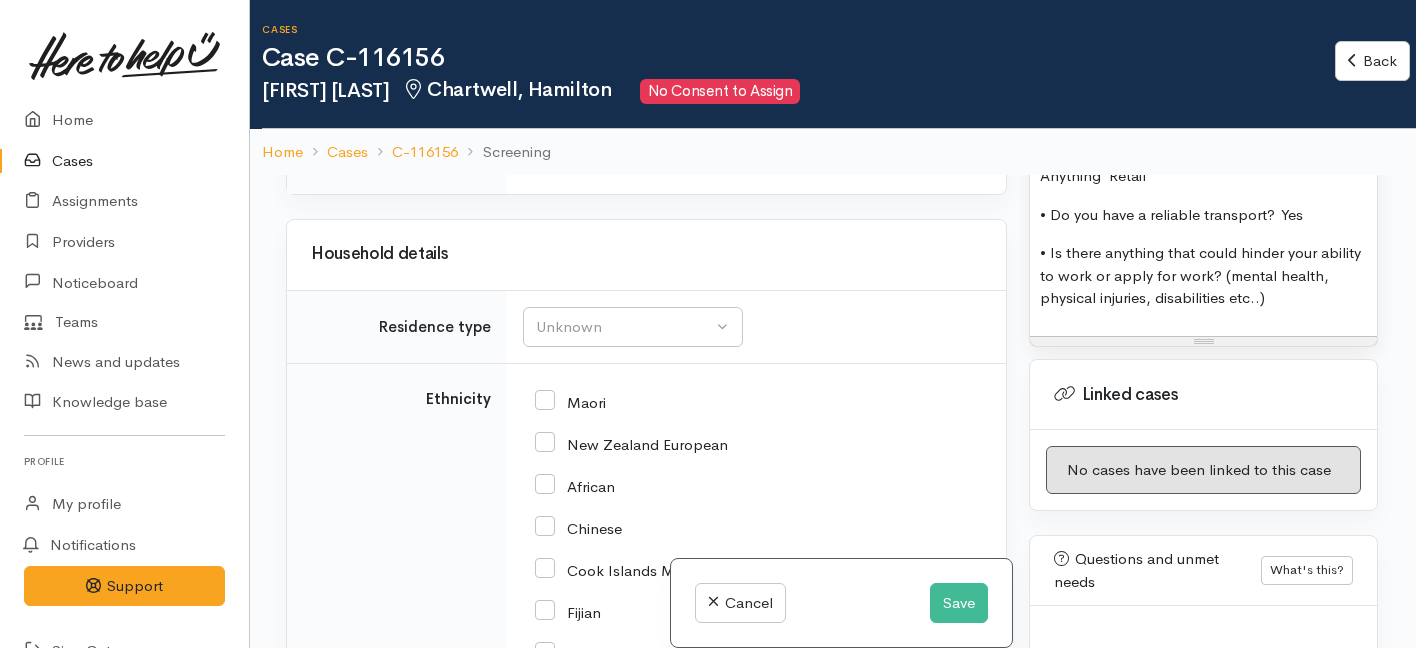 scroll, scrollTop: 1951, scrollLeft: 2, axis: both 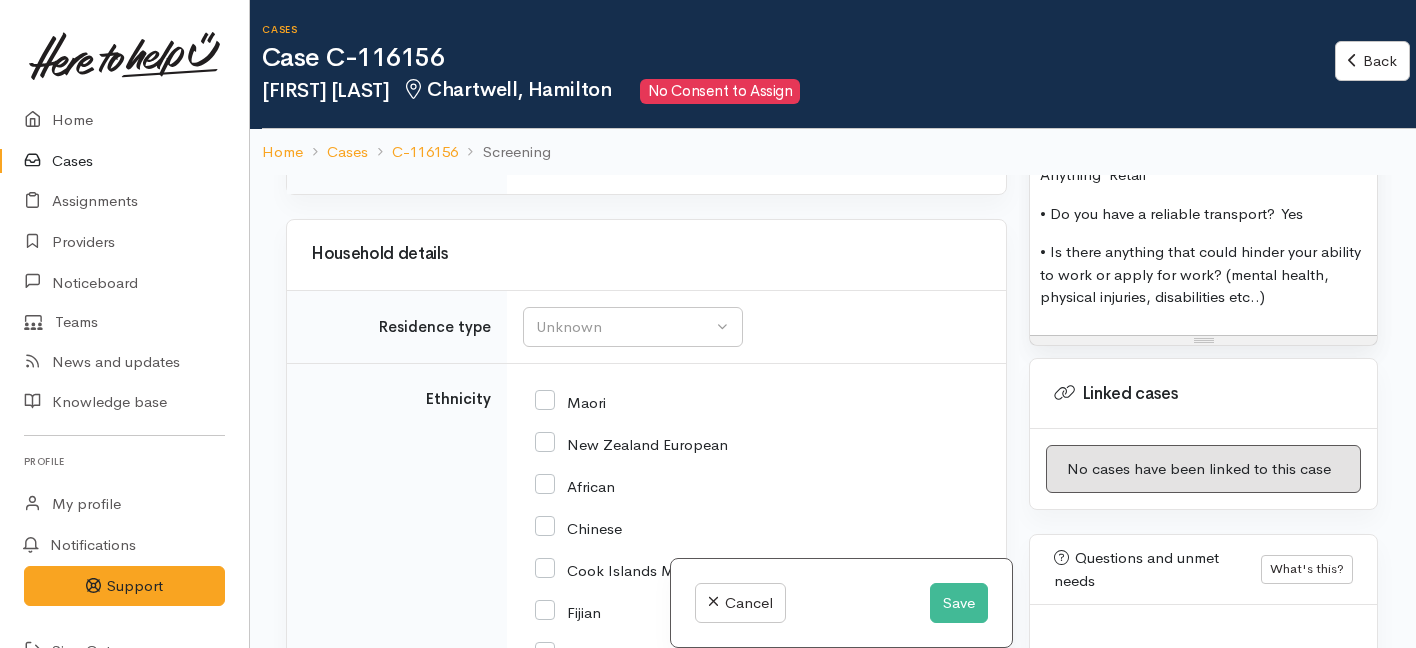 click on "• Is there anything that could hinder your ability to work or apply for work? (mental health, physical injuries, disabilities etc..)" at bounding box center (1203, 275) 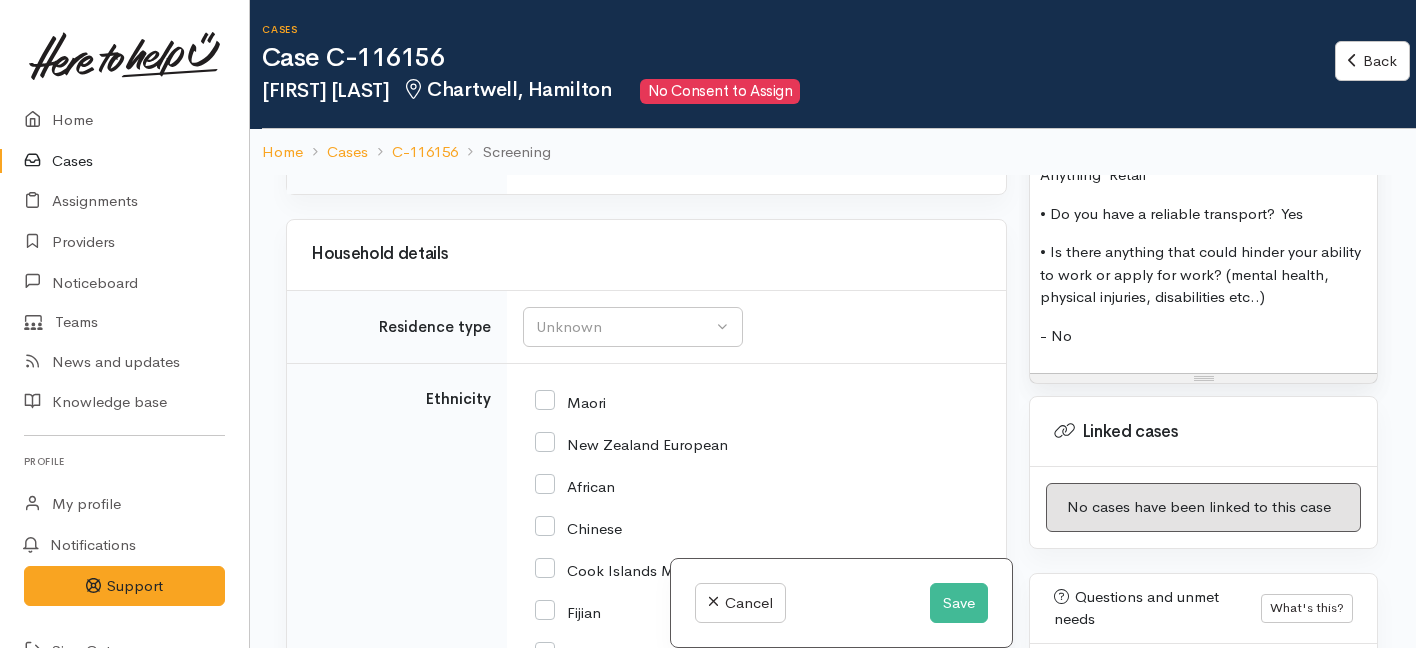 scroll, scrollTop: 175, scrollLeft: 0, axis: vertical 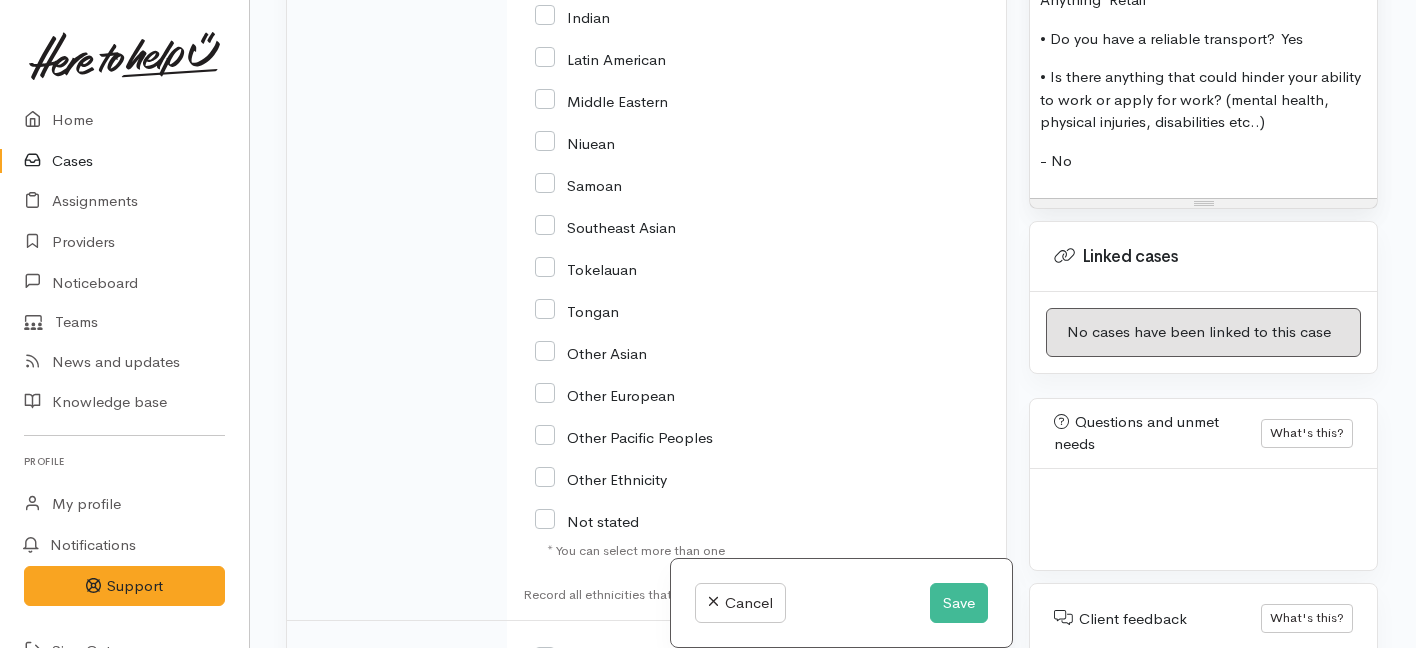 click on "Other Pacific Peoples" at bounding box center [624, 436] 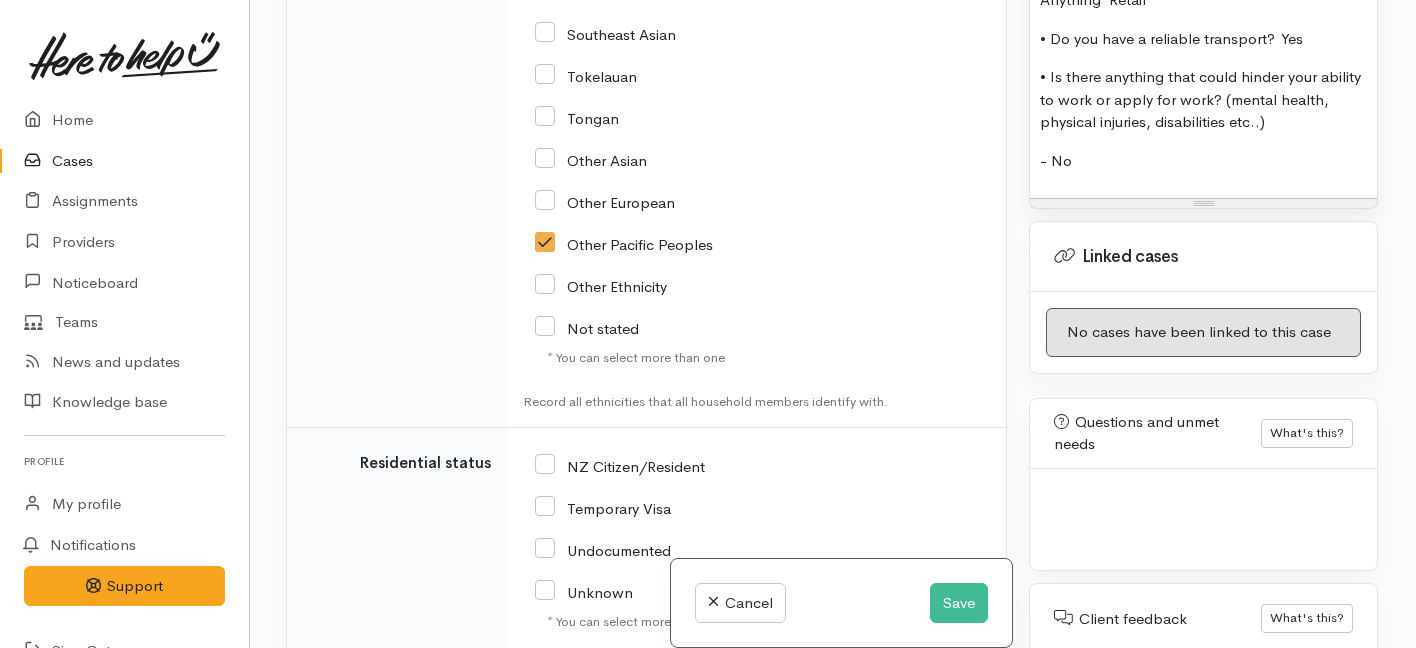 scroll, scrollTop: 2663, scrollLeft: 0, axis: vertical 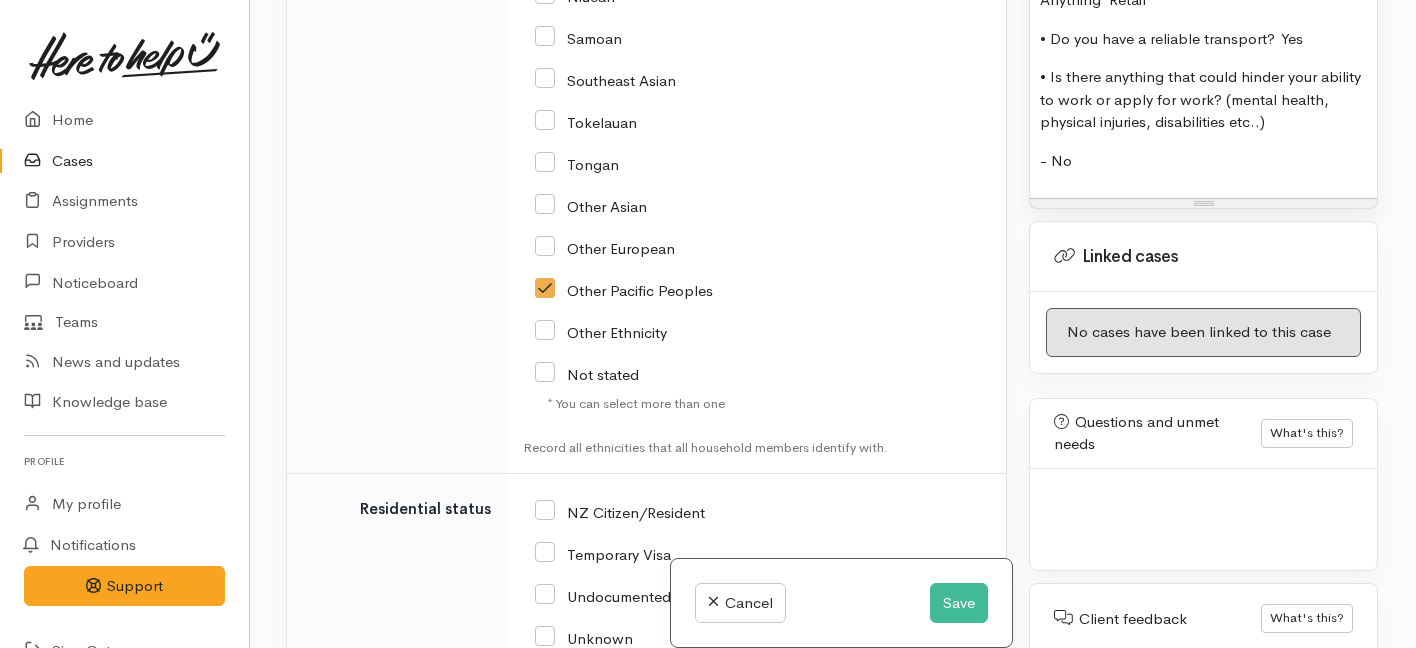 click on "Other Asian" at bounding box center (591, 205) 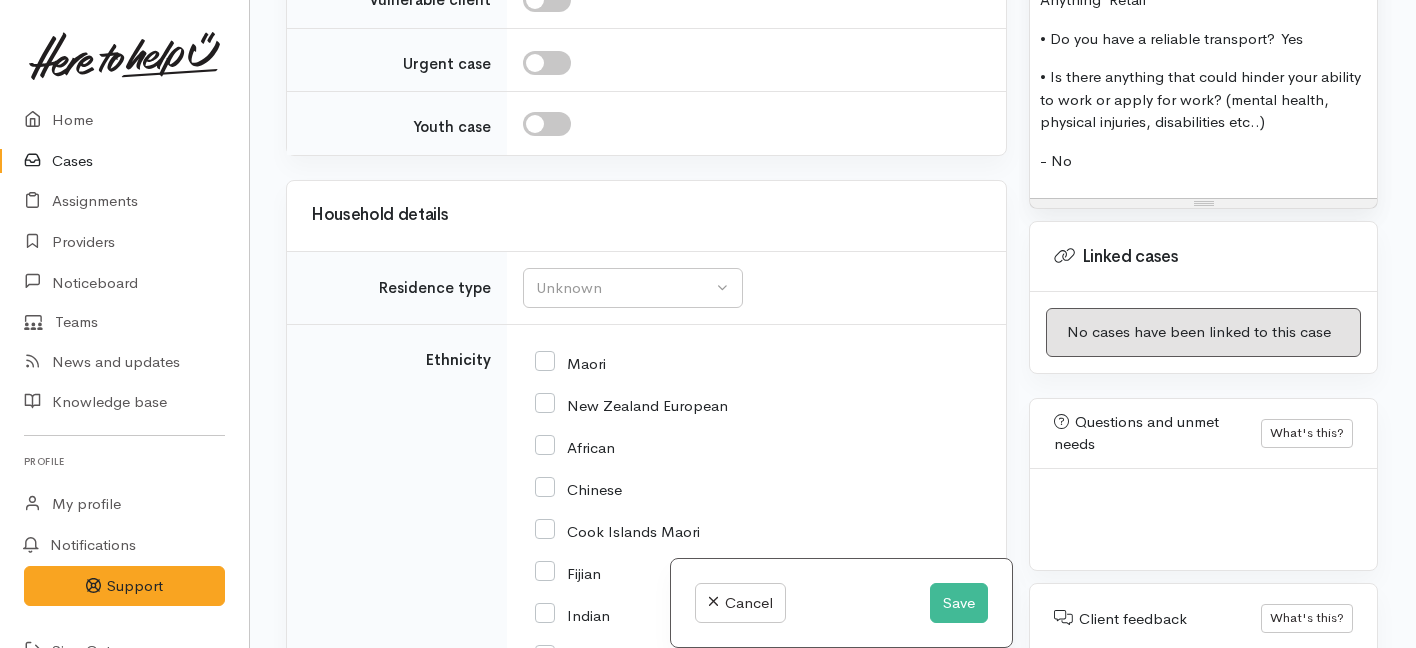 scroll, scrollTop: 1784, scrollLeft: 0, axis: vertical 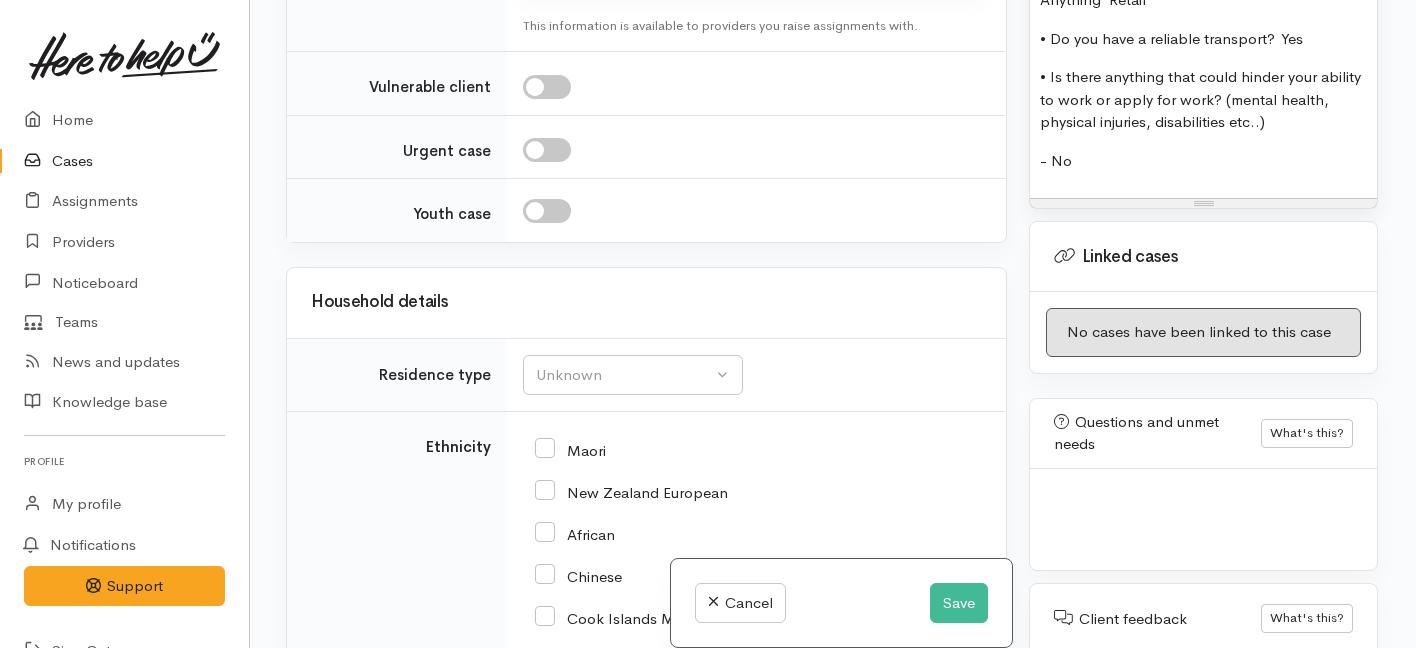 click on "Unknown
Emergency accommodation
Homeless
Other
Own home
Private rental
Public / social housing
Shared living - boarding
Shared living - flatting
Shared living - hostel / student accommodation
Unknown" at bounding box center [756, 375] 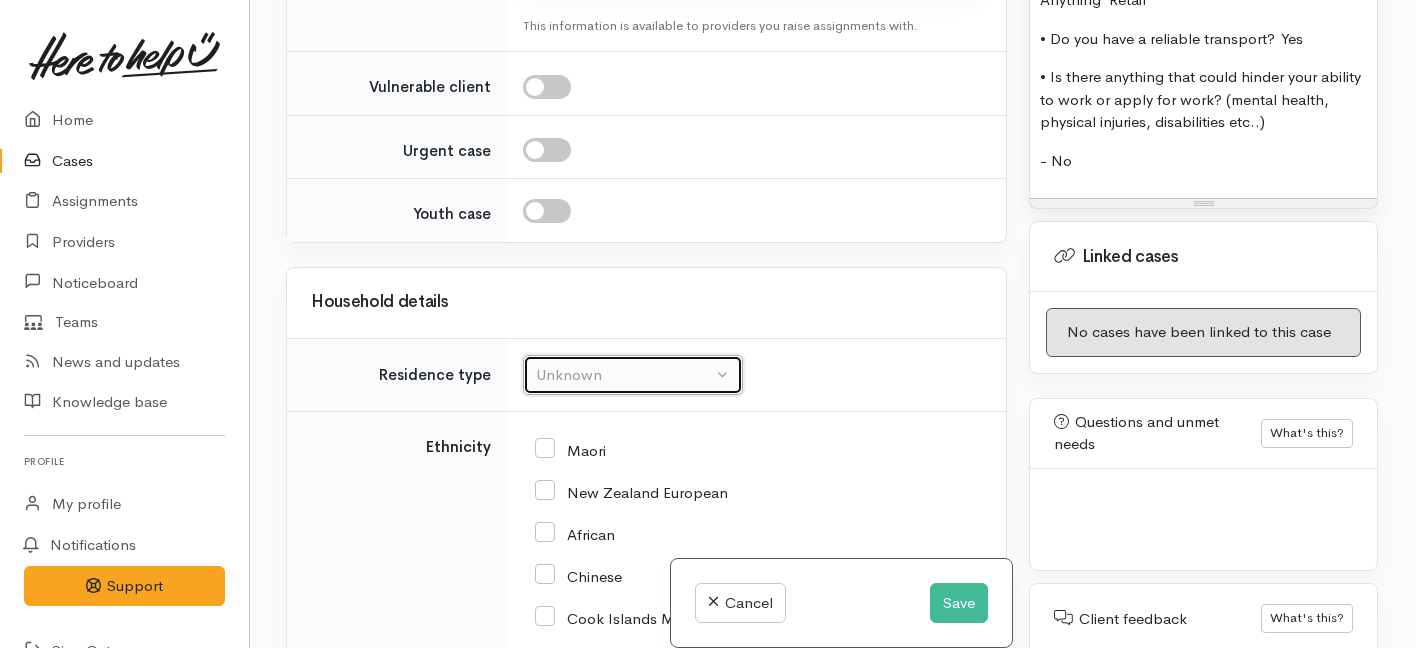click on "Unknown" at bounding box center (624, 375) 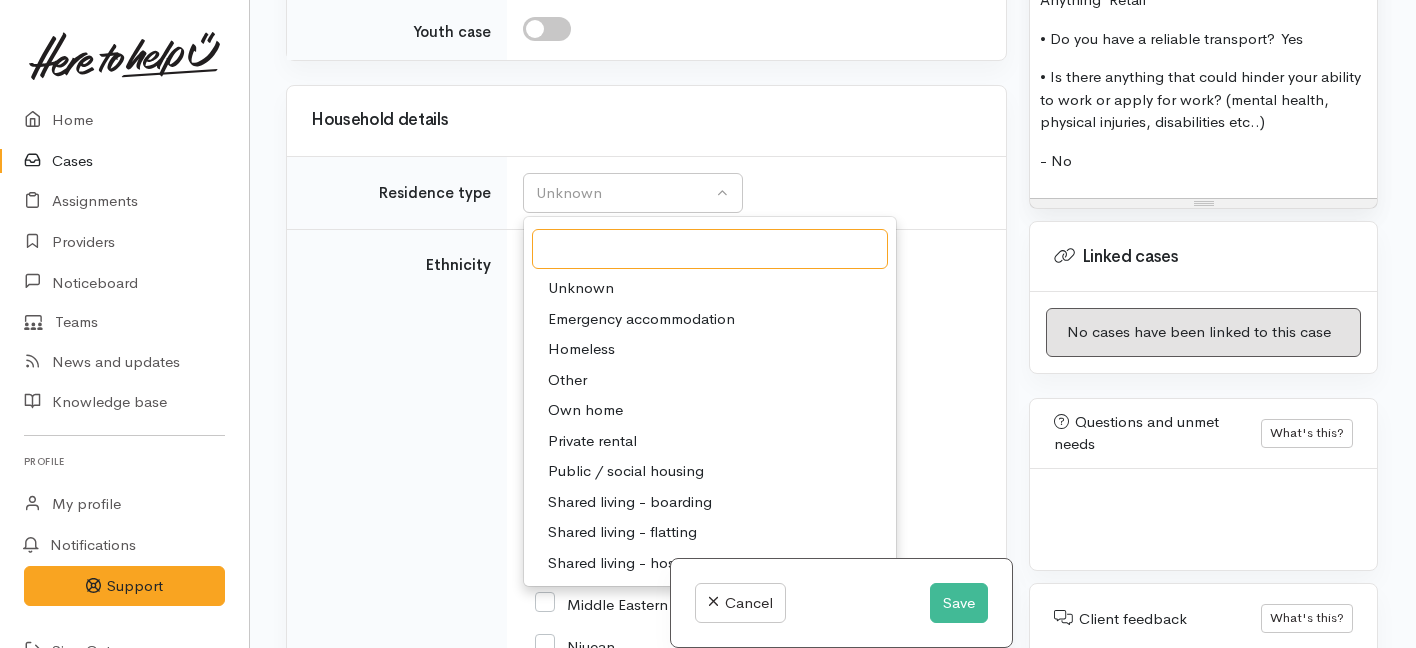 scroll, scrollTop: 1998, scrollLeft: 0, axis: vertical 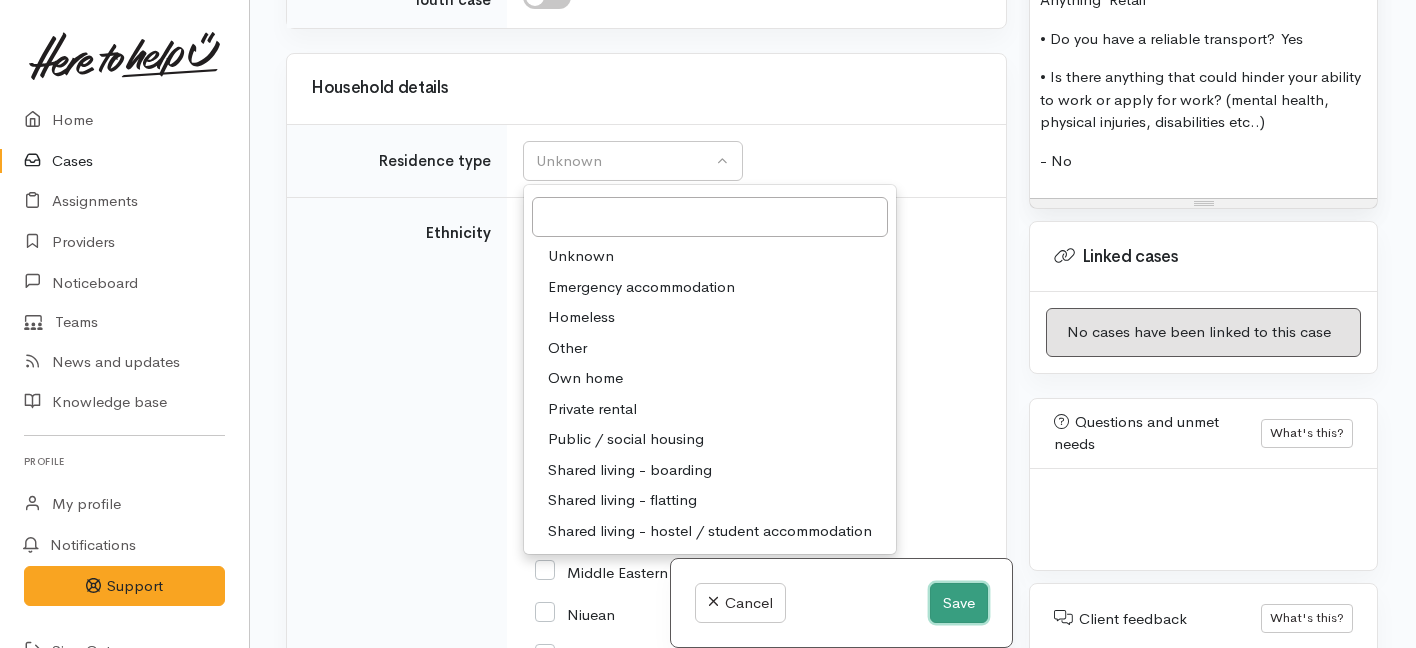 click on "Save" at bounding box center [959, 603] 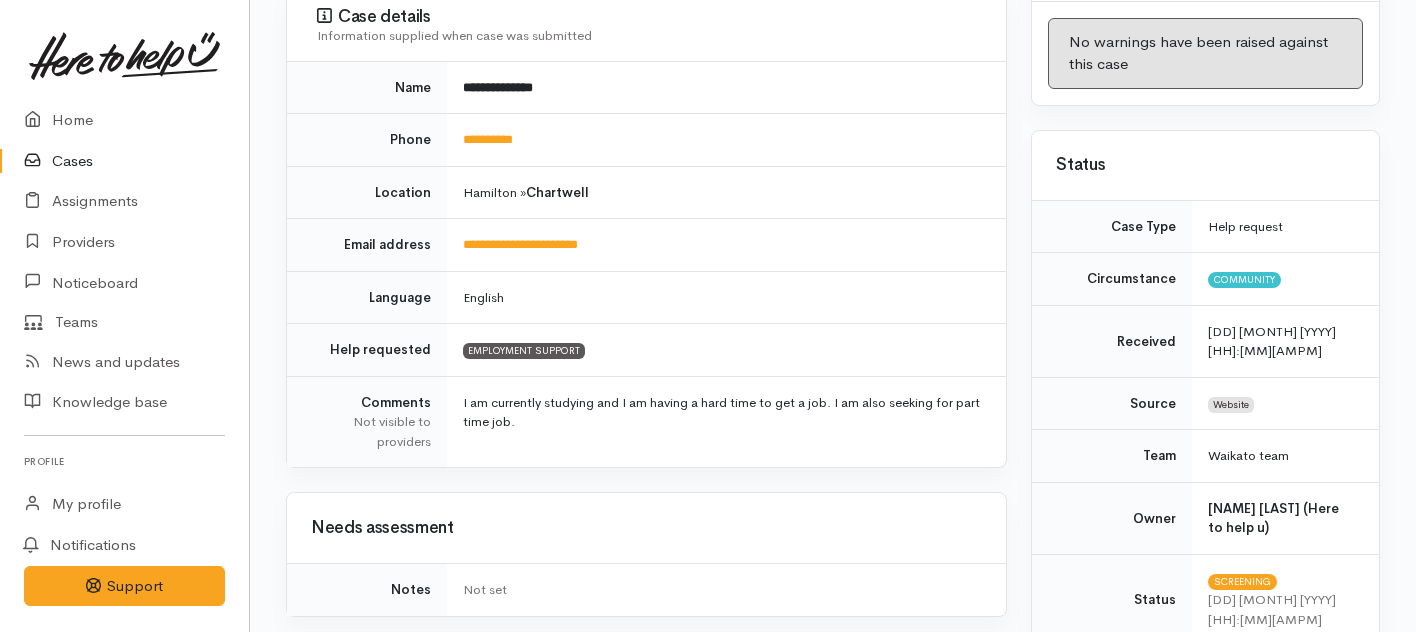 scroll, scrollTop: 0, scrollLeft: 0, axis: both 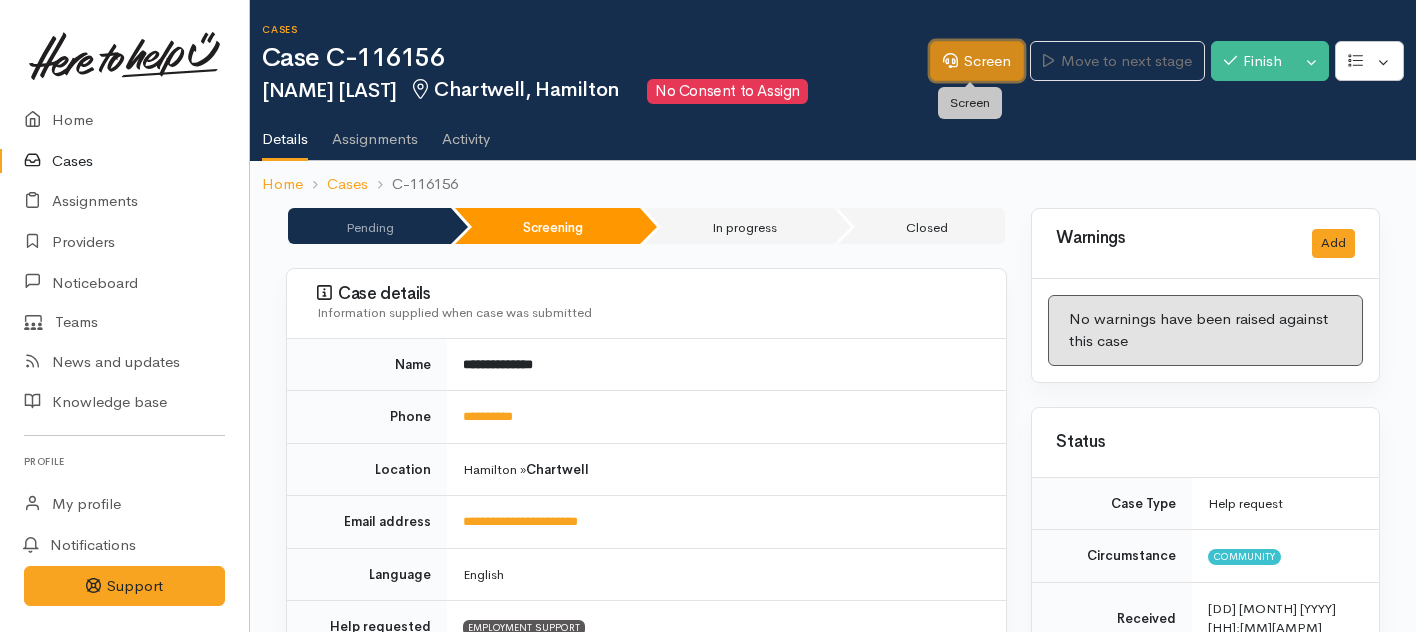 click on "Screen" at bounding box center (977, 61) 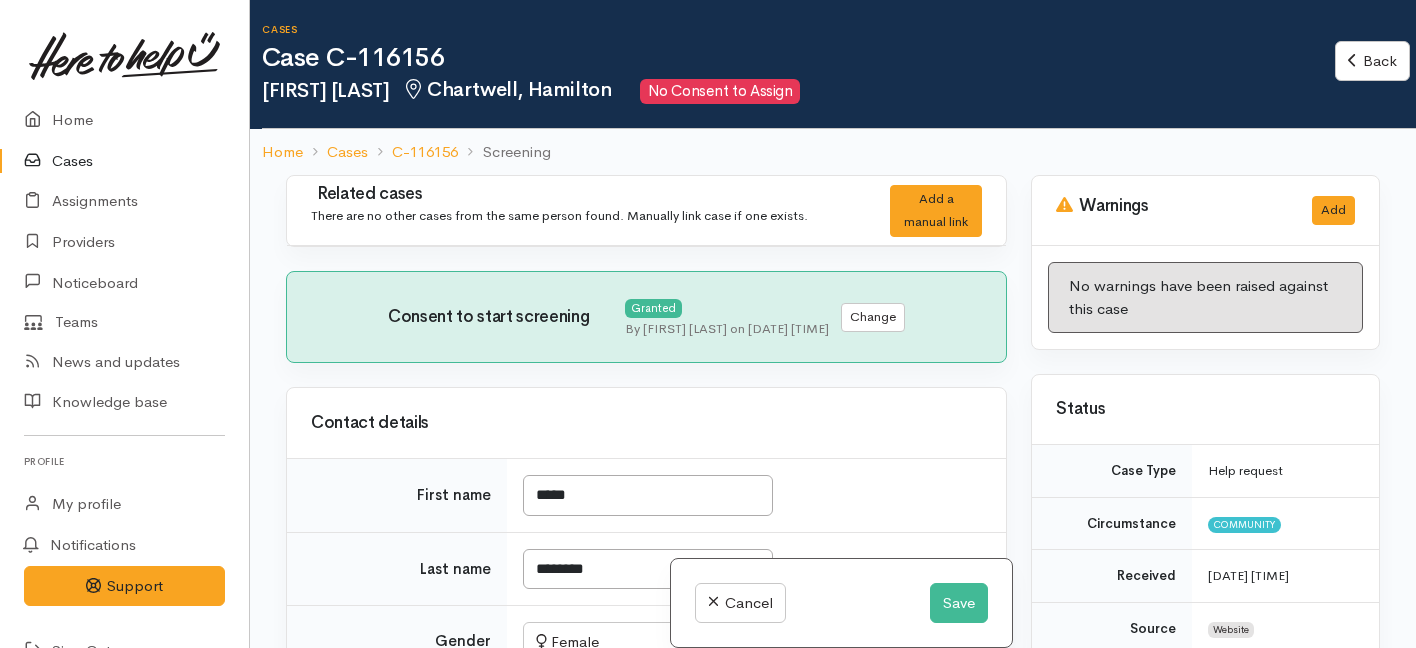 scroll, scrollTop: 0, scrollLeft: 0, axis: both 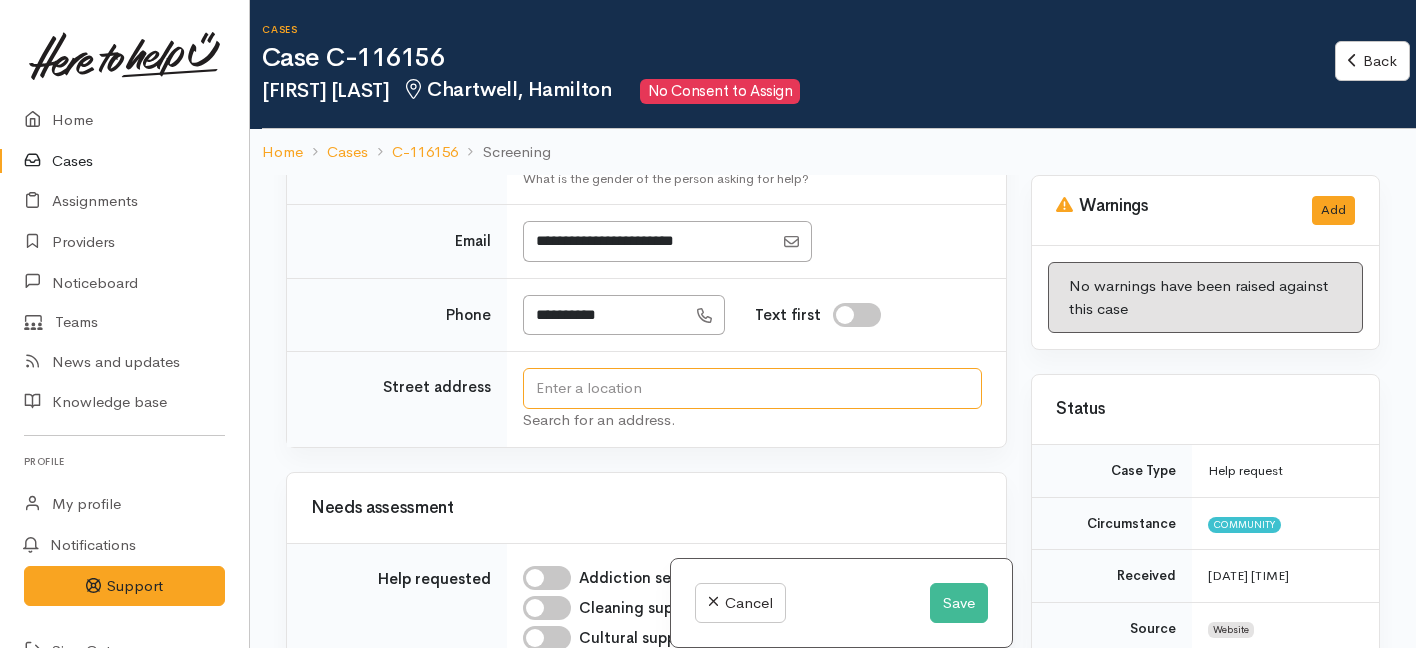 click at bounding box center (752, 388) 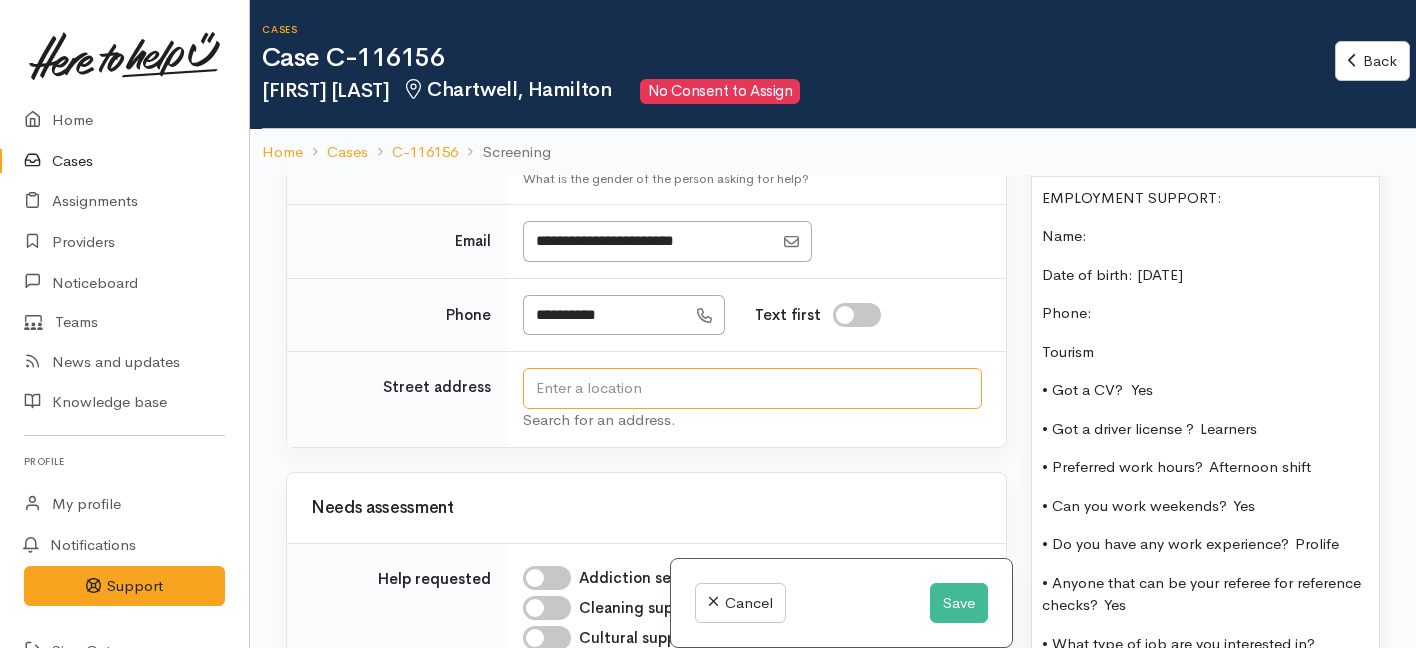 scroll, scrollTop: 1419, scrollLeft: 0, axis: vertical 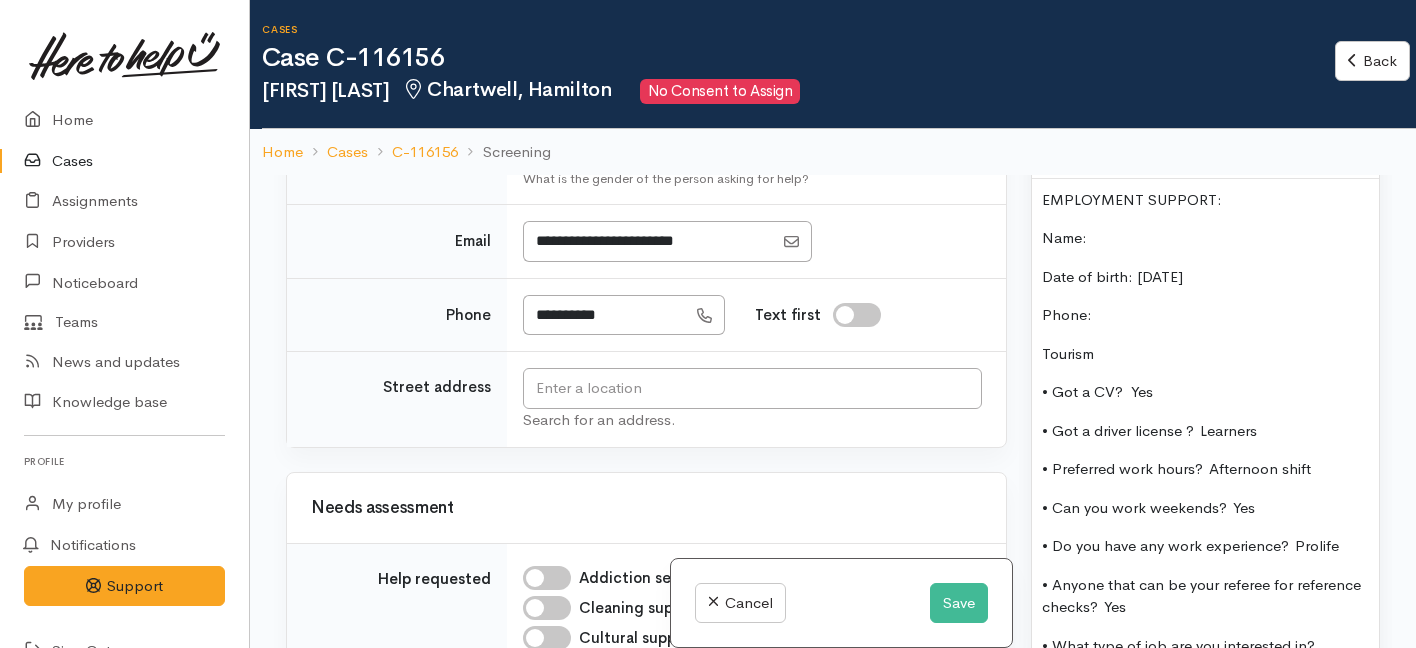click on "Name:" at bounding box center (1064, 237) 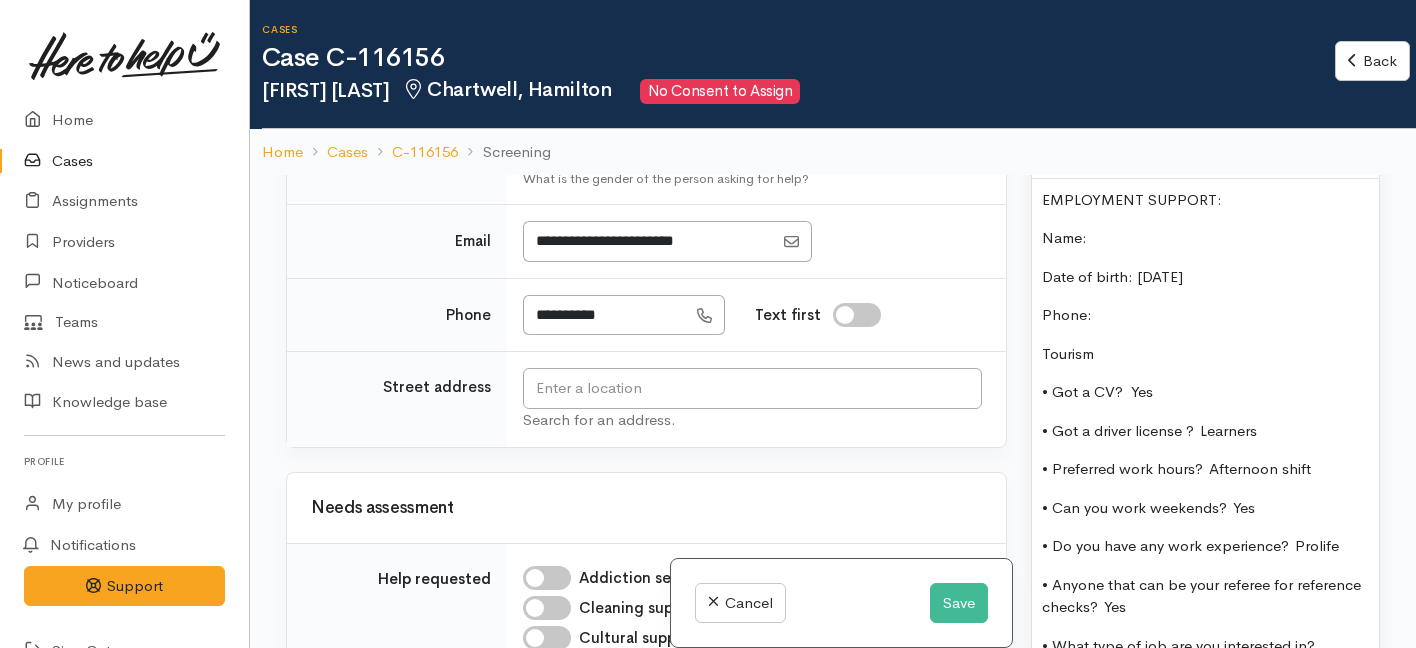 type 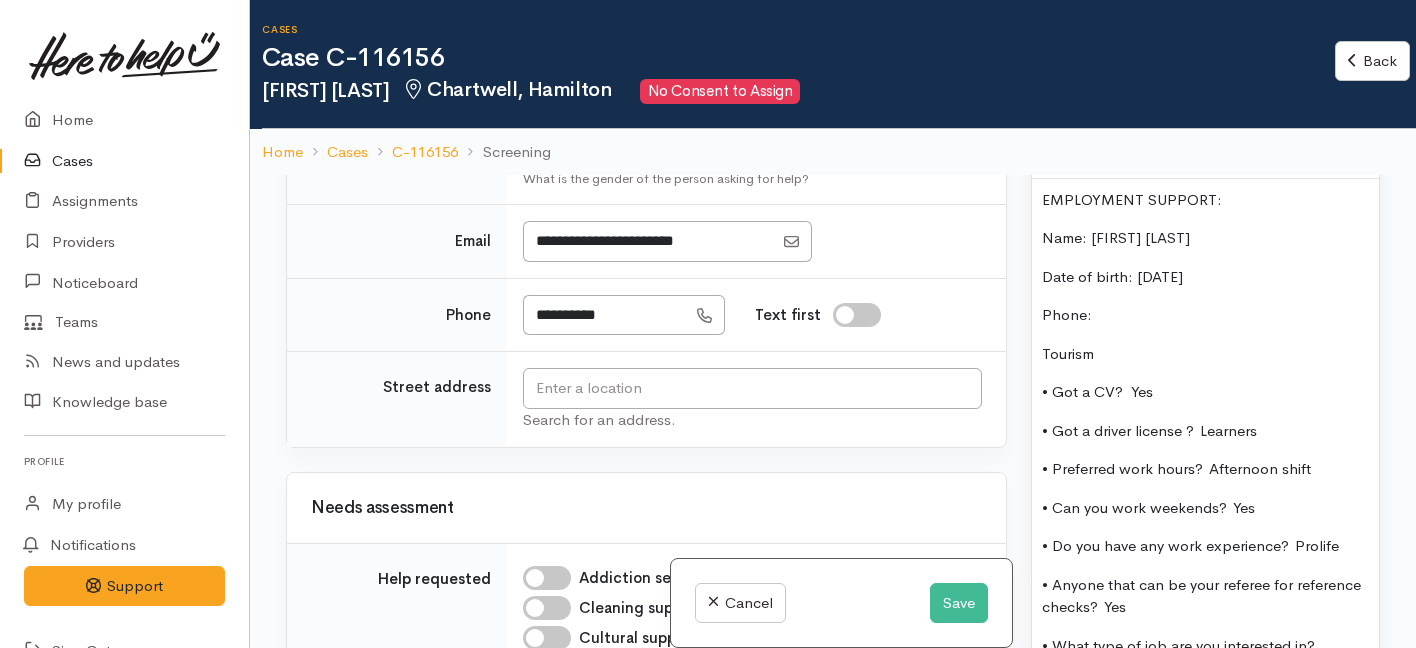 click on "Date of birth: 16/august 2003" at bounding box center [1112, 276] 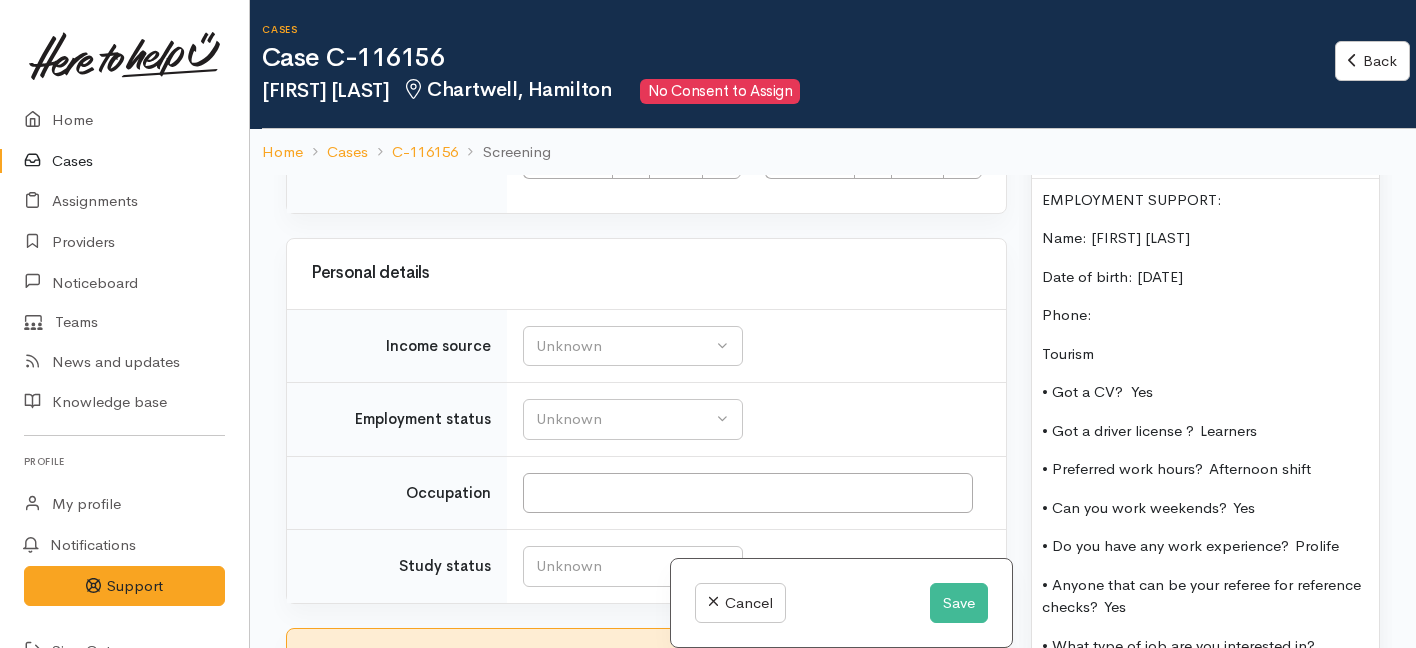 scroll, scrollTop: 3561, scrollLeft: 0, axis: vertical 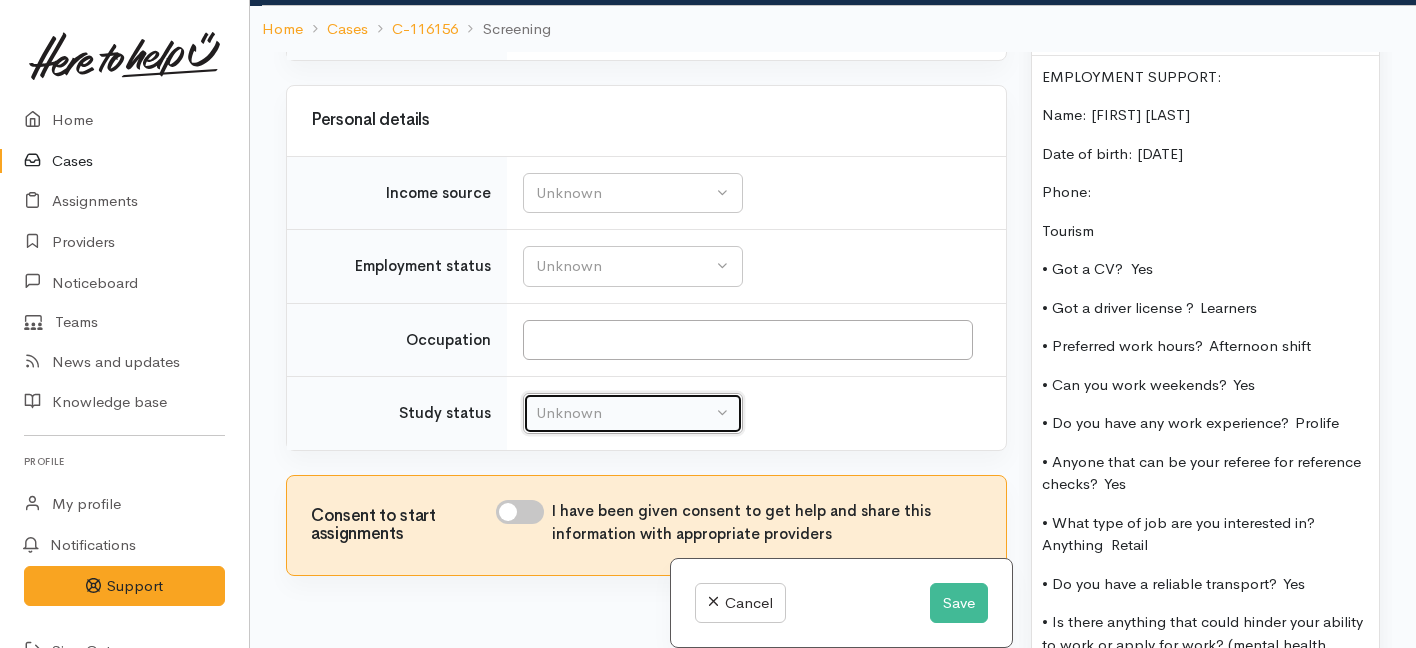click on "Unknown" at bounding box center [624, 413] 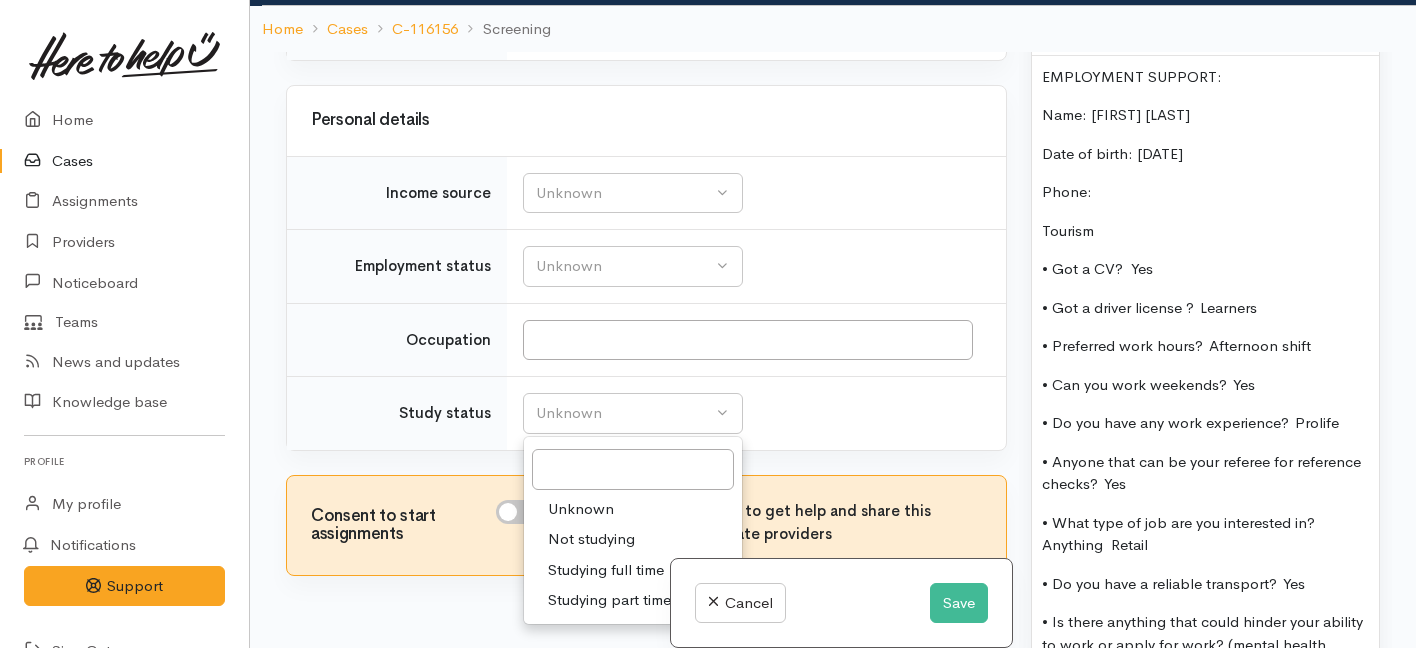 click on "Not studying" at bounding box center (591, 539) 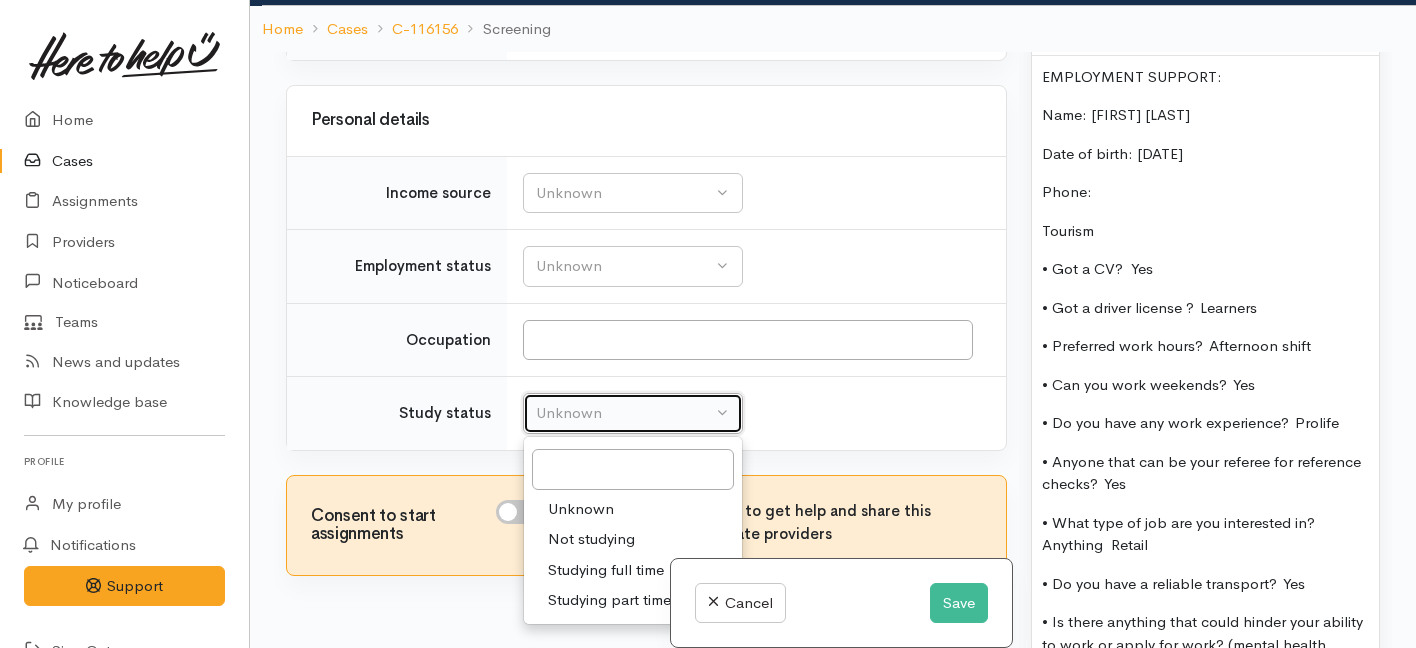 select on "1" 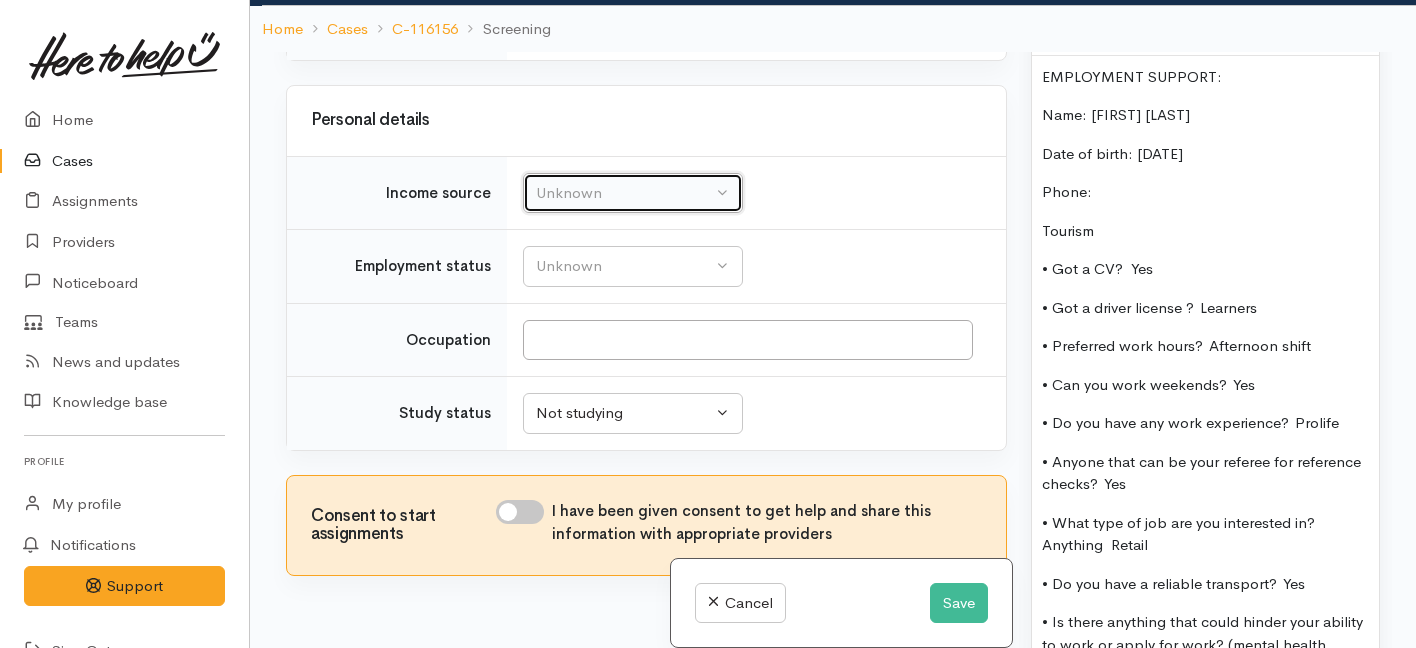 click on "Unknown" at bounding box center [624, 193] 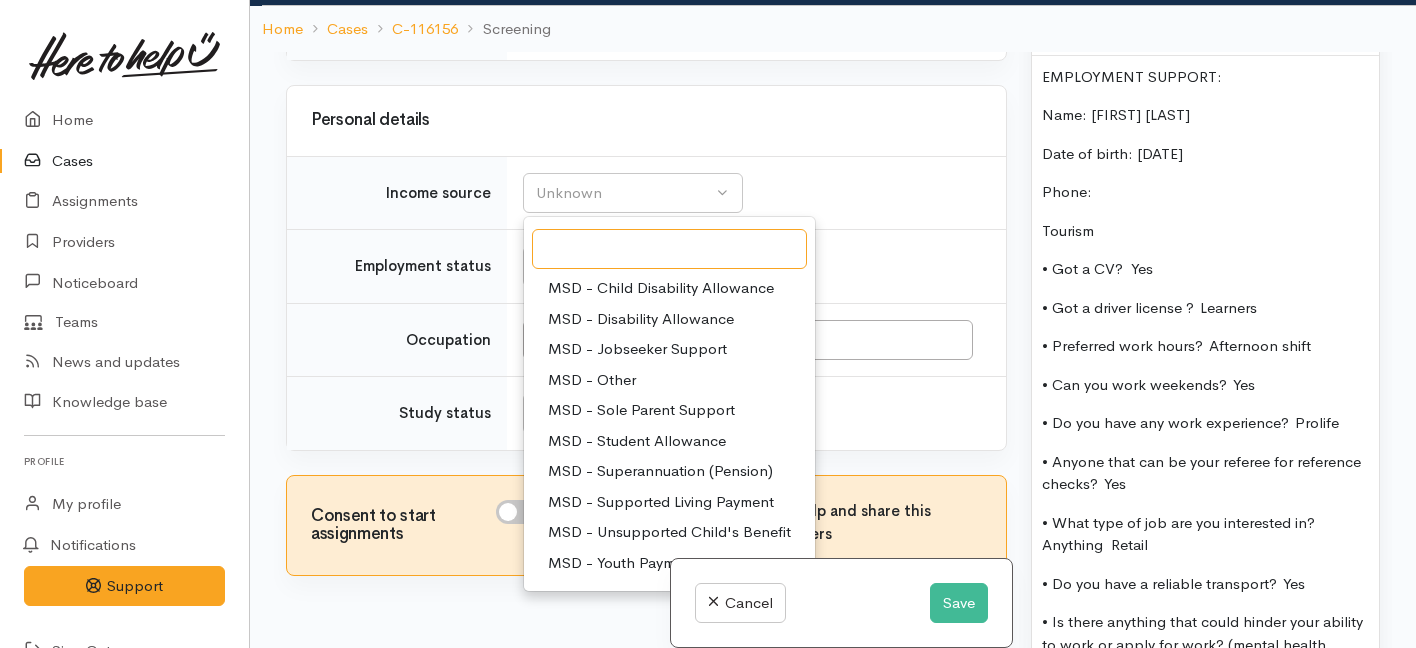 scroll, scrollTop: 126, scrollLeft: 0, axis: vertical 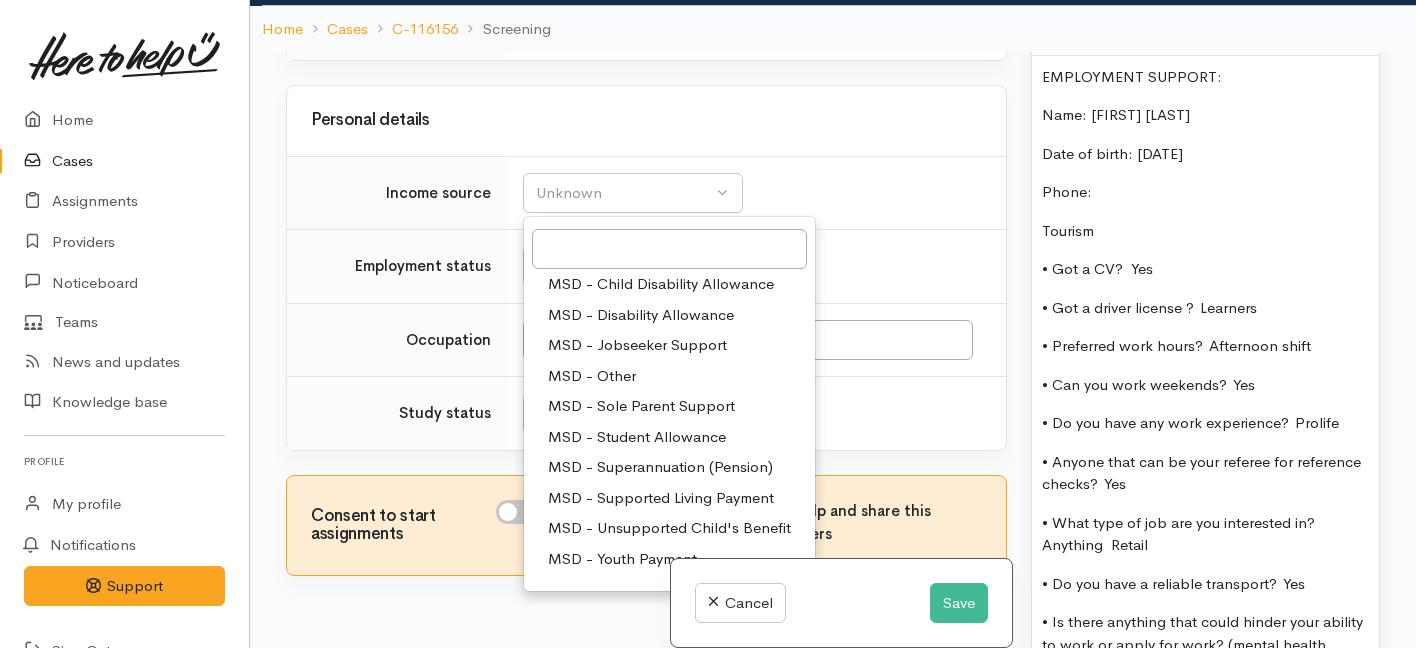 click on "MSD - Student Allowance" at bounding box center (637, 437) 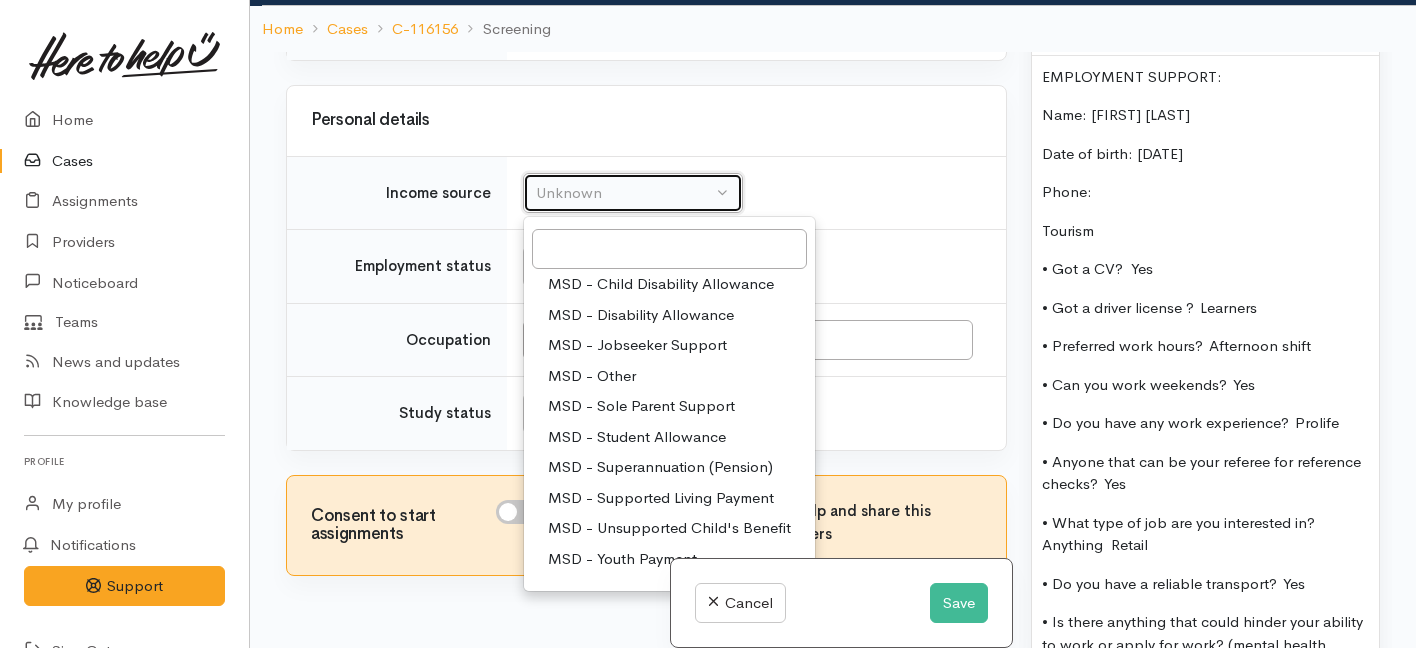 select on "9" 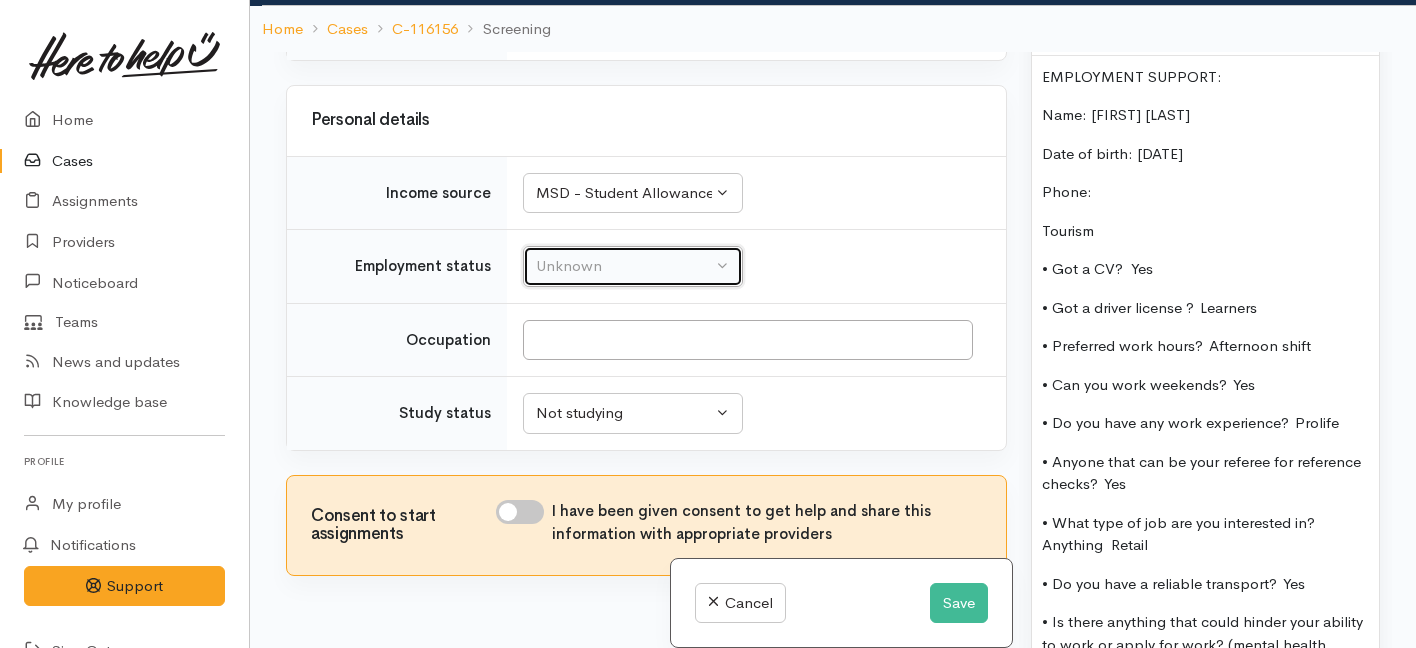 click on "Unknown" at bounding box center (624, 266) 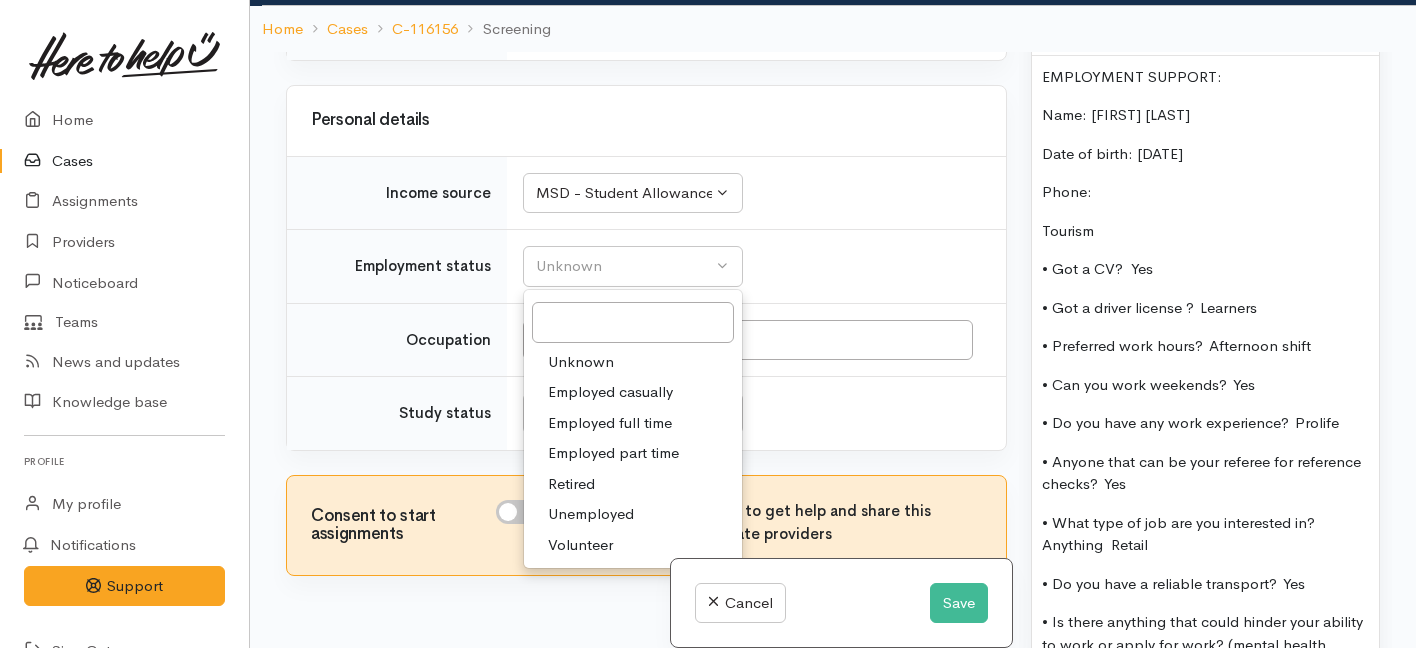 click on "Unemployed" at bounding box center [591, 514] 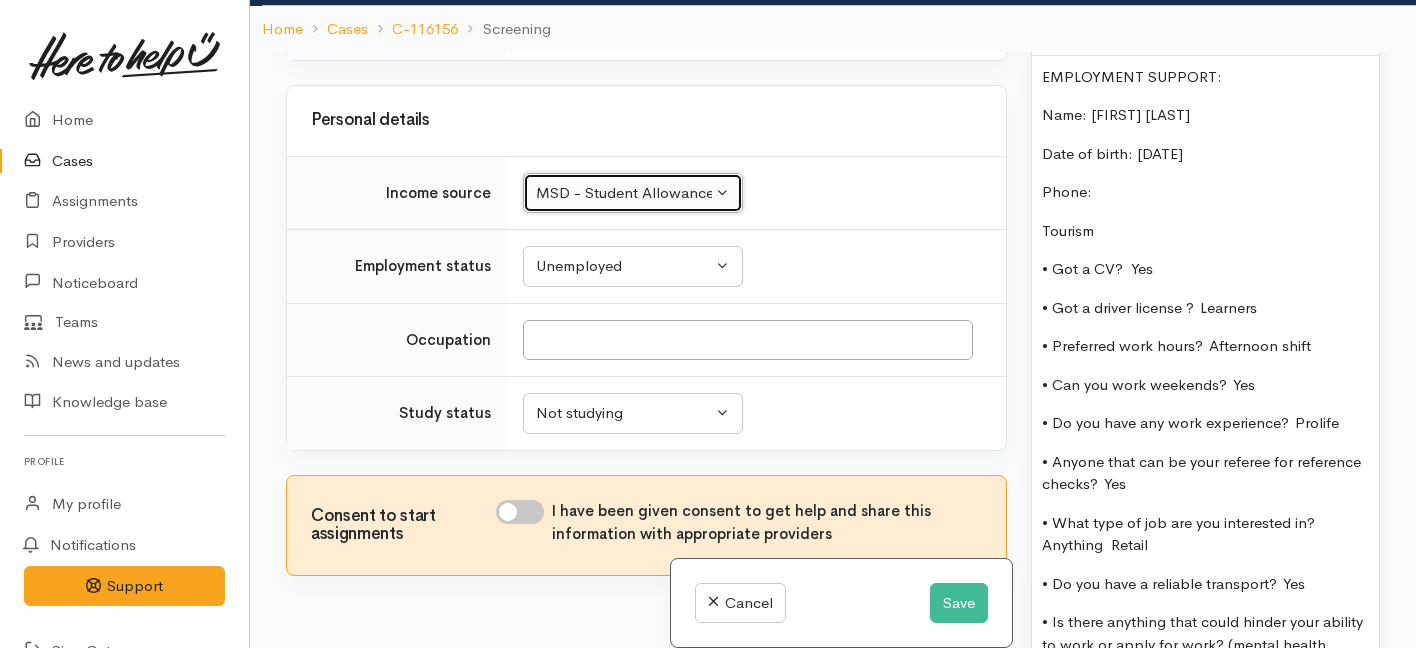 click on "MSD - Student Allowance" at bounding box center (624, 193) 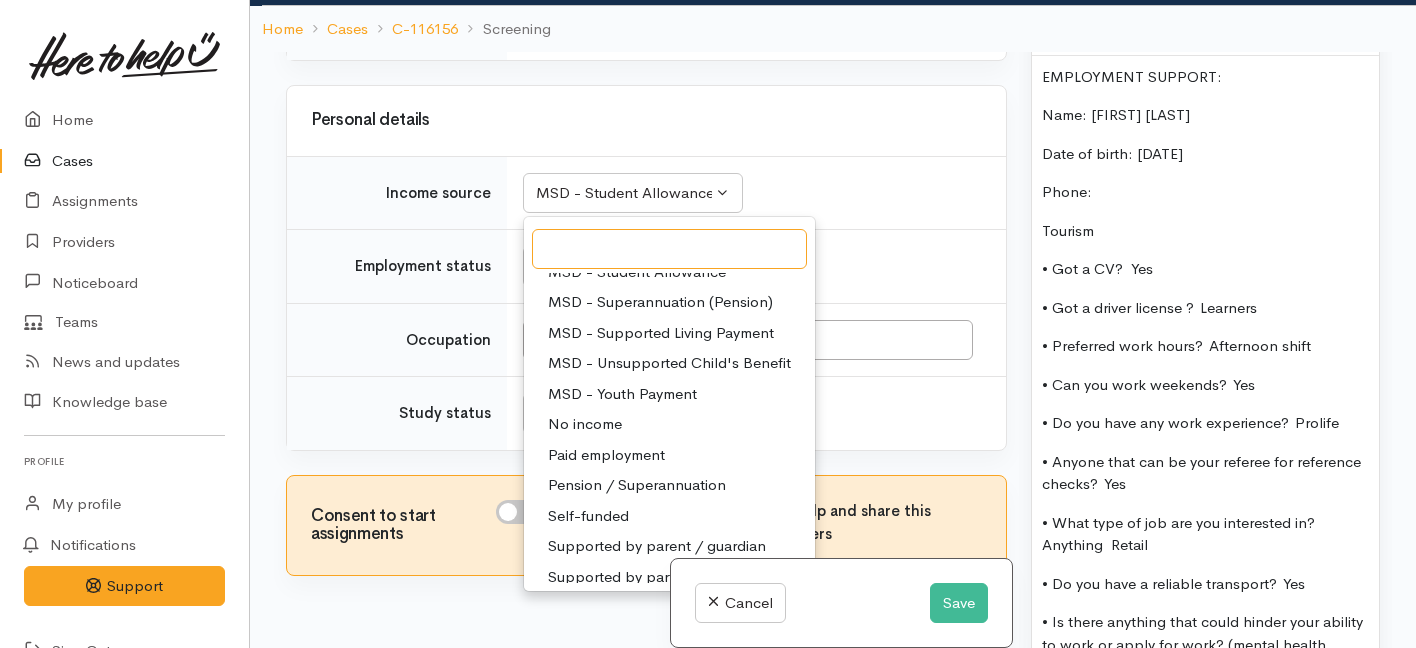 scroll, scrollTop: 300, scrollLeft: 0, axis: vertical 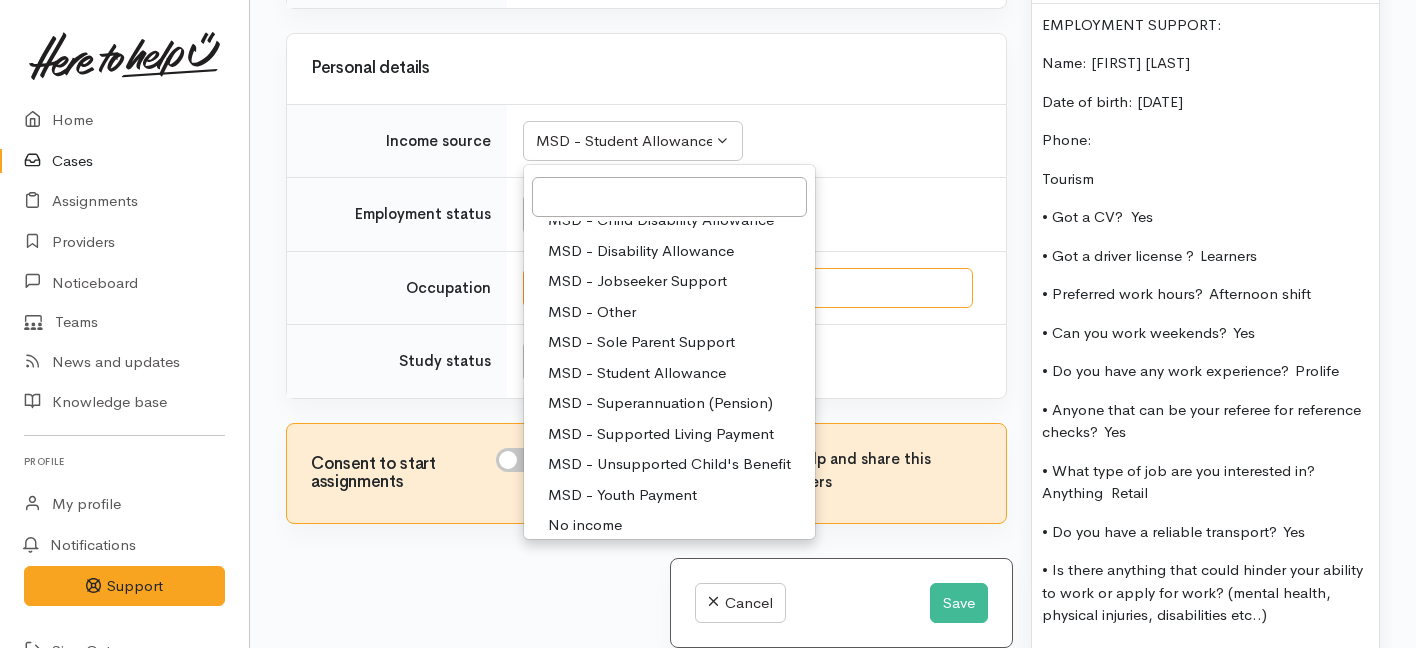 click on "Occupation" at bounding box center [748, 288] 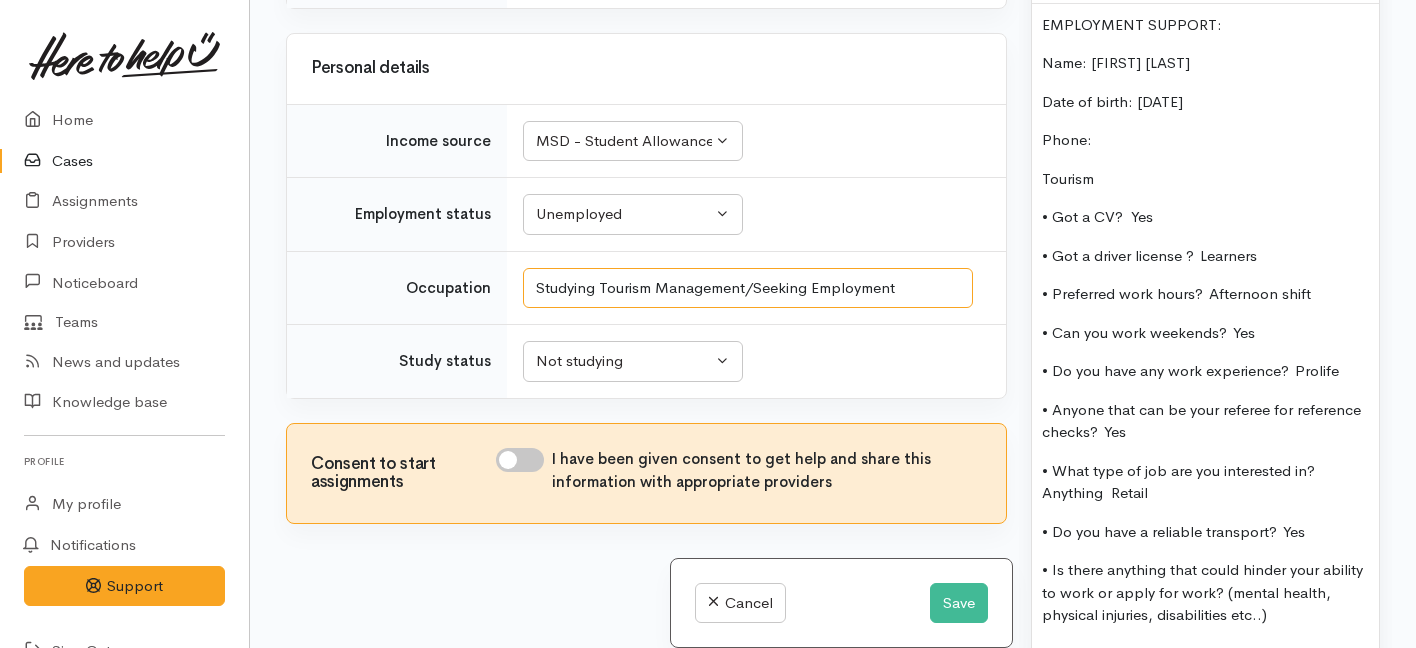 type on "Studying Tourism Management/Seeking Employment" 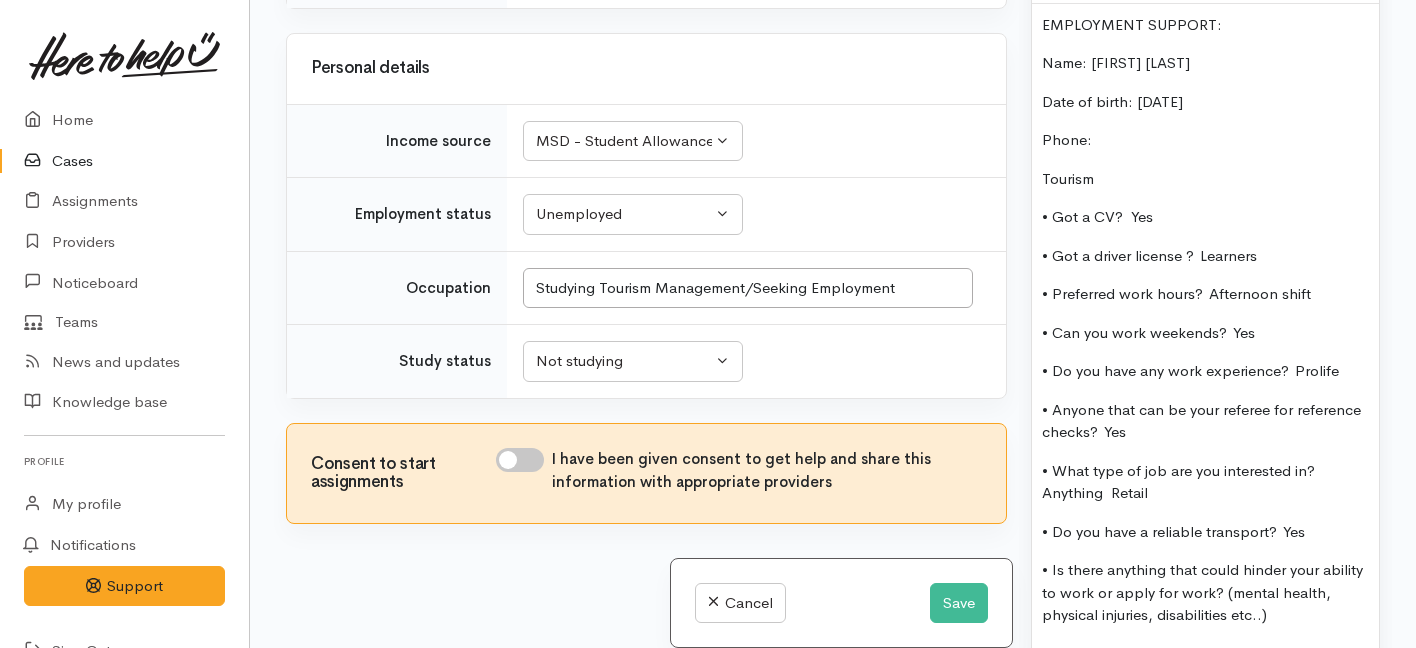 click on "I have been given consent to get help and share this information with appropriate providers" at bounding box center [520, 460] 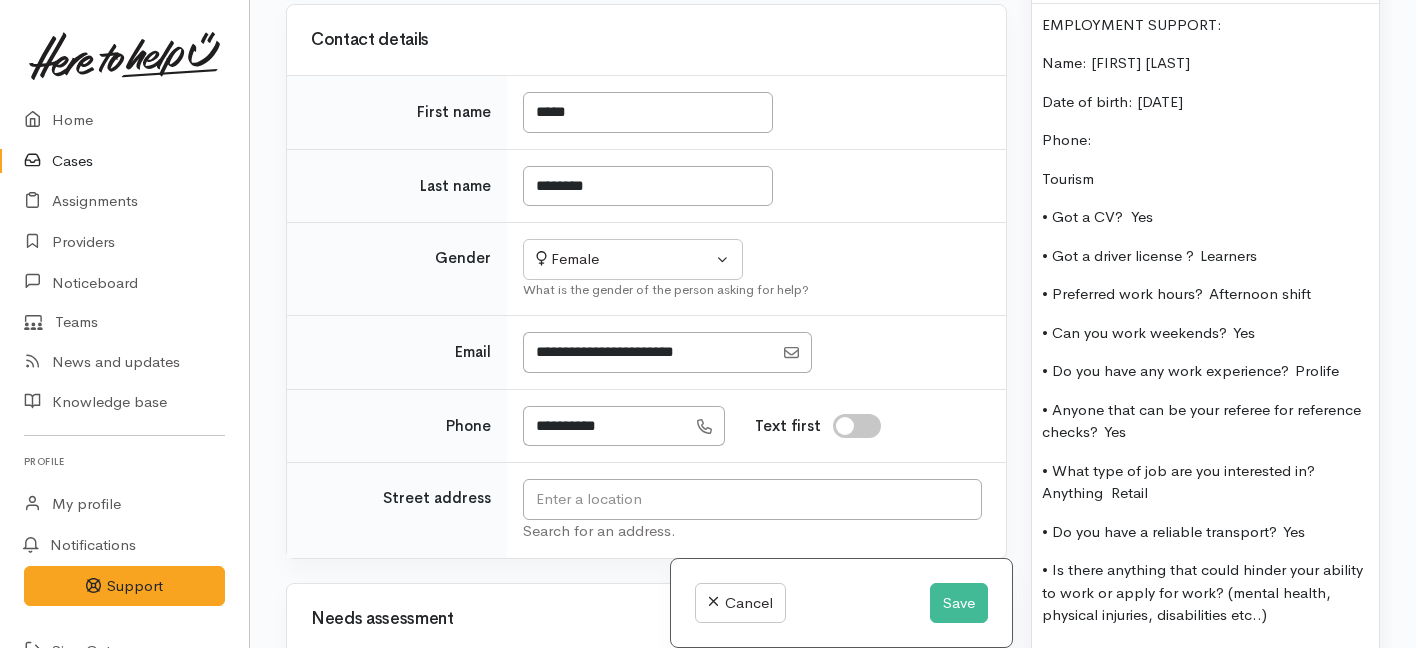 scroll, scrollTop: 212, scrollLeft: 0, axis: vertical 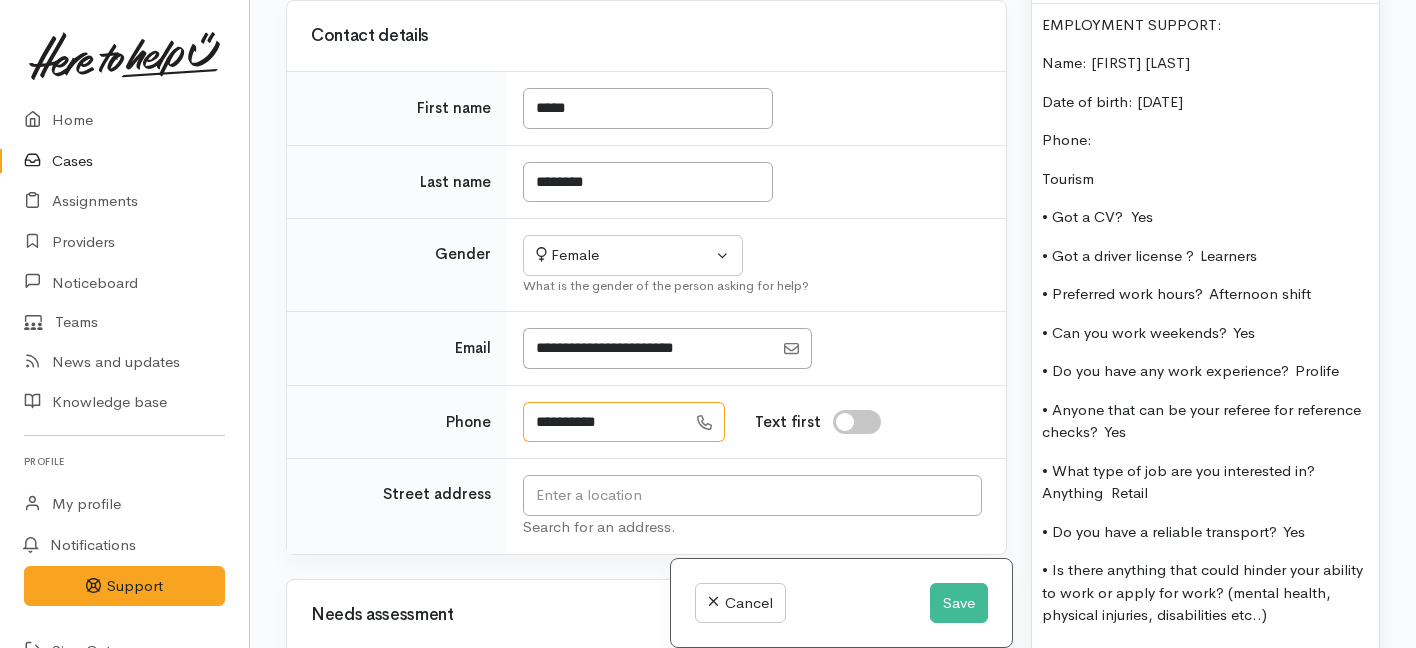 drag, startPoint x: 638, startPoint y: 428, endPoint x: 508, endPoint y: 410, distance: 131.24023 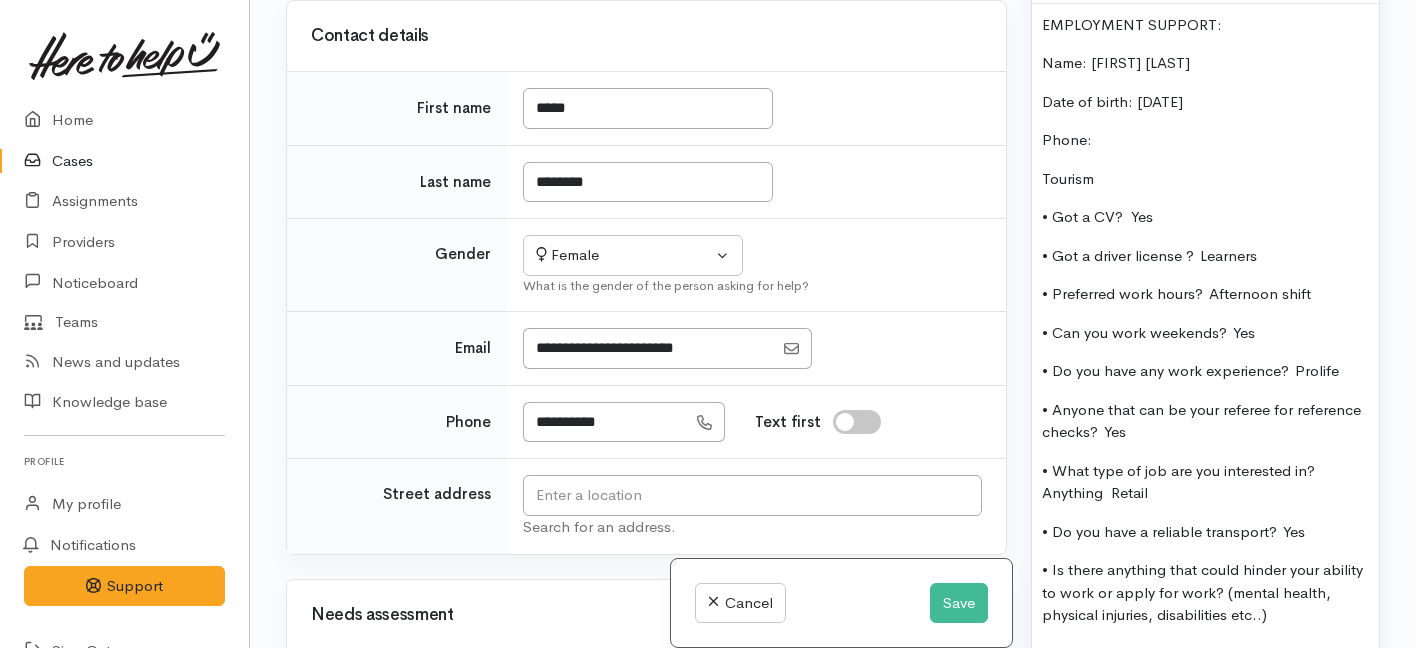 click on "Phone:" at bounding box center (1205, 140) 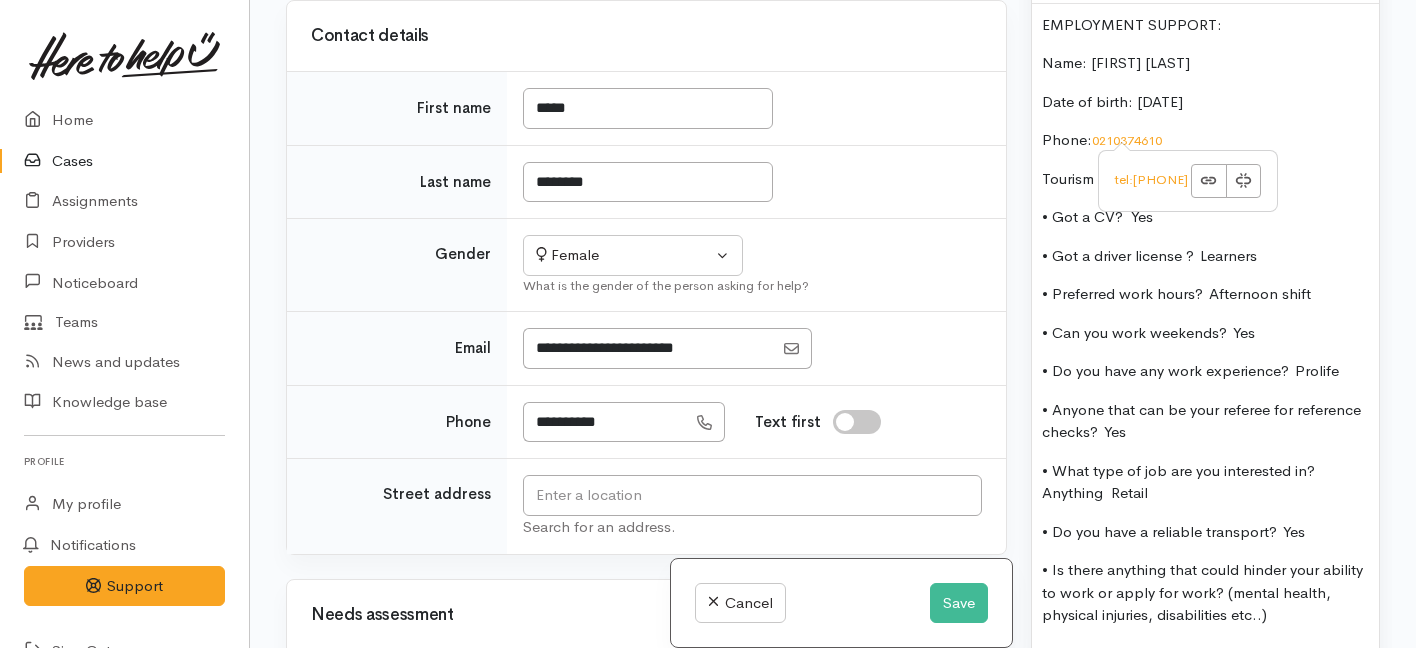 click on "Phone:" at bounding box center [1067, 139] 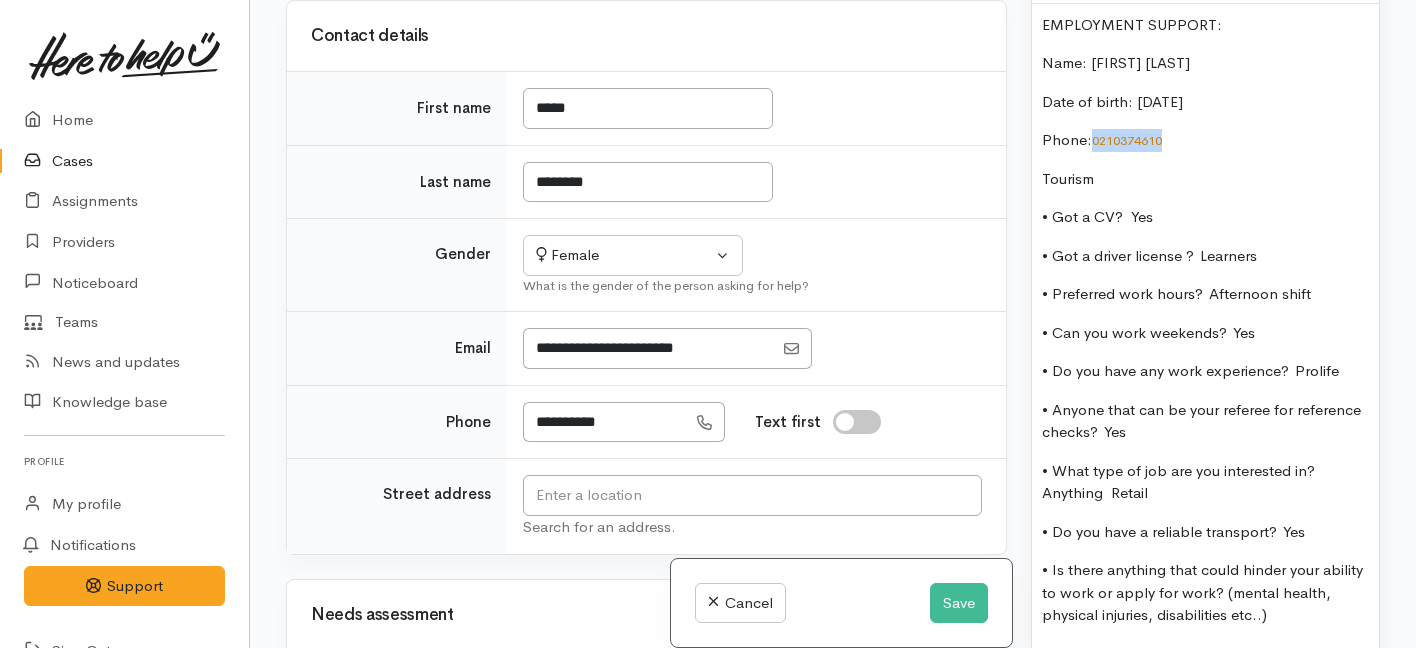 drag, startPoint x: 1182, startPoint y: 181, endPoint x: 1093, endPoint y: 179, distance: 89.02247 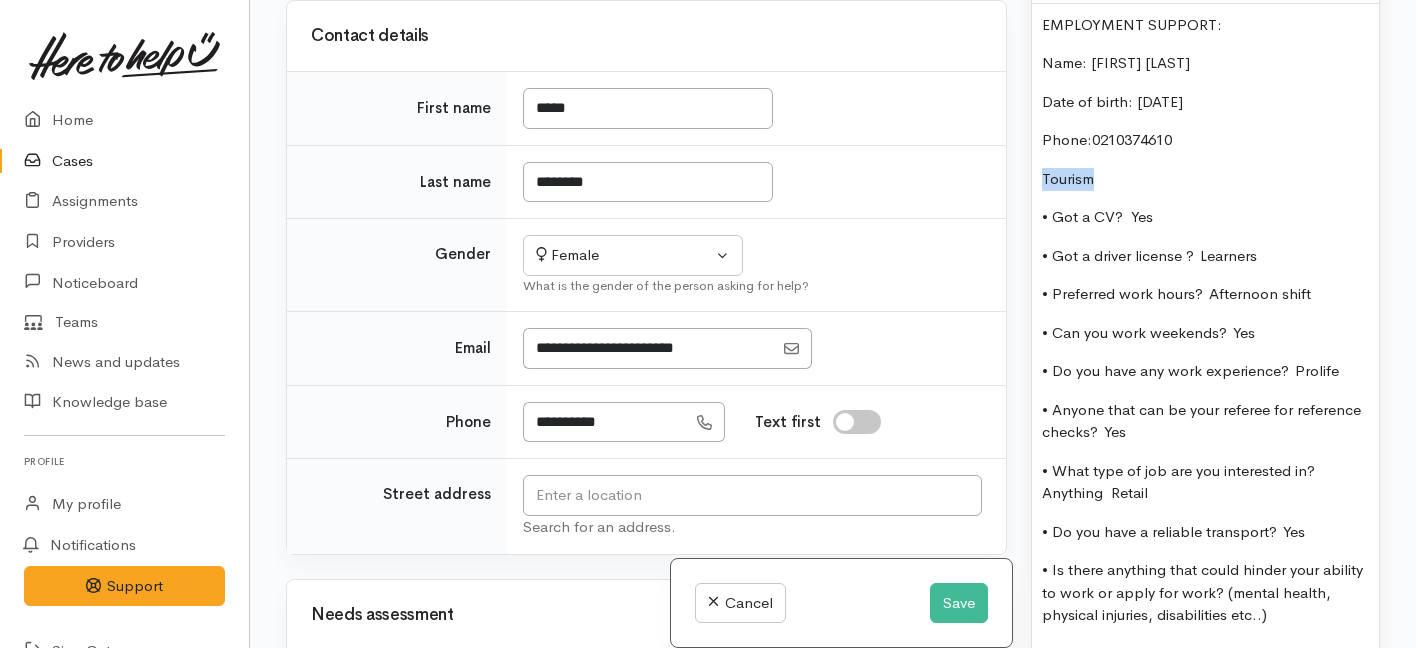drag, startPoint x: 1111, startPoint y: 216, endPoint x: 1039, endPoint y: 212, distance: 72.11102 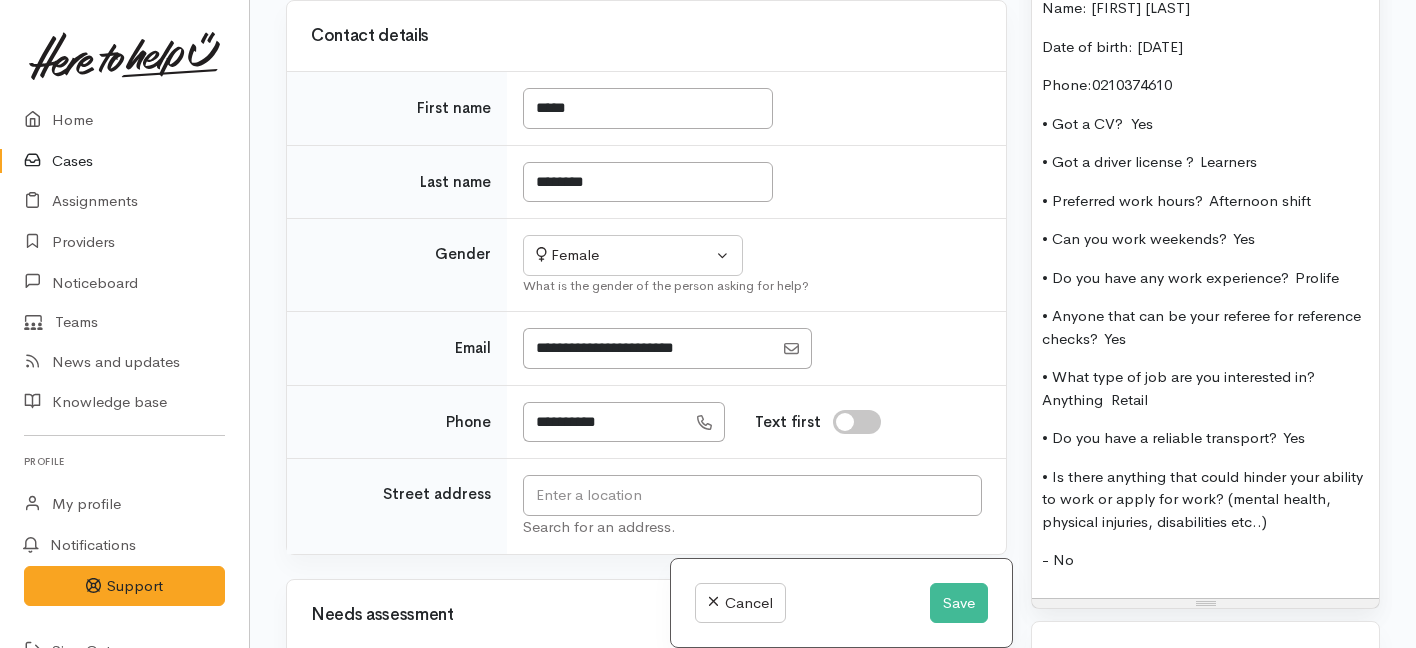 scroll, scrollTop: 1477, scrollLeft: 0, axis: vertical 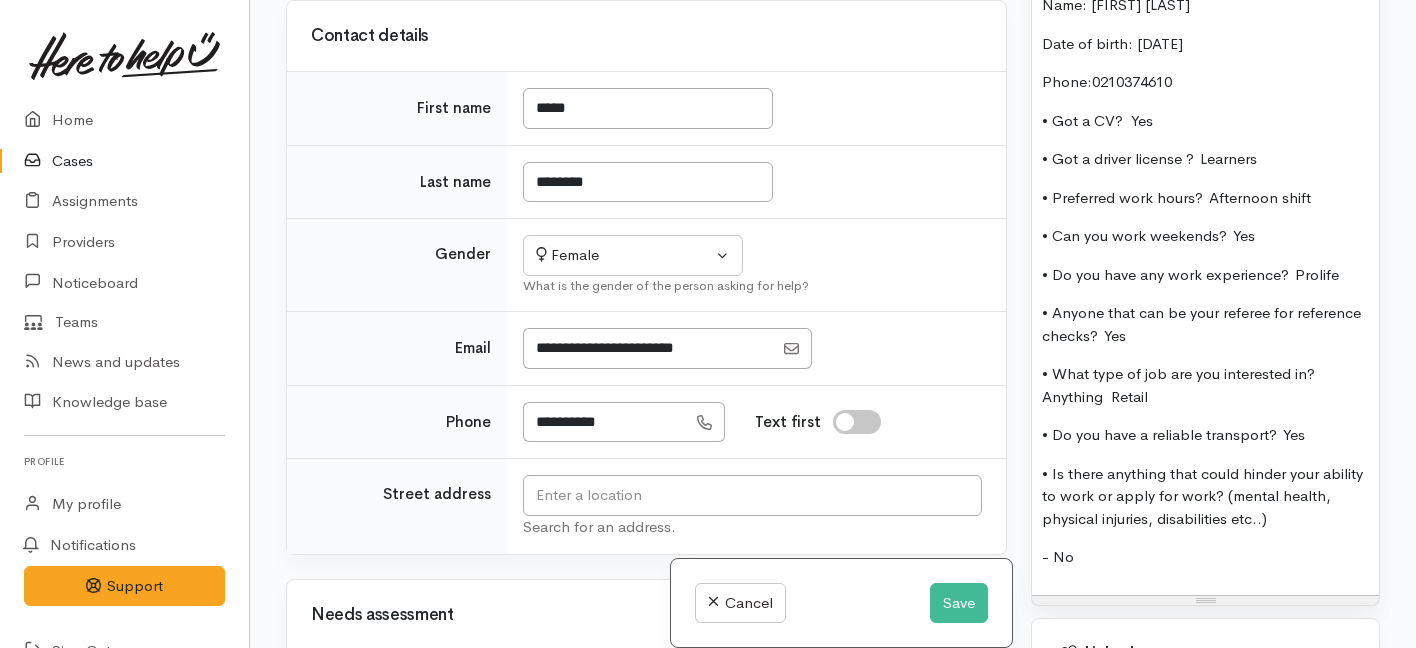click on "• Got a driver license ?  Learners" at bounding box center (1205, 159) 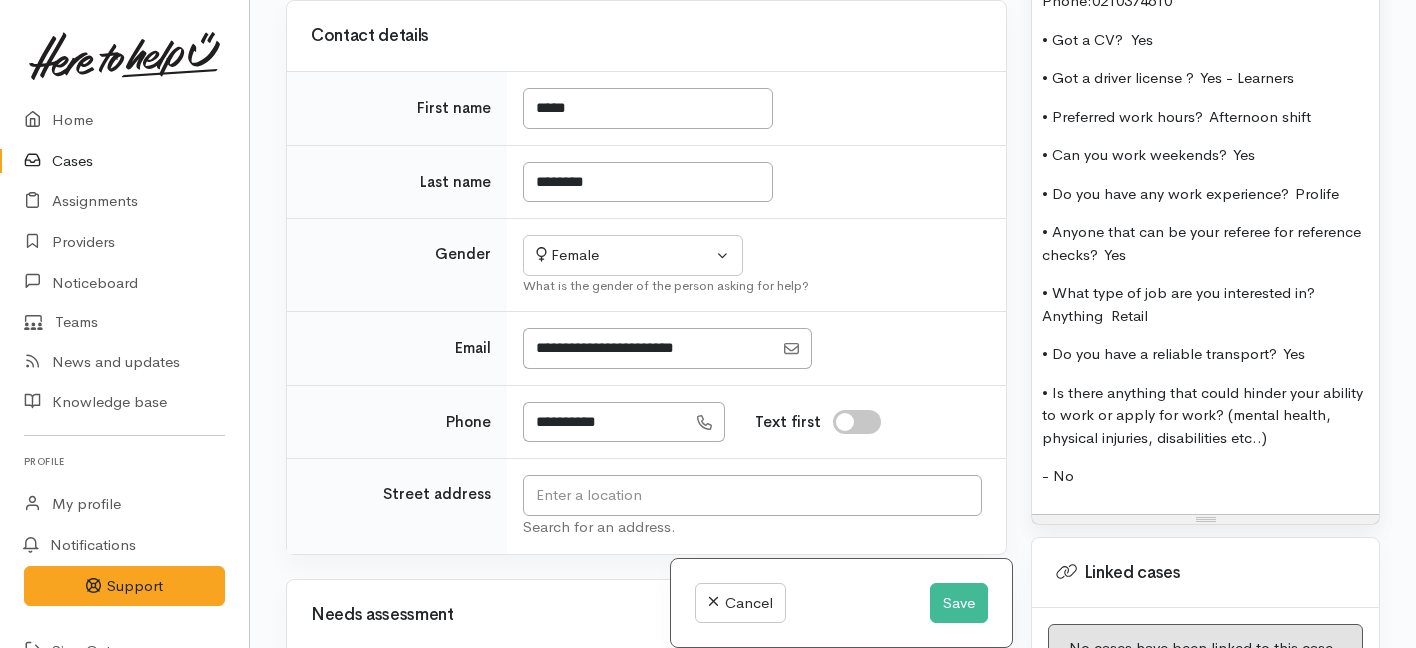 scroll, scrollTop: 1562, scrollLeft: 0, axis: vertical 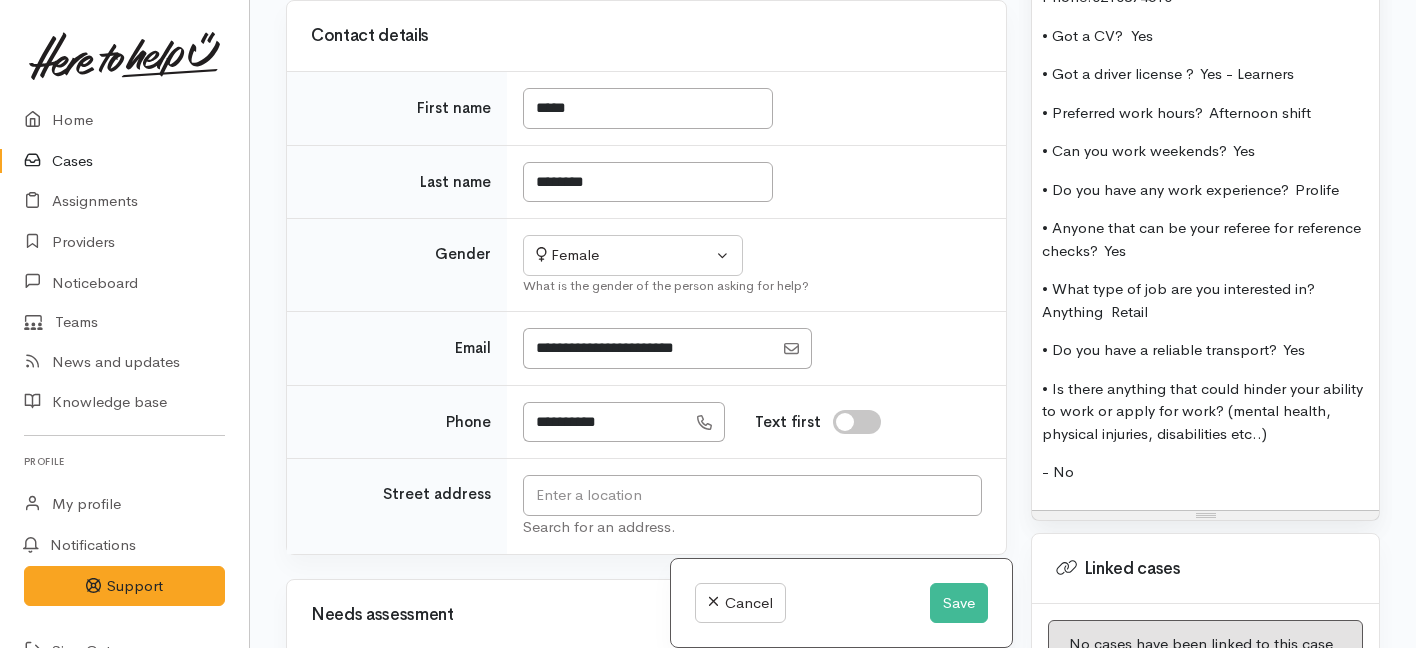 click on "• Do you have any work experience?  Prolife" at bounding box center (1205, 190) 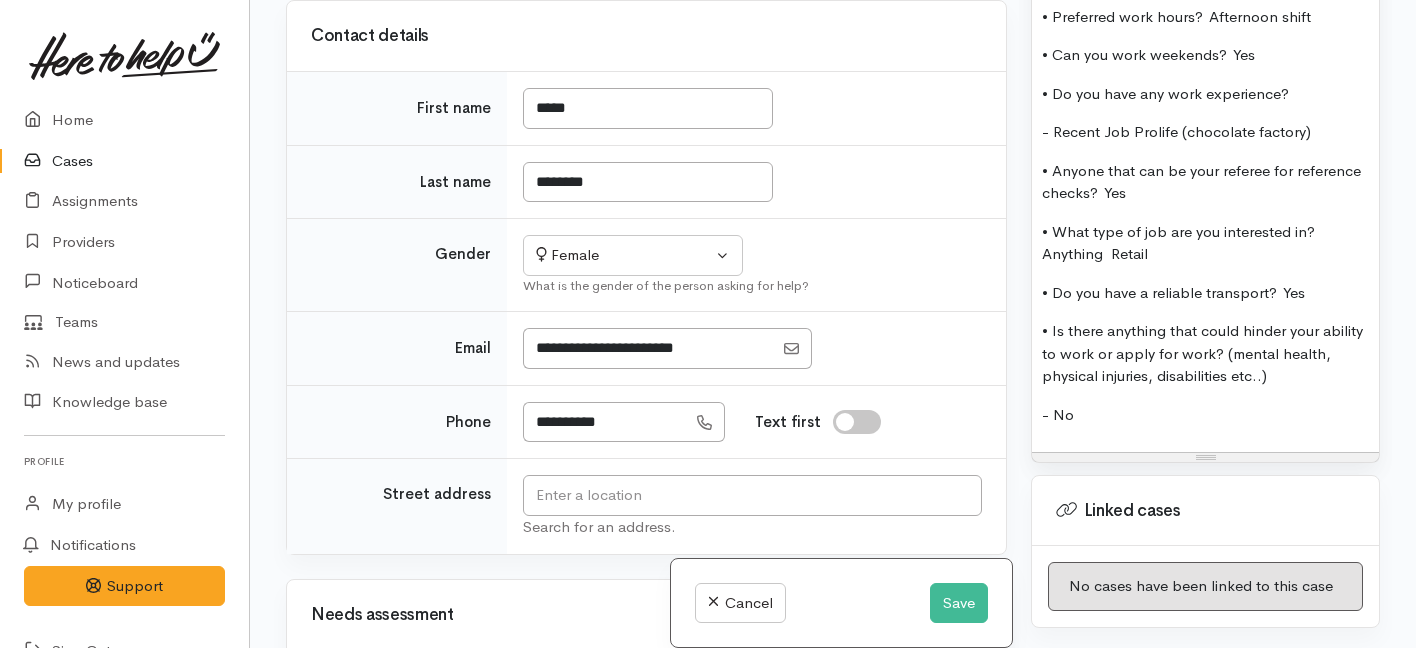 scroll, scrollTop: 1661, scrollLeft: 0, axis: vertical 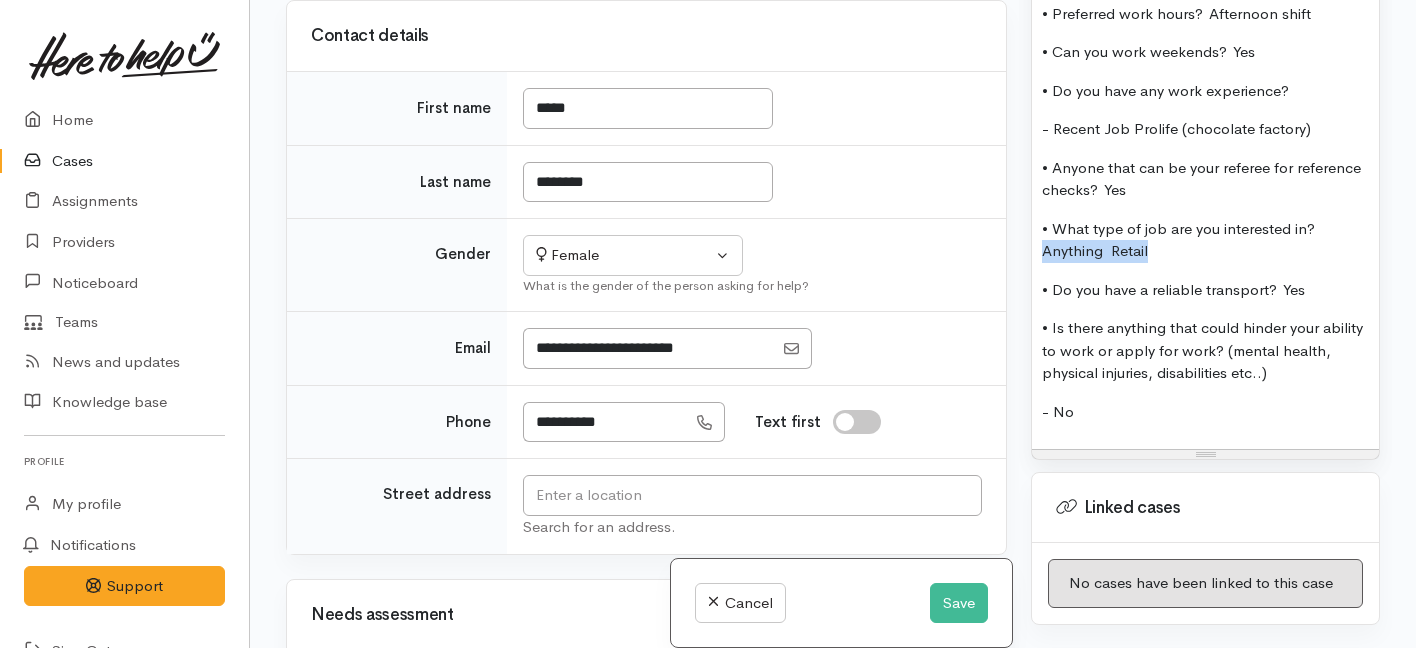 drag, startPoint x: 1172, startPoint y: 286, endPoint x: 1031, endPoint y: 287, distance: 141.00354 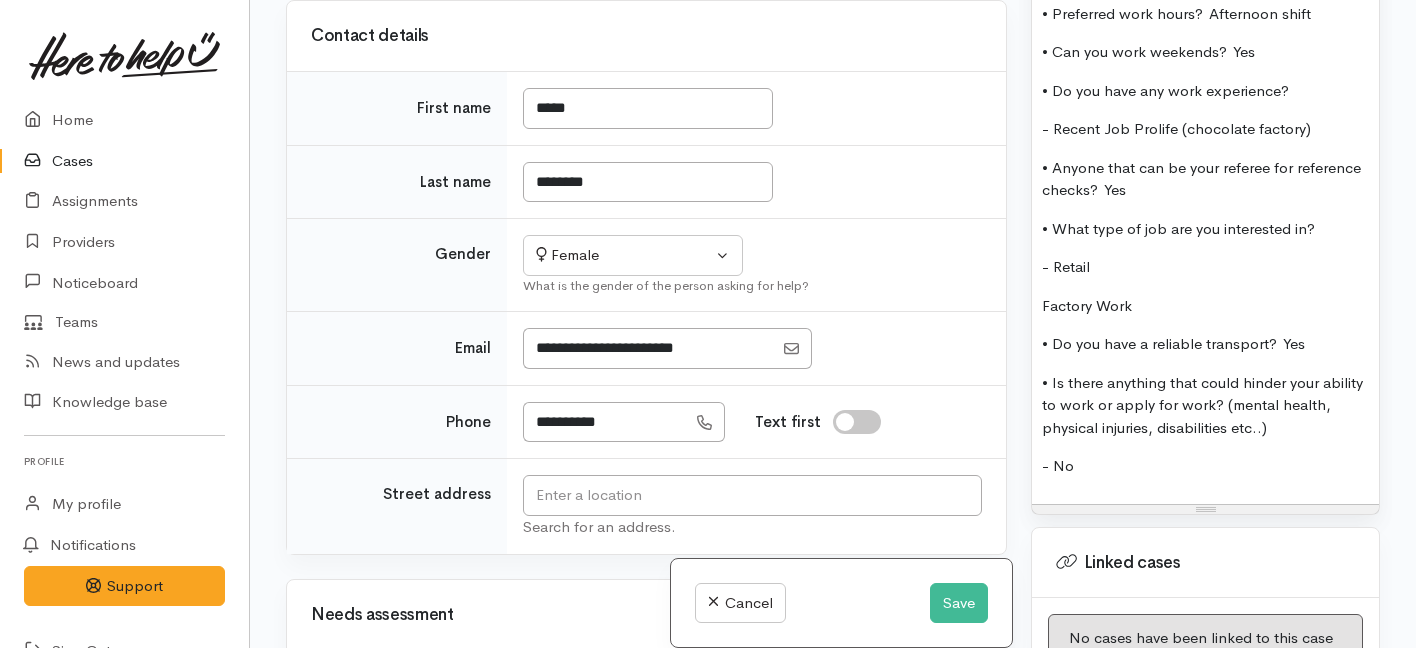 click on "Factory Work" at bounding box center (1205, 306) 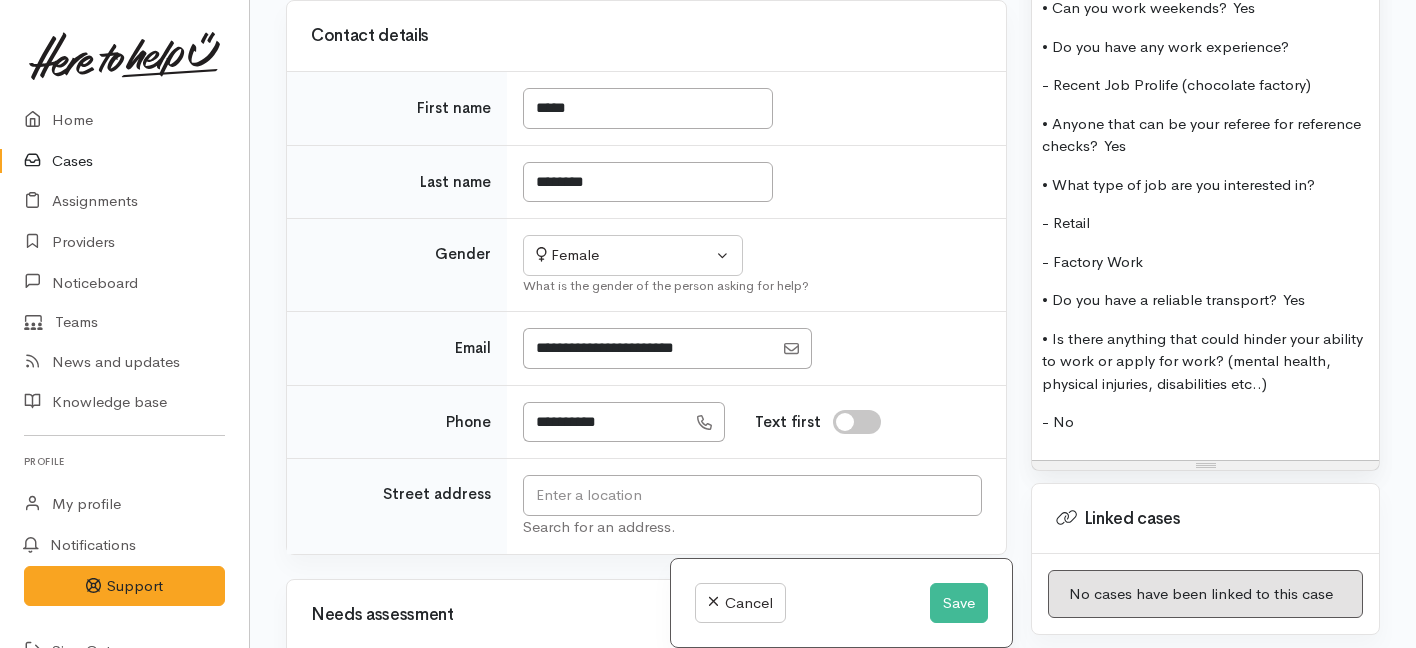 scroll, scrollTop: 1707, scrollLeft: 0, axis: vertical 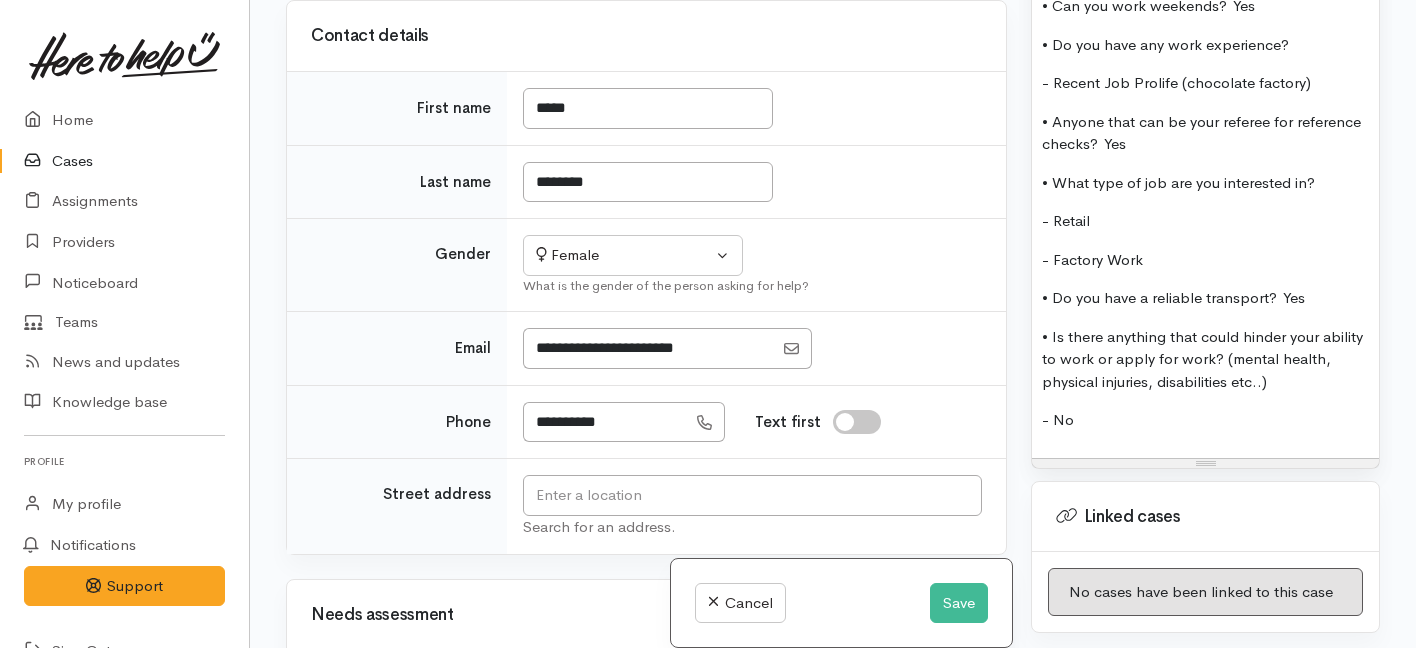 click on "• Anyone that can be your referee for reference checks?  Yes" at bounding box center [1205, 133] 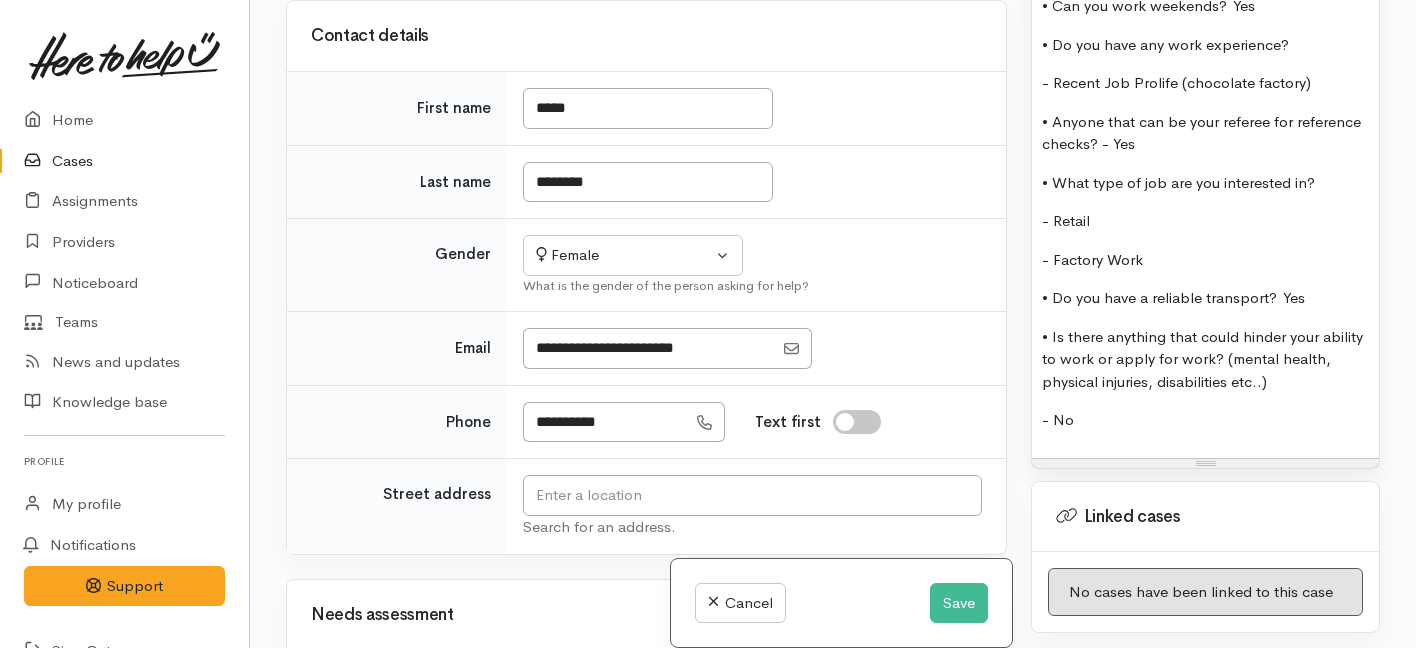 click on "• Anyone that can be your referee for reference checks?  - Yes" at bounding box center [1205, 133] 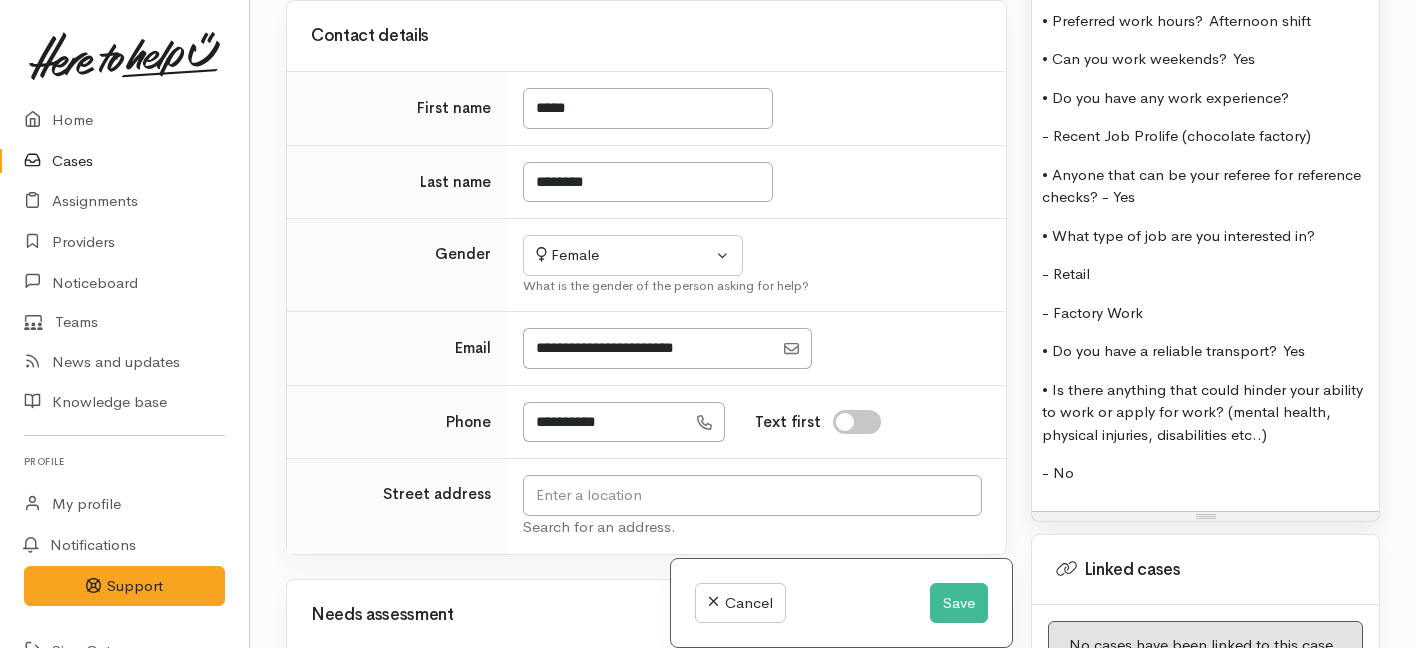 scroll, scrollTop: 1618, scrollLeft: 0, axis: vertical 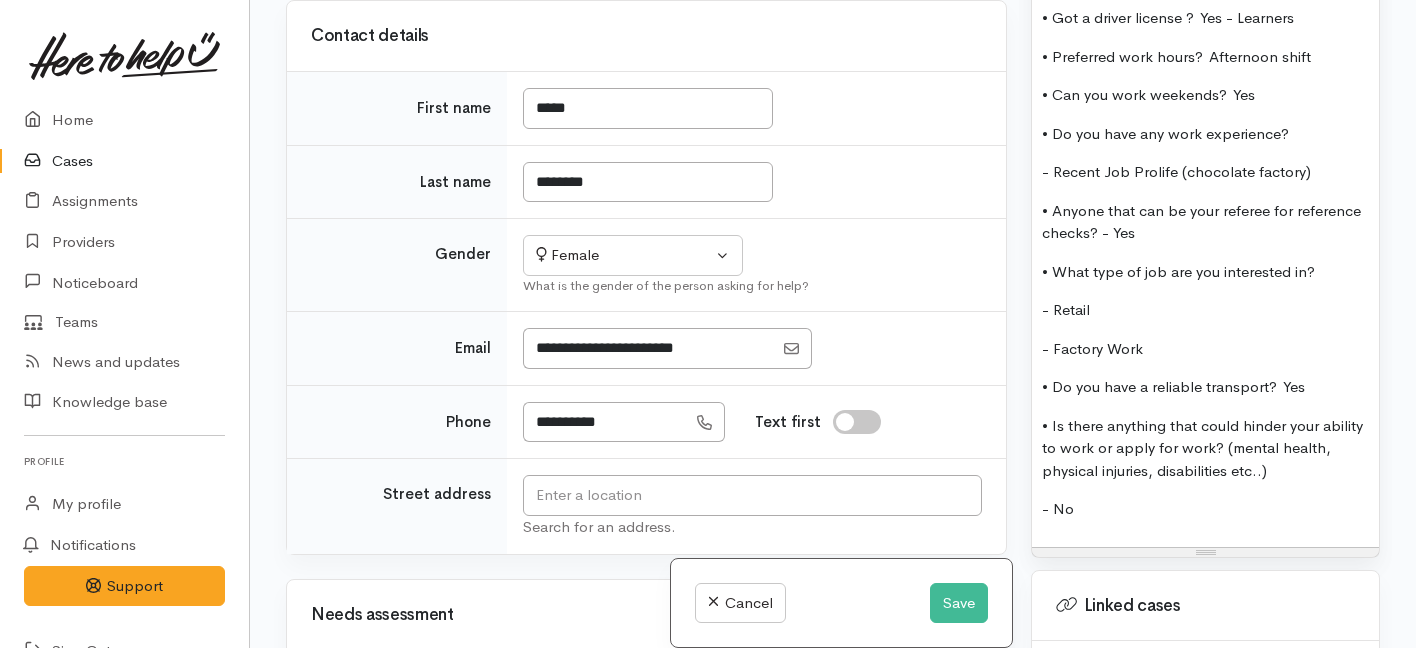 click on "• Can you work weekends?  Yes" at bounding box center (1205, 95) 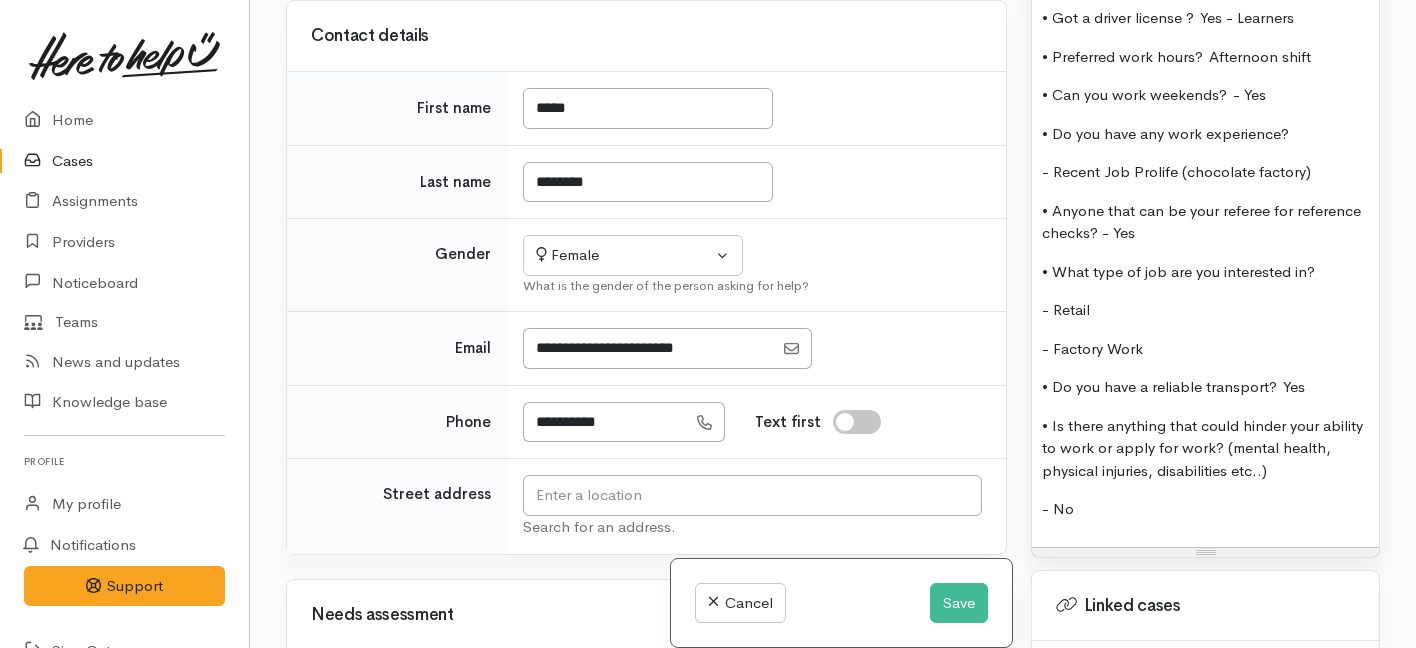 click on "• Preferred work hours?  Afternoon shift" at bounding box center [1205, 57] 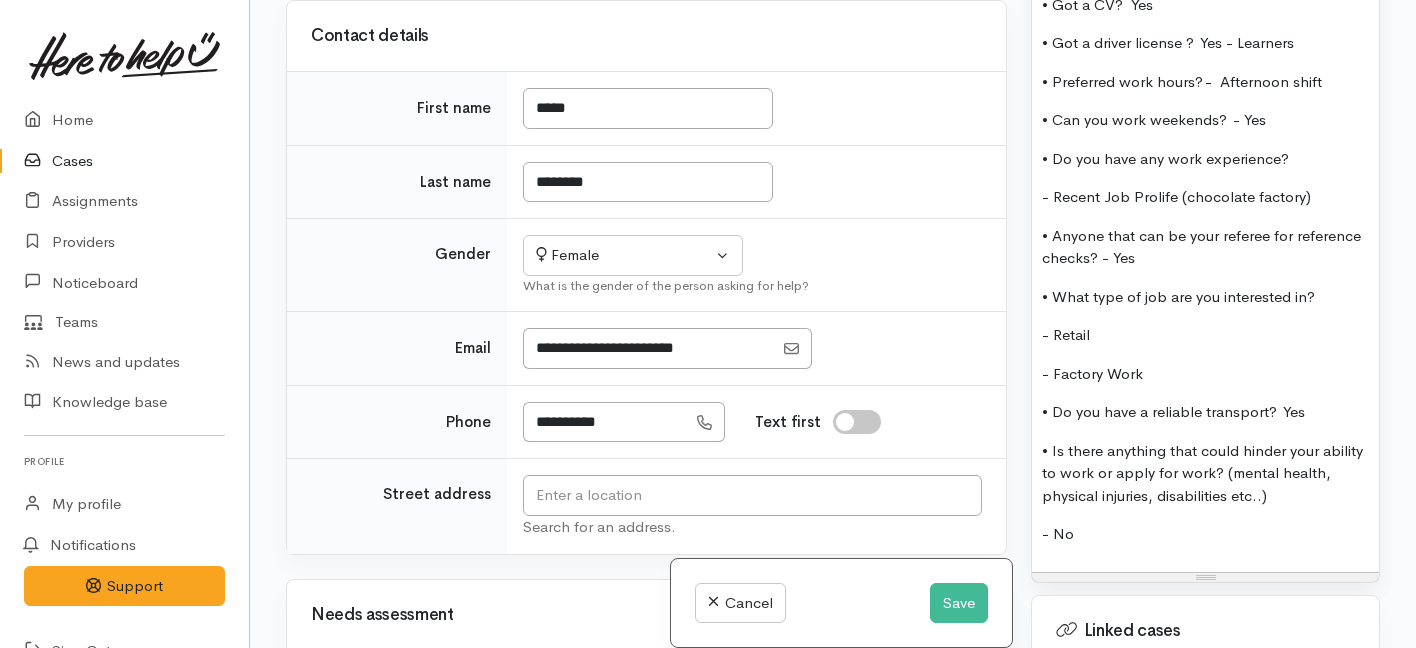 scroll, scrollTop: 1572, scrollLeft: 0, axis: vertical 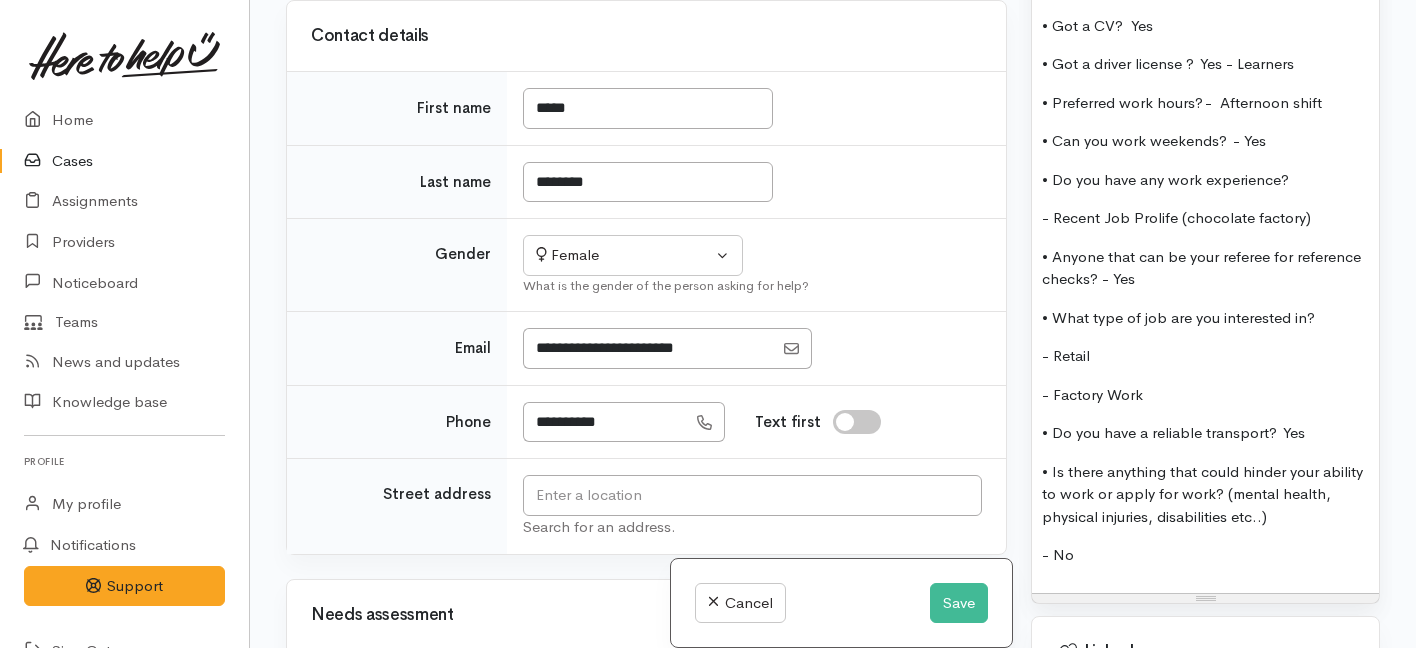click on "• Got a driver license ?  Yes - Learners" at bounding box center (1205, 64) 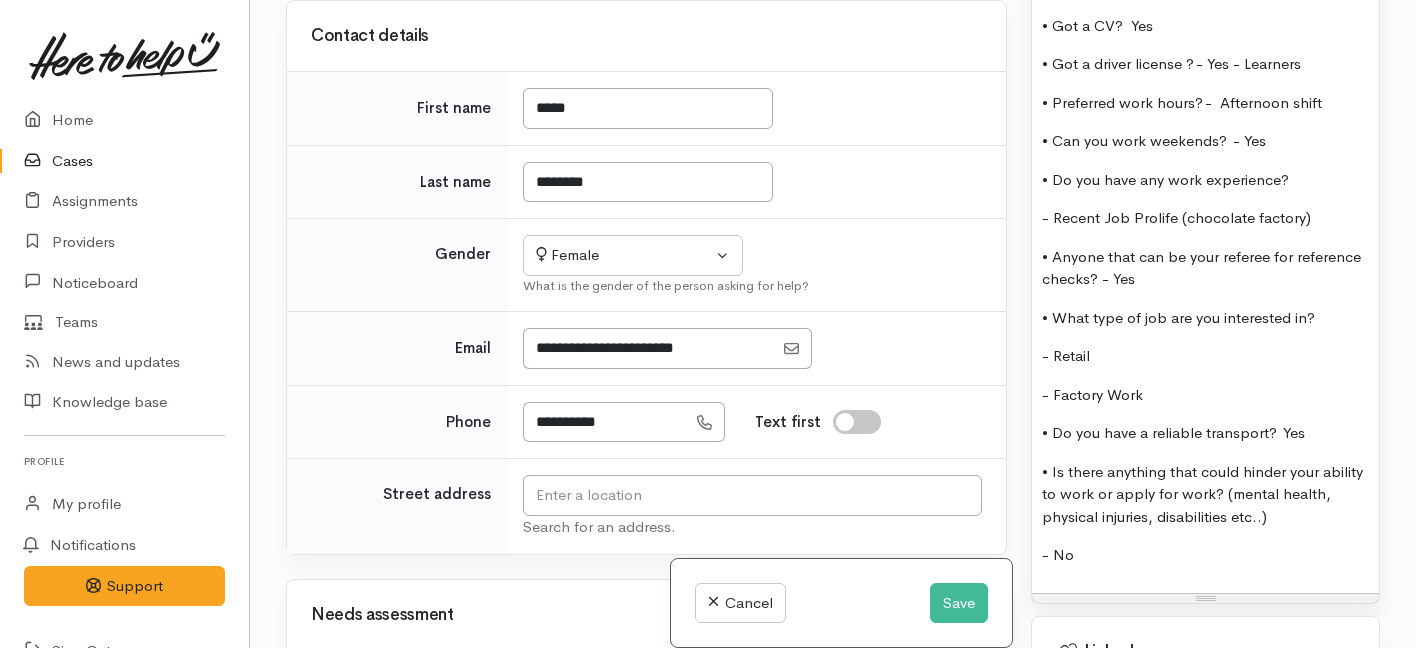 click on "• Got a CV?  Yes" at bounding box center [1205, 26] 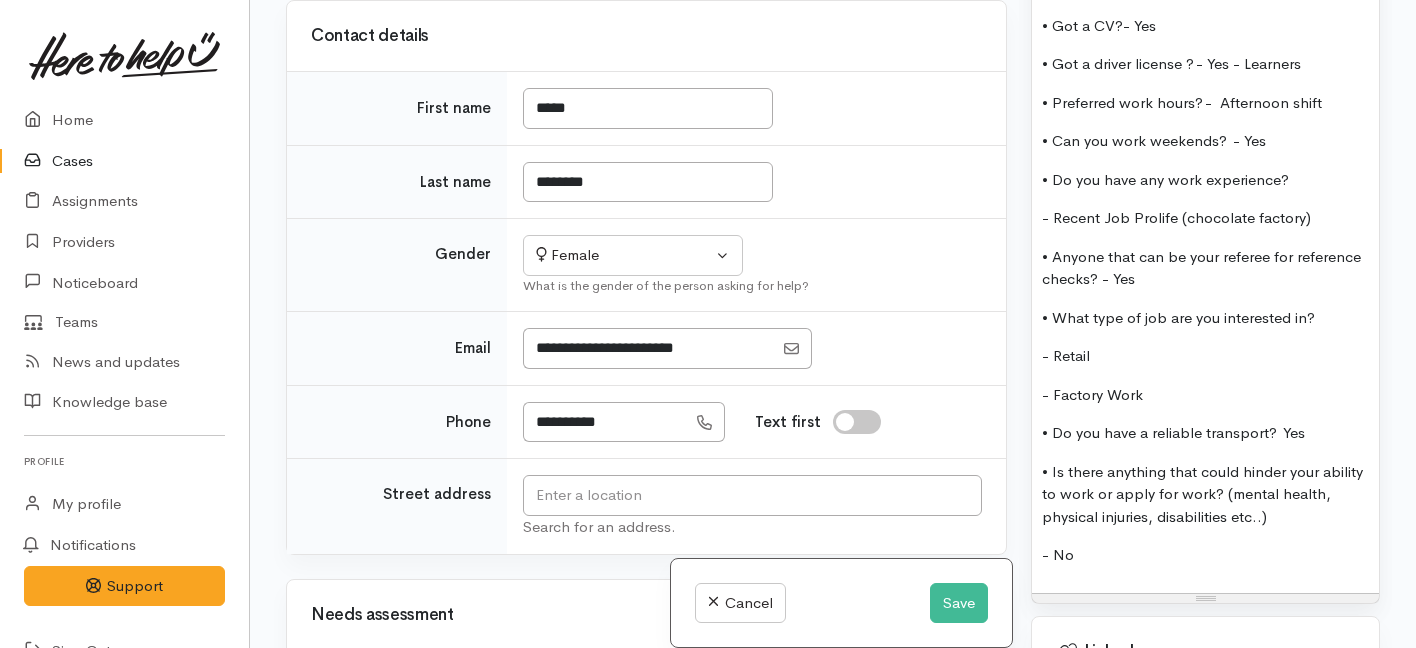 click on "• Got a CV?-  Yes" at bounding box center (1205, 26) 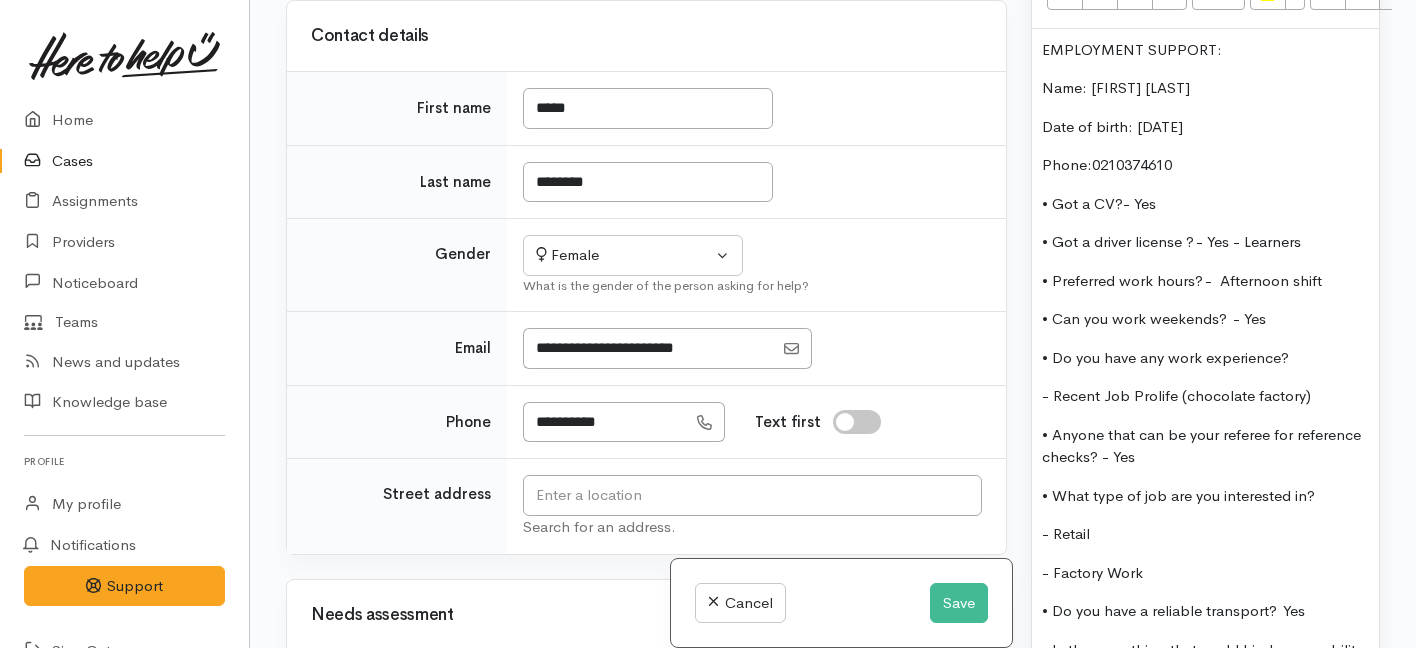 scroll, scrollTop: 1362, scrollLeft: 0, axis: vertical 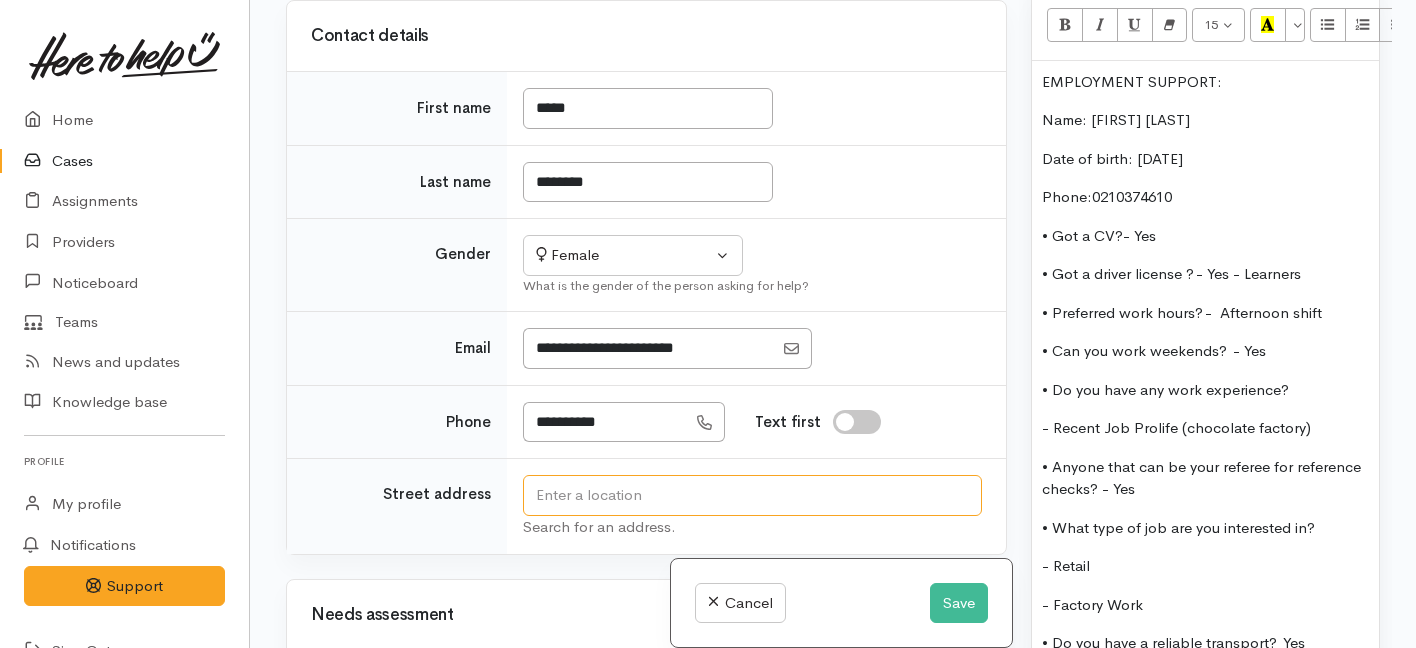 click at bounding box center [752, 495] 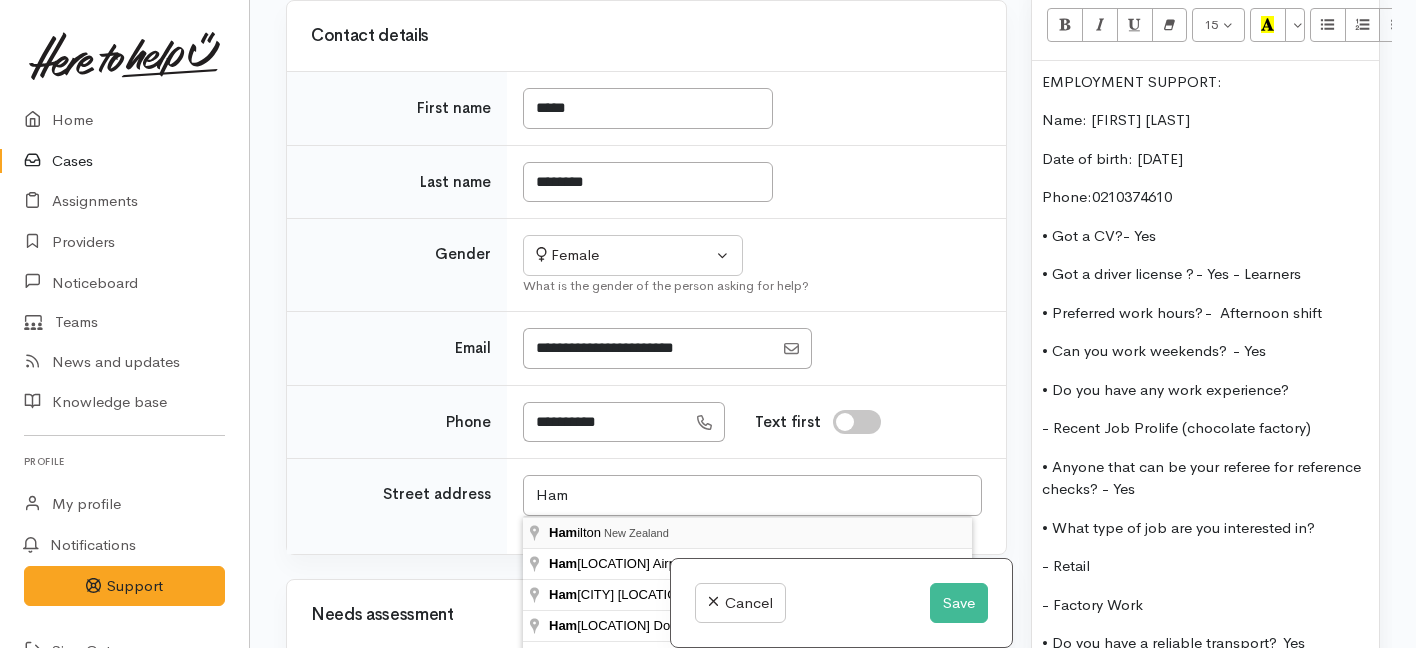 type on "Hamilton, New Zealand" 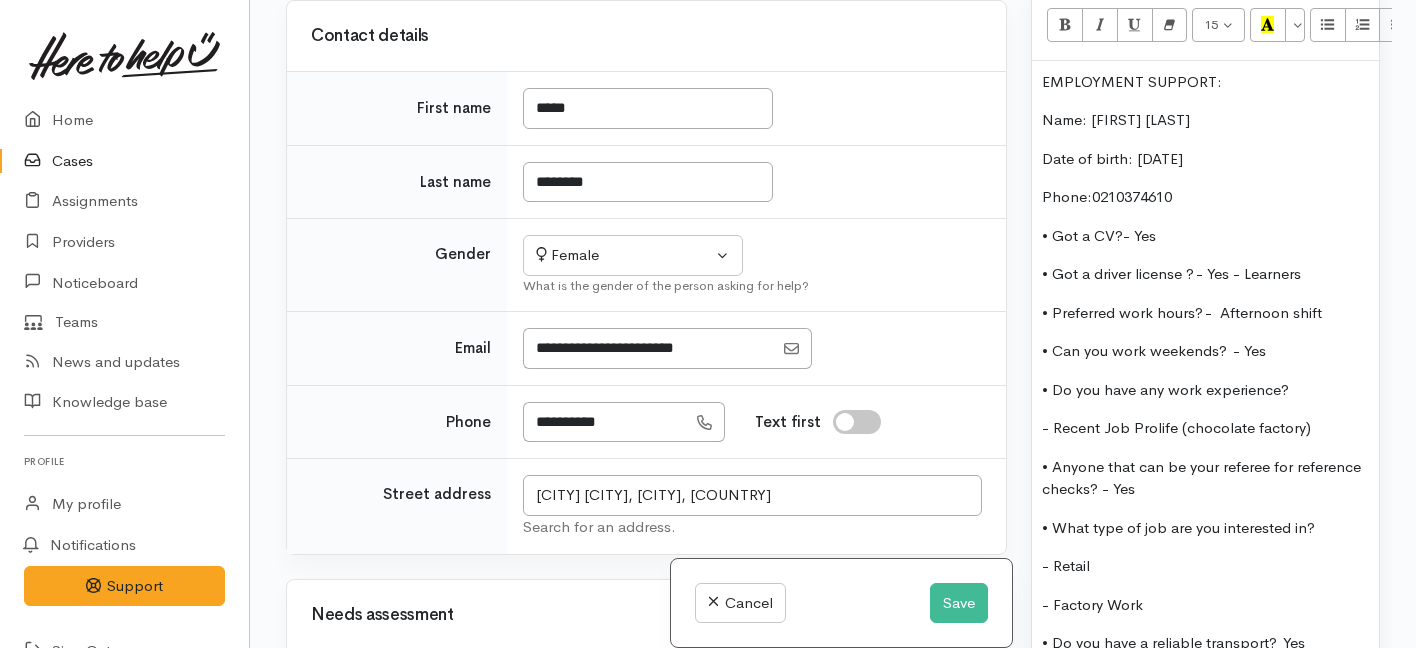 scroll, scrollTop: 0, scrollLeft: 0, axis: both 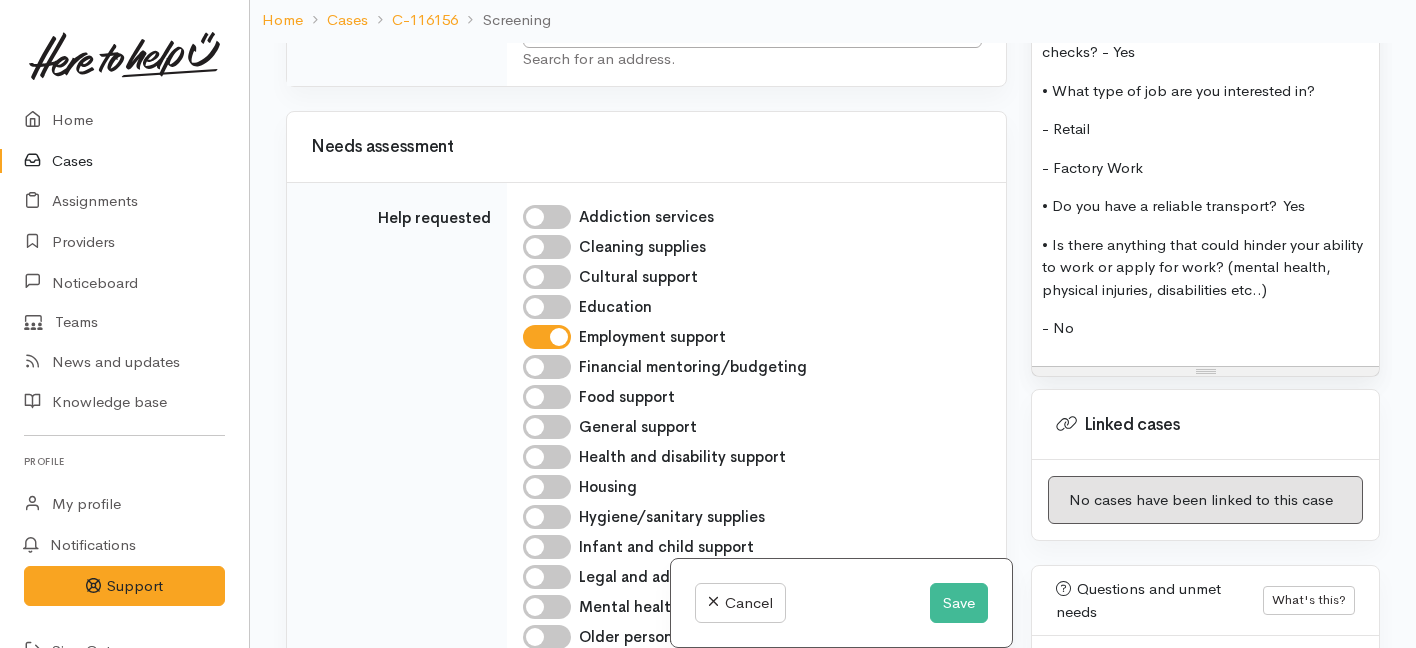 click on "- No" at bounding box center (1205, 328) 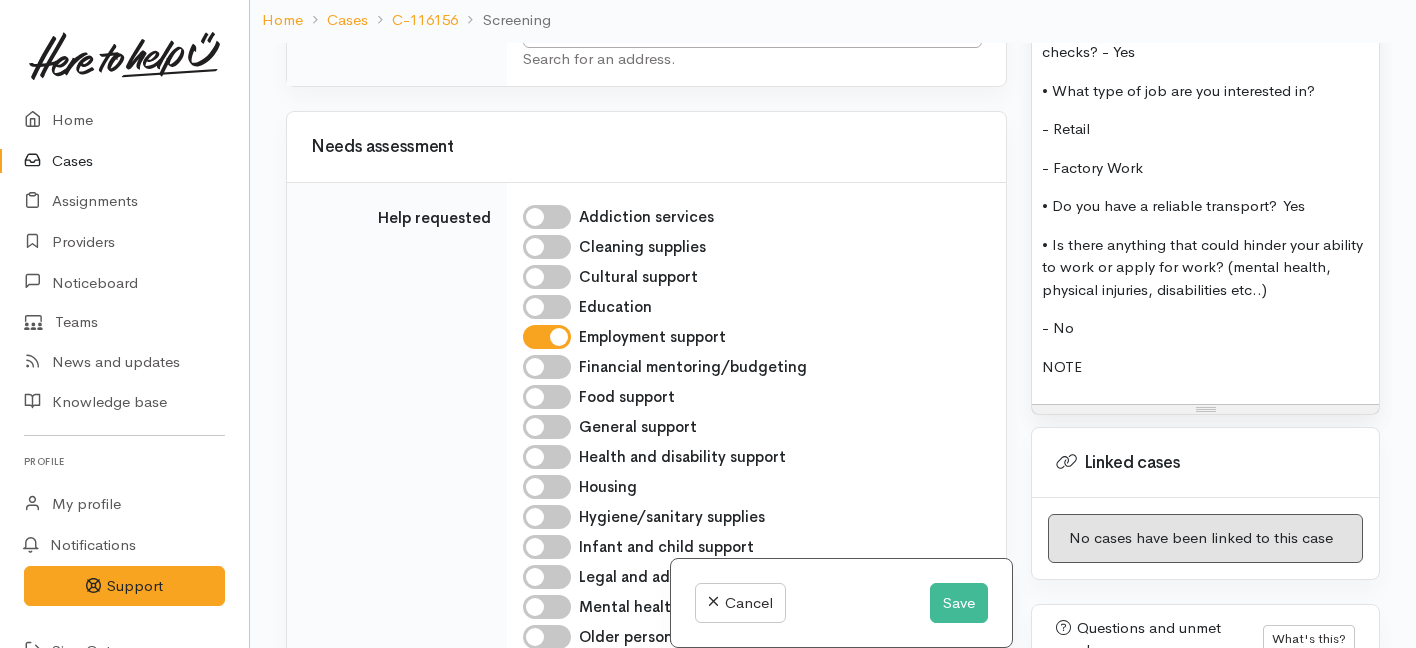 drag, startPoint x: 1095, startPoint y: 401, endPoint x: 1042, endPoint y: 401, distance: 53 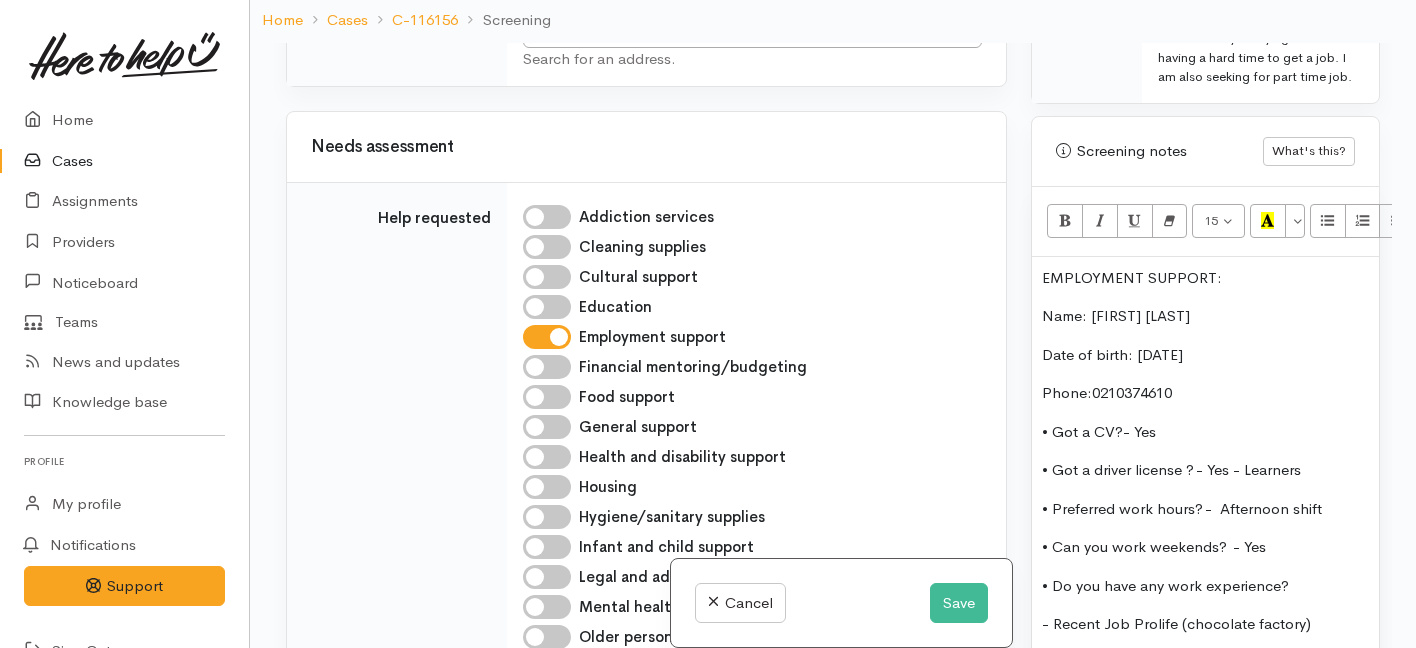 scroll, scrollTop: 1090, scrollLeft: 0, axis: vertical 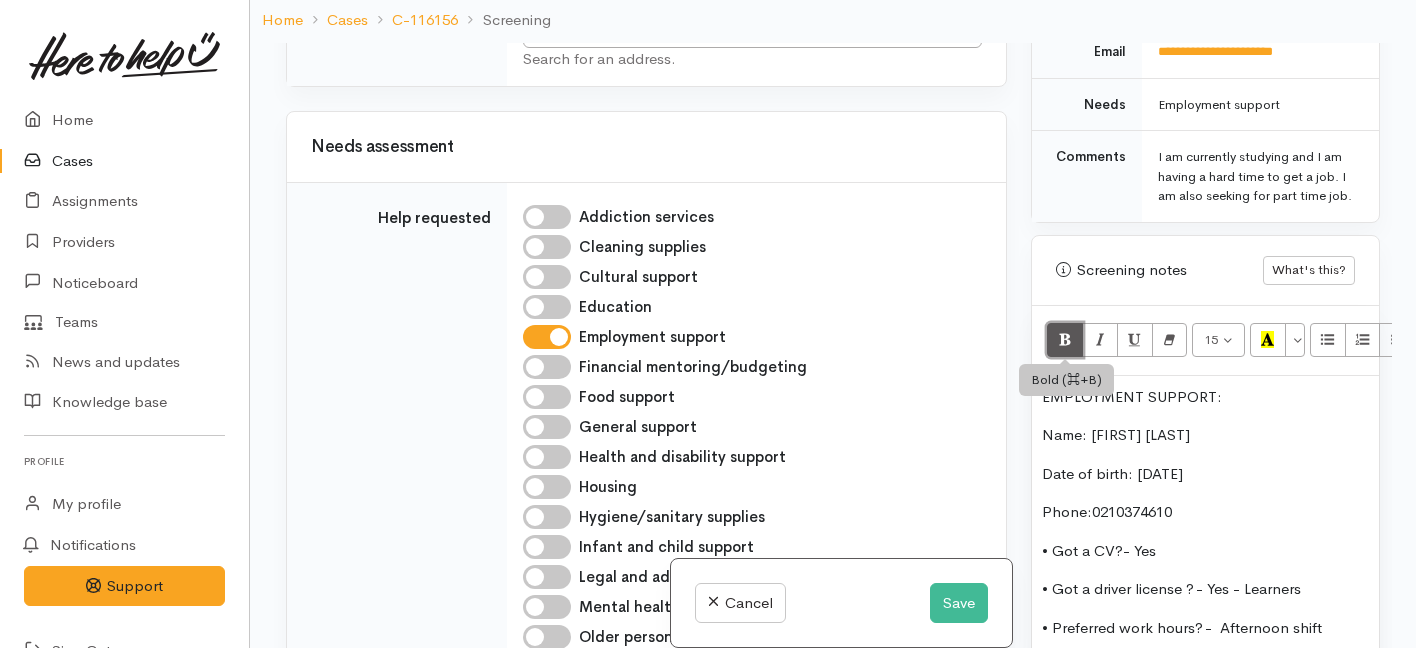 click at bounding box center (1065, 340) 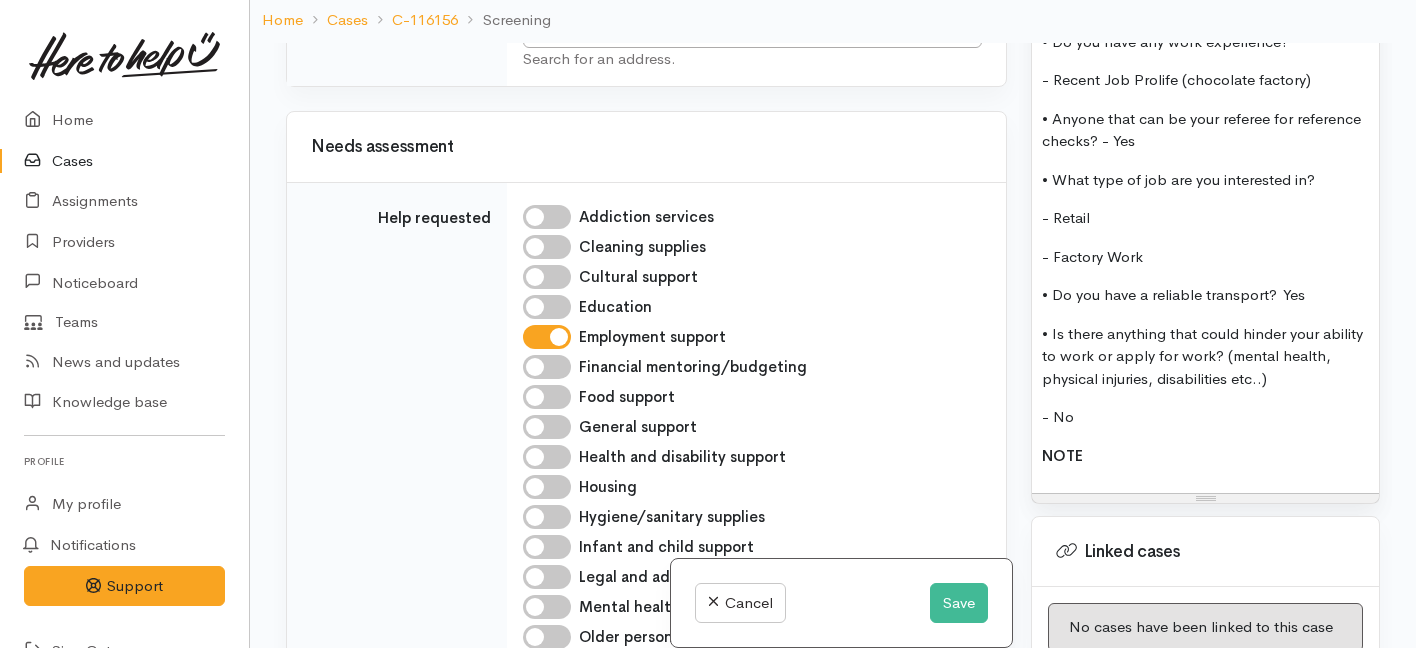 scroll, scrollTop: 1811, scrollLeft: 0, axis: vertical 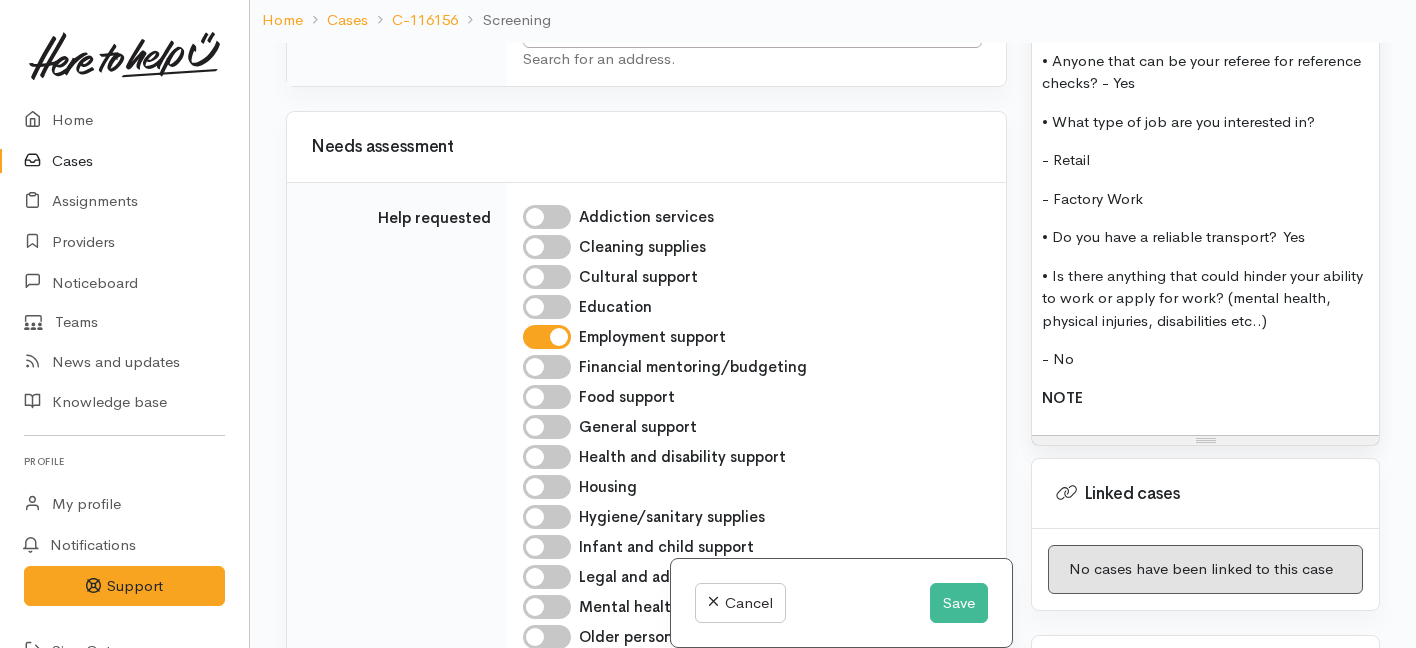 click on "NOTE" at bounding box center [1205, 398] 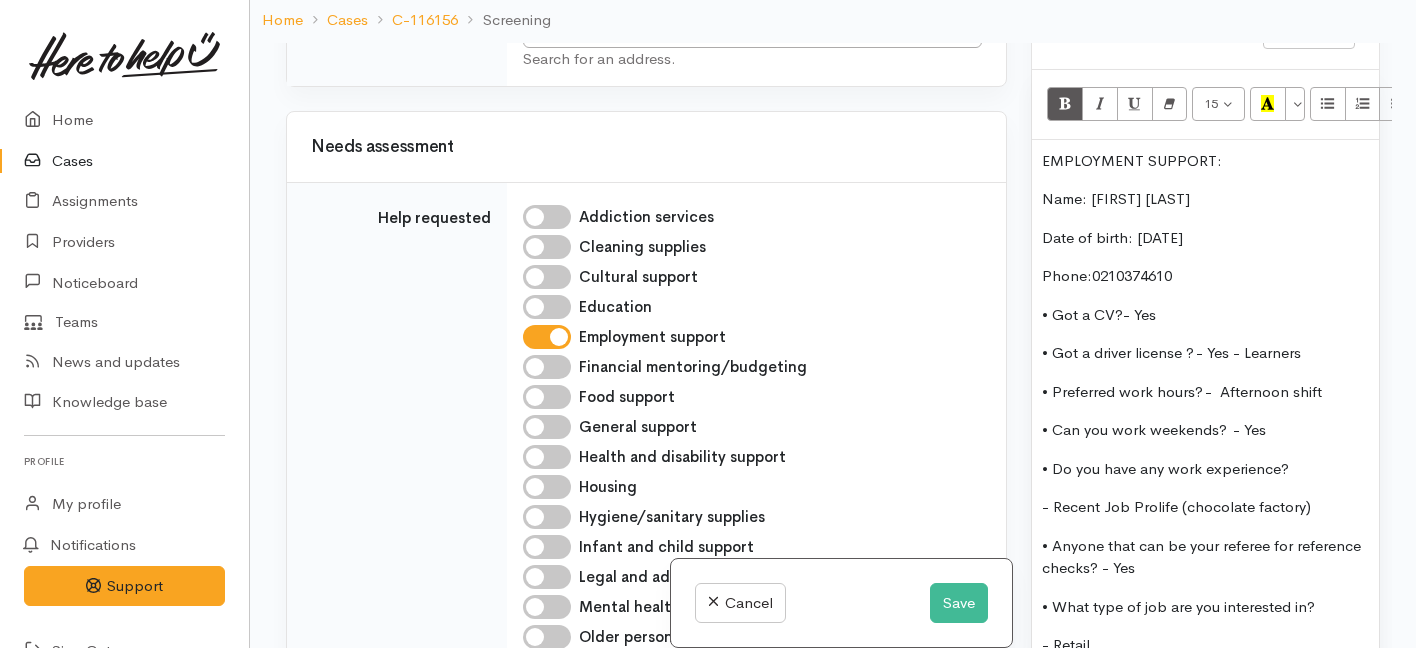 scroll, scrollTop: 1318, scrollLeft: 0, axis: vertical 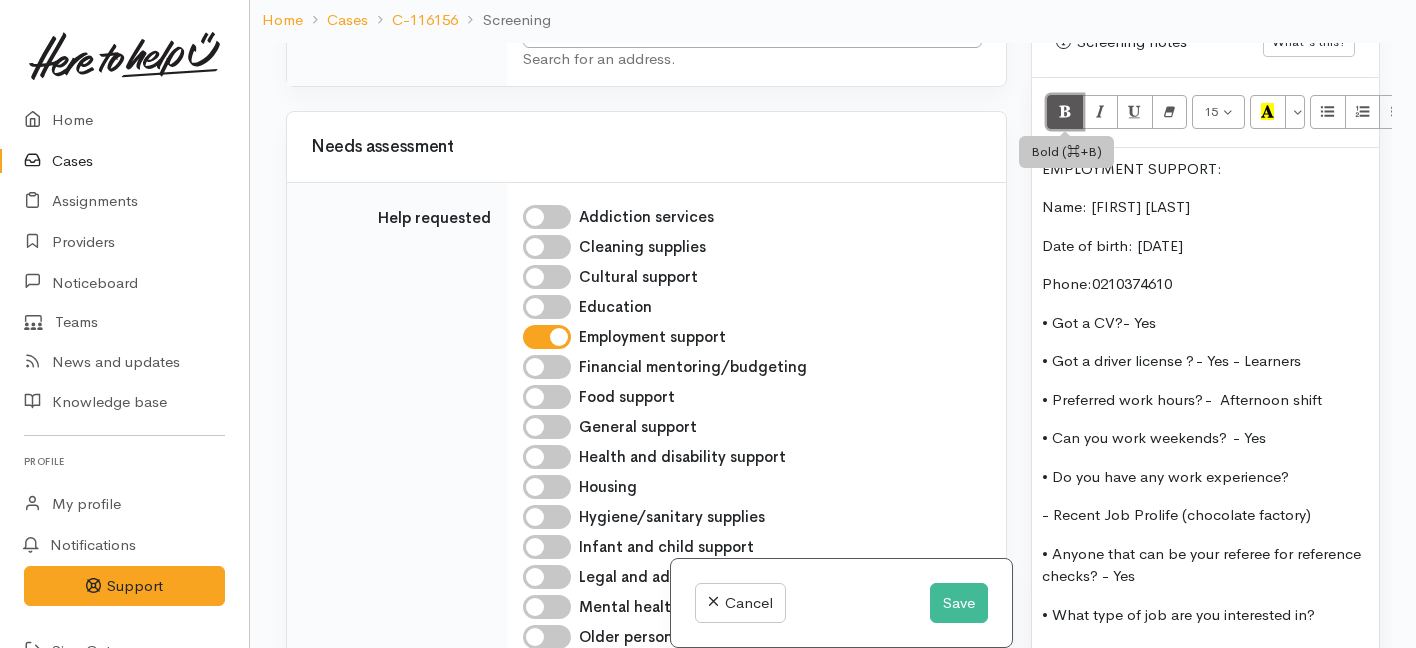 click at bounding box center [1065, 111] 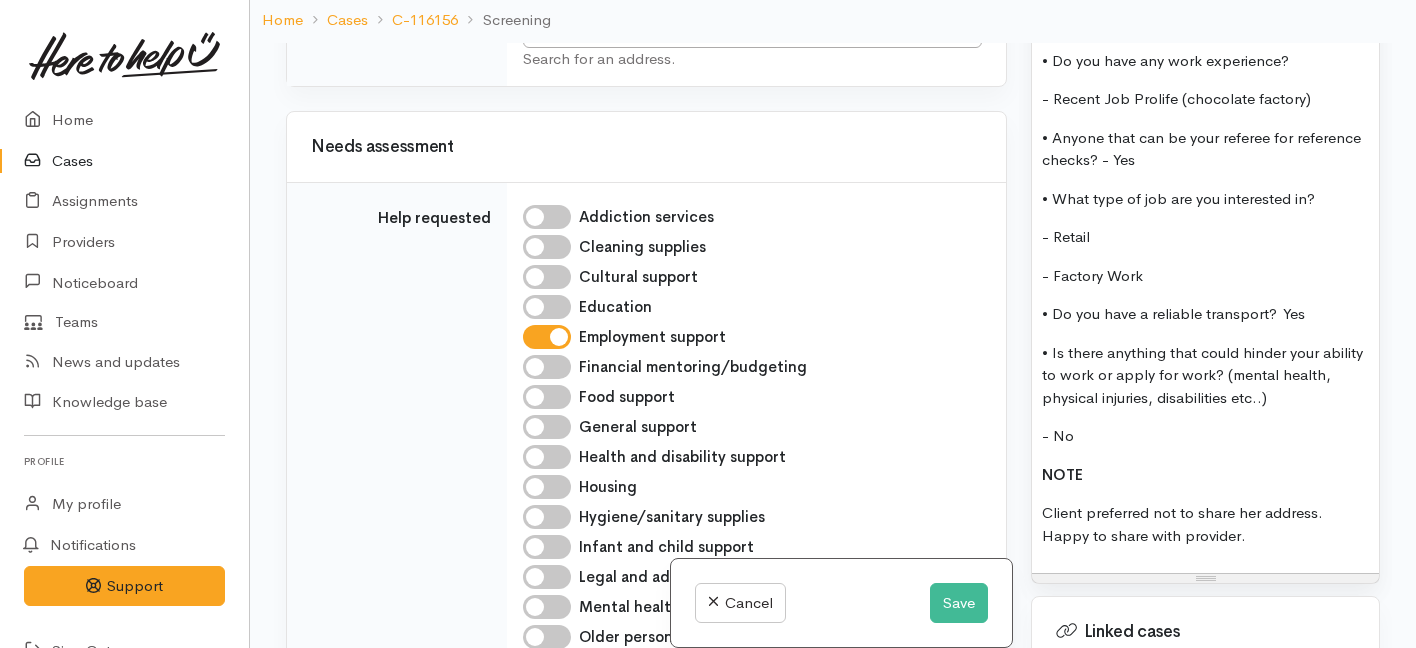 scroll, scrollTop: 1747, scrollLeft: 0, axis: vertical 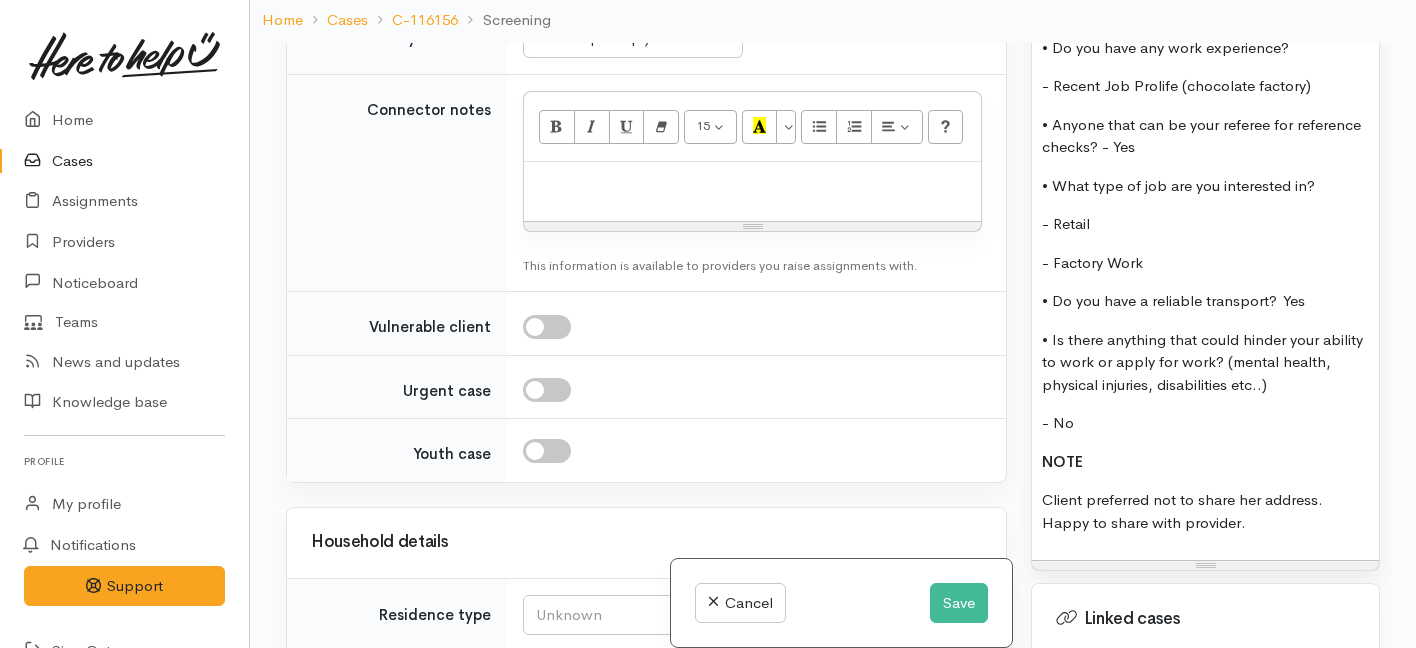 click on "- No" at bounding box center [1205, 423] 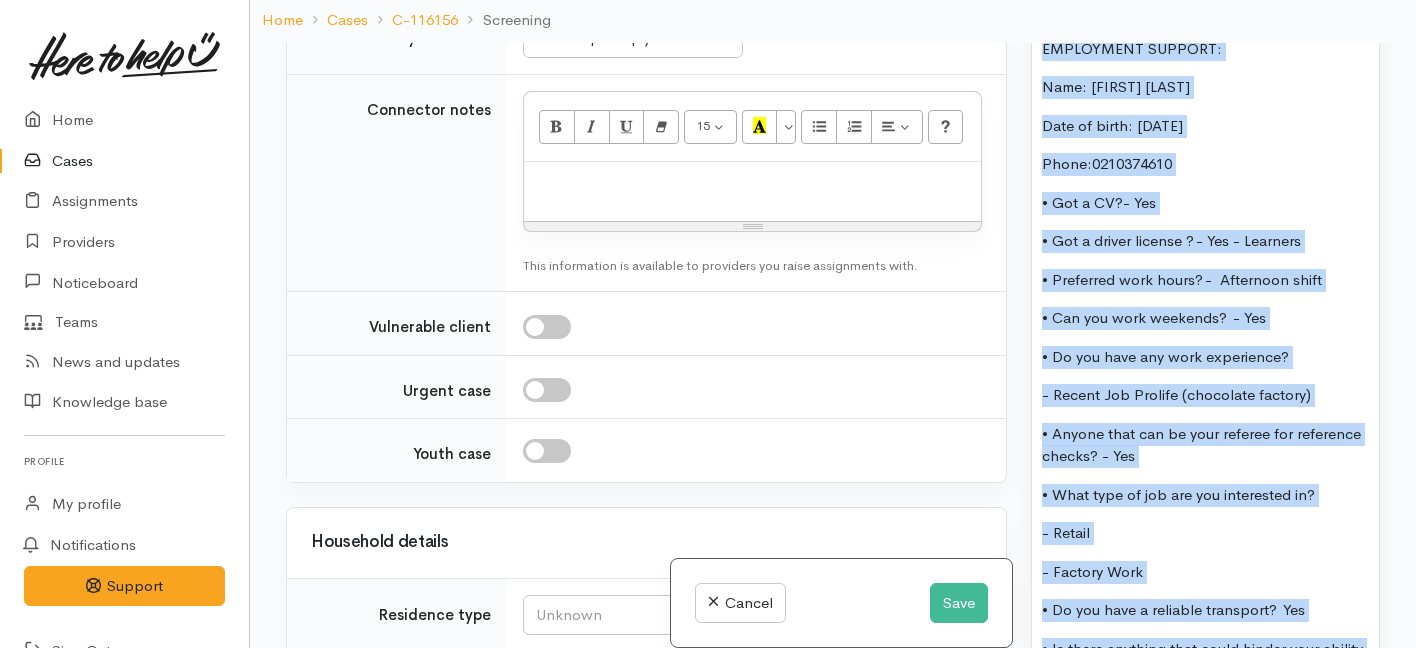 scroll, scrollTop: 1186, scrollLeft: 0, axis: vertical 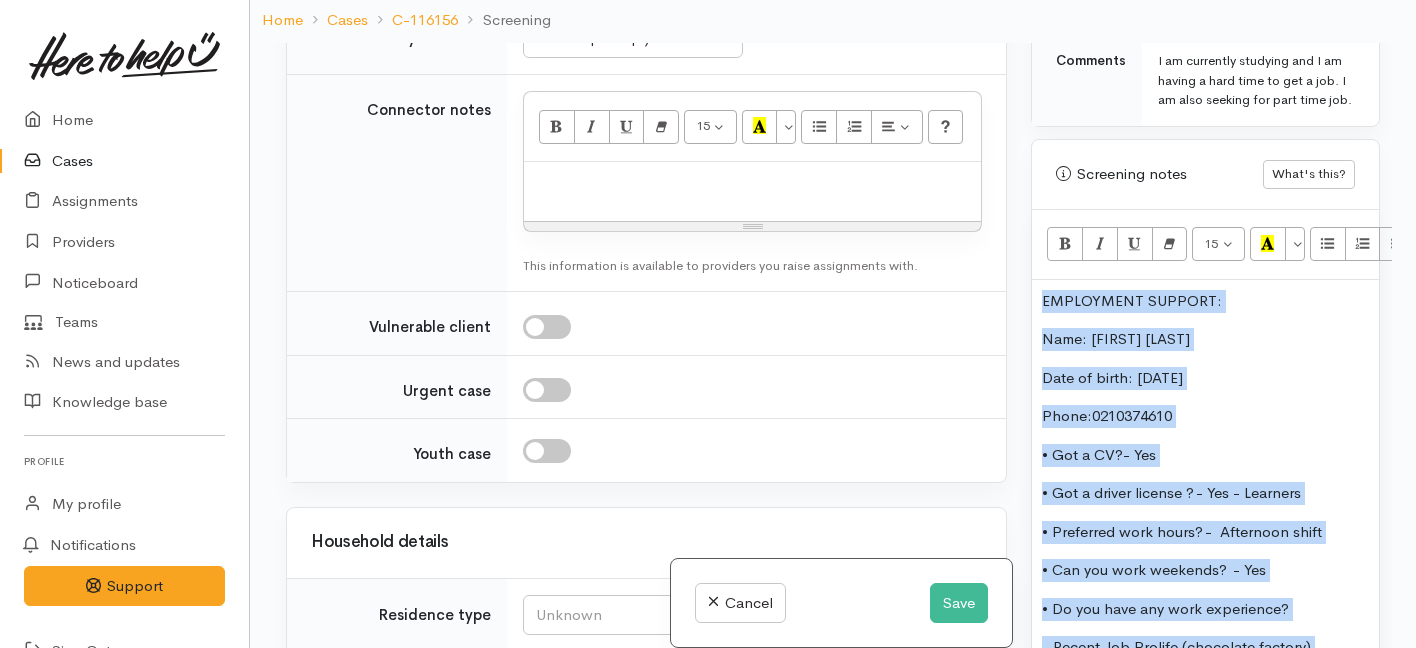 drag, startPoint x: 1135, startPoint y: 465, endPoint x: 1212, endPoint y: 35, distance: 436.83978 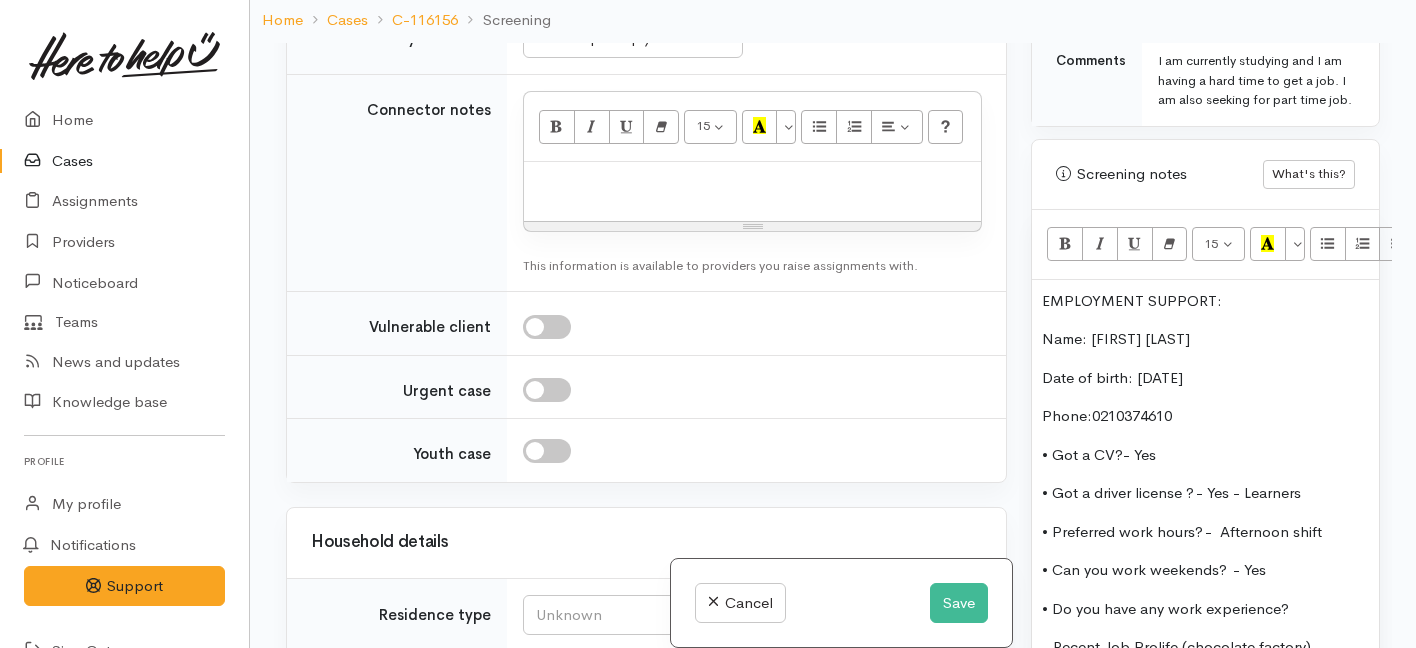click at bounding box center (752, 183) 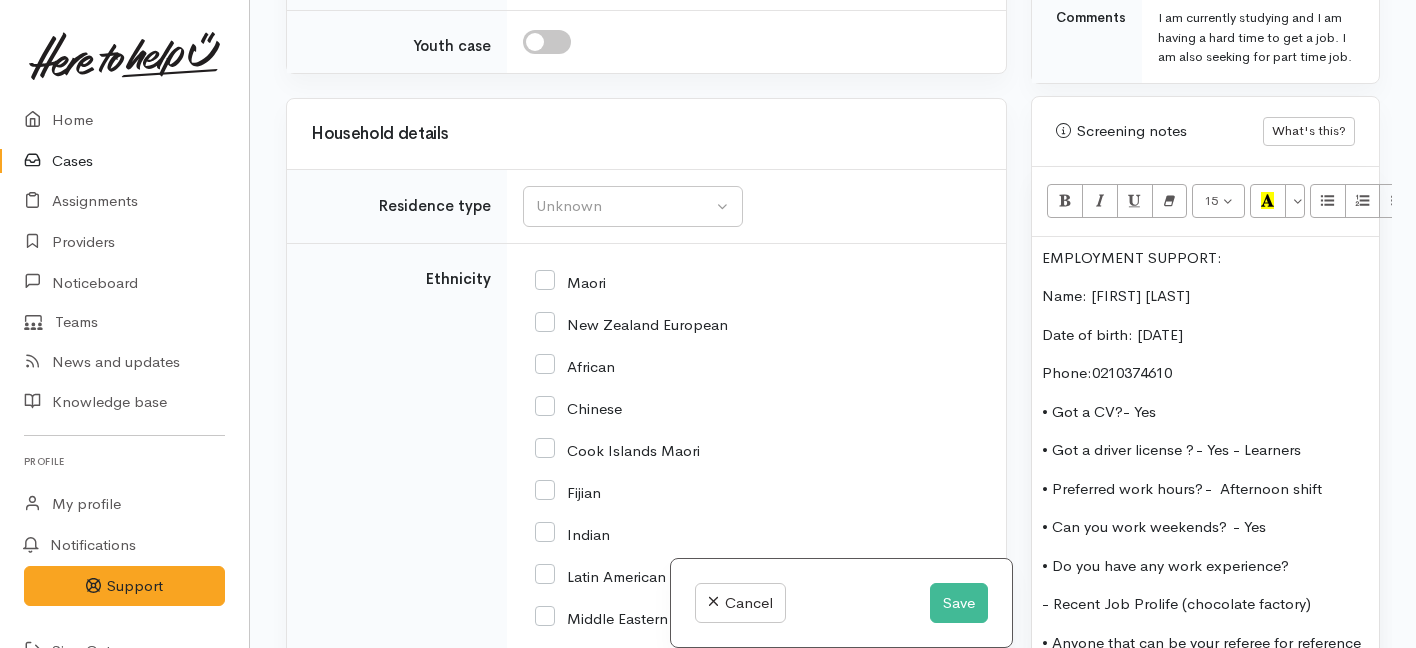 scroll, scrollTop: 2657, scrollLeft: 0, axis: vertical 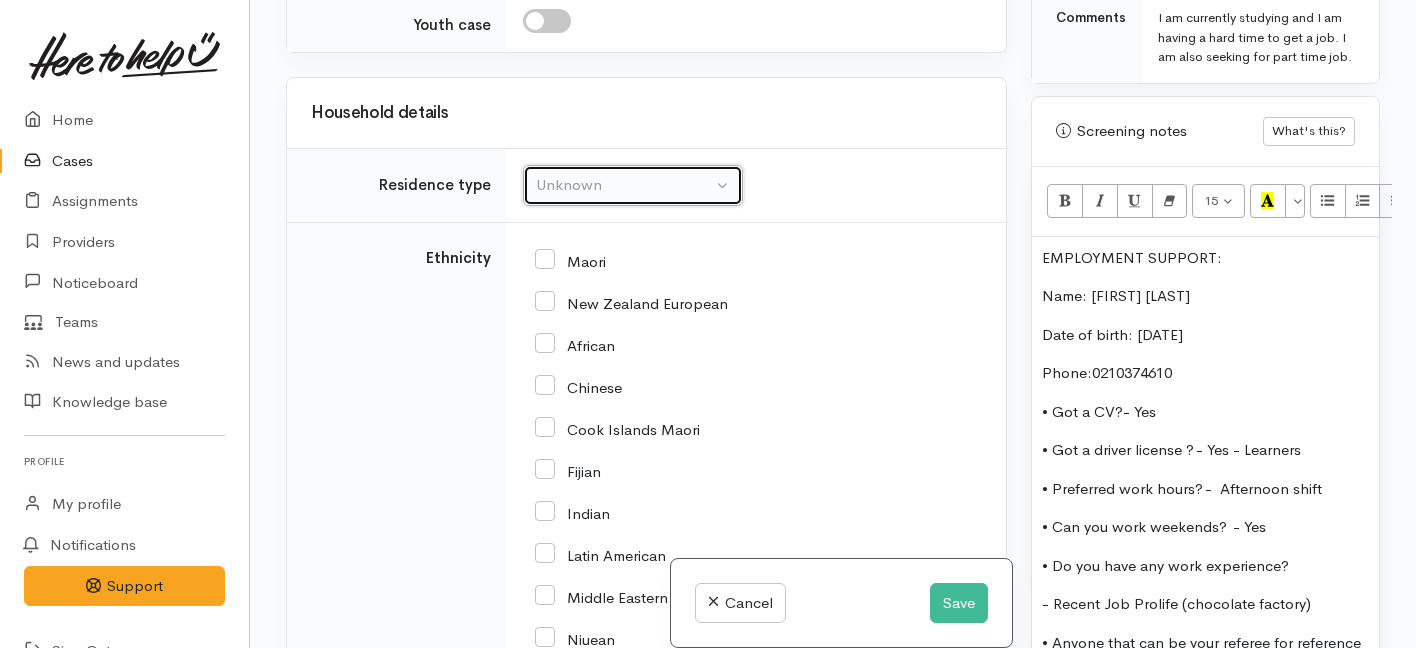 click on "Unknown" at bounding box center (624, 185) 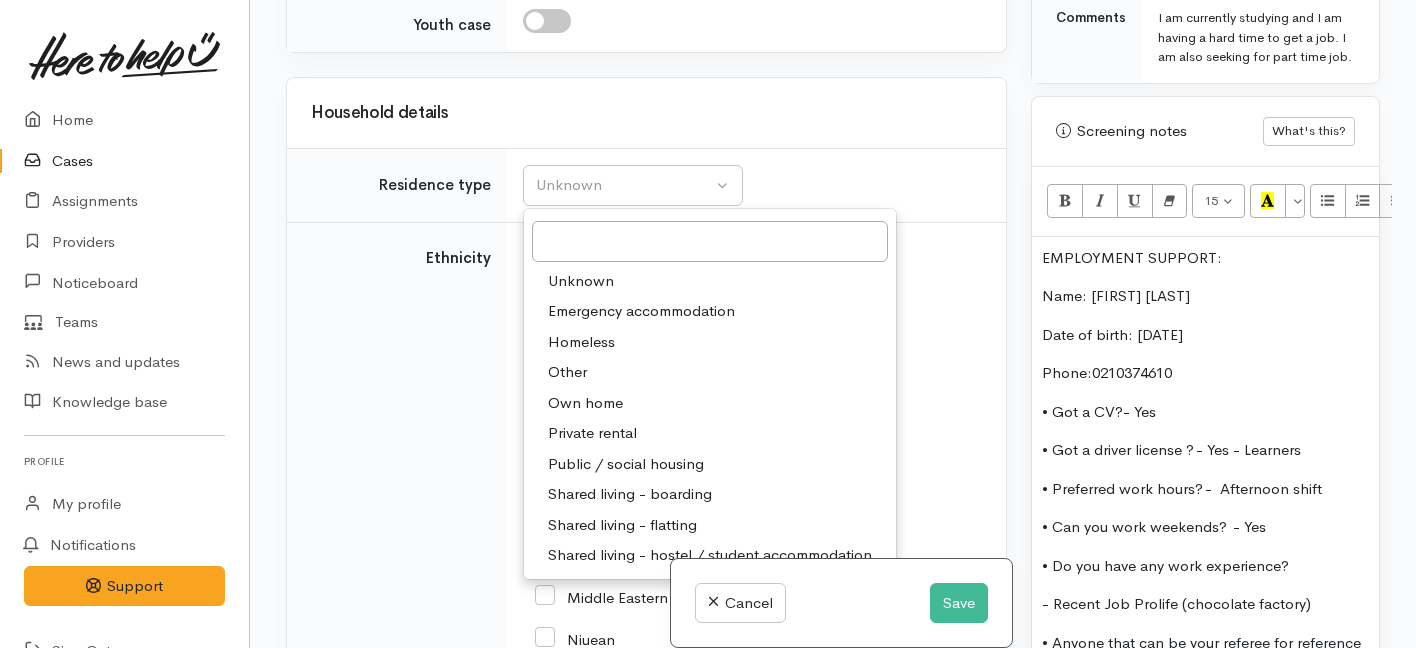 click on "Private rental" at bounding box center (592, 433) 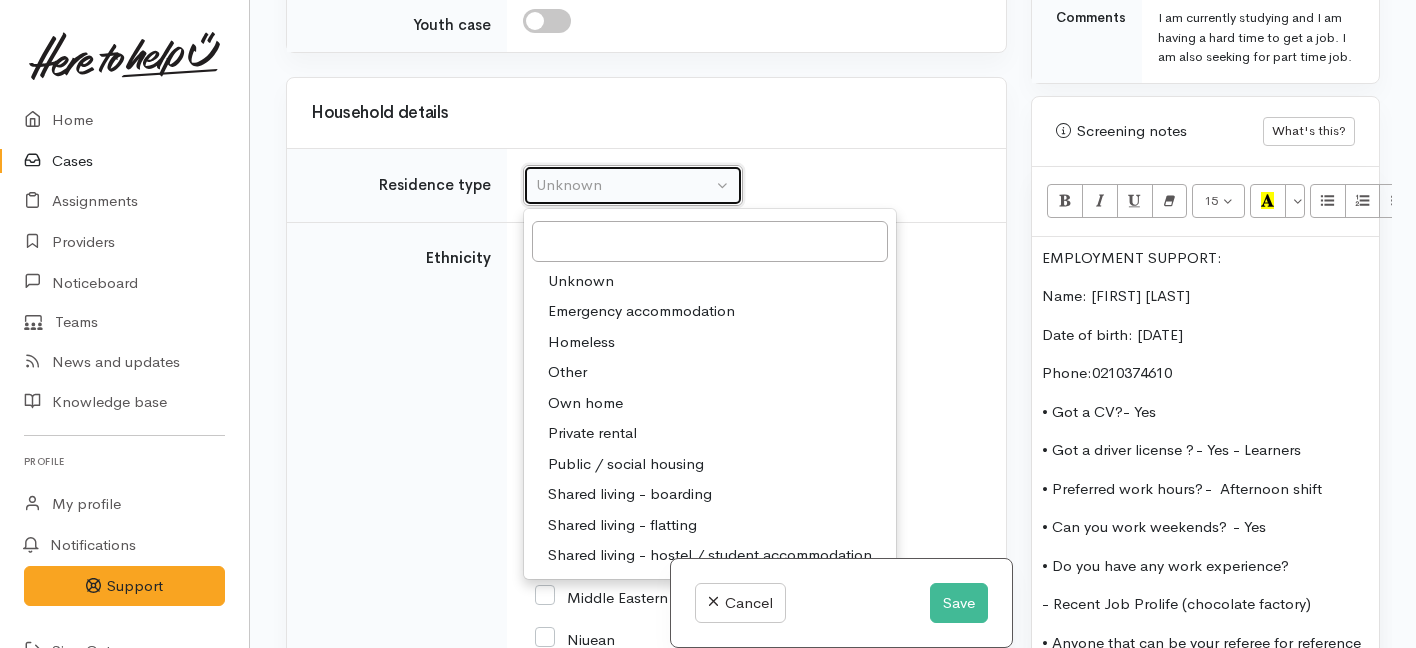 select on "2" 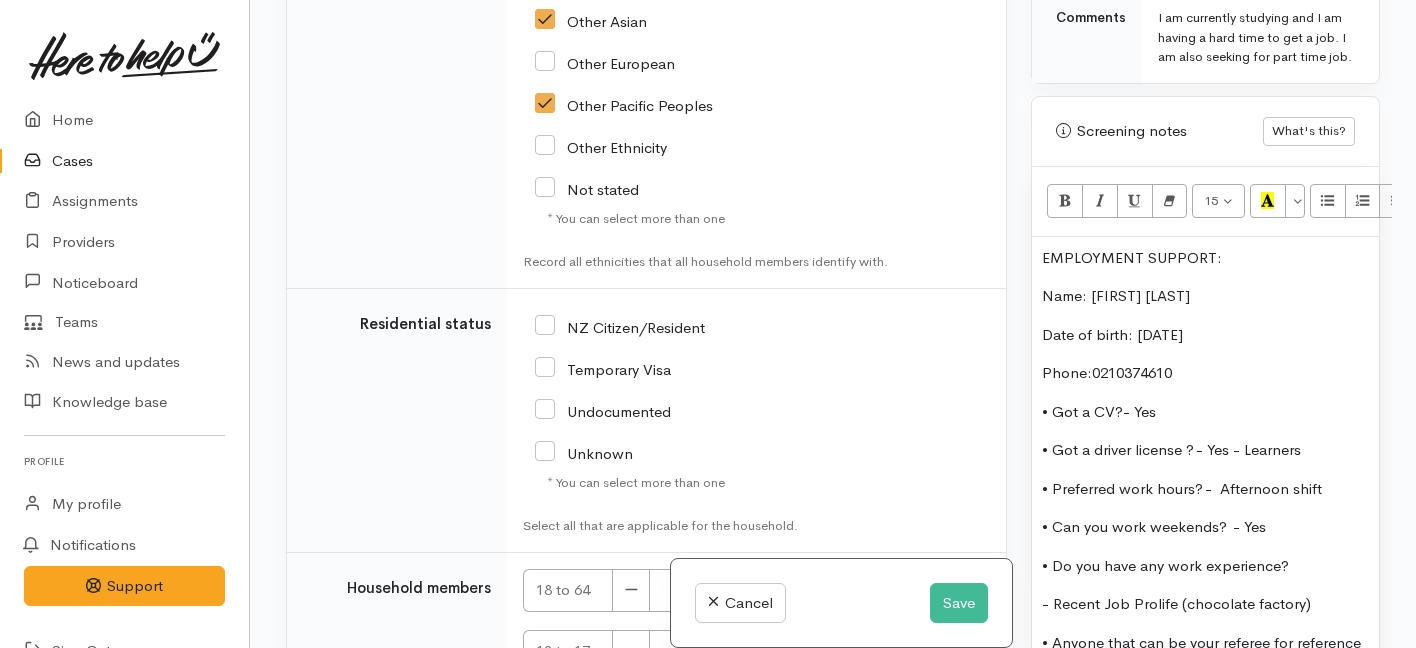 scroll, scrollTop: 3478, scrollLeft: 0, axis: vertical 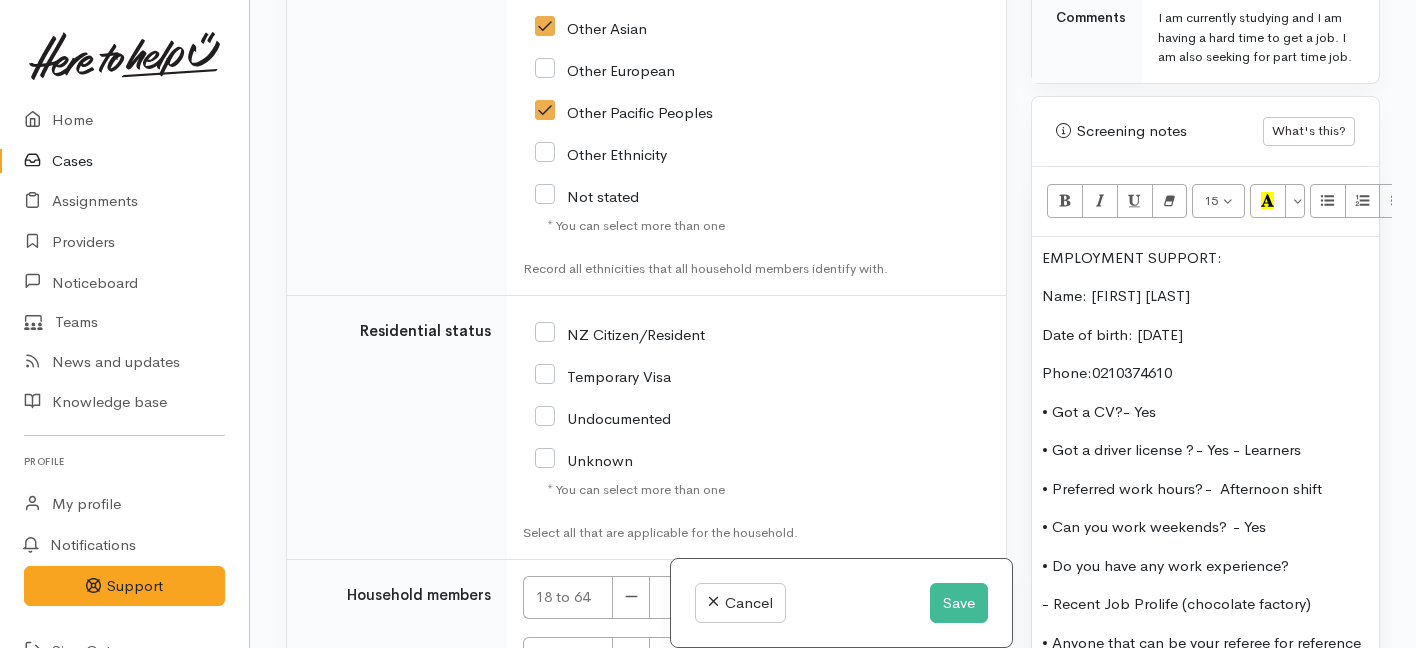 click on "Other Pacific Peoples" at bounding box center [624, 111] 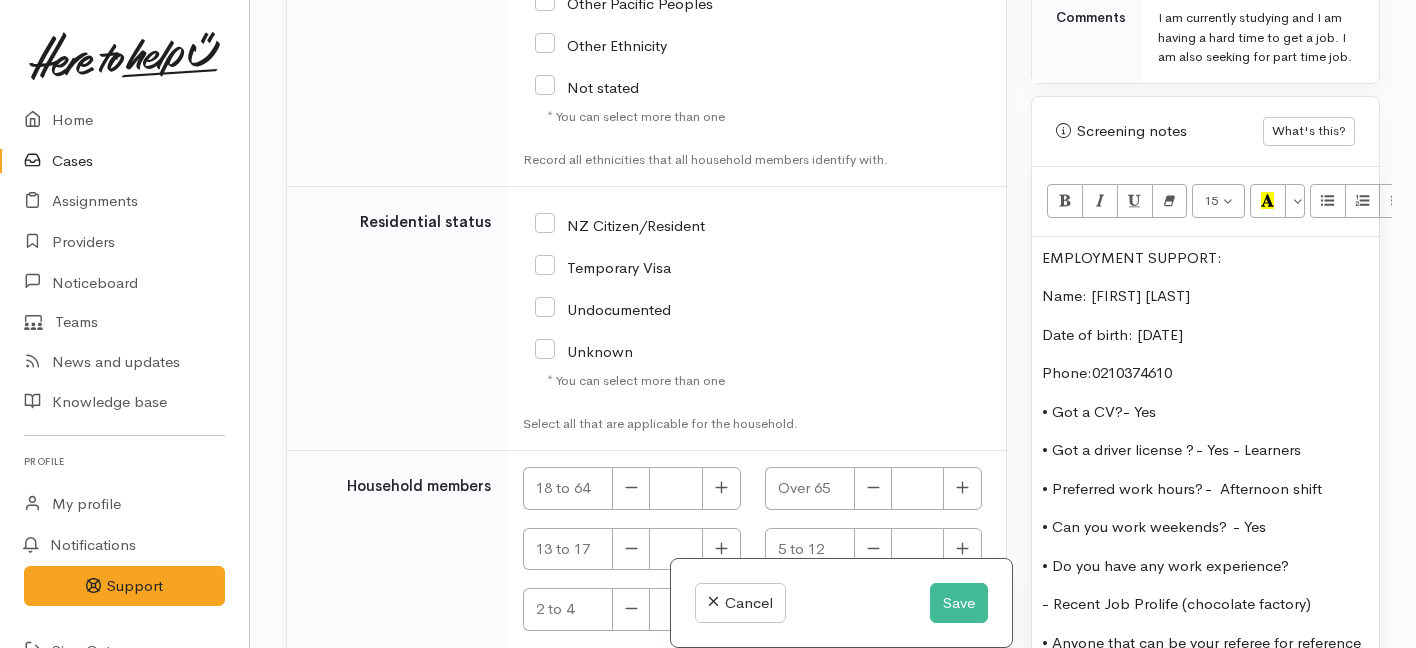 scroll, scrollTop: 3613, scrollLeft: 0, axis: vertical 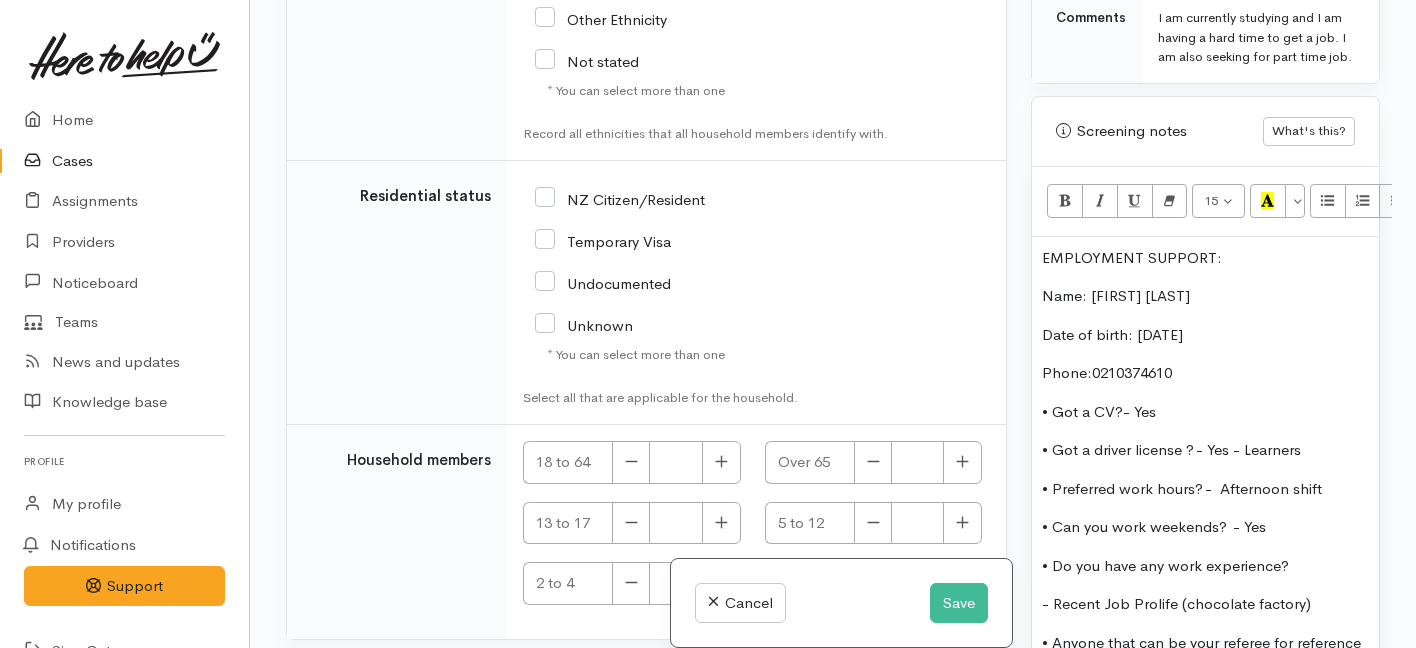 click on "NZ Citizen/Resident" at bounding box center [620, 198] 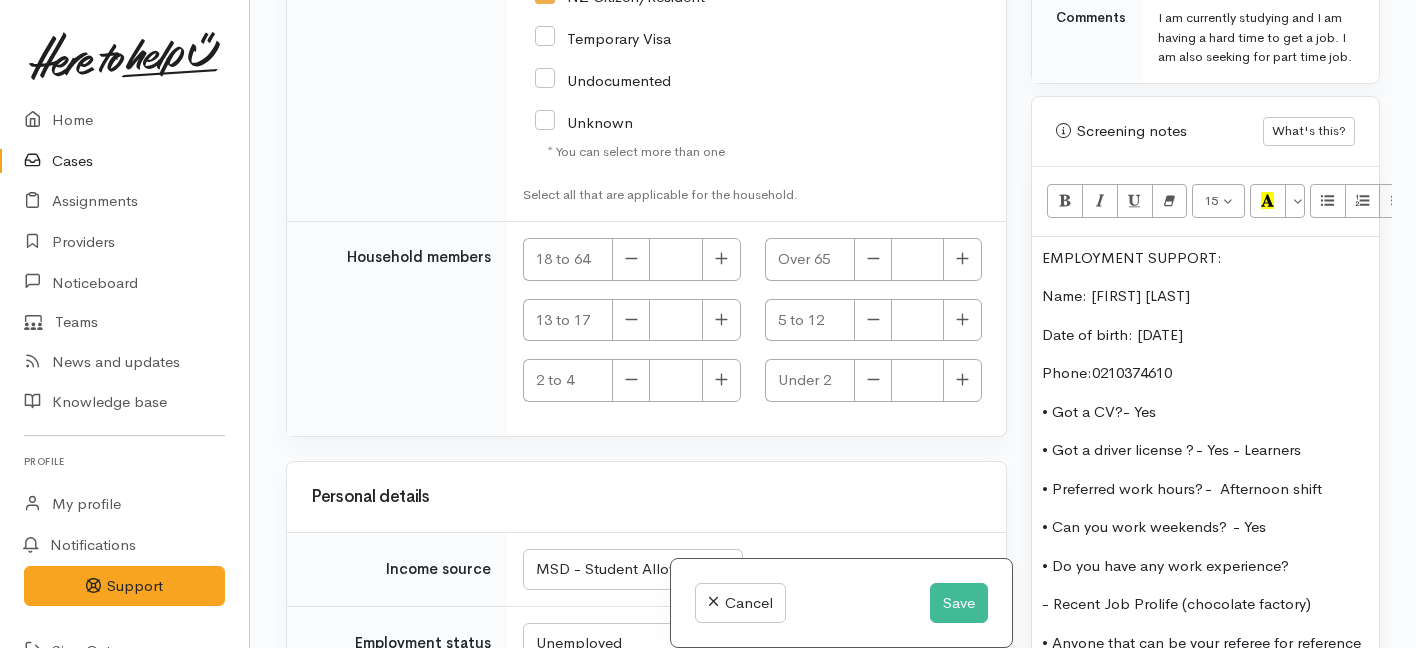 scroll, scrollTop: 3841, scrollLeft: 0, axis: vertical 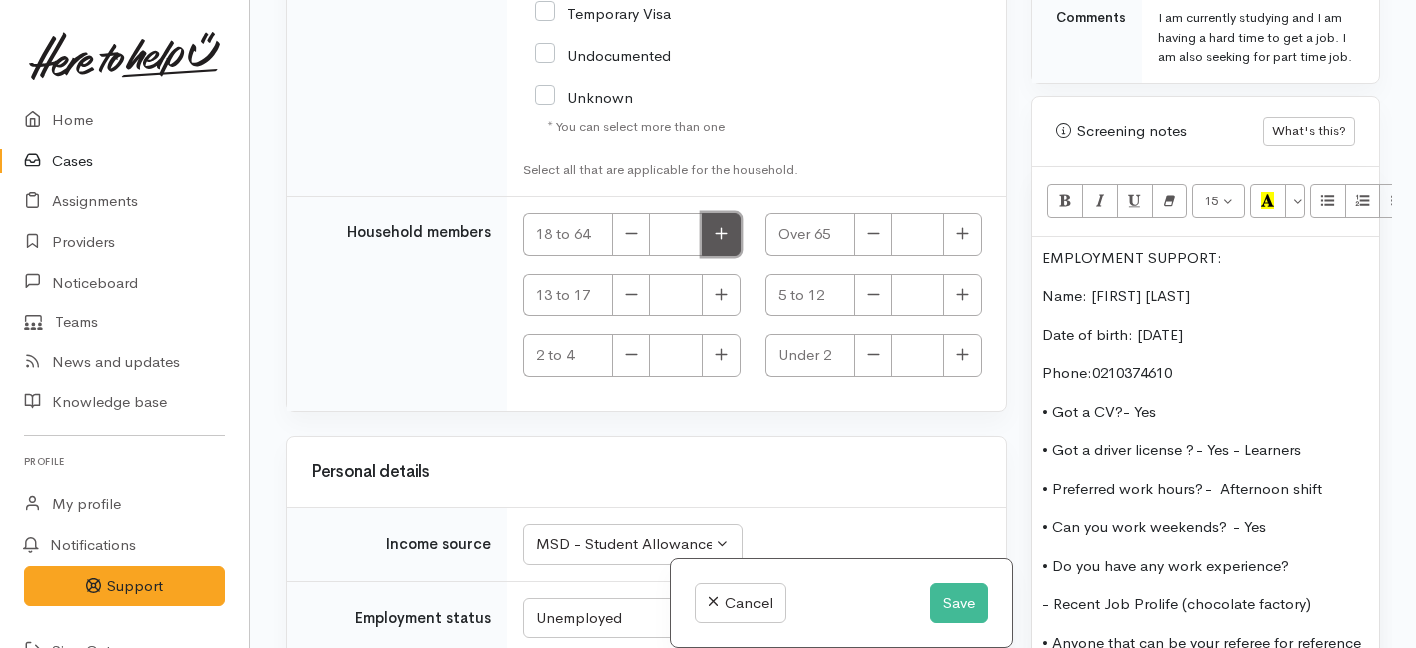 click 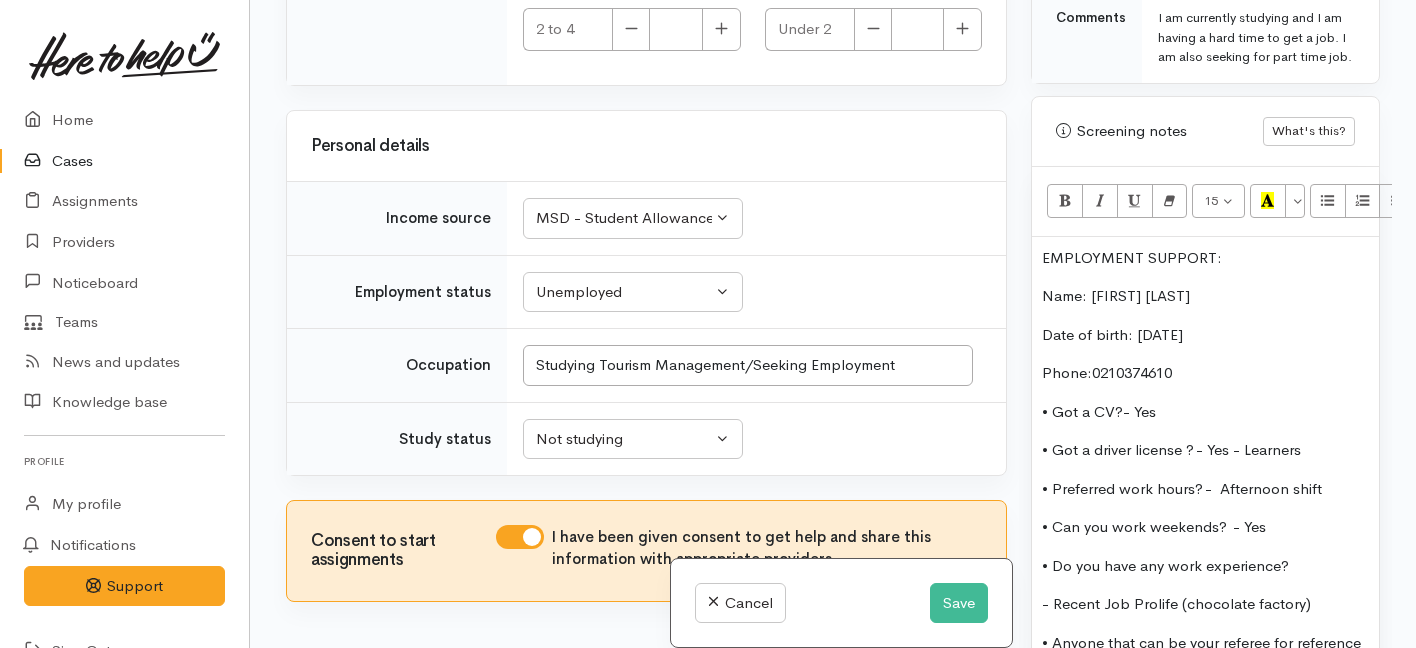 scroll, scrollTop: 4244, scrollLeft: 0, axis: vertical 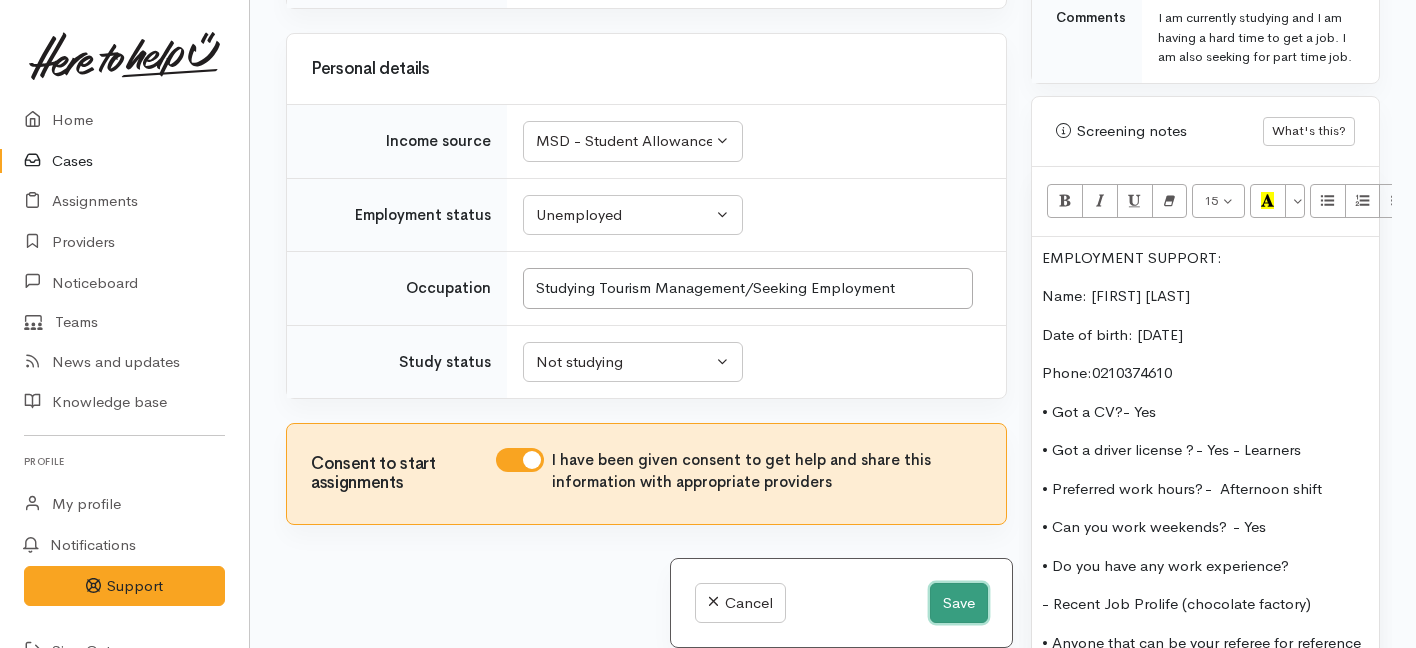 click on "Save" at bounding box center (959, 603) 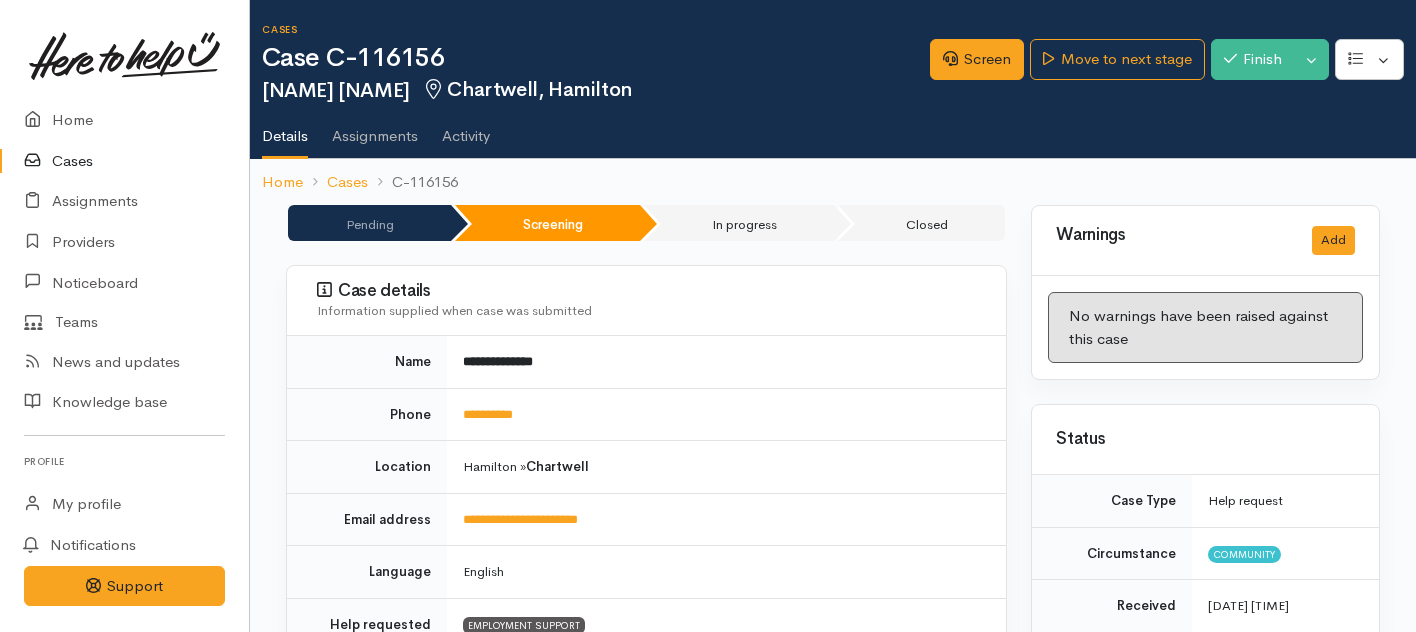 scroll, scrollTop: 0, scrollLeft: 0, axis: both 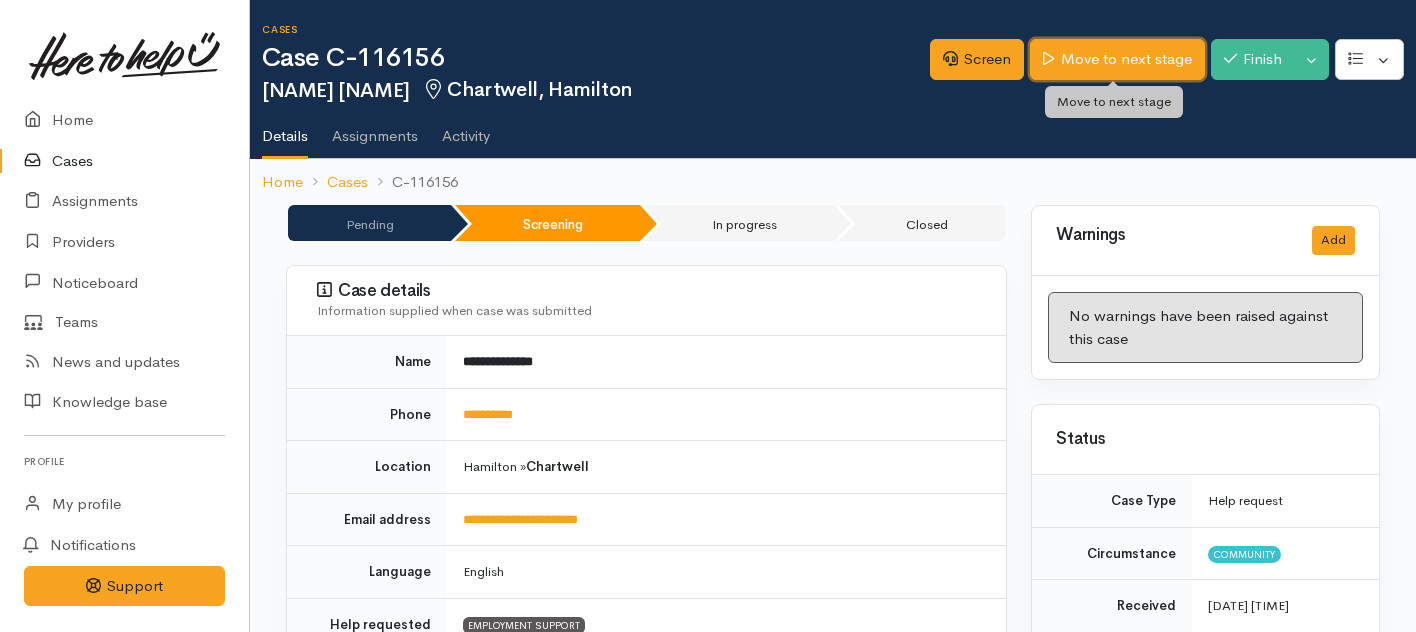 click on "Move to next stage" at bounding box center (1117, 59) 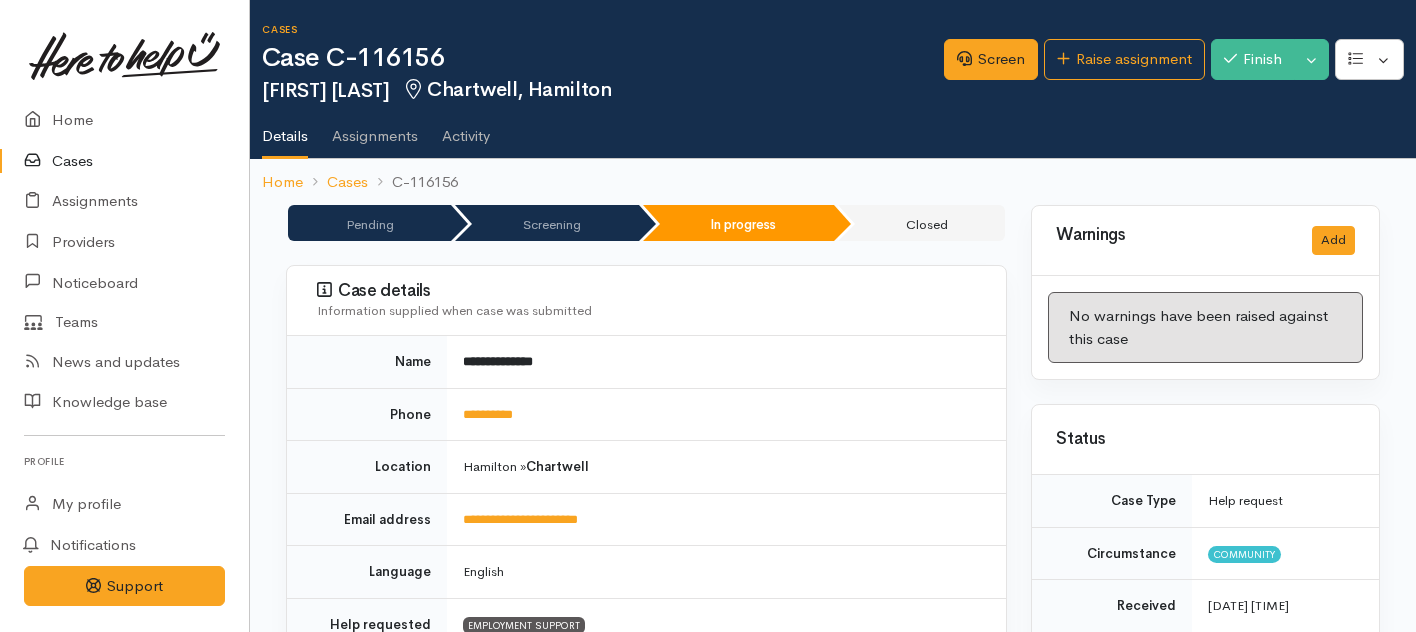 scroll, scrollTop: 0, scrollLeft: 0, axis: both 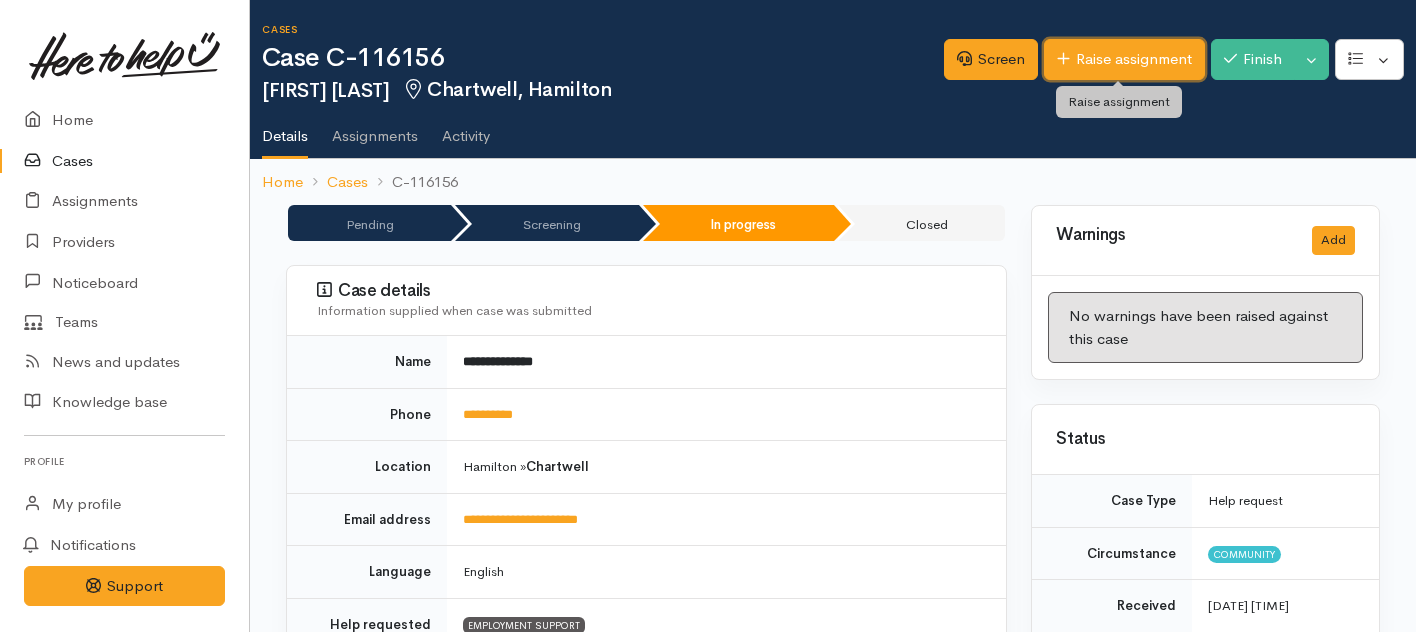 click on "Raise assignment" at bounding box center (1124, 59) 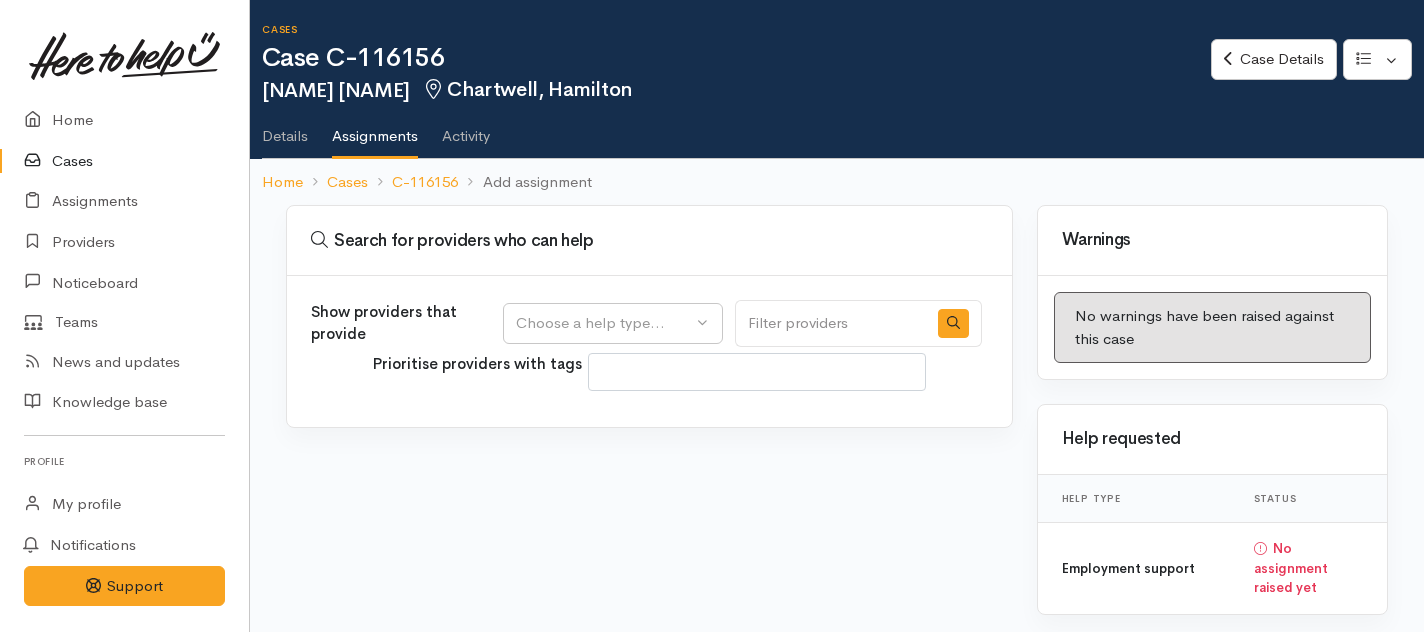 select 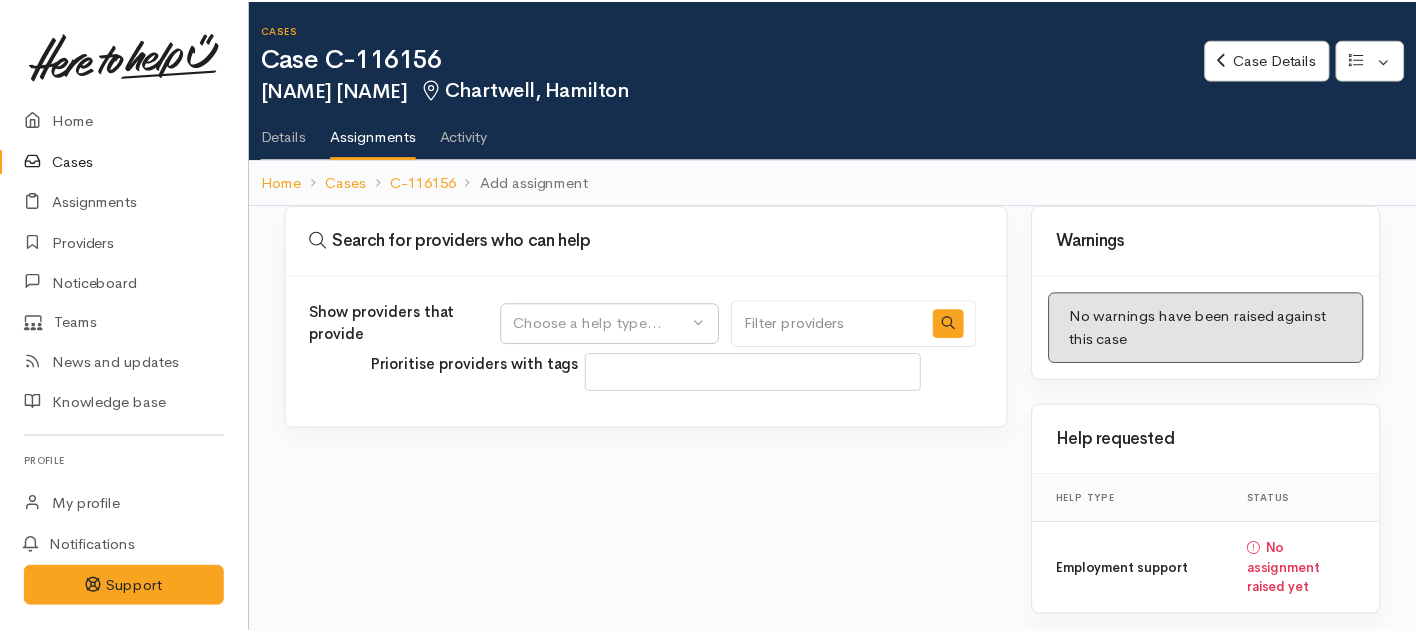 scroll, scrollTop: 0, scrollLeft: 0, axis: both 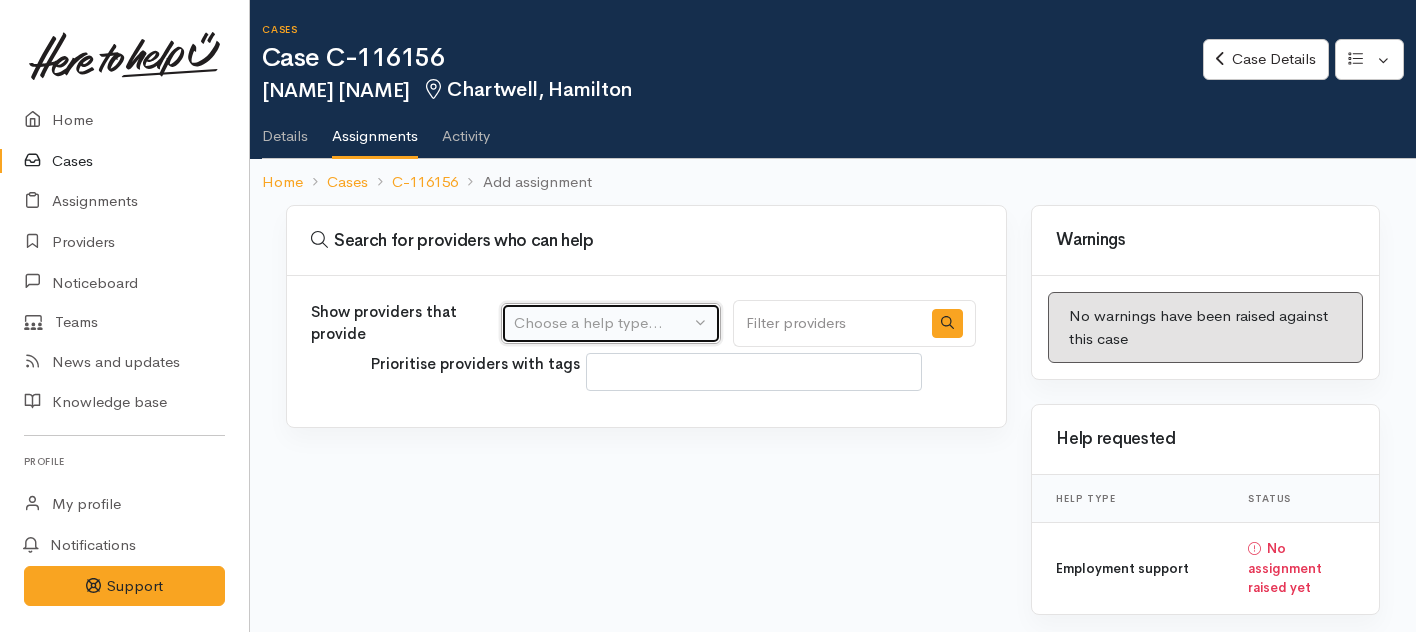 click on "Choose a help type..." at bounding box center (602, 323) 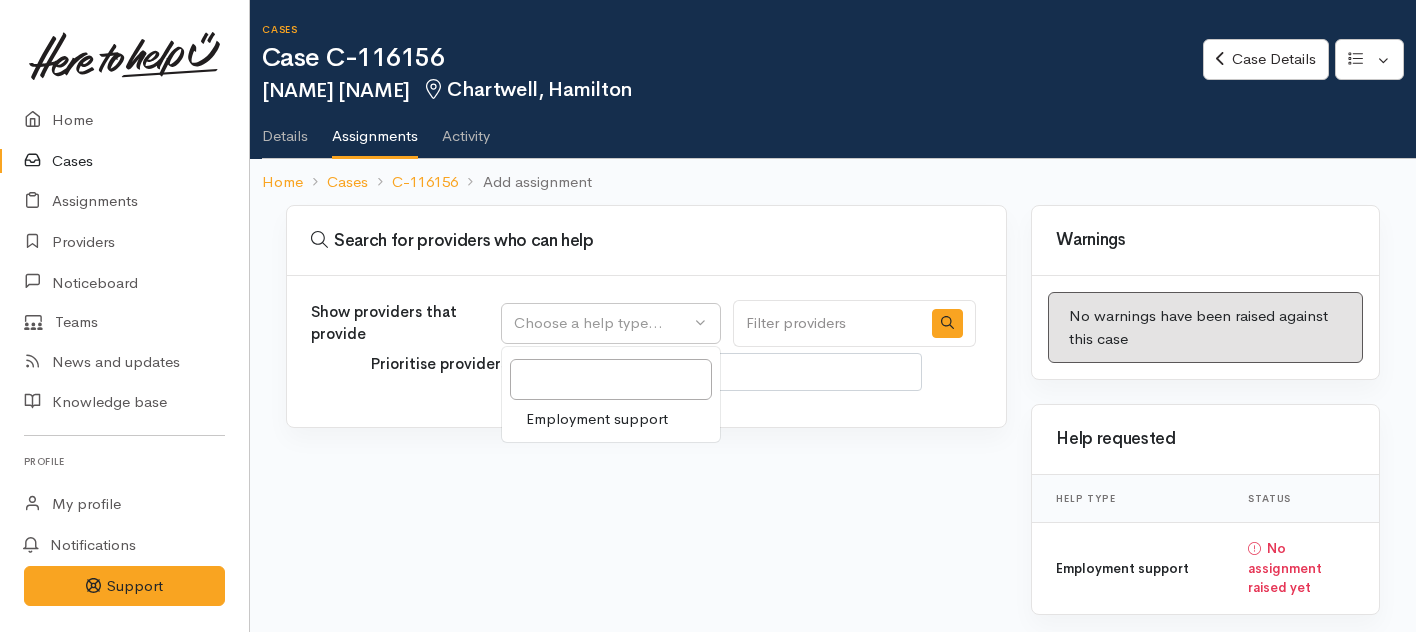 click on "Employment support" at bounding box center [597, 419] 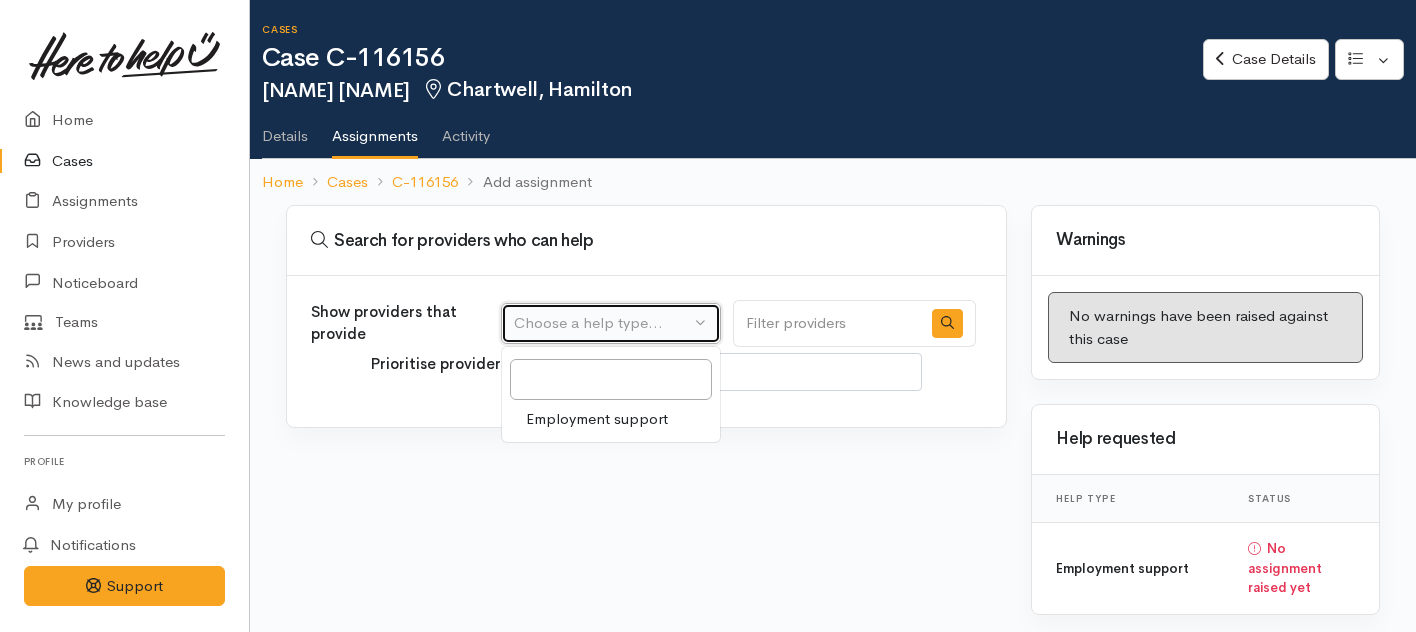 select on "10" 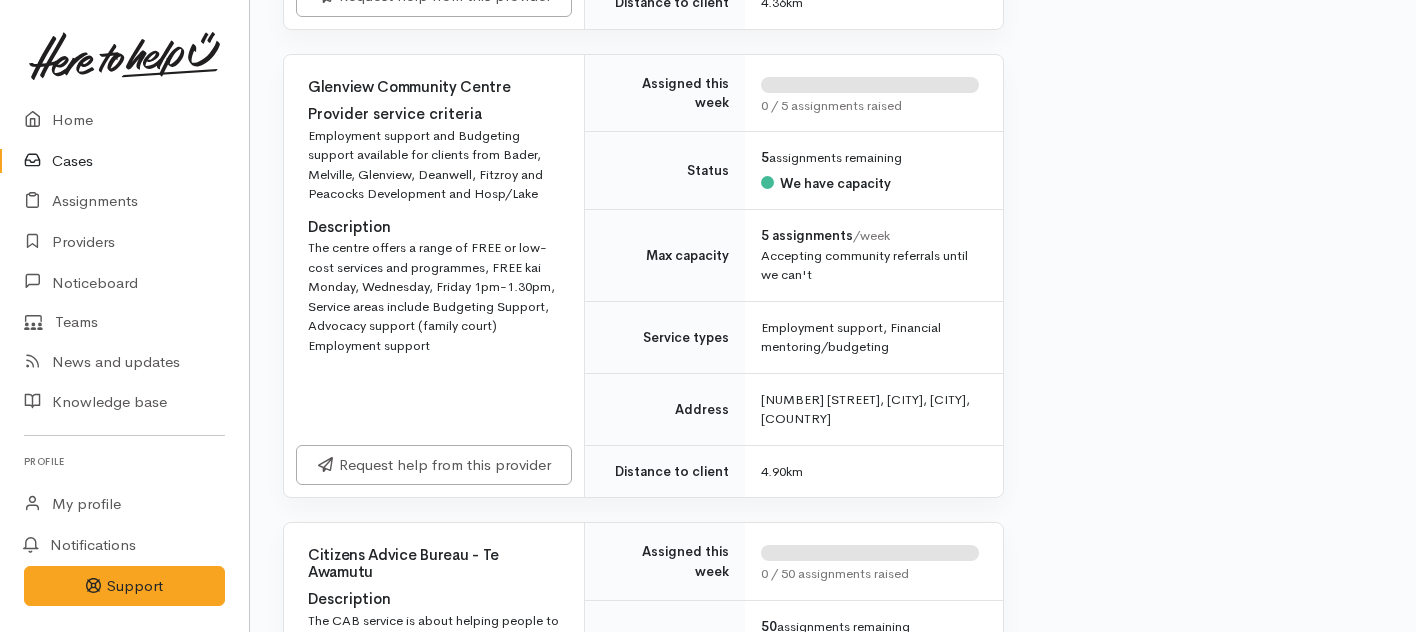 scroll, scrollTop: 4732, scrollLeft: 3, axis: both 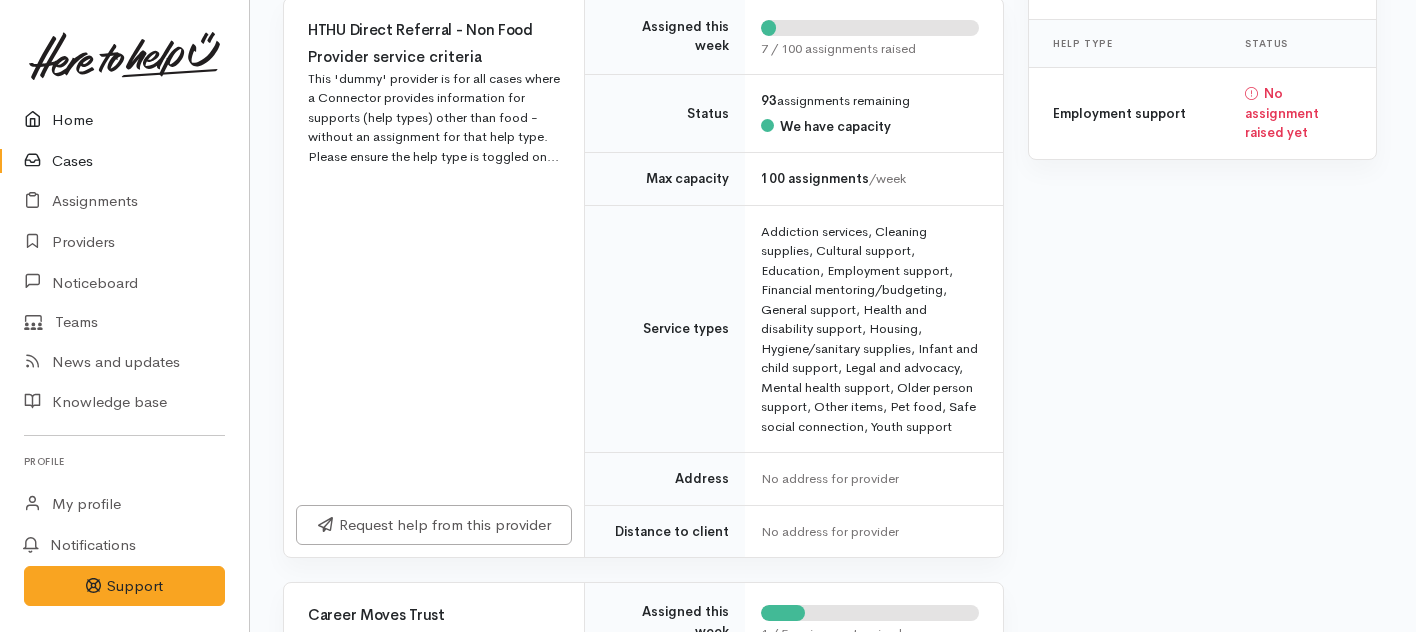 click on "Home" at bounding box center (124, 120) 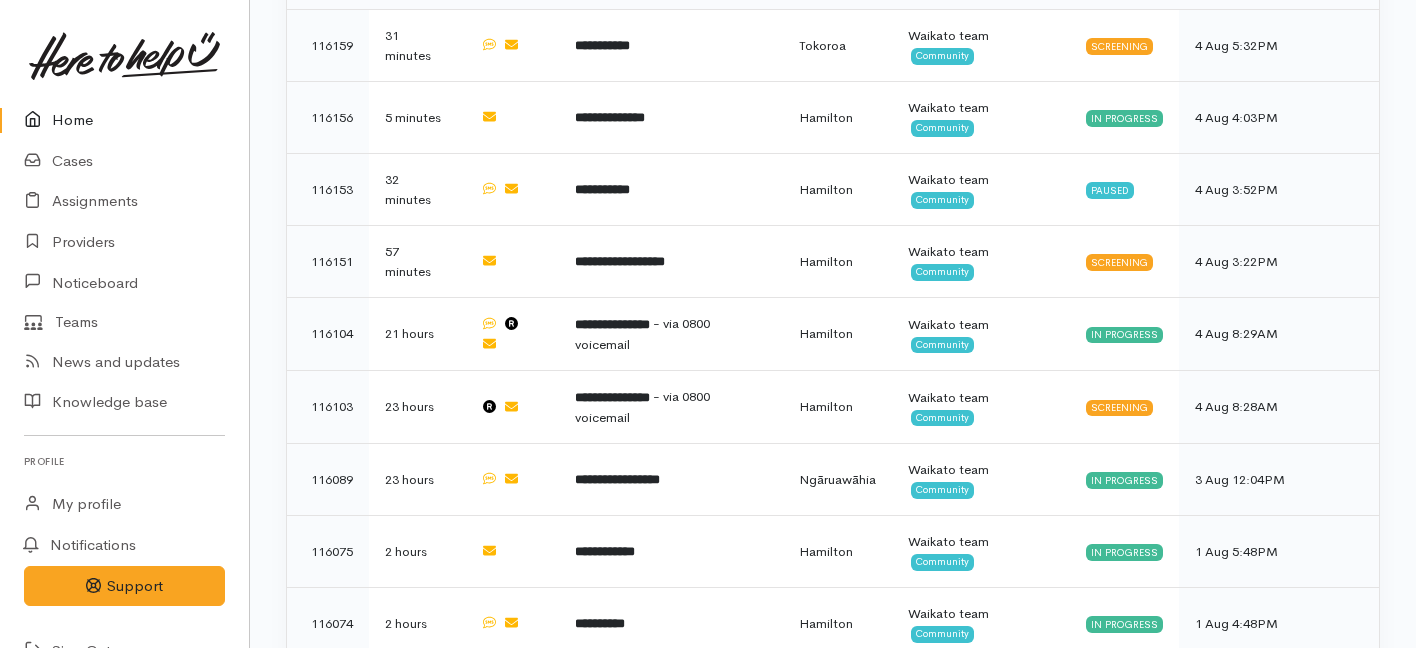scroll, scrollTop: 905, scrollLeft: 0, axis: vertical 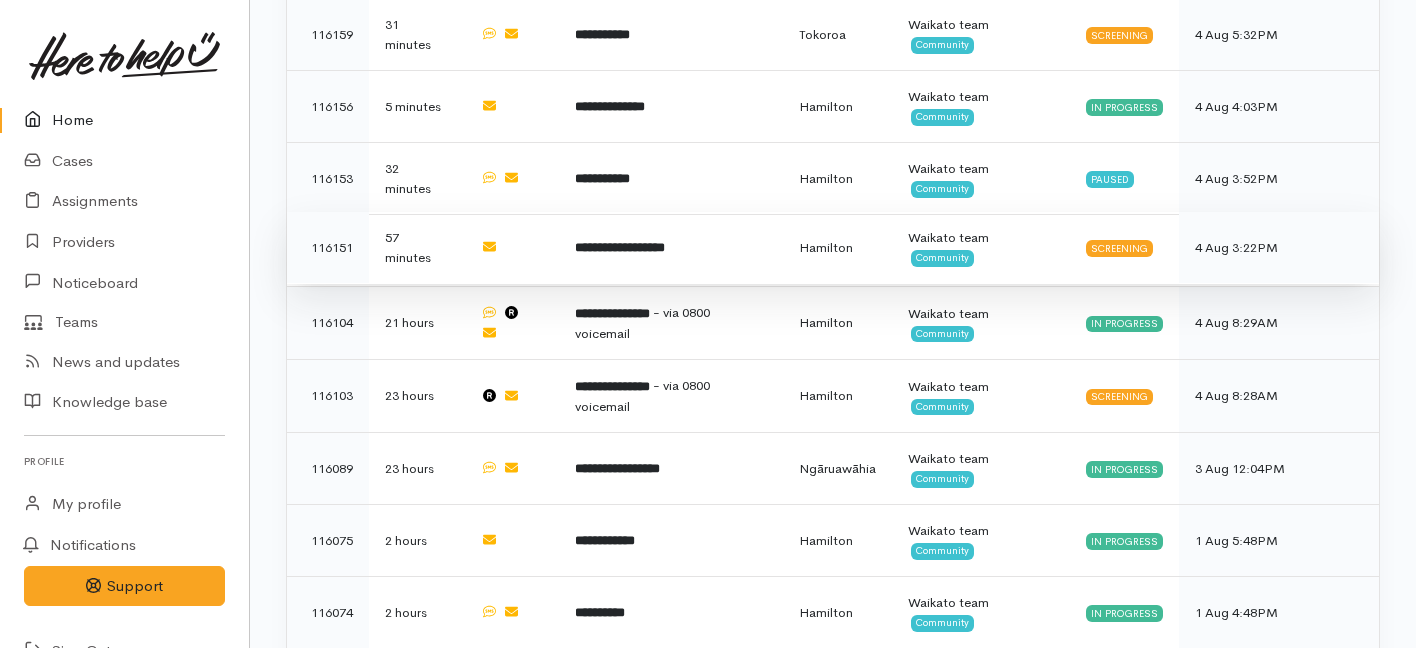 click on "**********" at bounding box center [620, 247] 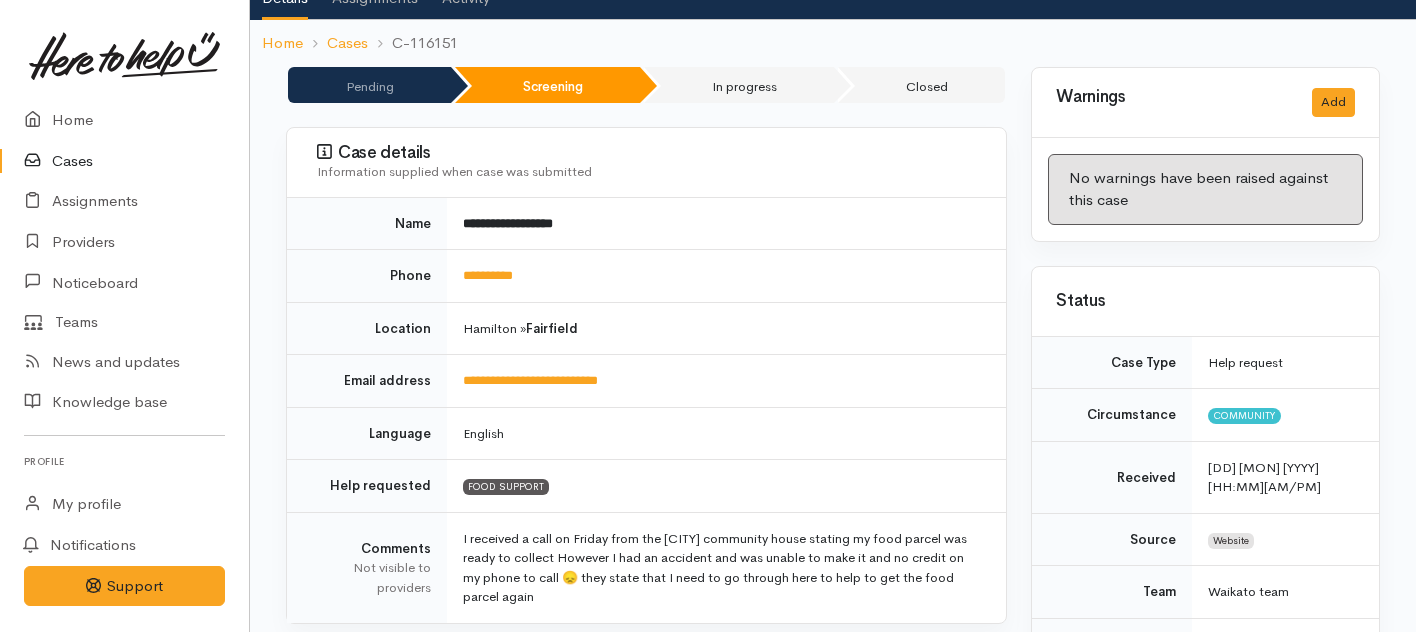 scroll, scrollTop: 0, scrollLeft: 0, axis: both 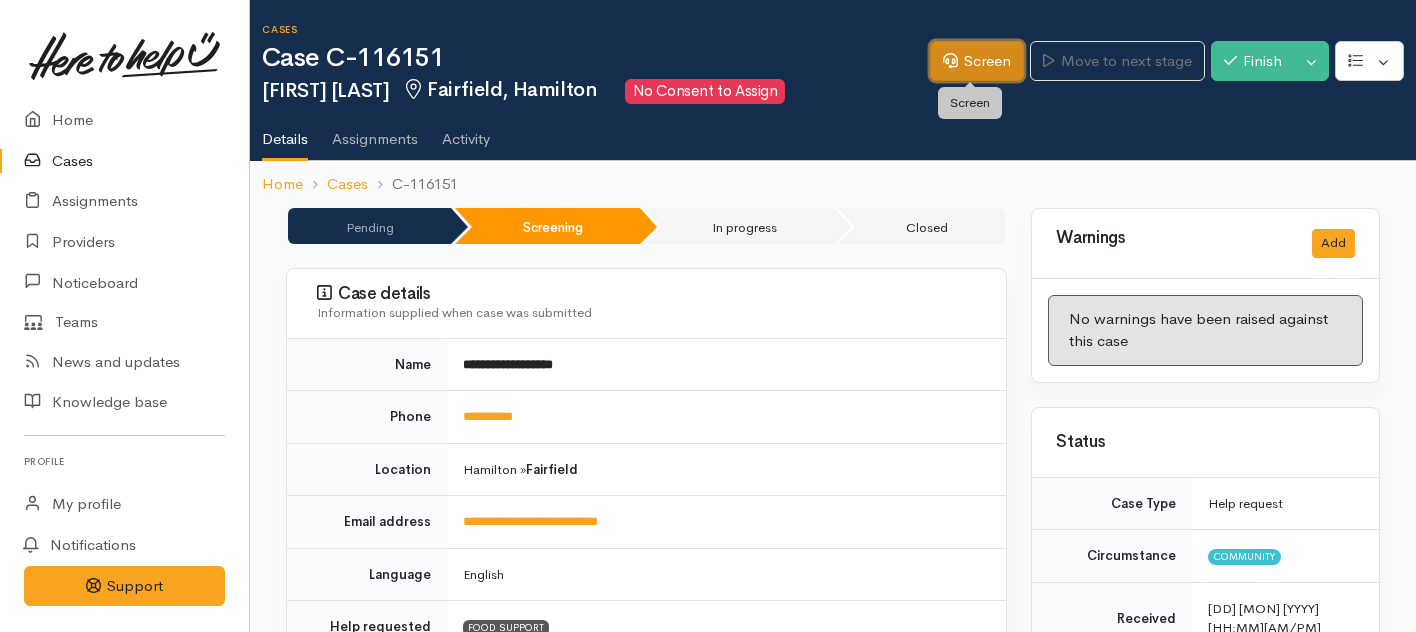 click 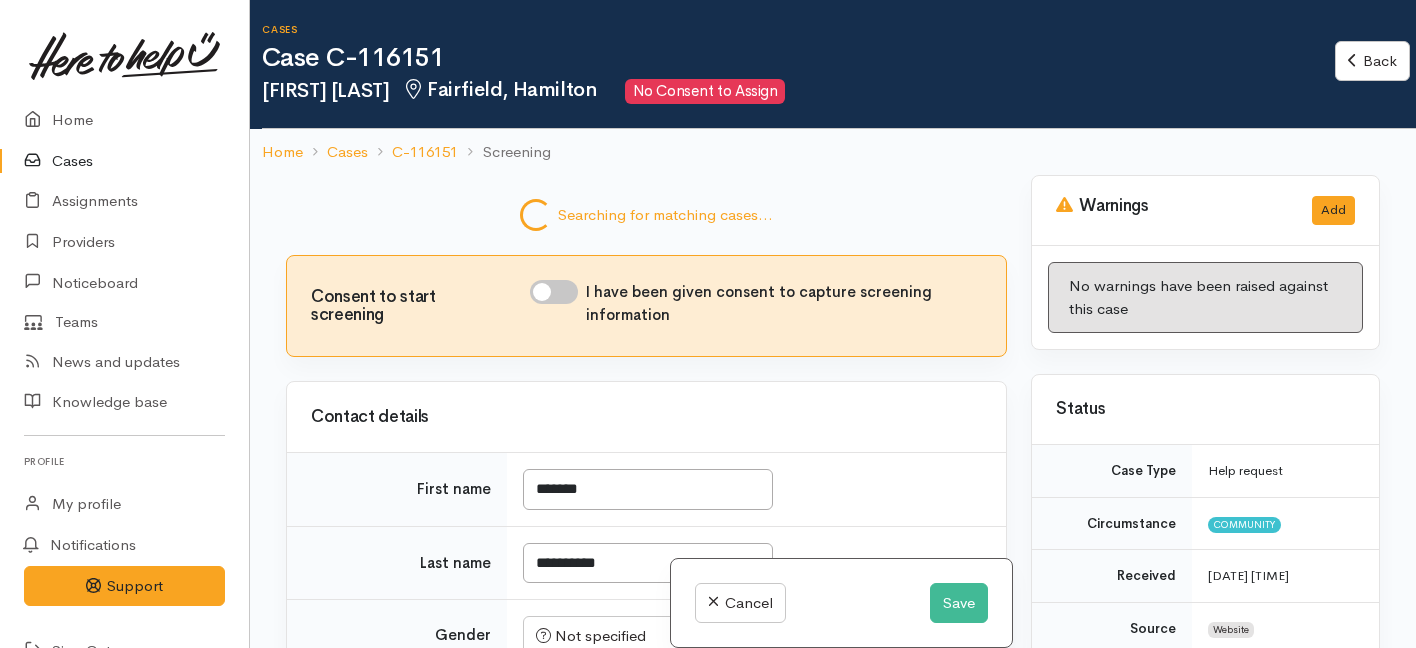 scroll, scrollTop: 0, scrollLeft: 0, axis: both 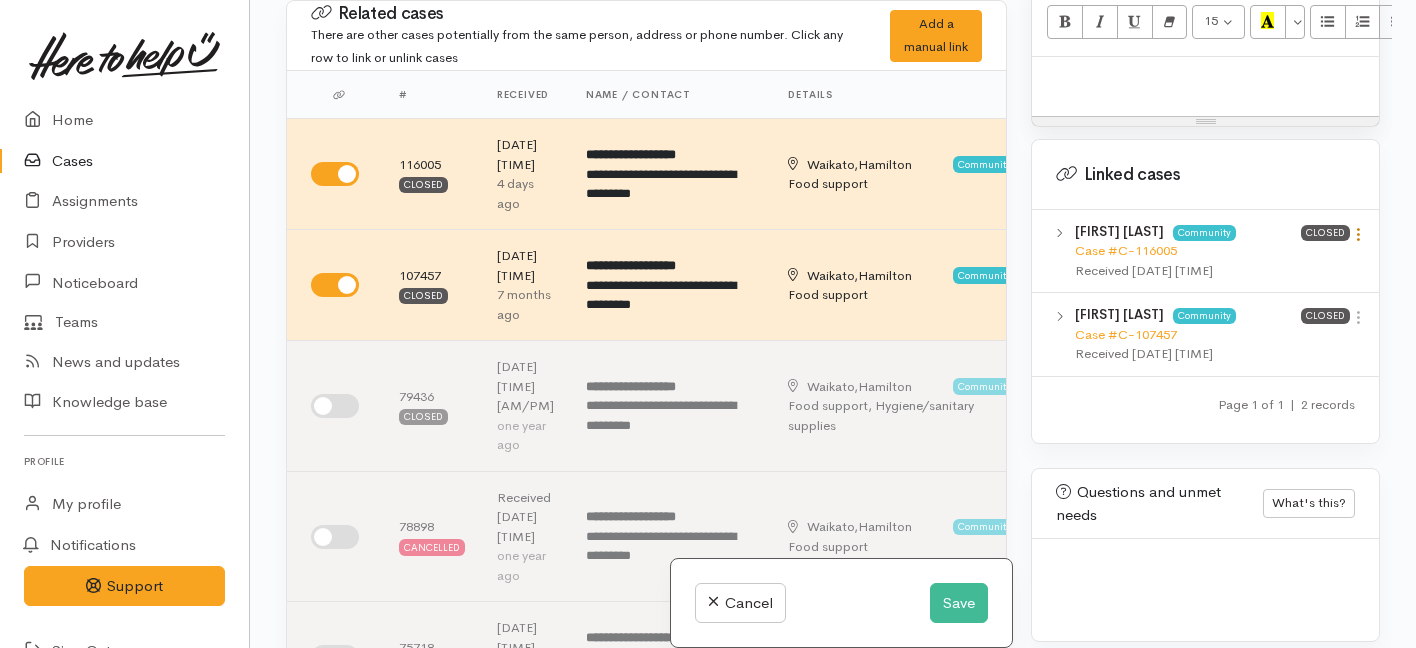 click at bounding box center (1358, 234) 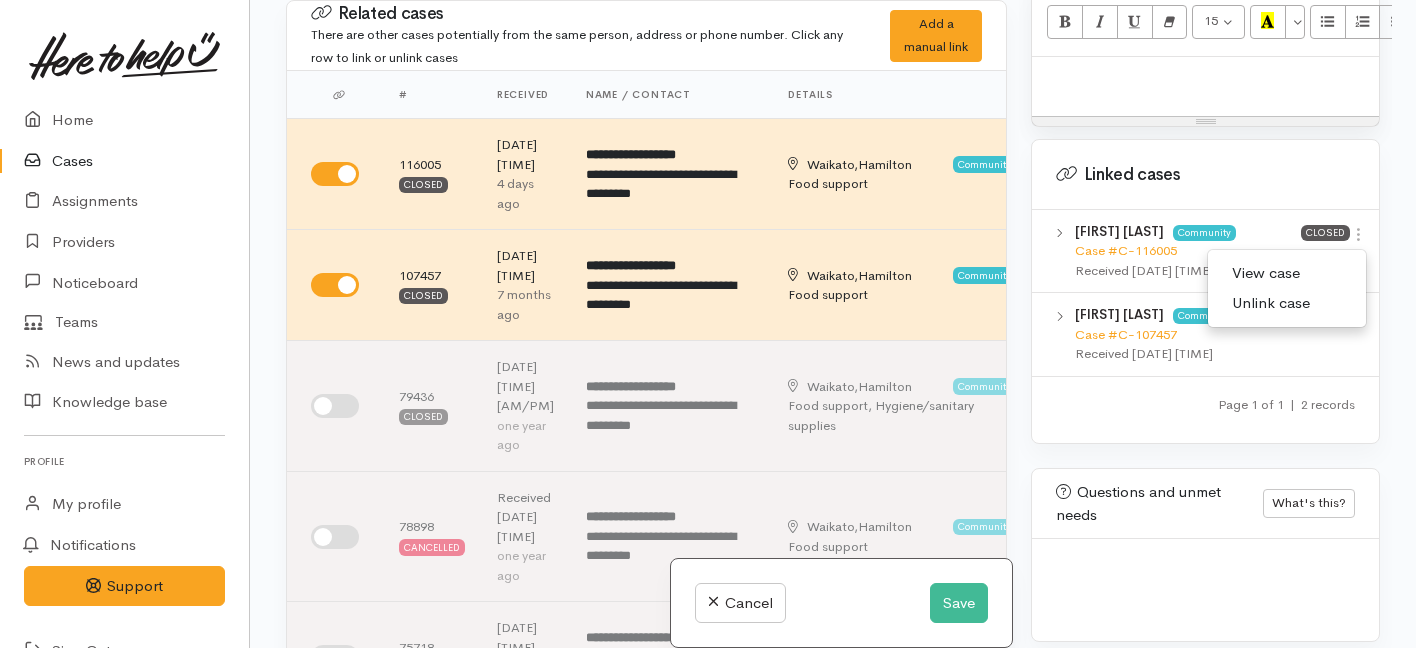 click on "View case" at bounding box center (1287, 273) 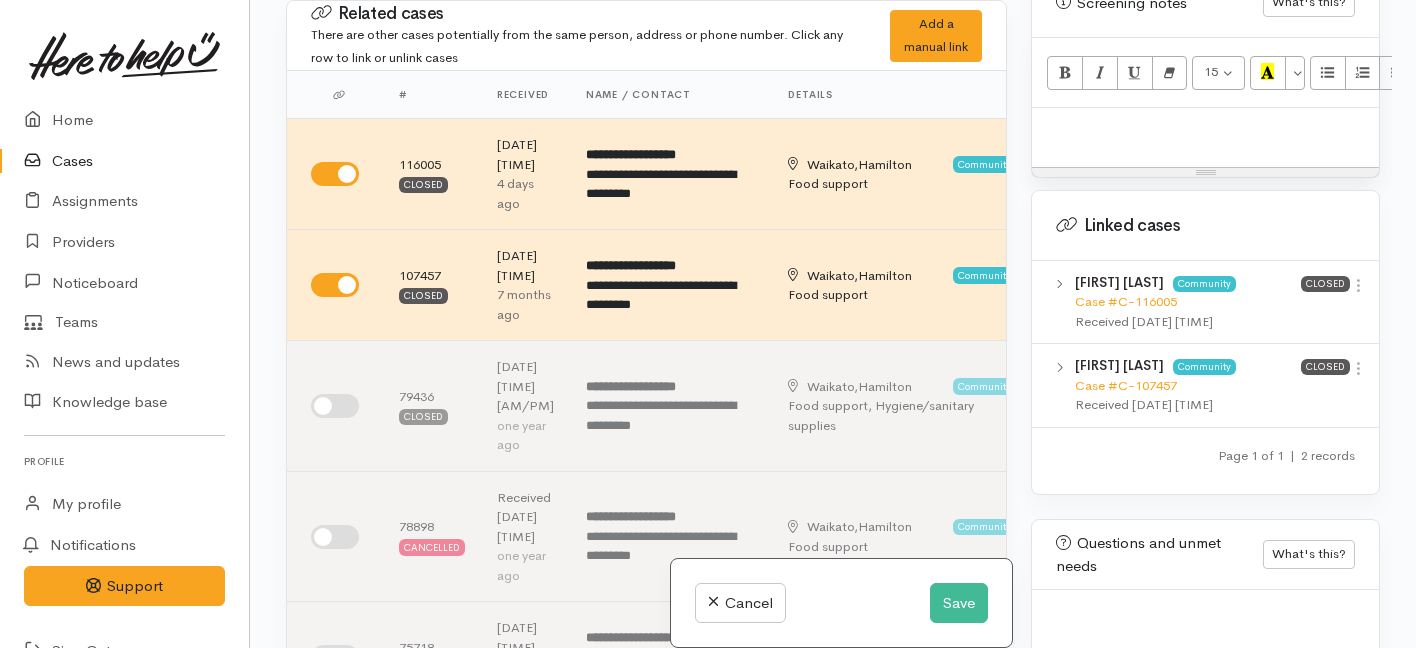 scroll, scrollTop: 1338, scrollLeft: 0, axis: vertical 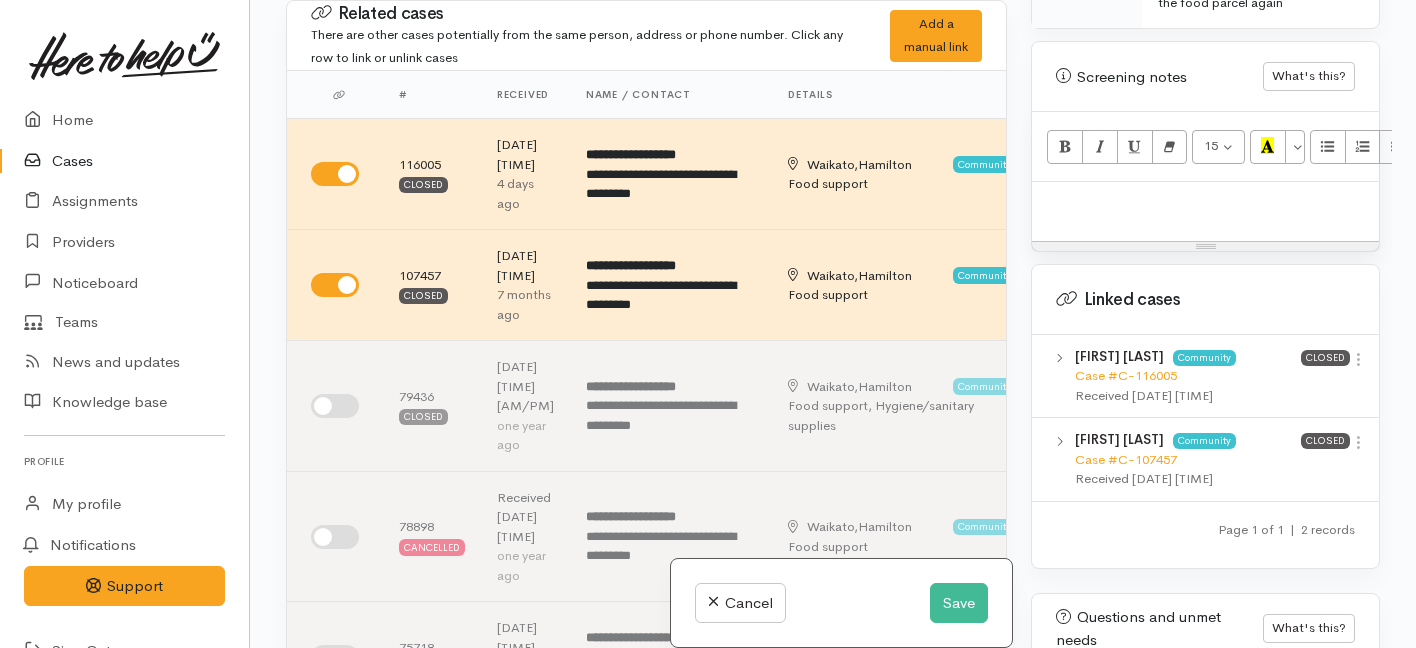 click at bounding box center (1205, 203) 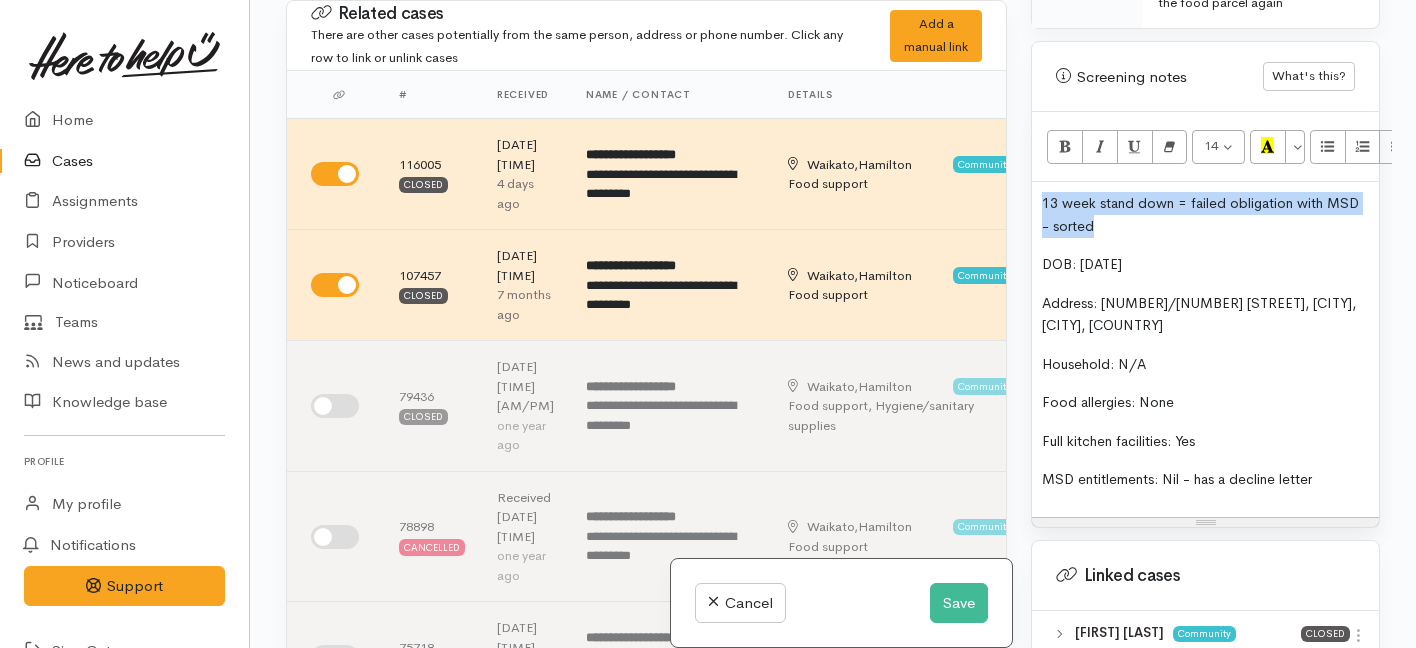 drag, startPoint x: 1105, startPoint y: 208, endPoint x: 1031, endPoint y: 178, distance: 79.84986 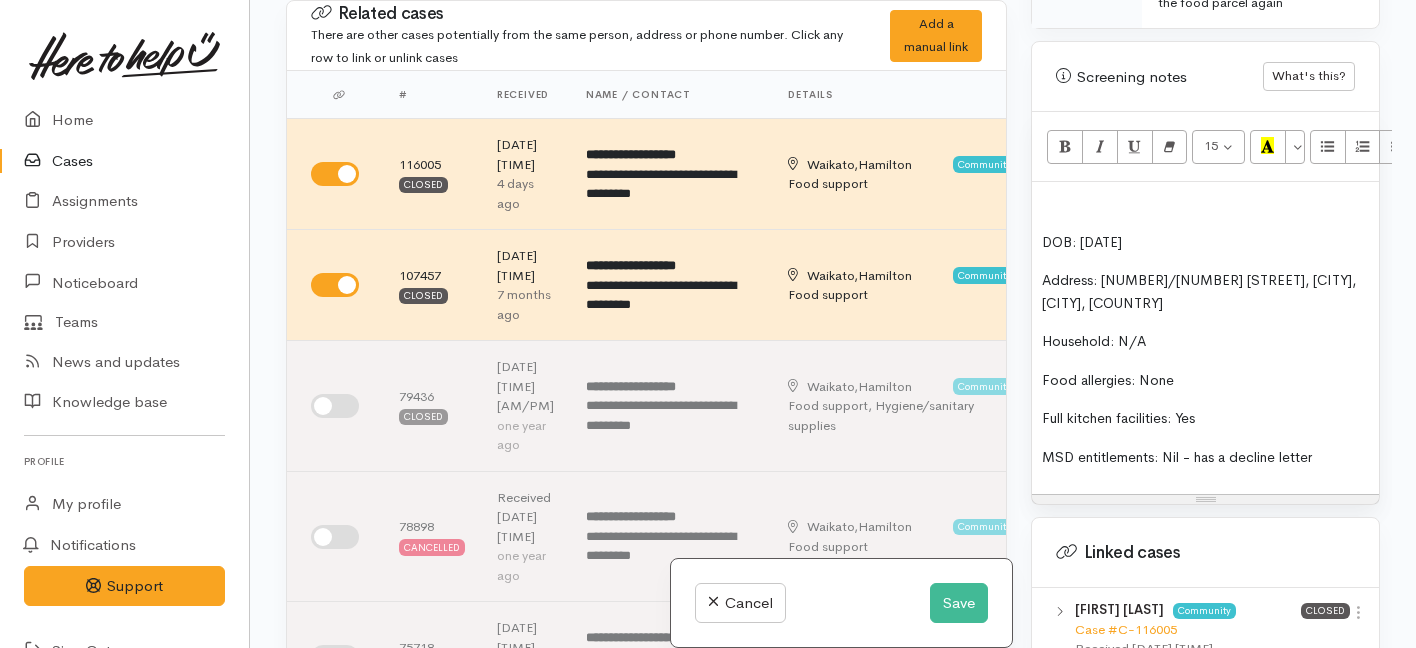 click on "DOB: 13/07/1991" at bounding box center [1082, 242] 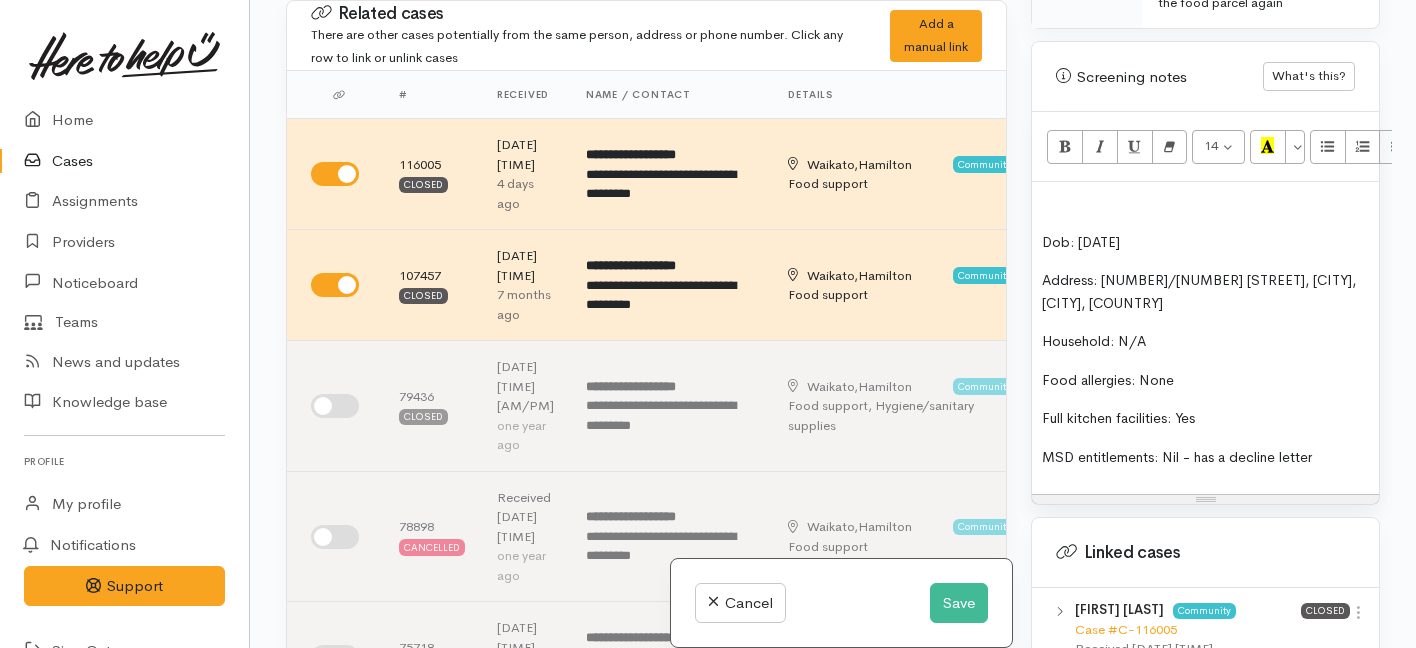 click at bounding box center (1205, 203) 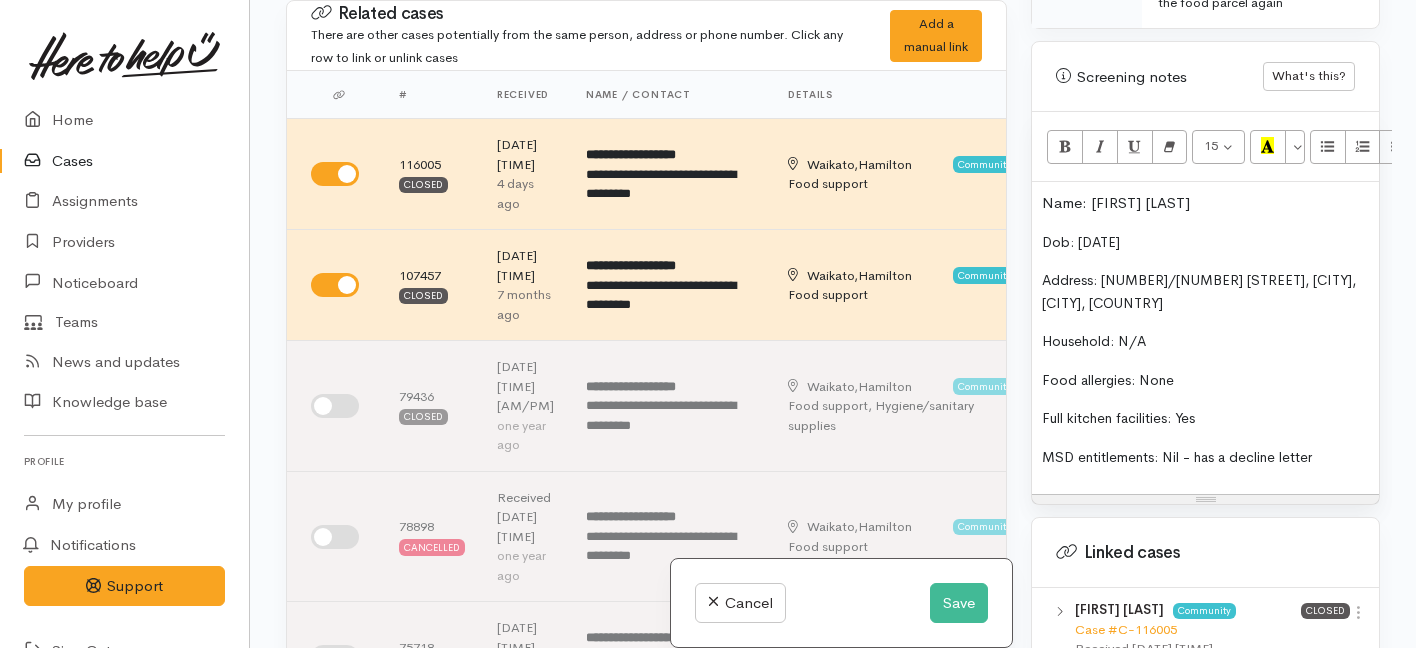 click on "Household: N/A" at bounding box center [1205, 341] 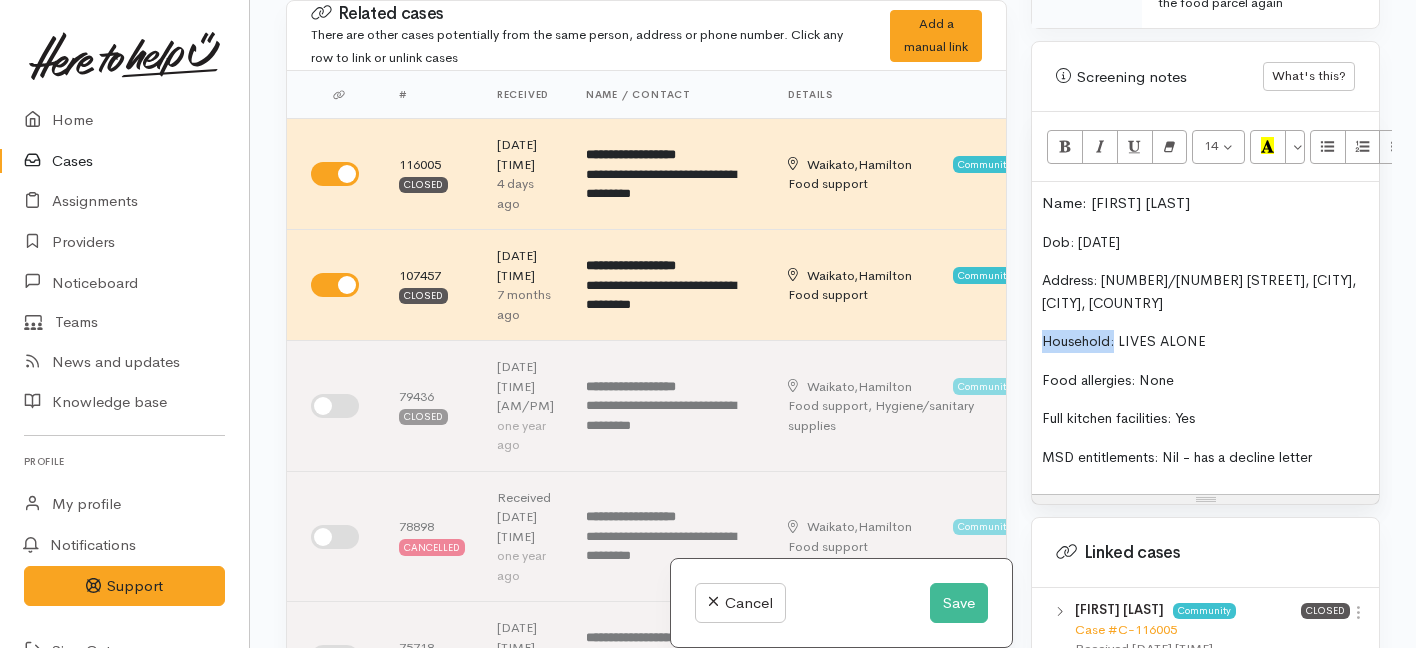 drag, startPoint x: 1116, startPoint y: 318, endPoint x: 1033, endPoint y: 319, distance: 83.00603 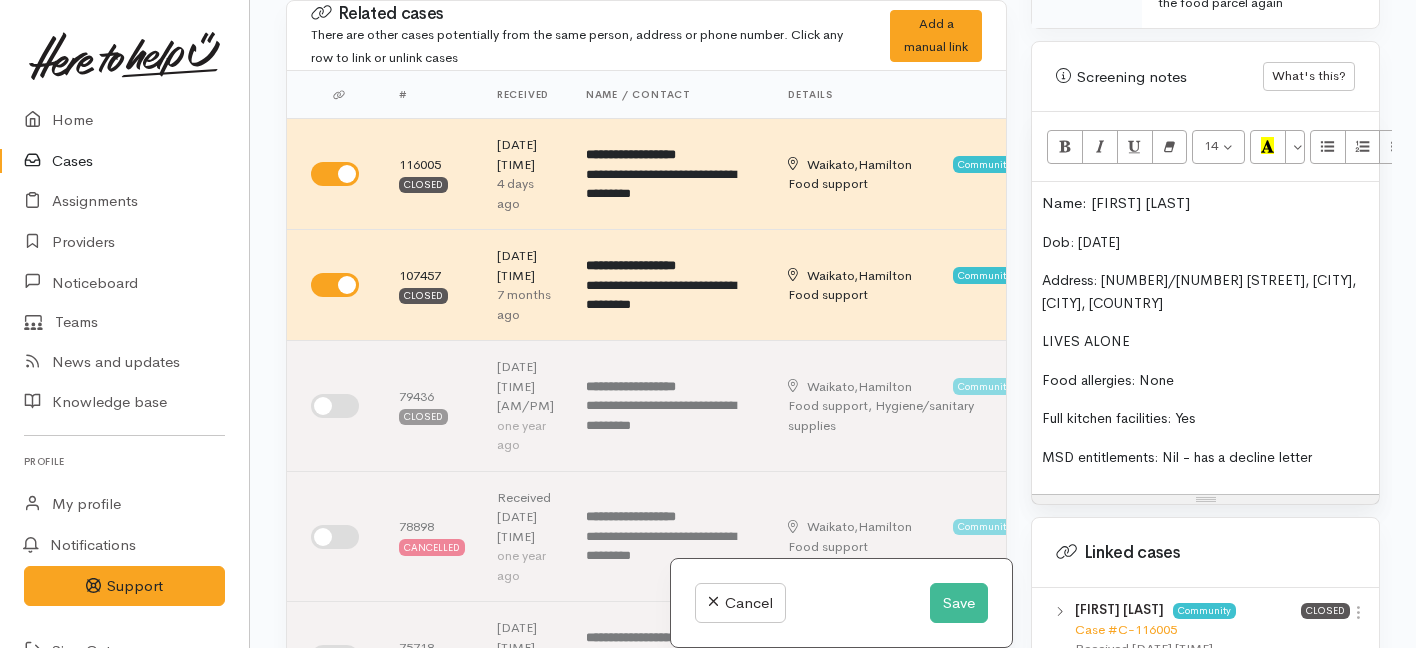 click on "LIVES ALONE" at bounding box center [1086, 341] 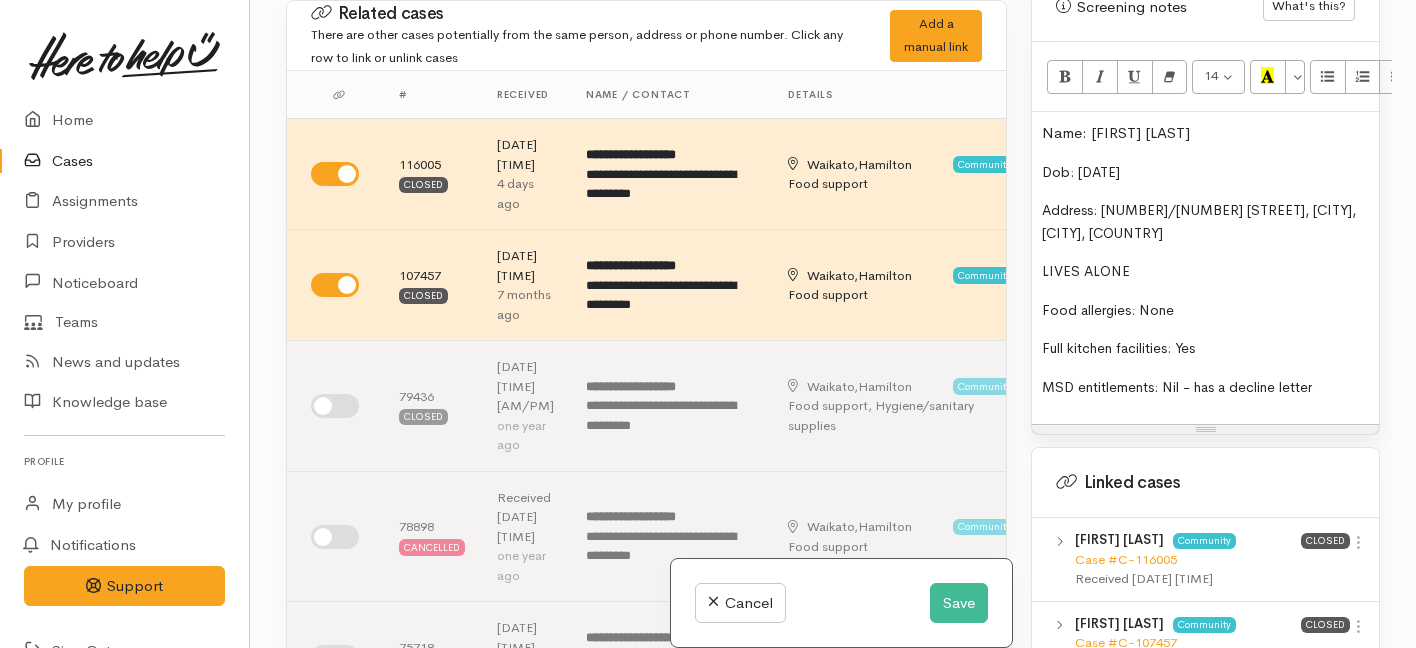 scroll, scrollTop: 1440, scrollLeft: 0, axis: vertical 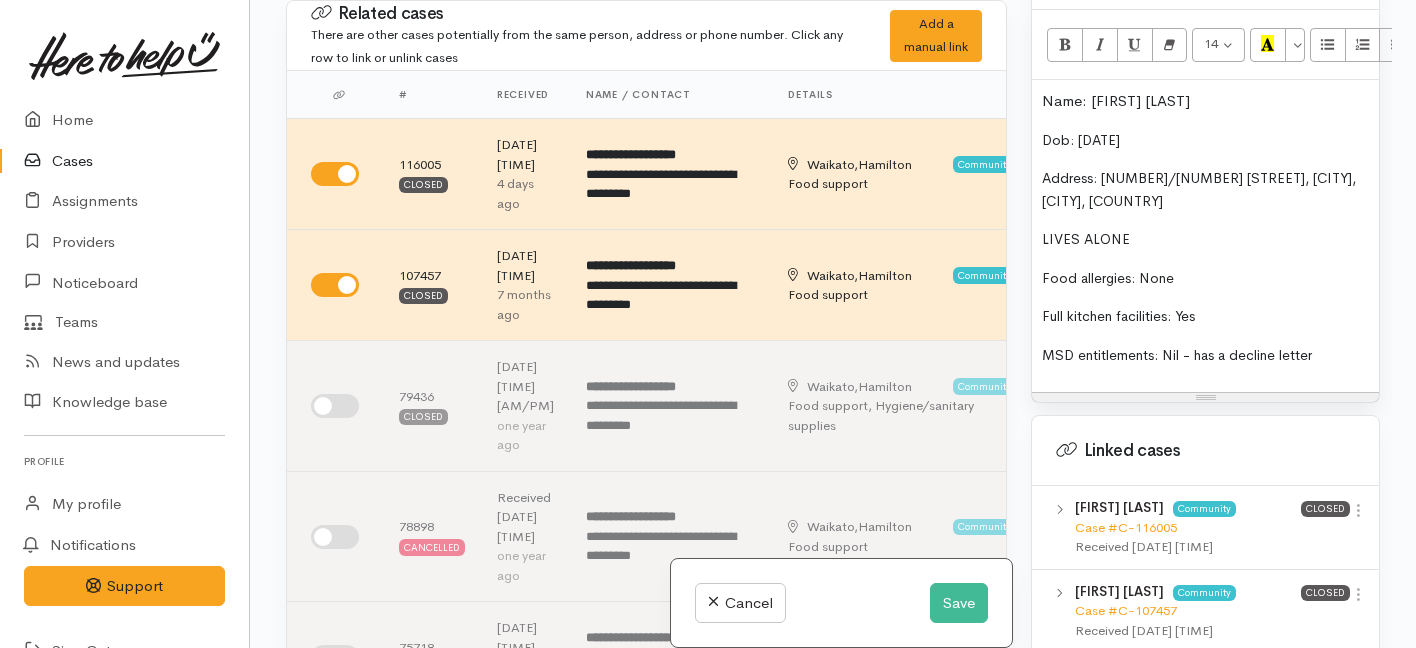 click on "MSD entitlements: Nil - has a decline letter" at bounding box center [1177, 355] 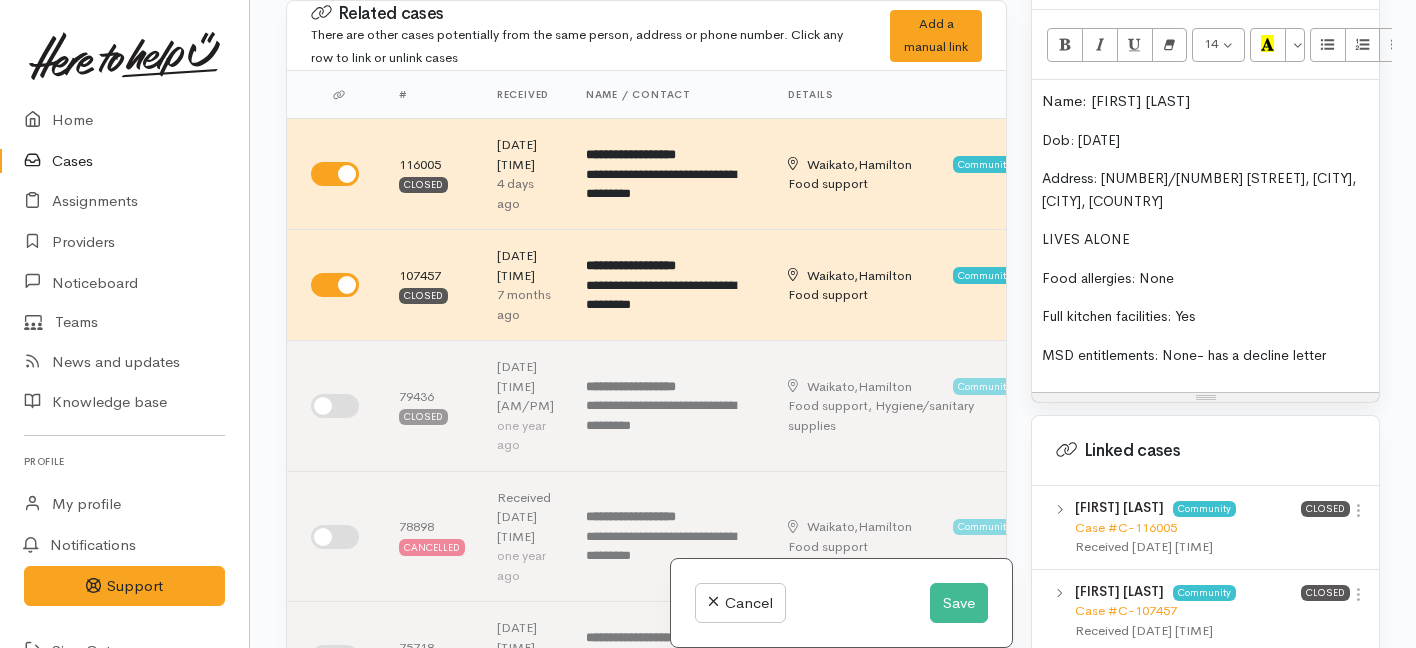 click on "MSD entitlements: None- has a decline letter" at bounding box center (1205, 355) 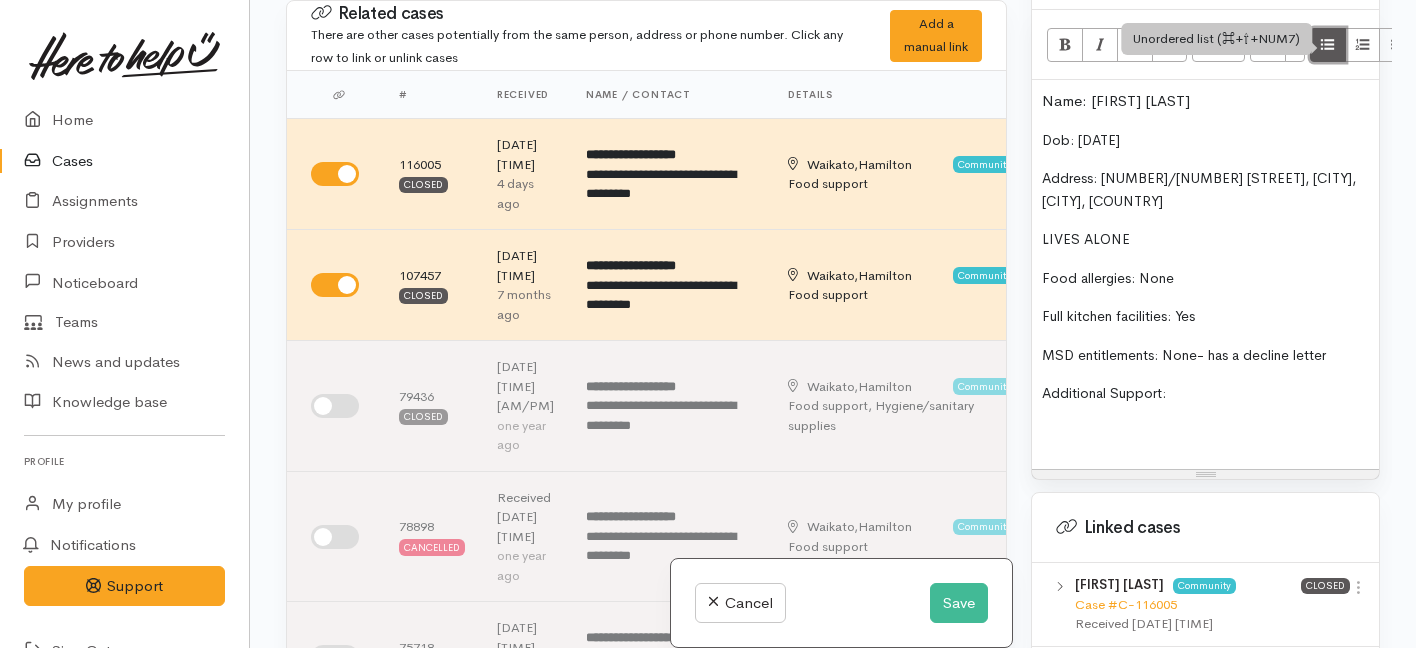 click at bounding box center (1328, 45) 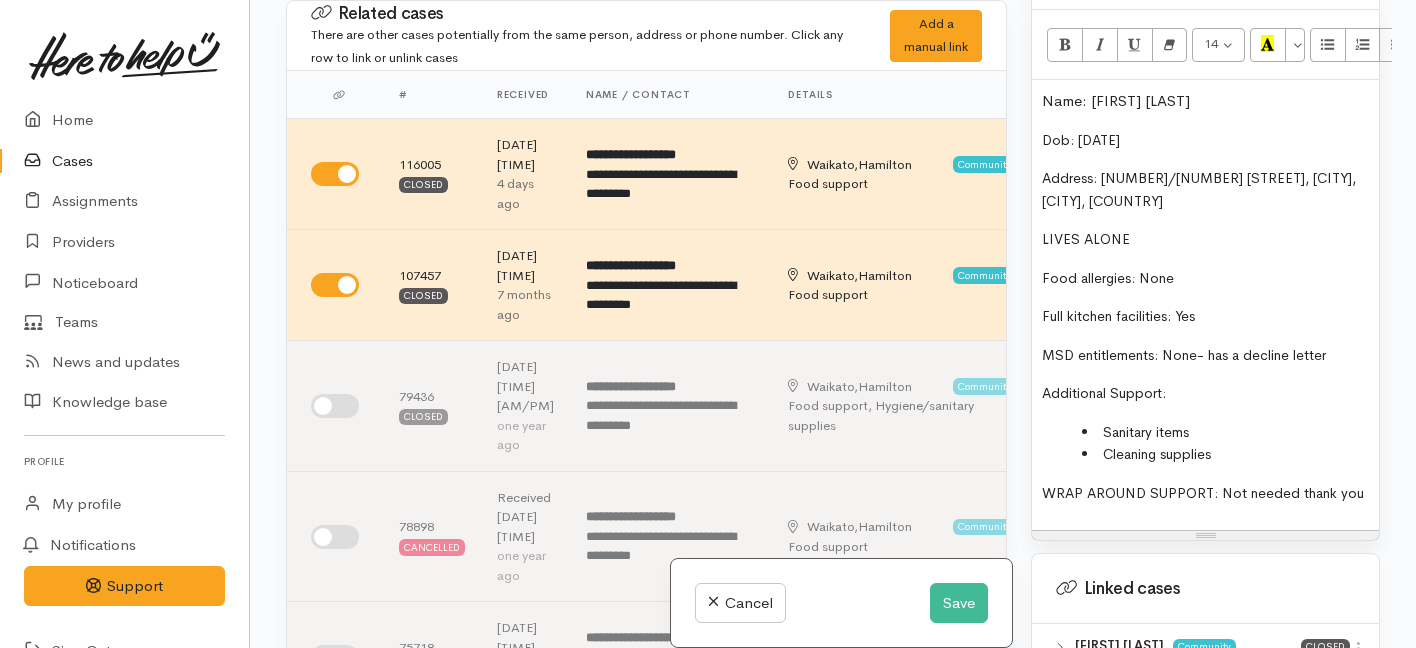 scroll, scrollTop: 1413, scrollLeft: 0, axis: vertical 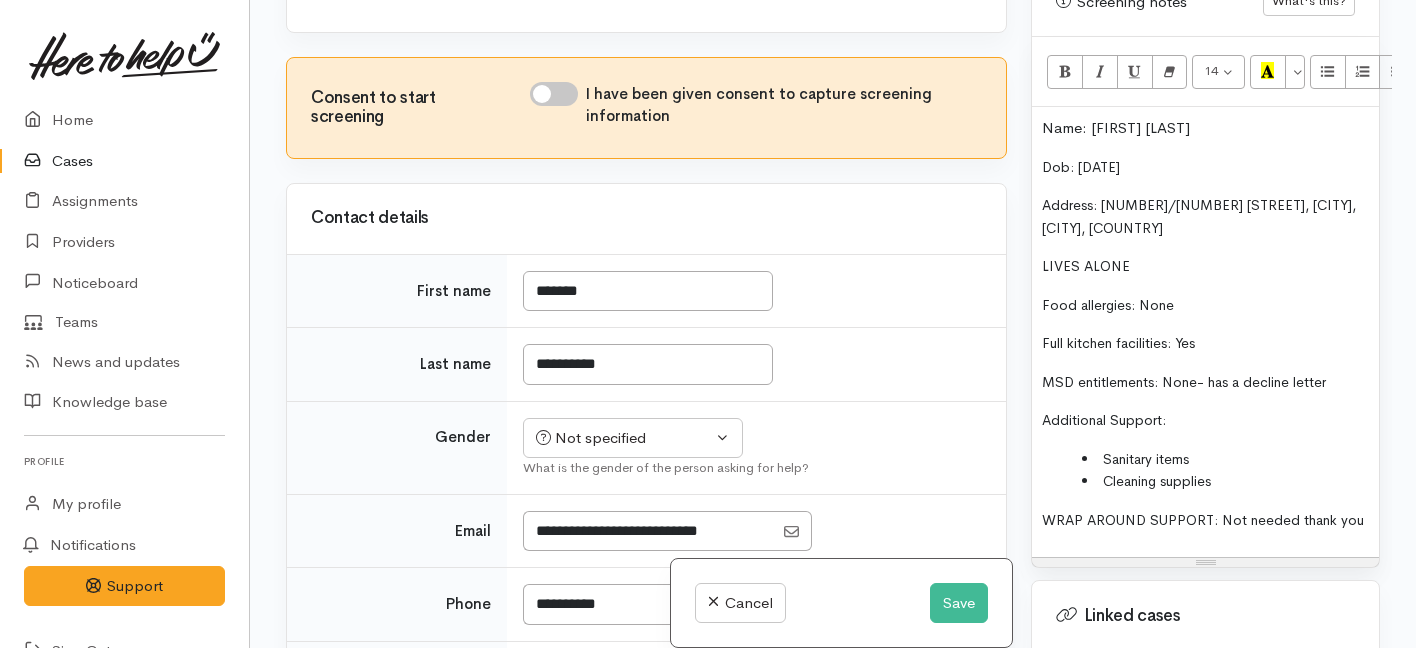 click on "I have been given consent to capture screening information" at bounding box center [554, 94] 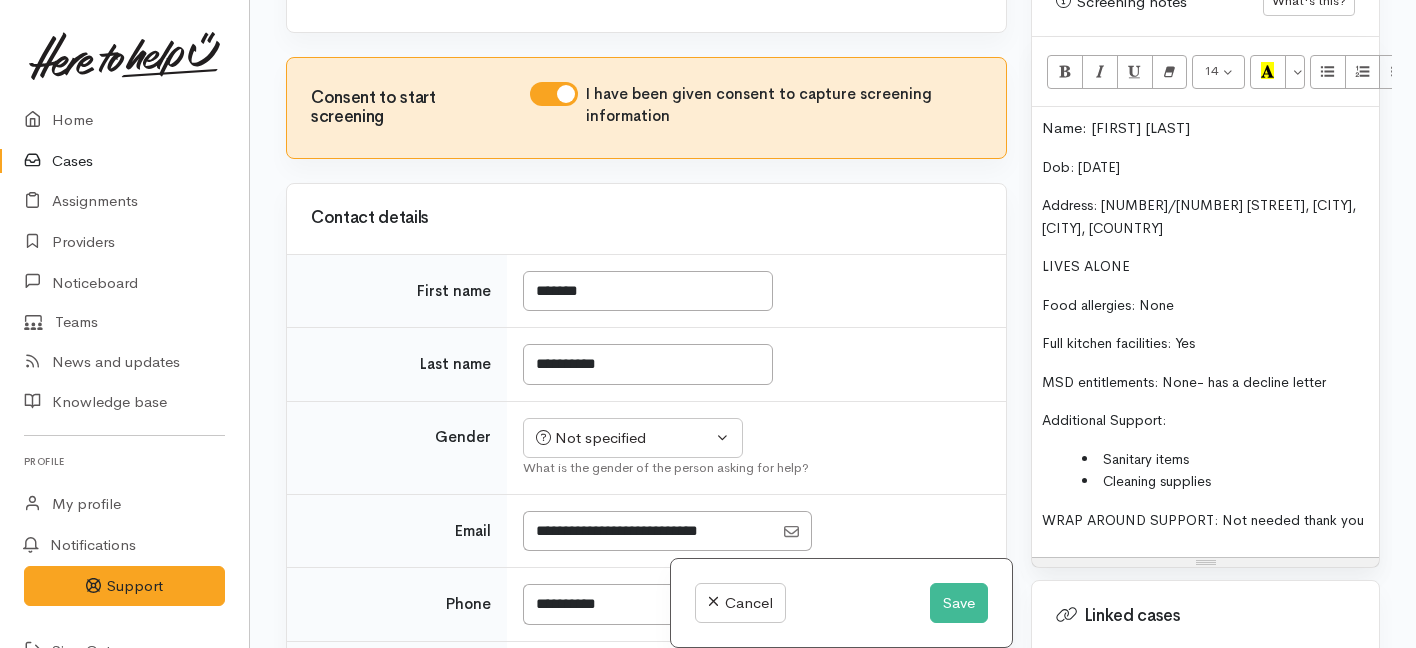 scroll, scrollTop: 1517, scrollLeft: 0, axis: vertical 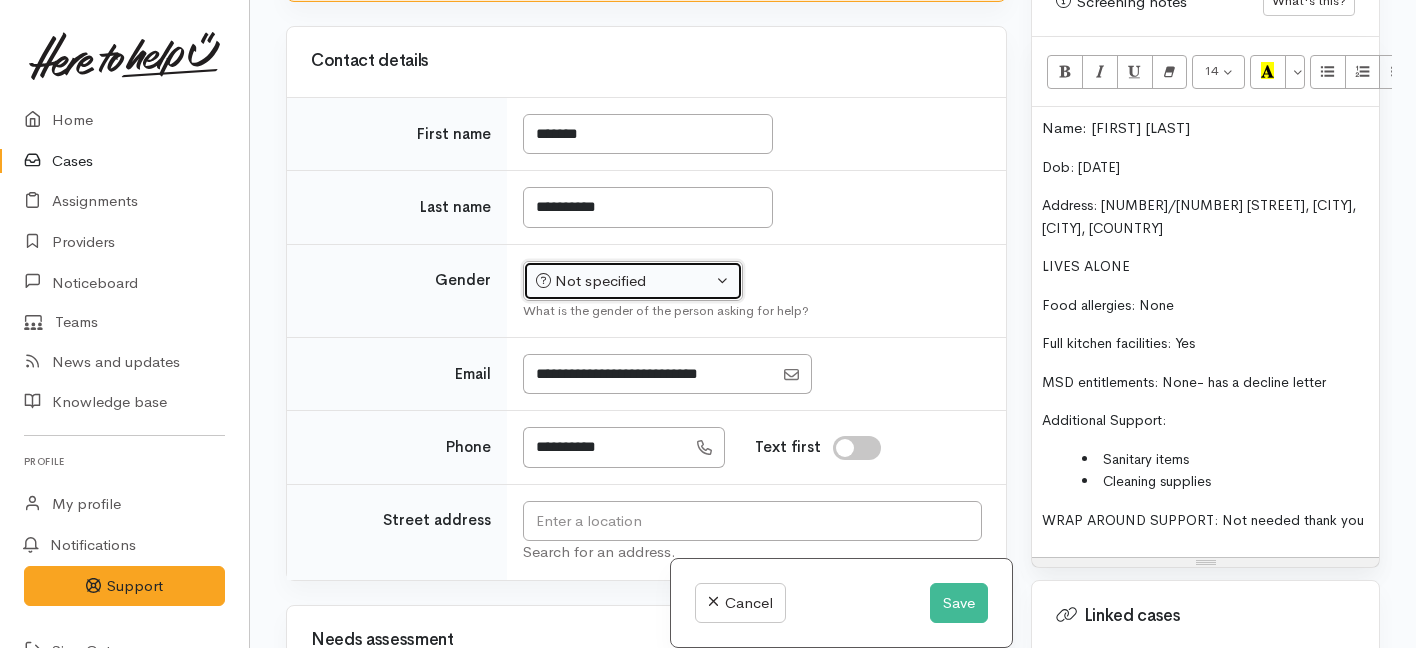 click on "Not specified" at bounding box center (633, 281) 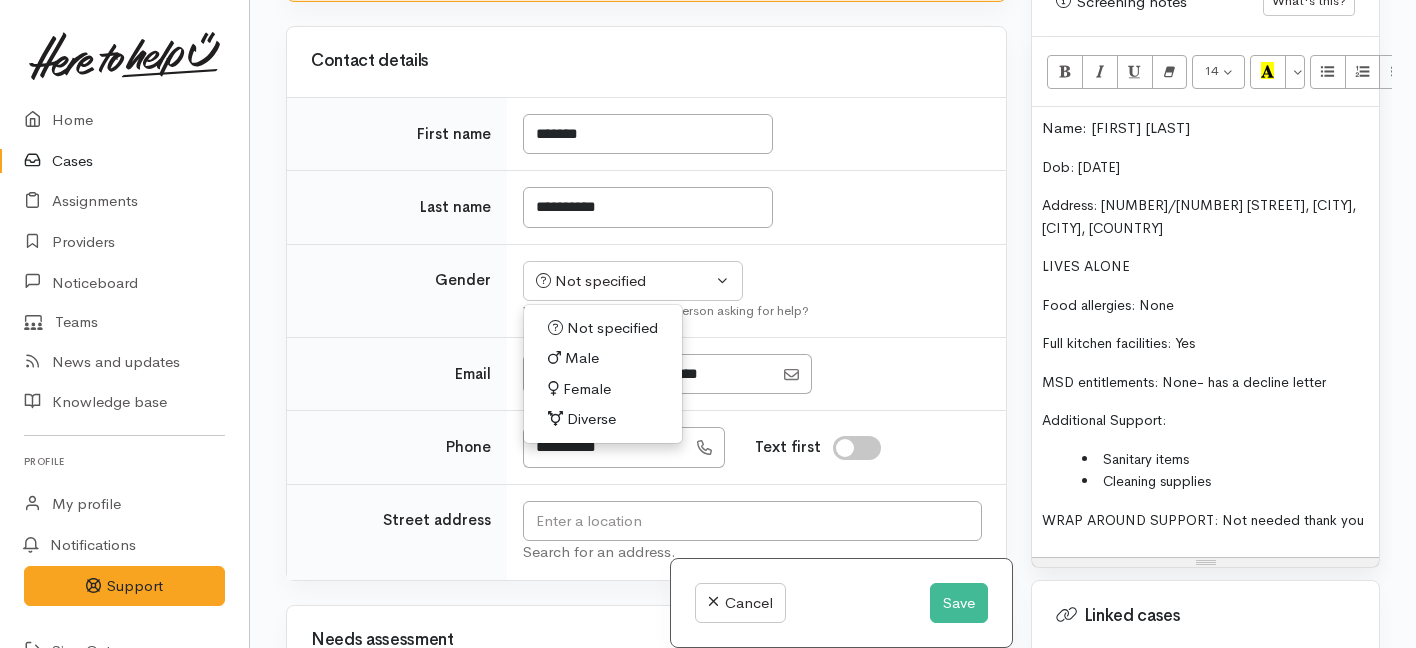 click on "Female" at bounding box center (587, 389) 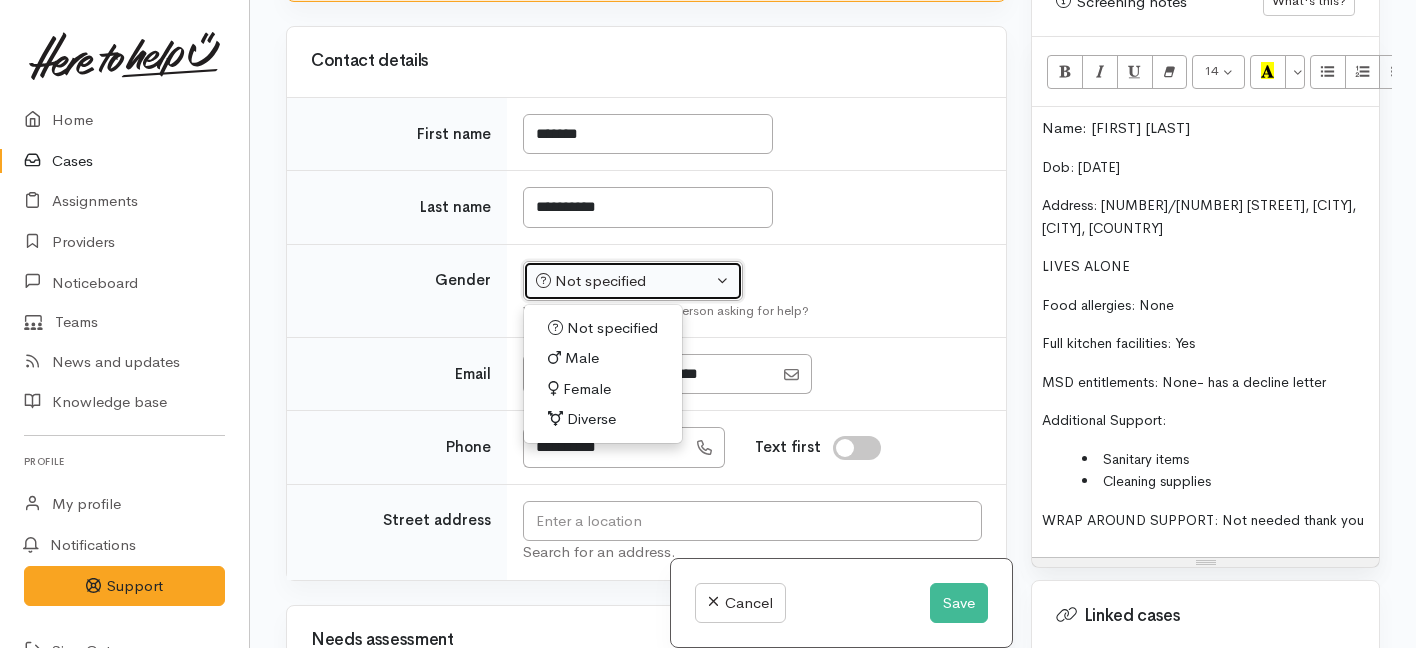 select on "Female" 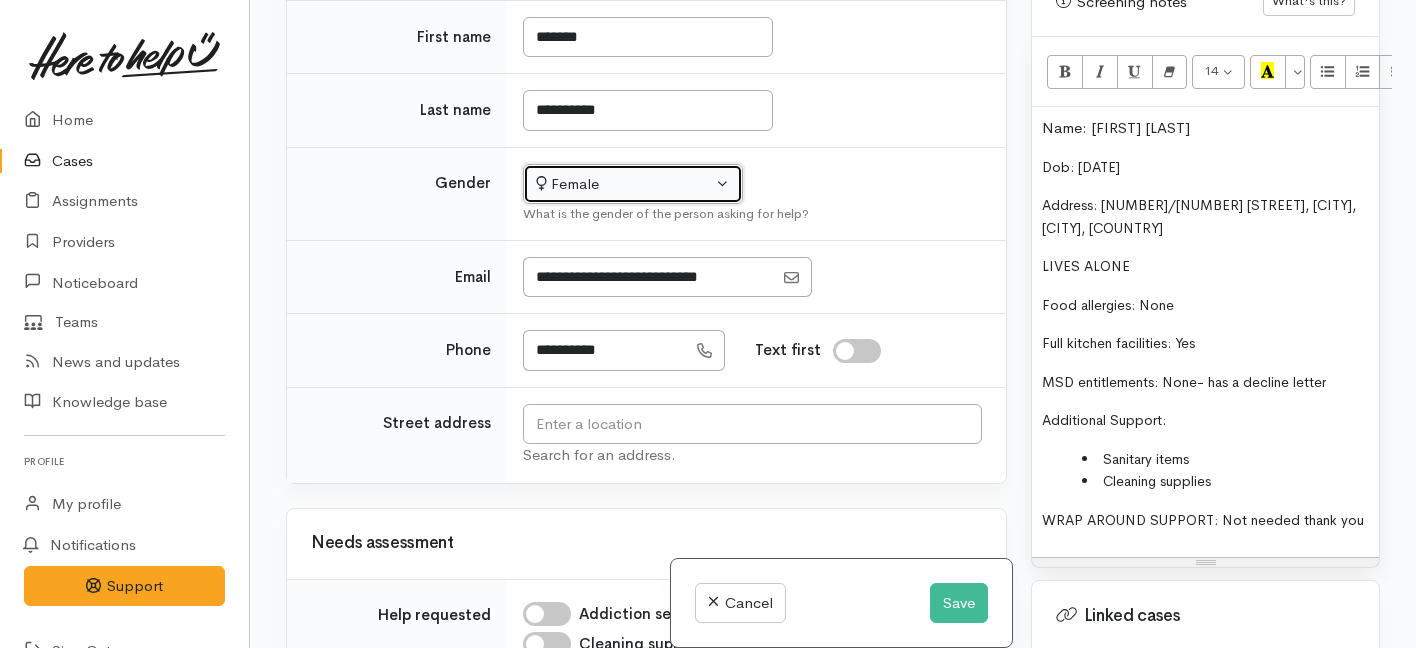 scroll, scrollTop: 1634, scrollLeft: 0, axis: vertical 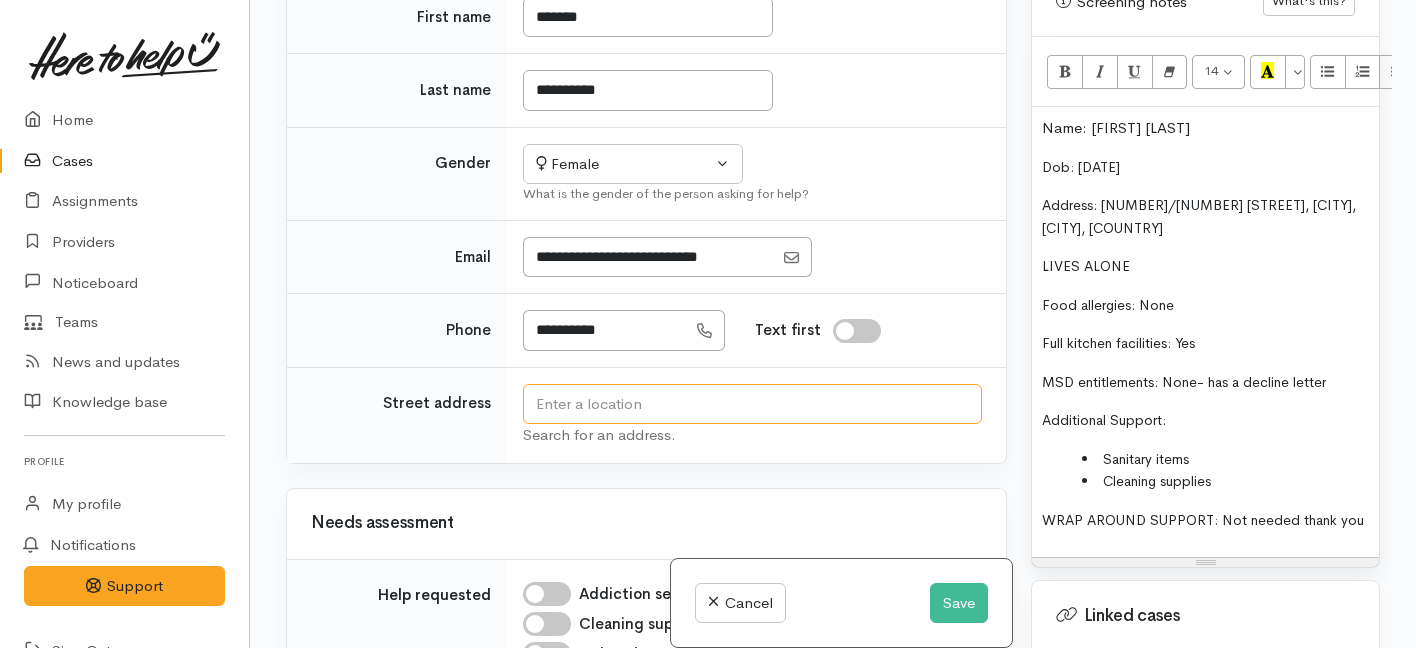 click at bounding box center (752, 404) 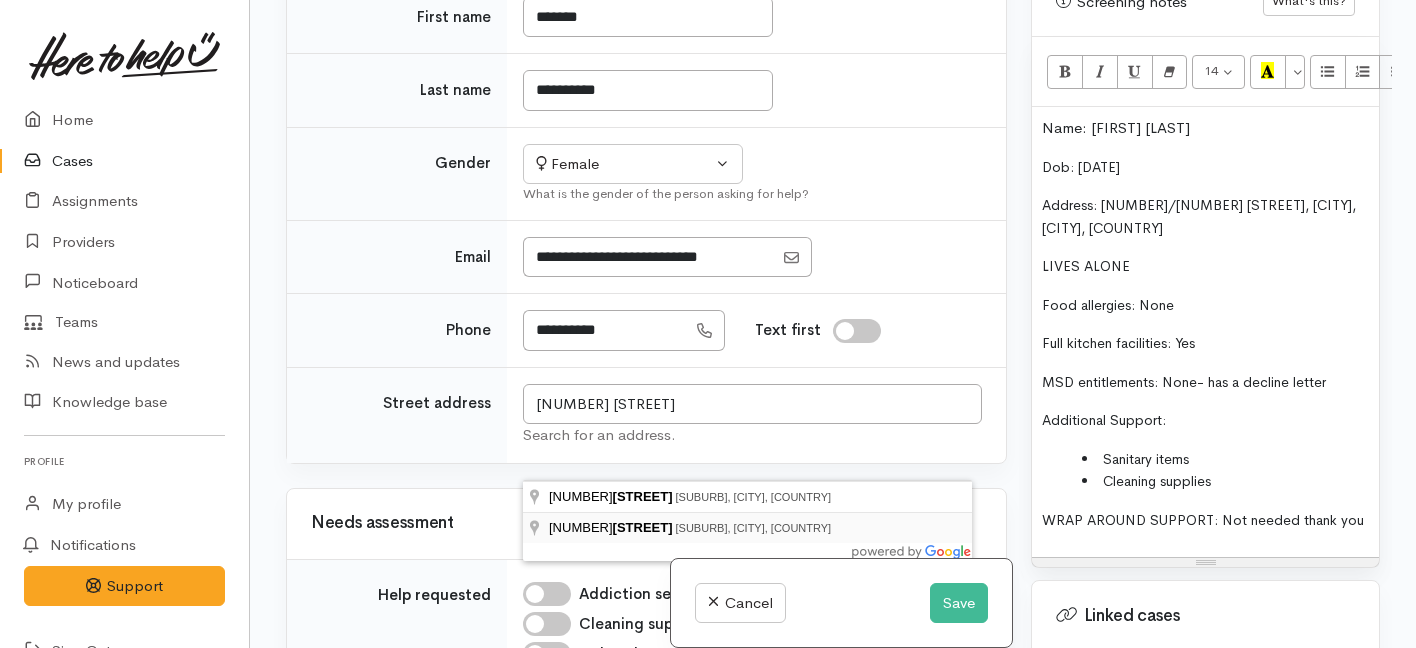 type on "1/5 Armitage Place, Fairfield, Hamilton, New Zealand" 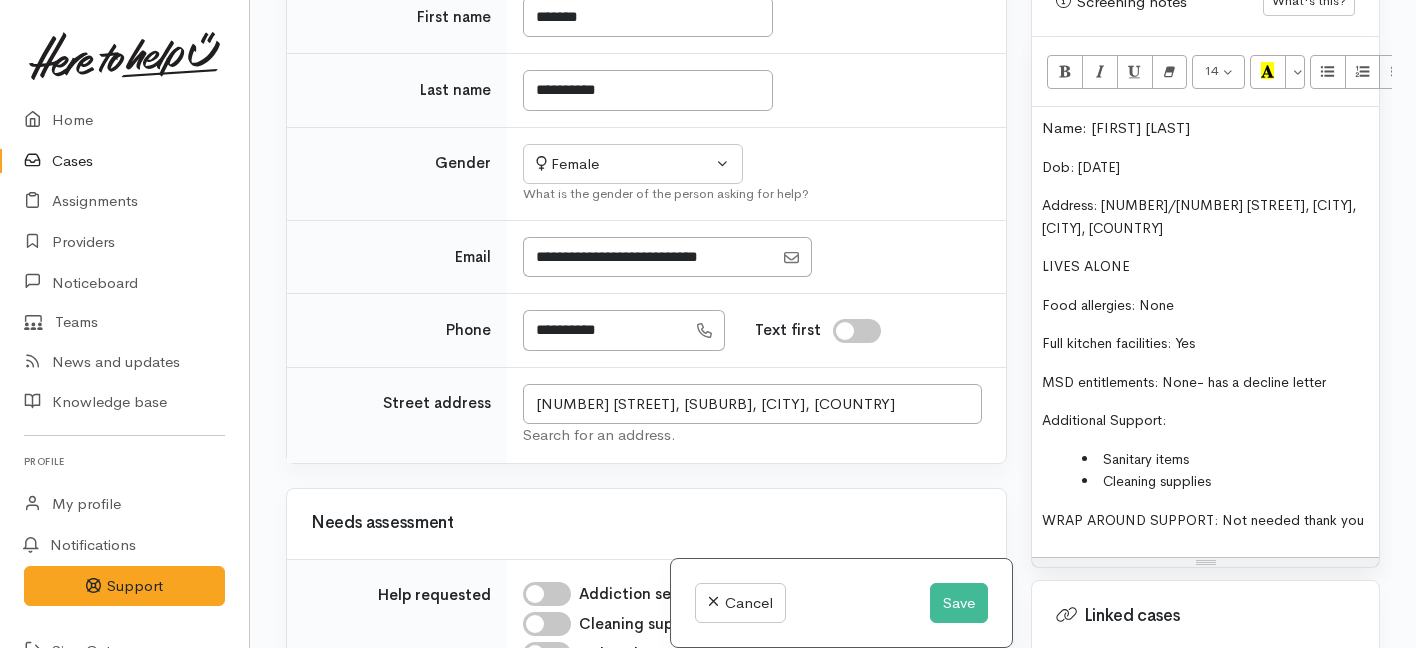 scroll, scrollTop: 0, scrollLeft: 0, axis: both 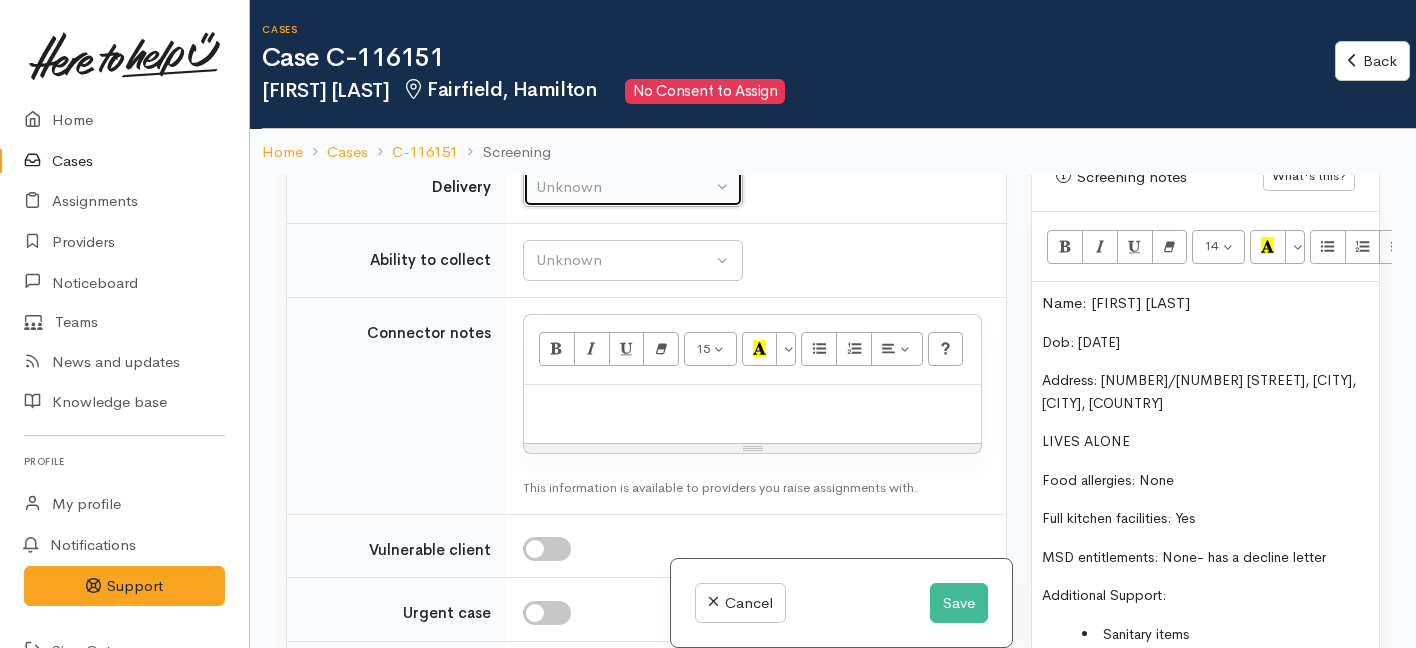 click on "Unknown" at bounding box center (633, 187) 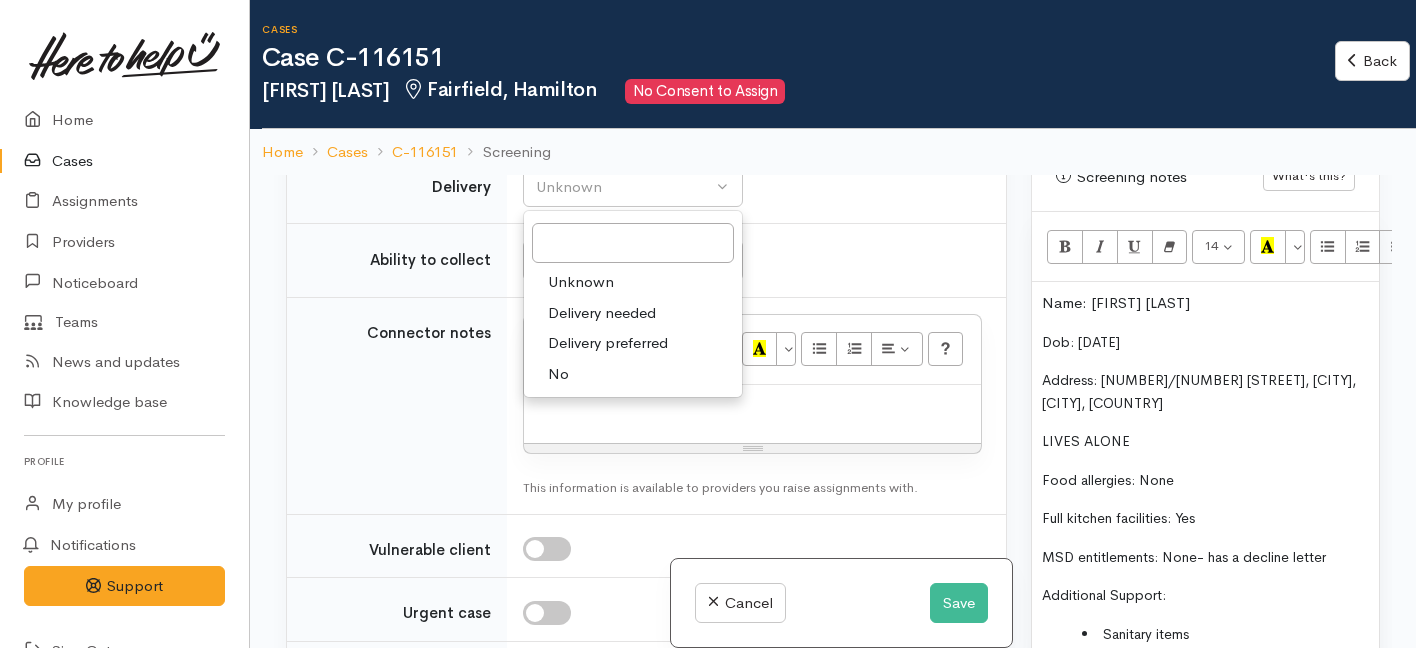 click on "Unknown Delivery needed Delivery preferred No" at bounding box center [633, 304] 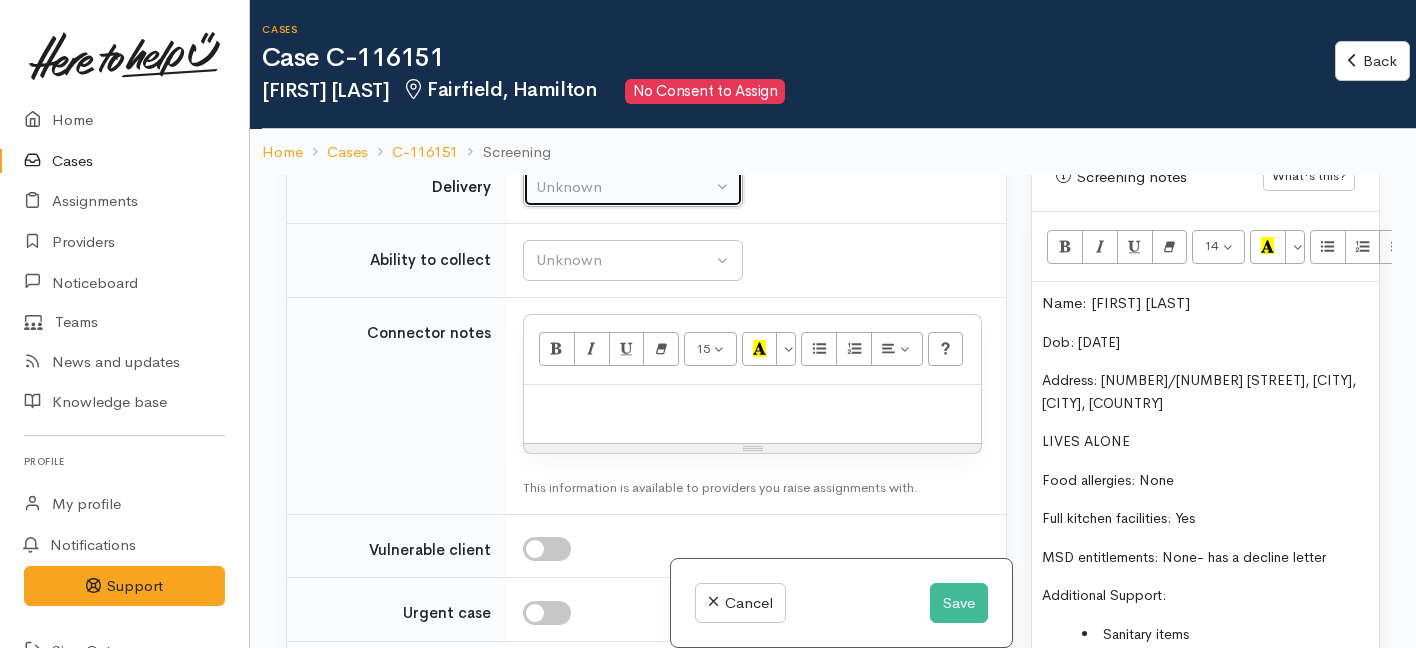 click on "Unknown" at bounding box center (633, 187) 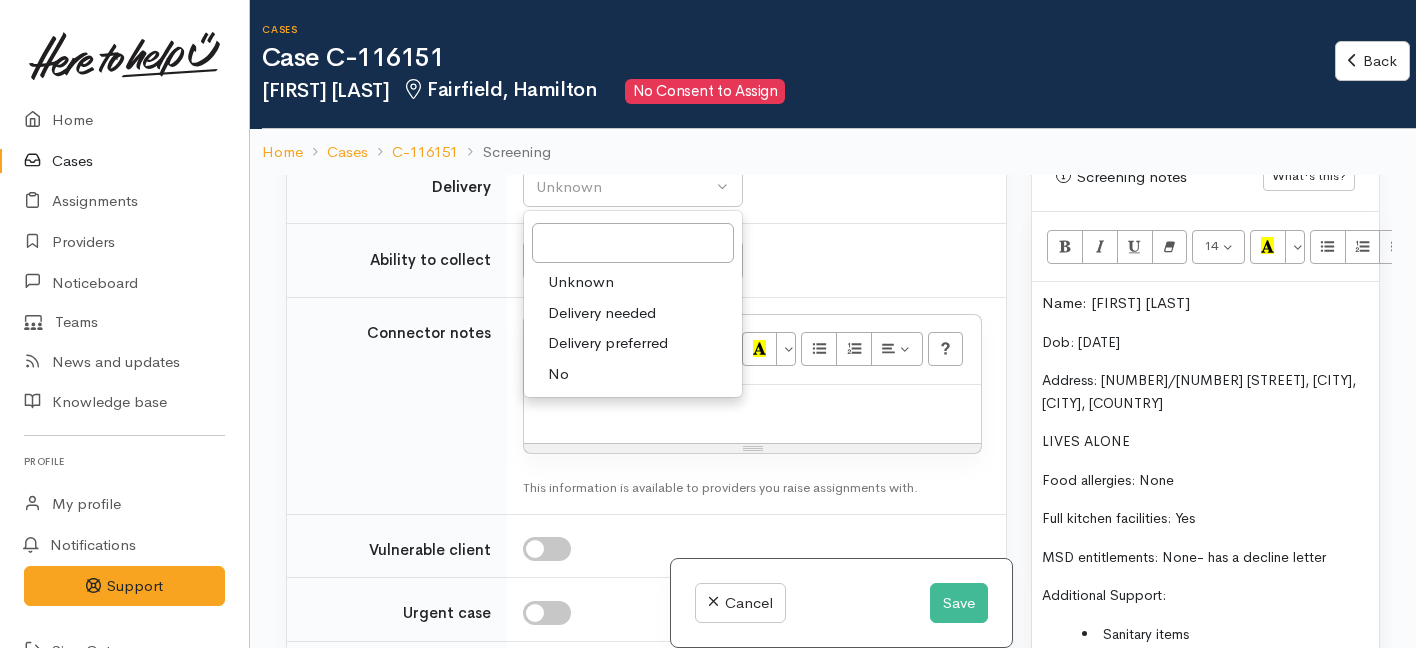 click on "No" at bounding box center (558, 374) 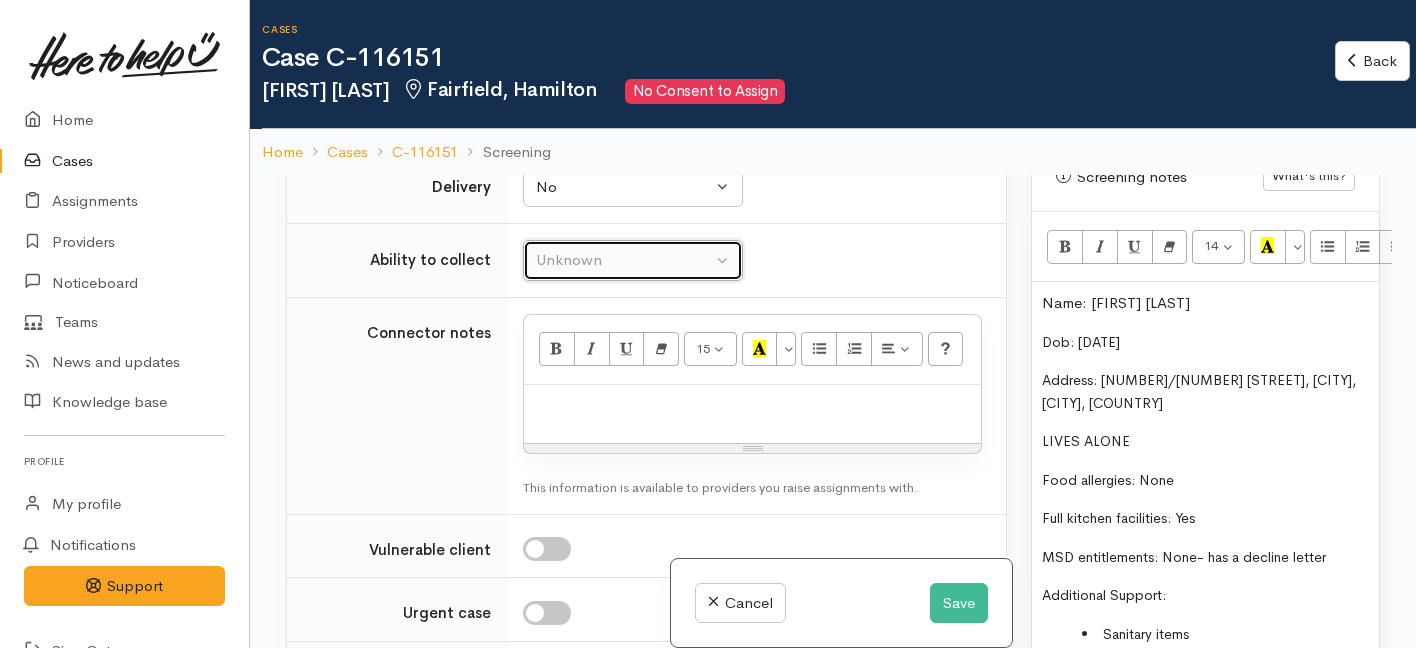 click on "Unknown" at bounding box center (624, 260) 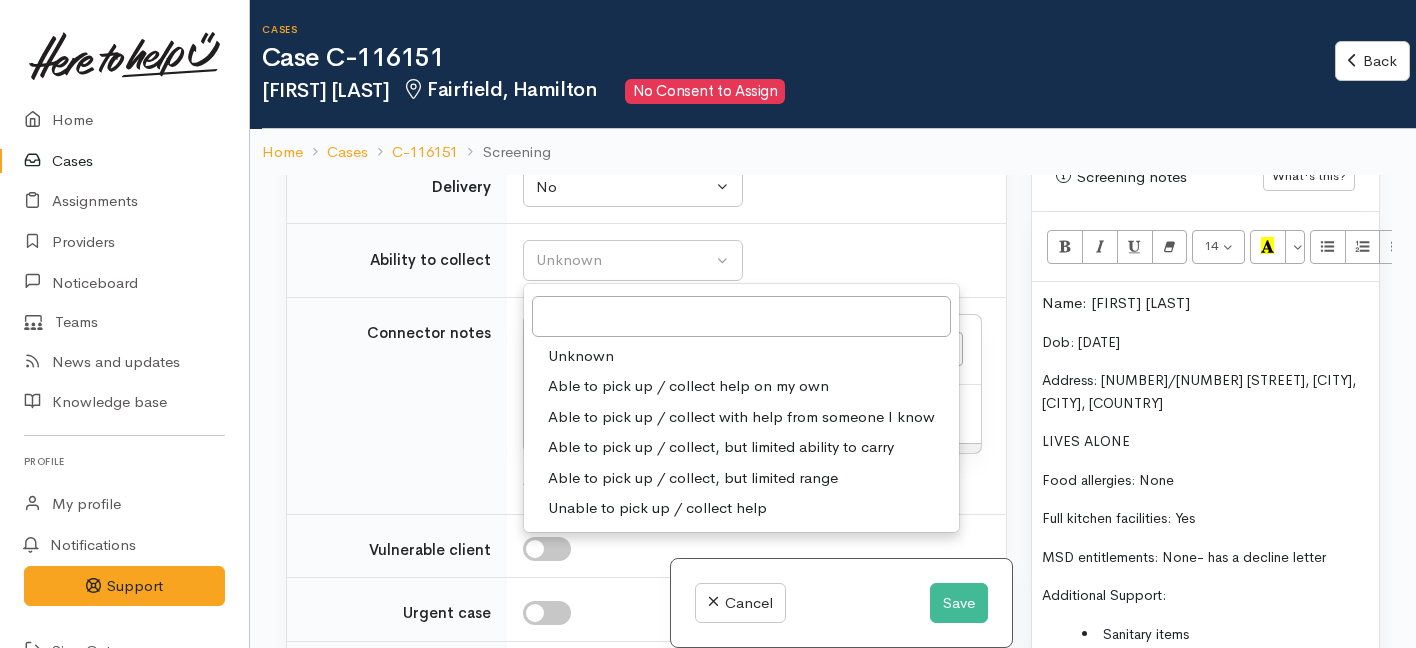 click on "Able to pick up / collect help on my own" at bounding box center (688, 386) 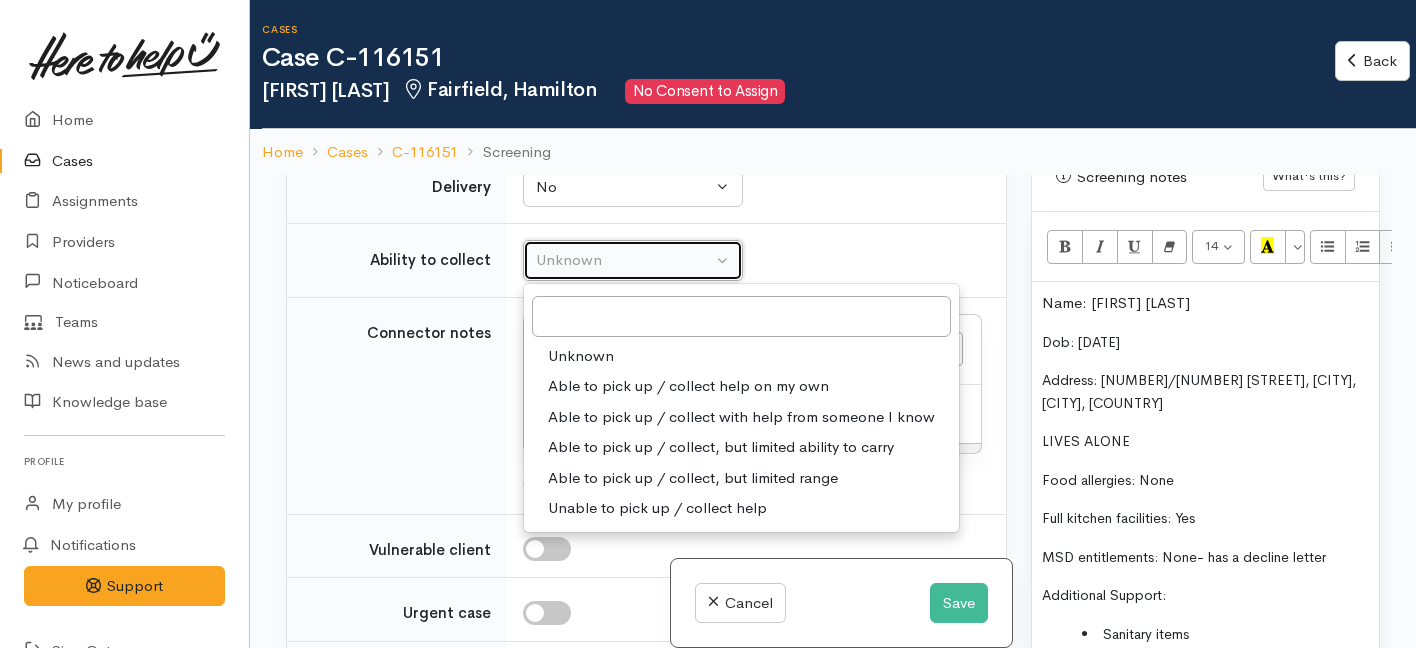 select on "2" 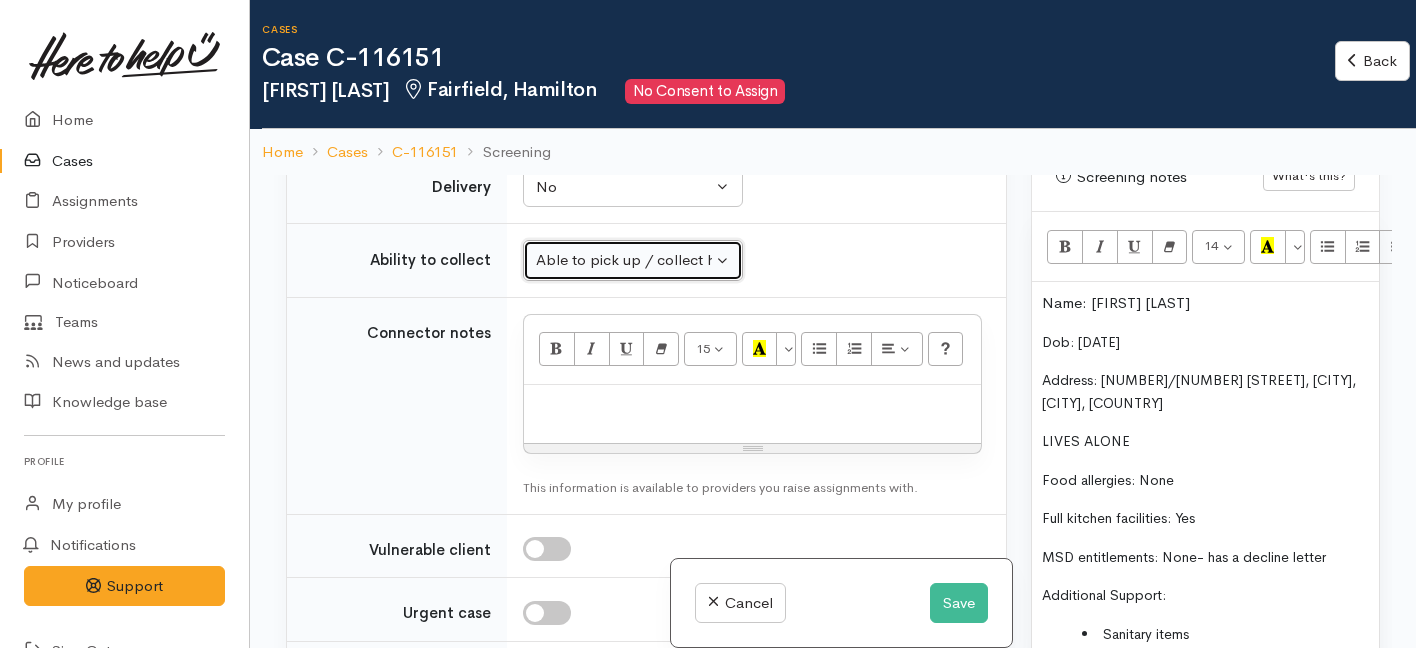 scroll, scrollTop: 1533, scrollLeft: 2, axis: both 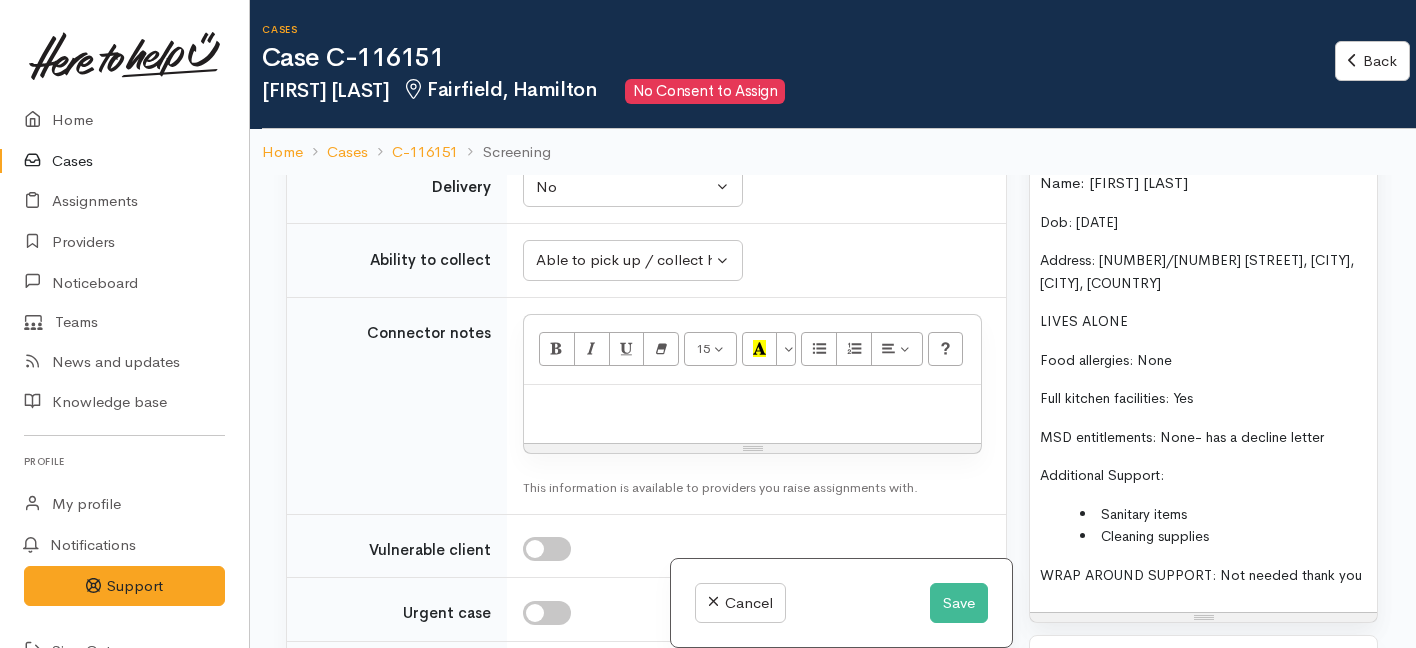 click on "Cleaning supplies" at bounding box center (1223, 536) 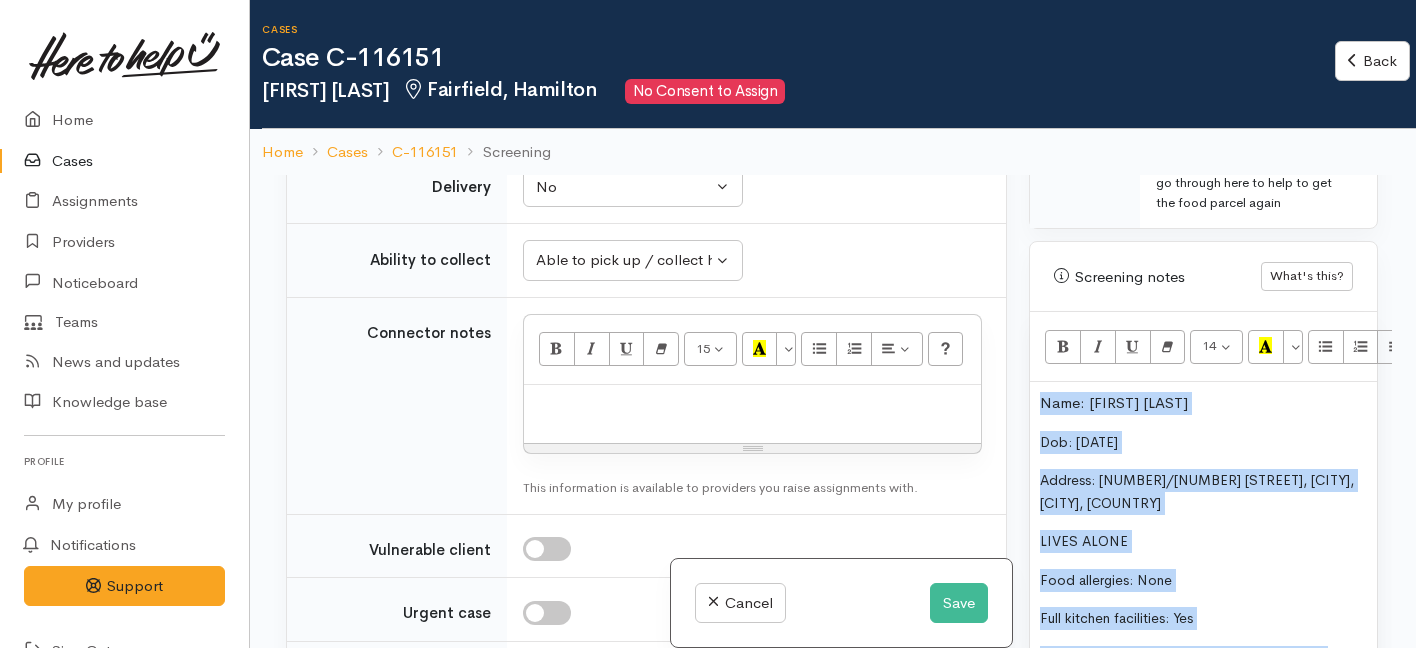 drag, startPoint x: 1239, startPoint y: 524, endPoint x: 1172, endPoint y: 178, distance: 352.4273 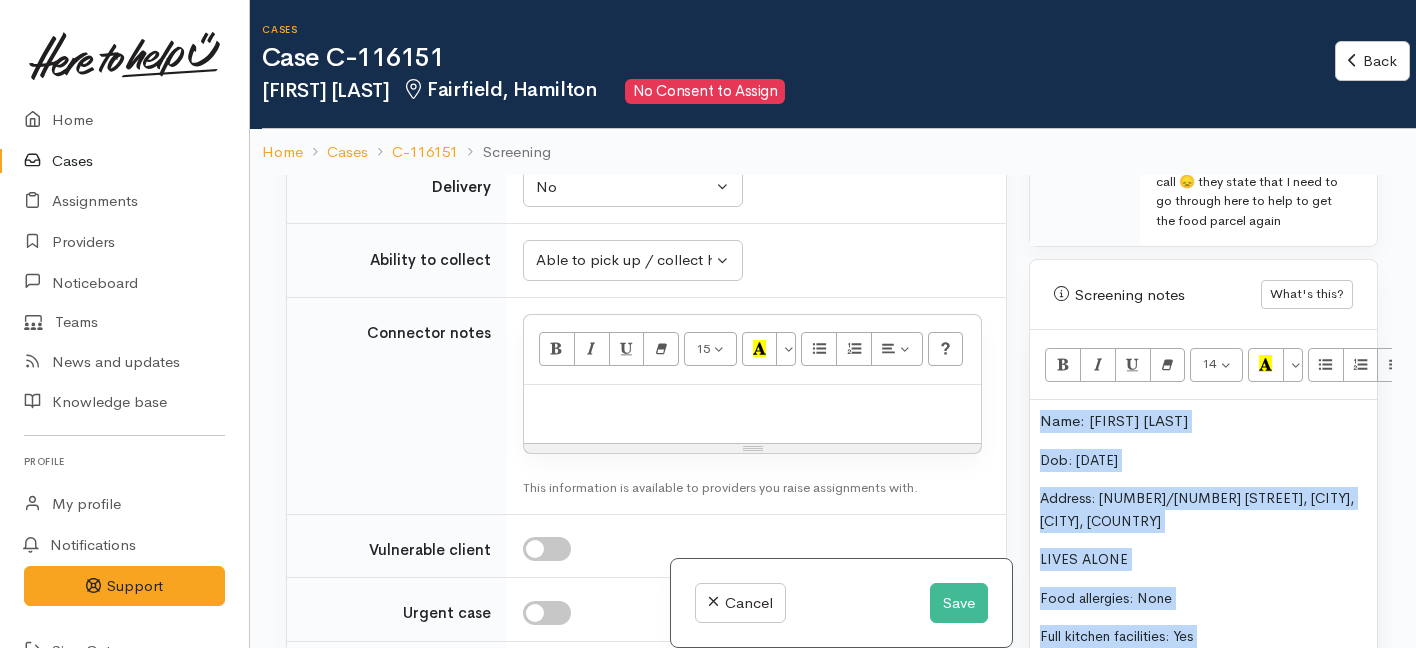 copy on "Name: Janelle Cunningham Dob: 13/07/1991 Address: 1/5 Armitage Place, Fairfield, Hamilton, New Zealand LIVES ALONE Food allergies: None Full kitchen facilities: Yes MSD entitlements: None- has a decline letter Additional Support:  Sanitary items  Cleaning supplies" 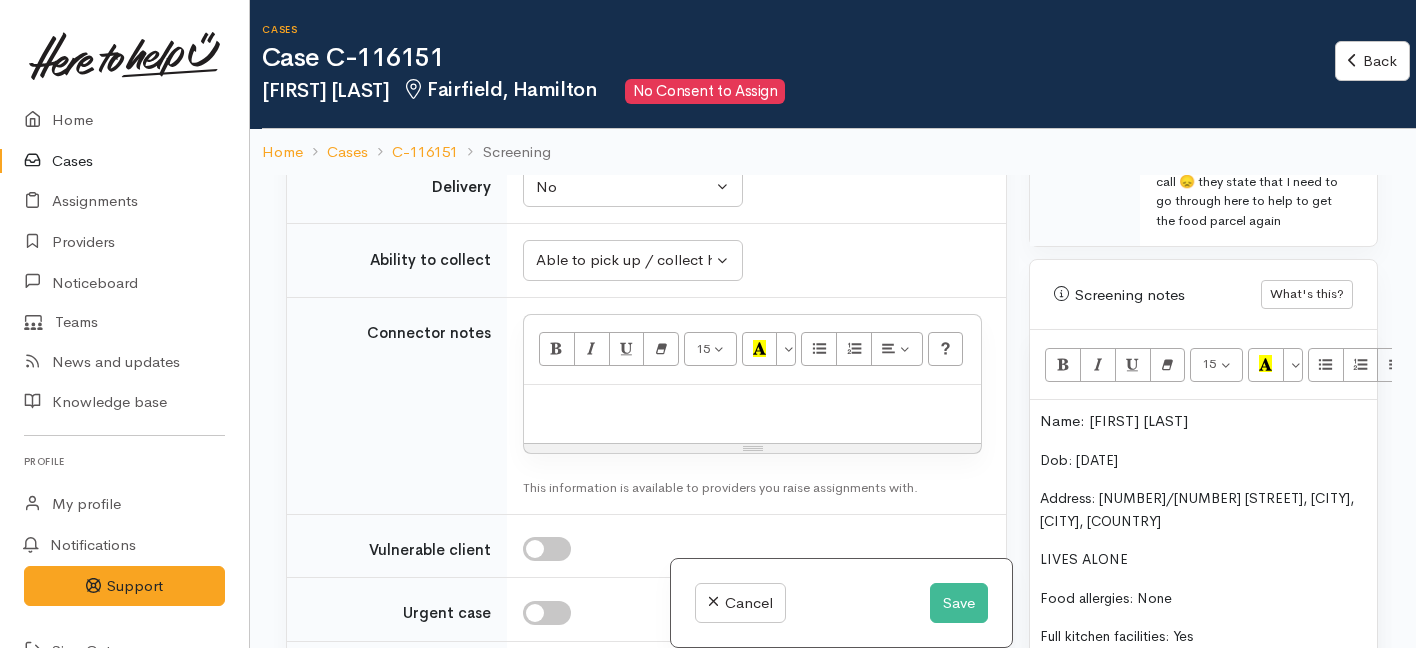click at bounding box center [752, 406] 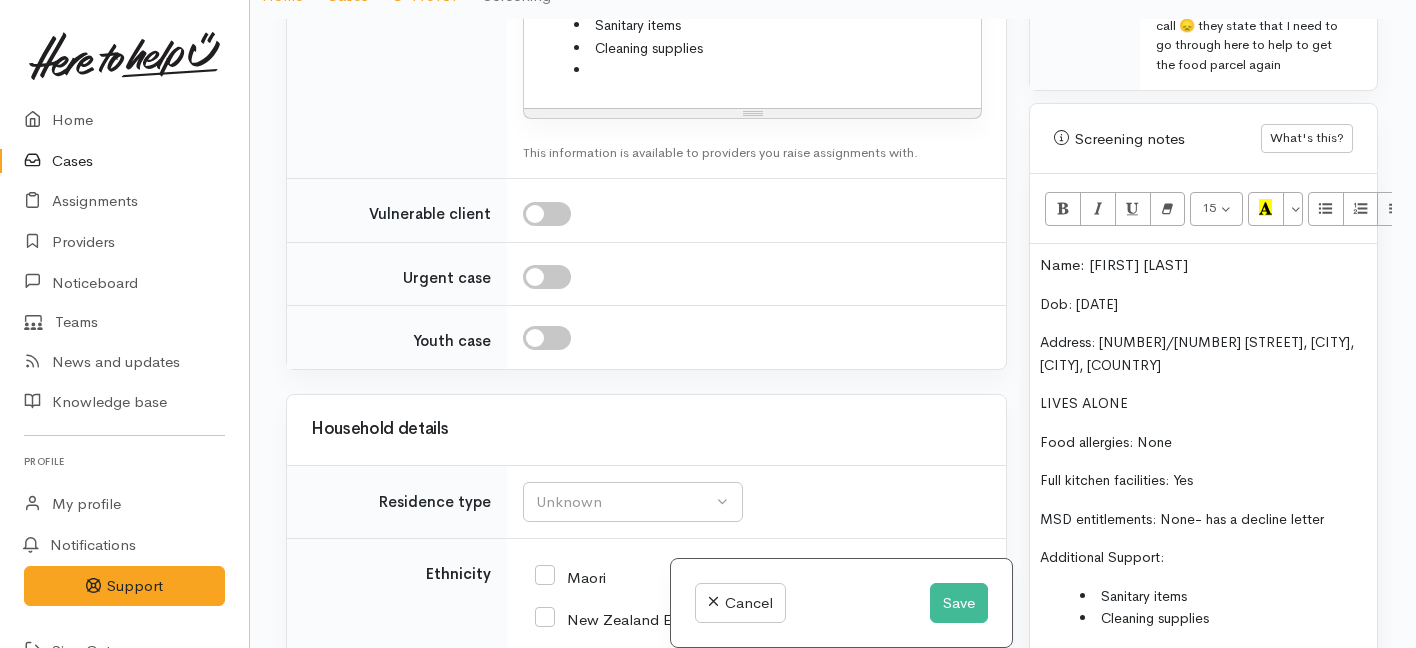 scroll, scrollTop: 3379, scrollLeft: 0, axis: vertical 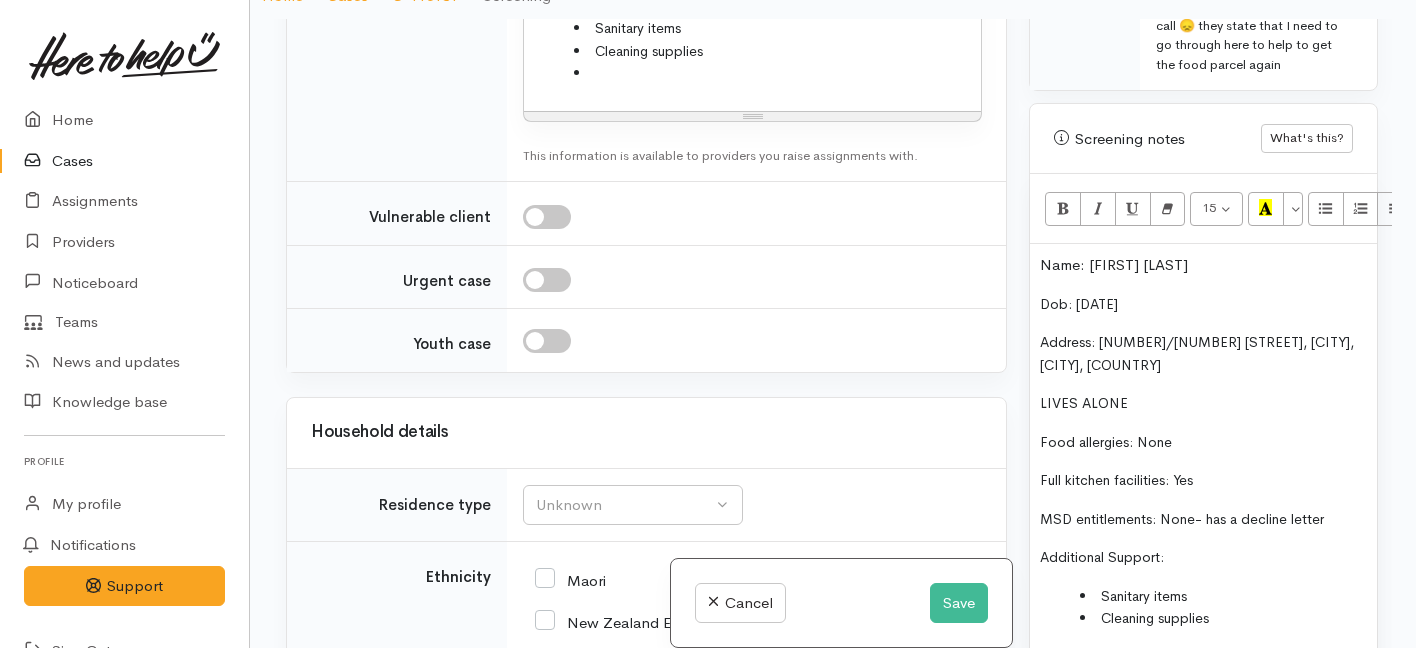 click at bounding box center [772, 73] 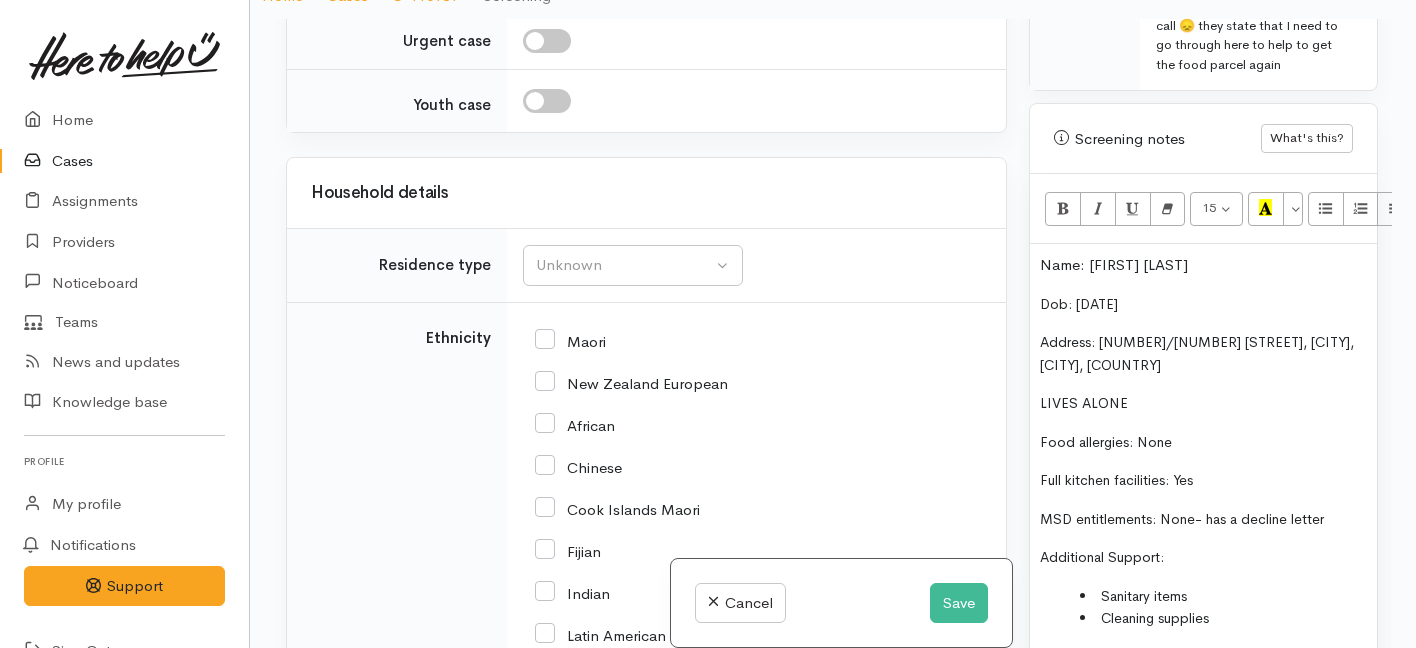 scroll, scrollTop: 3639, scrollLeft: 0, axis: vertical 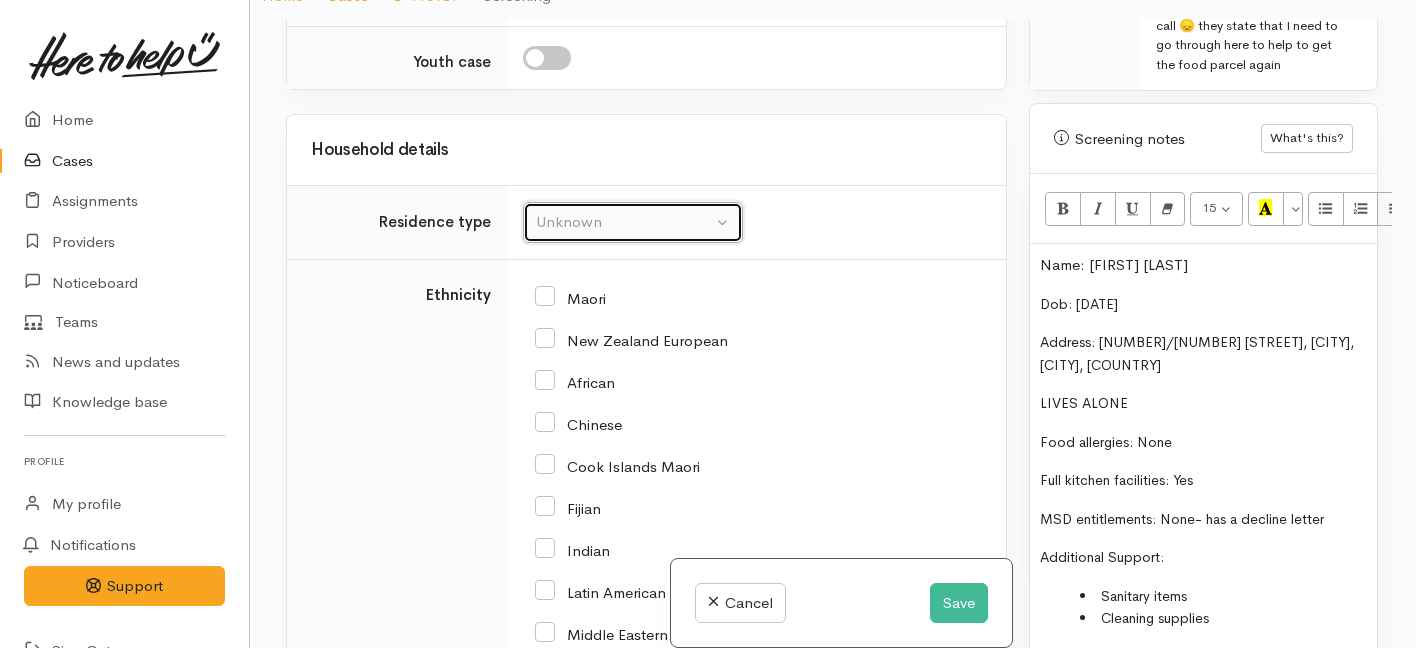 click on "Unknown" at bounding box center (624, 222) 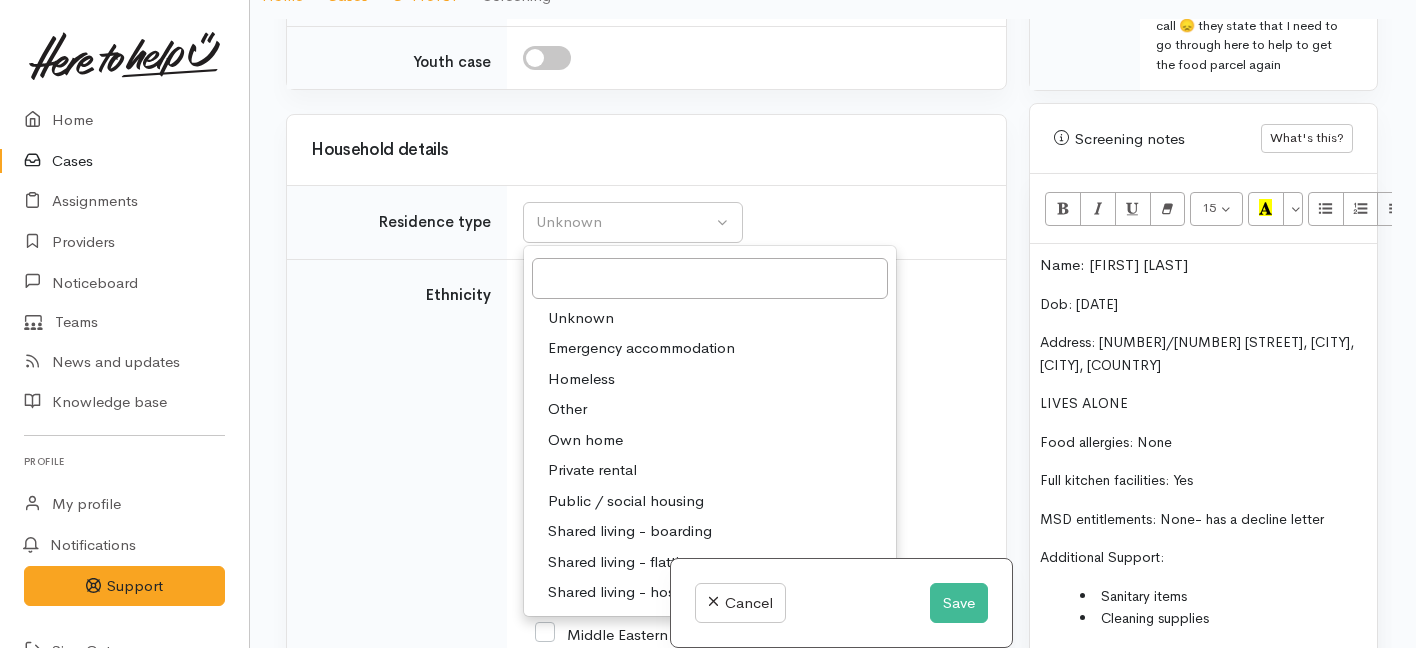 click on "Private rental" at bounding box center [592, 470] 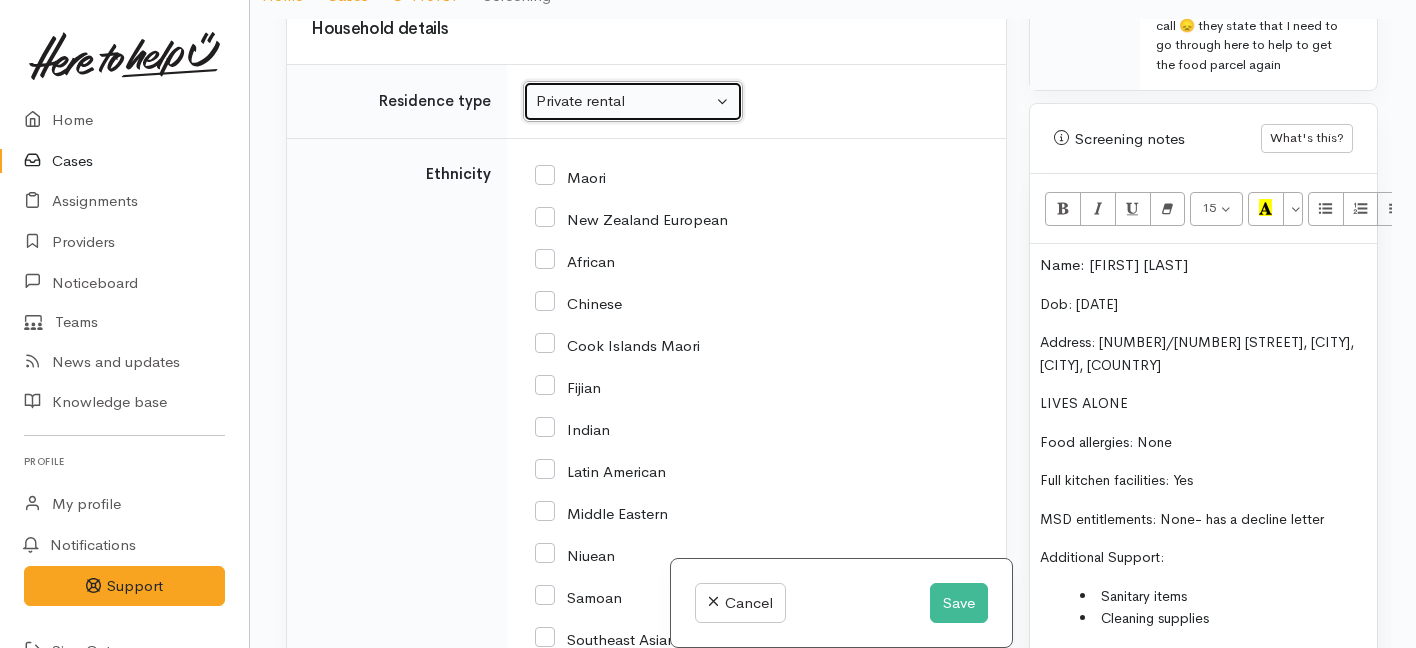 scroll, scrollTop: 3762, scrollLeft: 0, axis: vertical 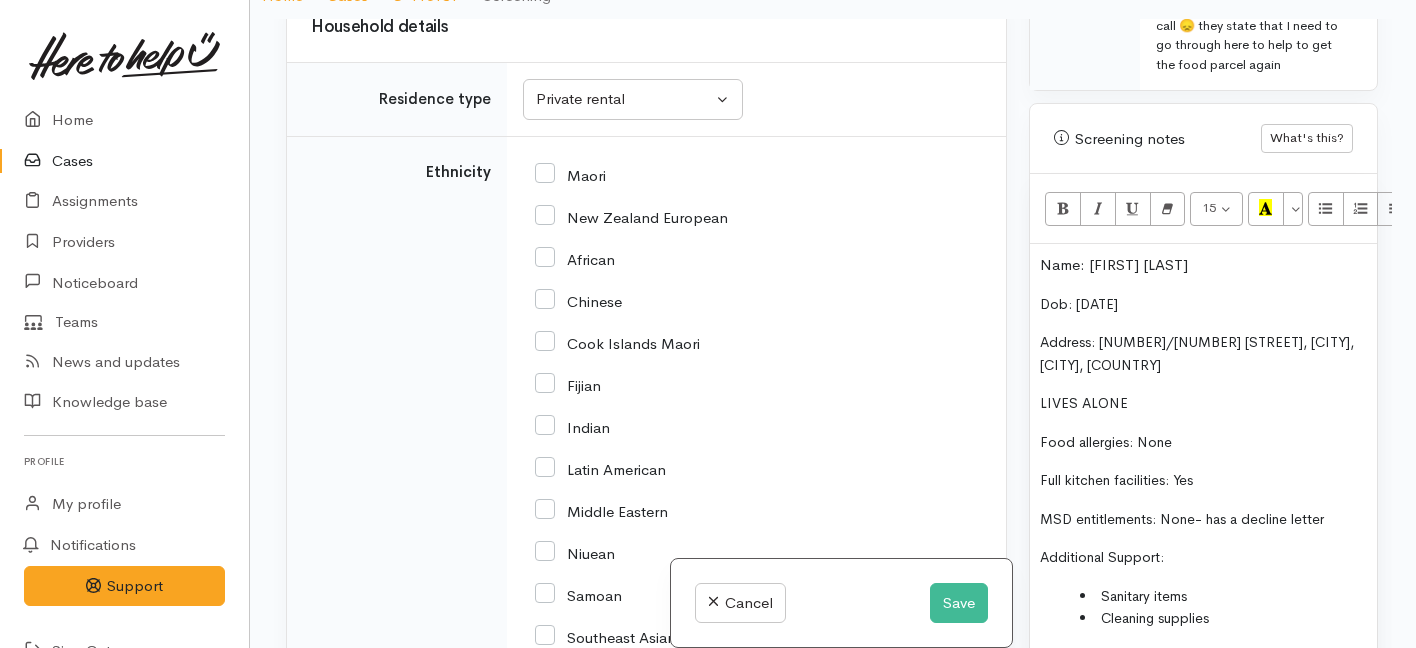 click on "New Zealand European" at bounding box center (631, 216) 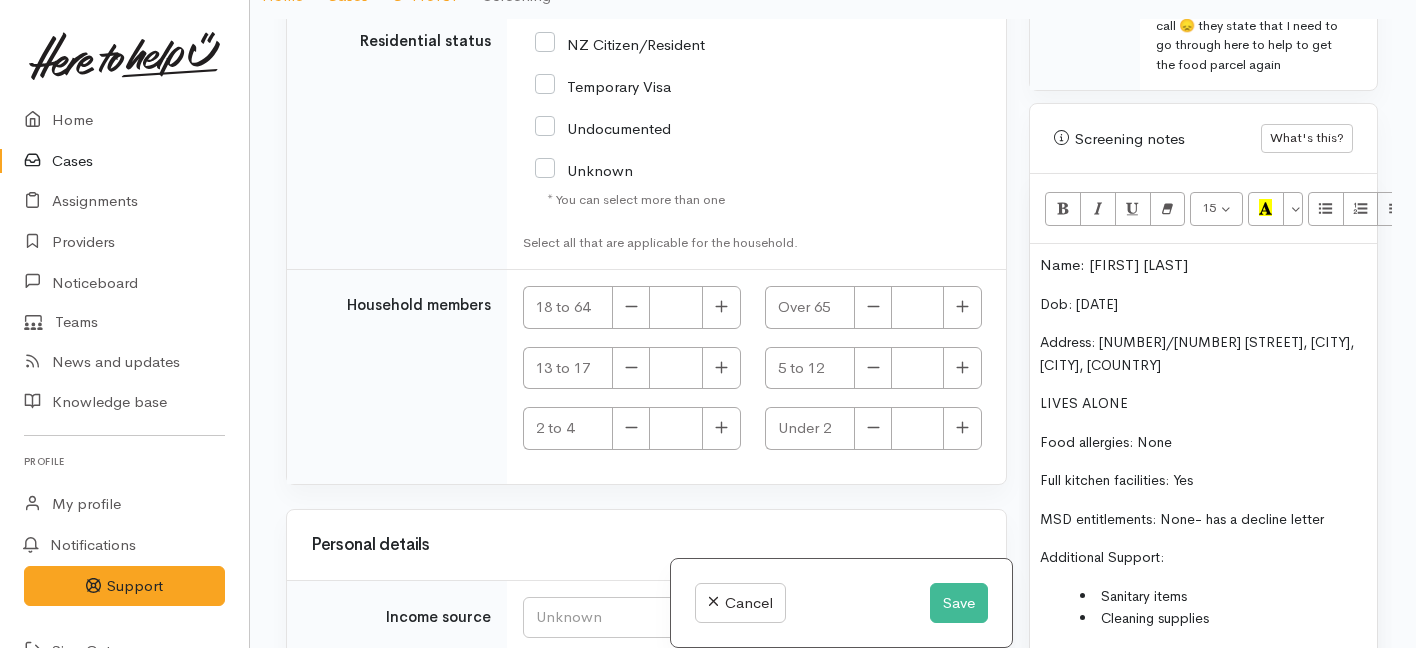 scroll, scrollTop: 4677, scrollLeft: 0, axis: vertical 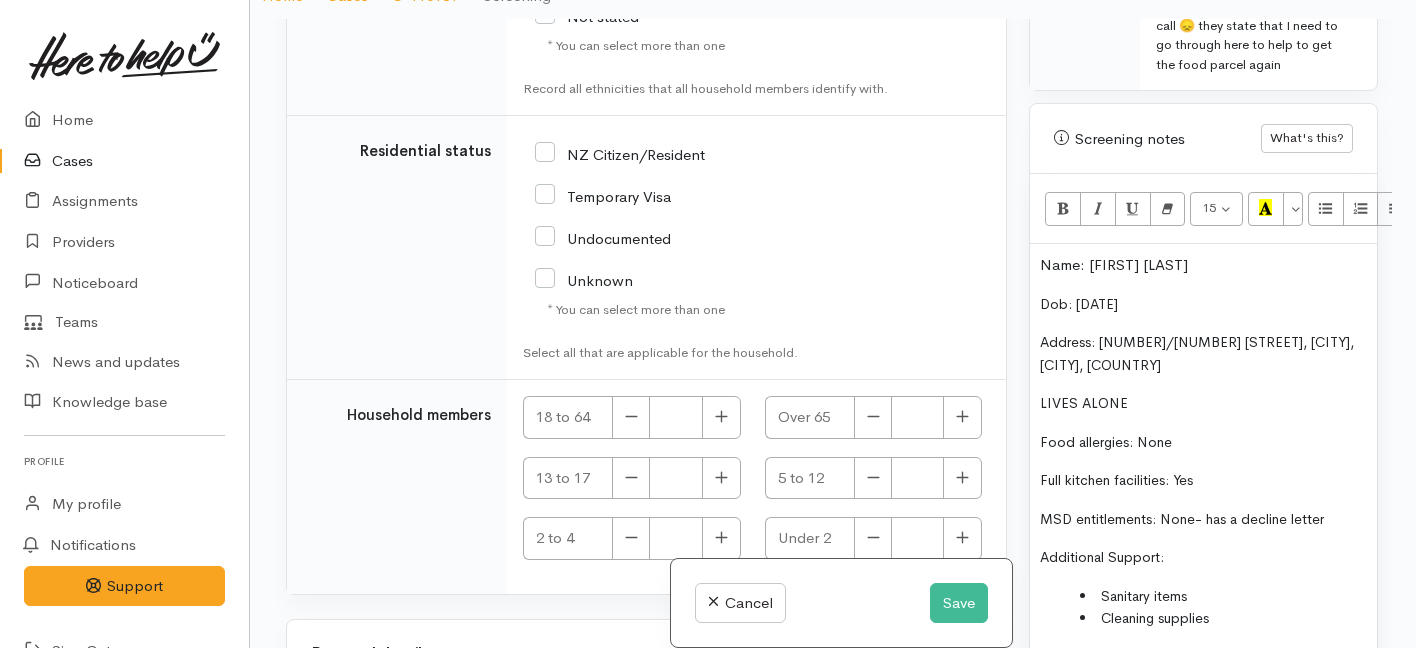 click on "NZ Citizen/Resident" at bounding box center [620, 153] 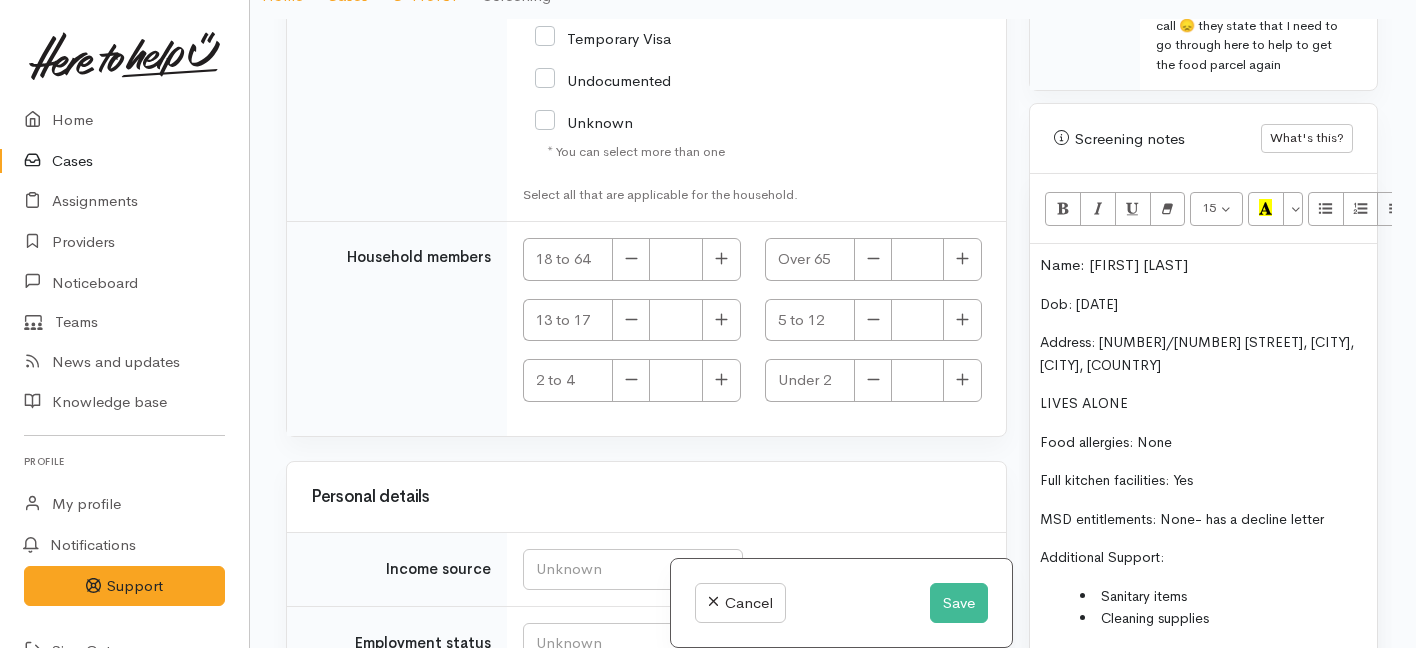 scroll, scrollTop: 4885, scrollLeft: 0, axis: vertical 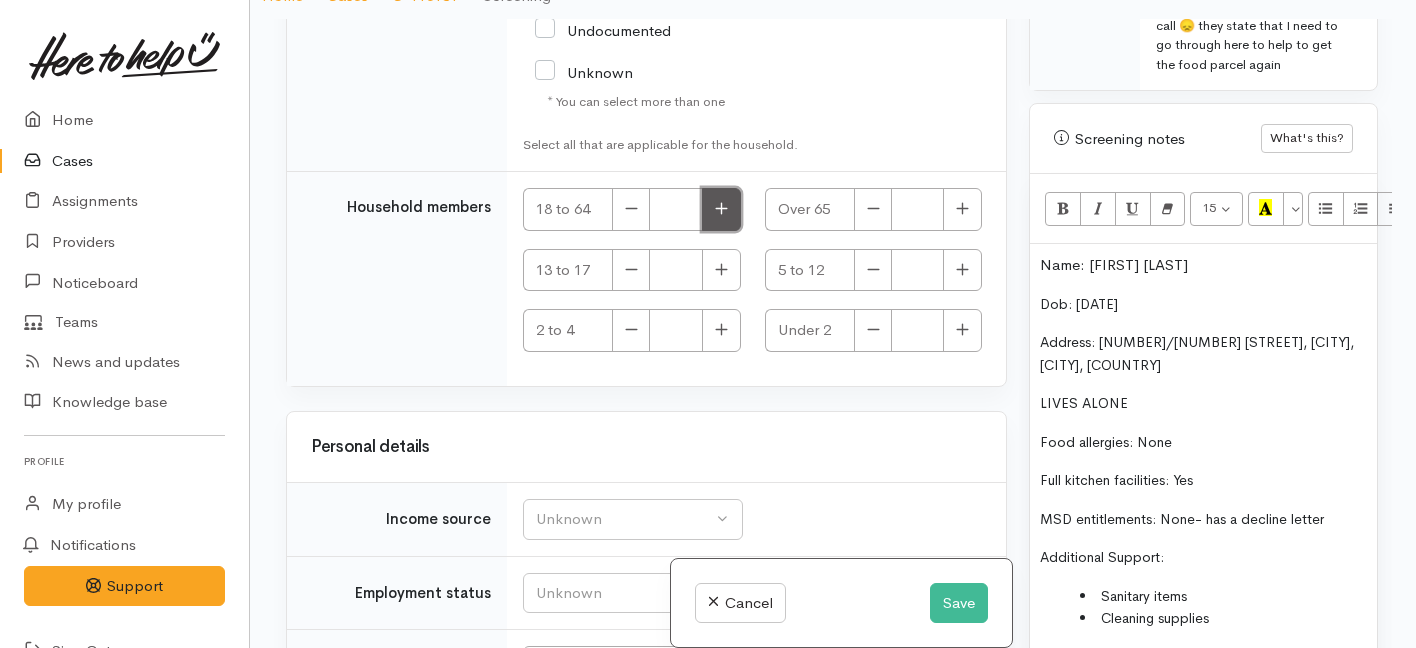 click 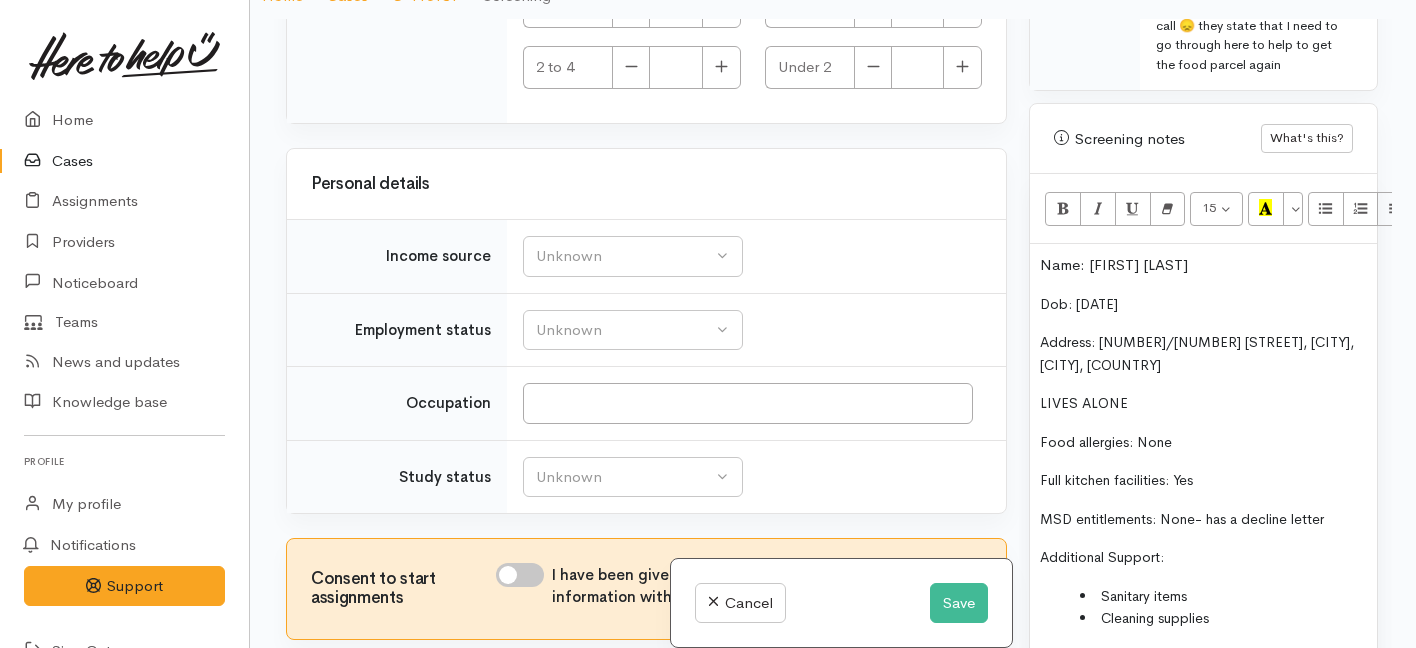 scroll, scrollTop: 5233, scrollLeft: 0, axis: vertical 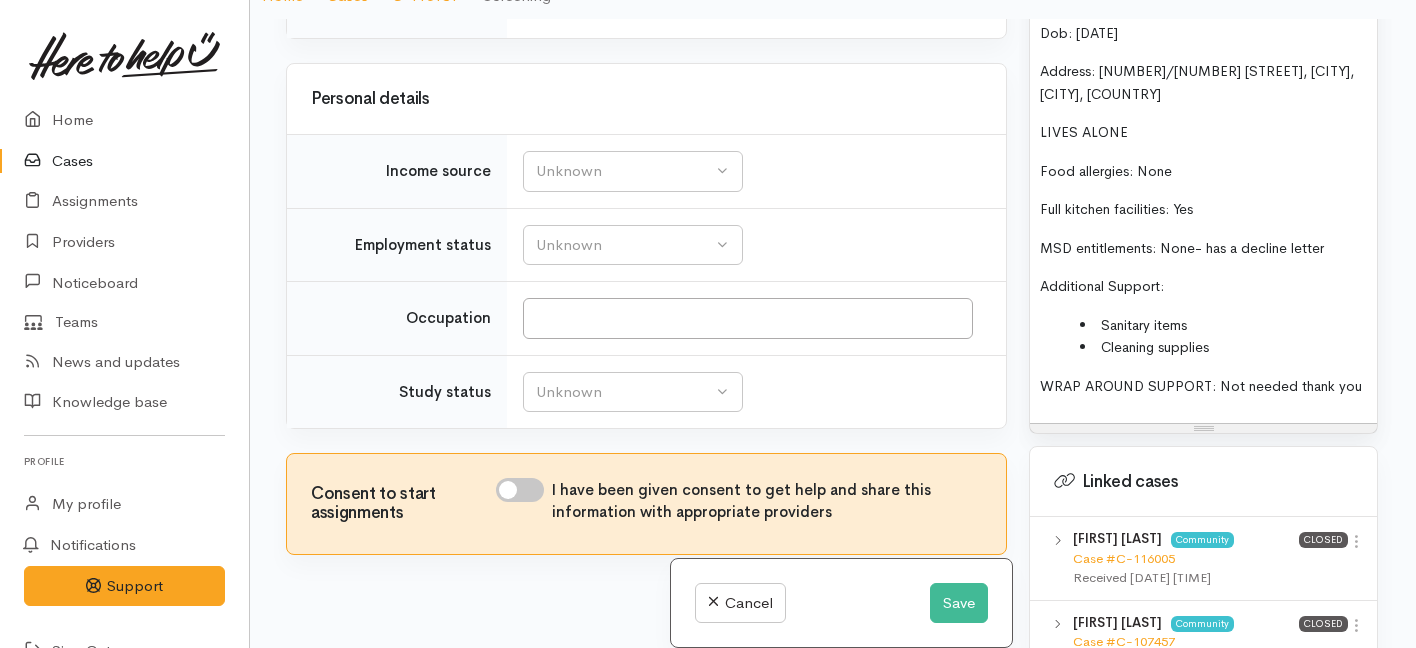 click on "Name: Janelle Cunningham Dob: 13/07/1991 Address: 1/5 Armitage Place, Fairfield, Hamilton, New Zealand LIVES ALONE Food allergies: None Full kitchen facilities: Yes MSD entitlements: None- has a decline letter Additional Support:  Sanitary items  Cleaning supplies  WRAP AROUND SUPPORT: Not needed thank you" at bounding box center [1203, 198] 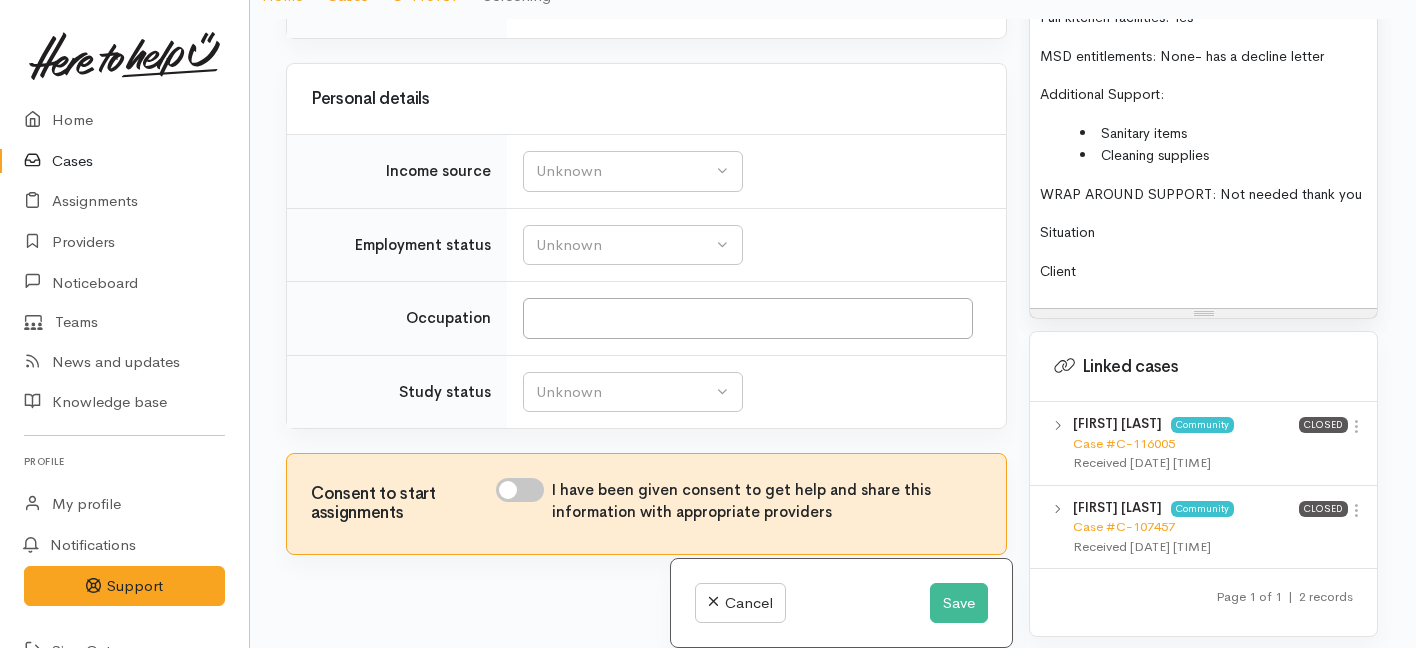 scroll, scrollTop: 1788, scrollLeft: 2, axis: both 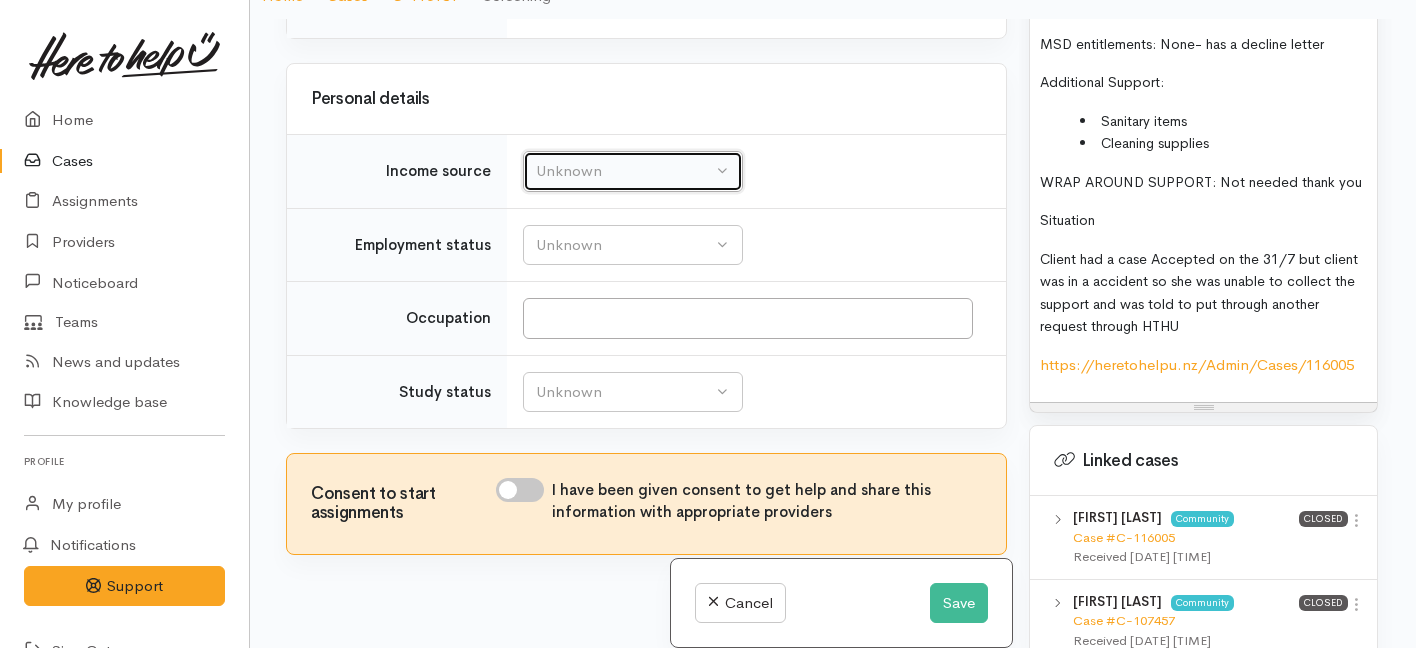 click on "Unknown" at bounding box center (624, 171) 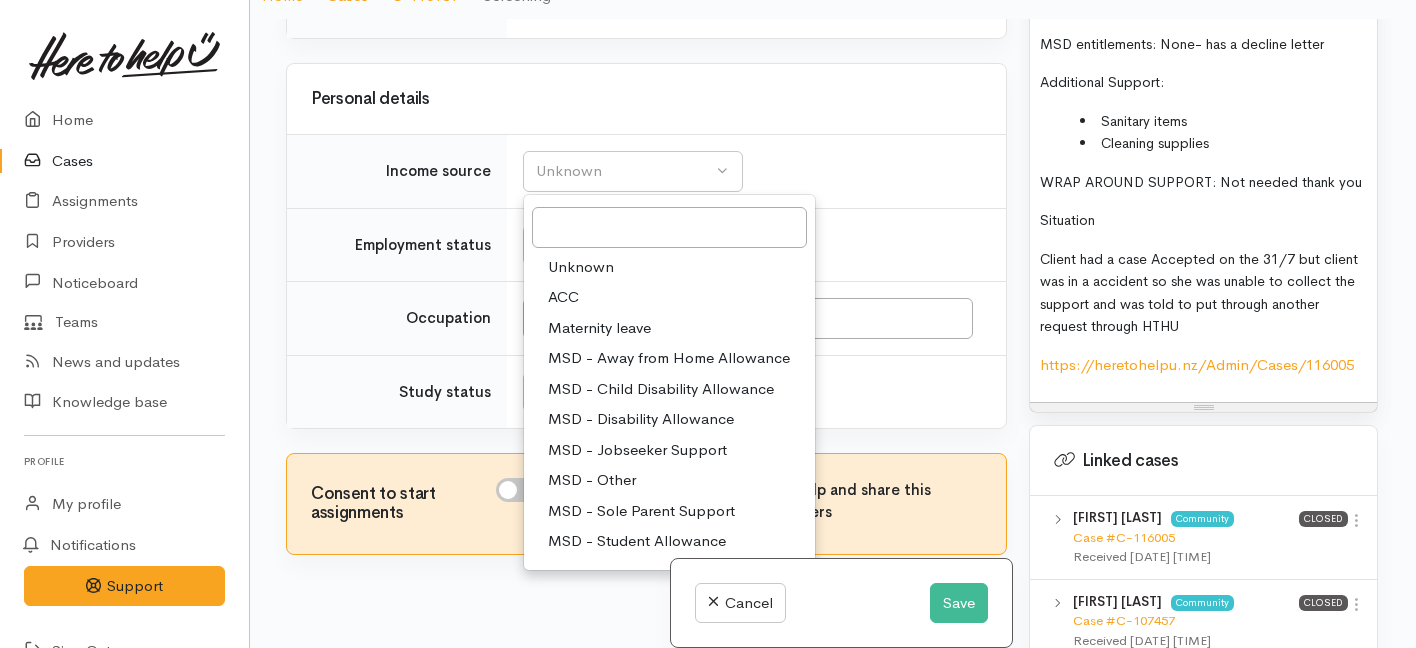 click on "MSD - Jobseeker Support" at bounding box center [637, 450] 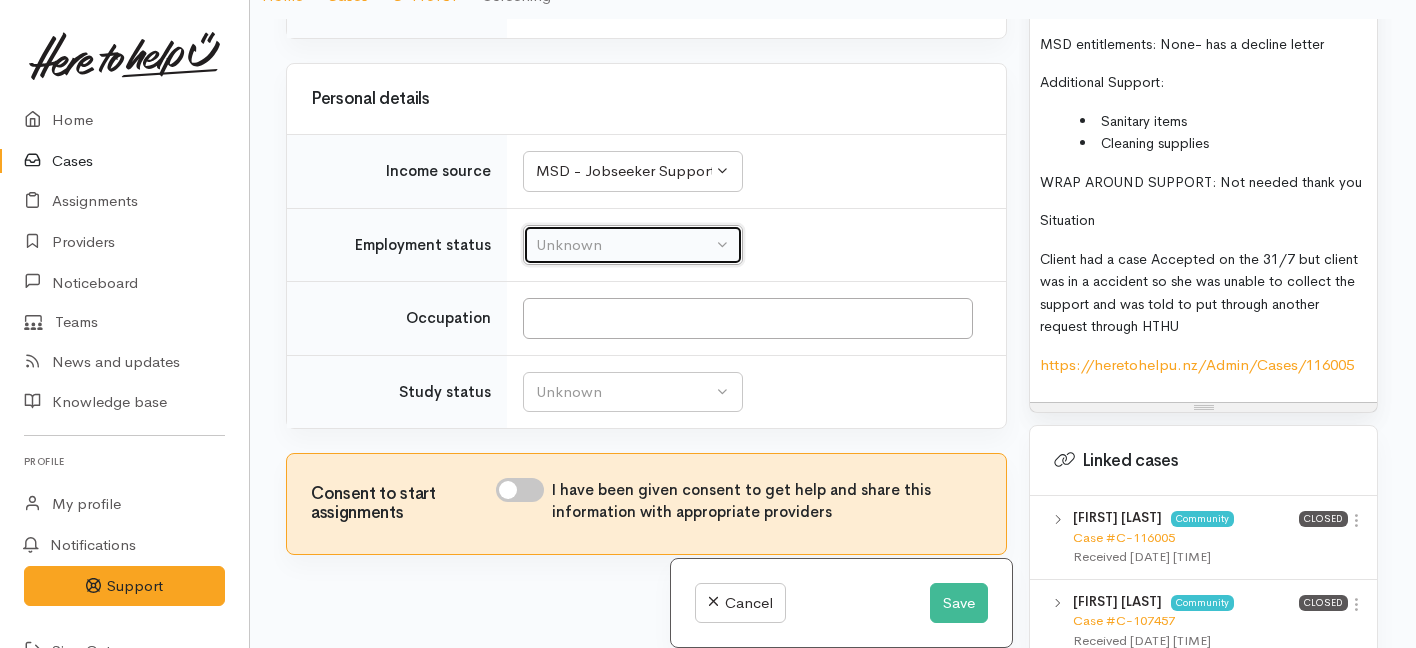 click on "Unknown" at bounding box center (624, 245) 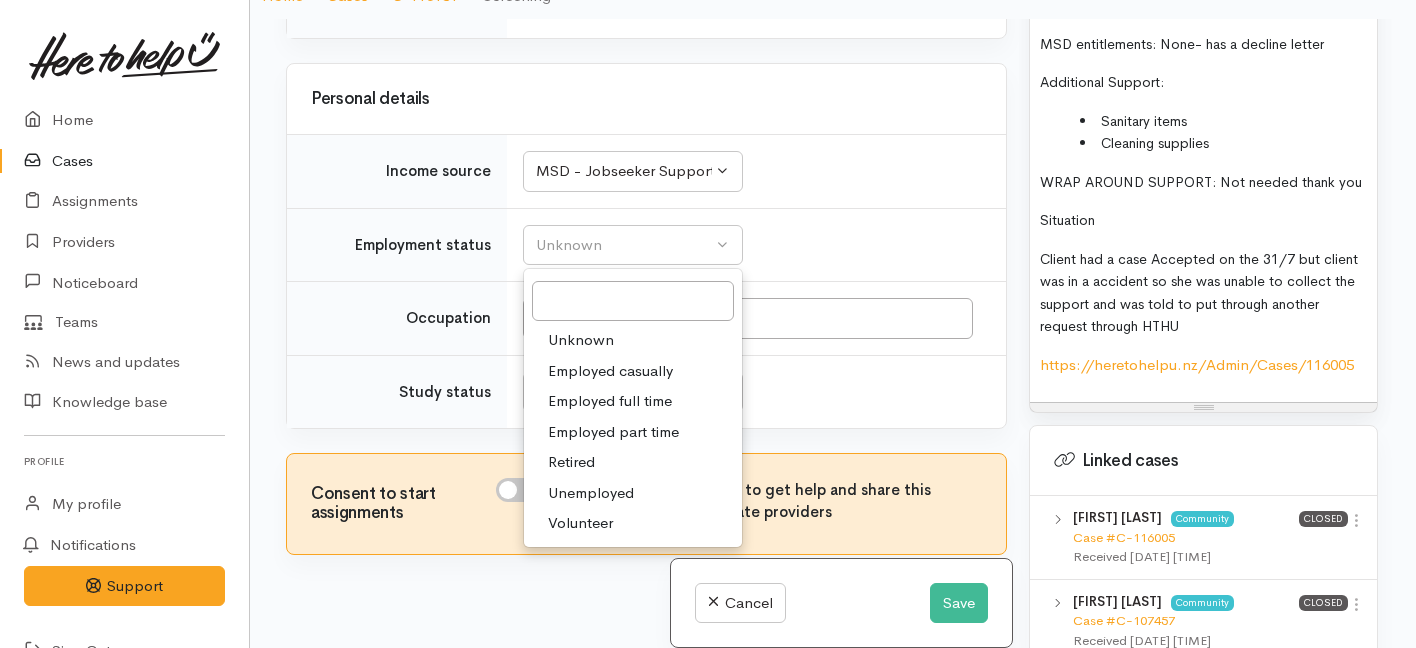 click on "Unemployed" at bounding box center [591, 493] 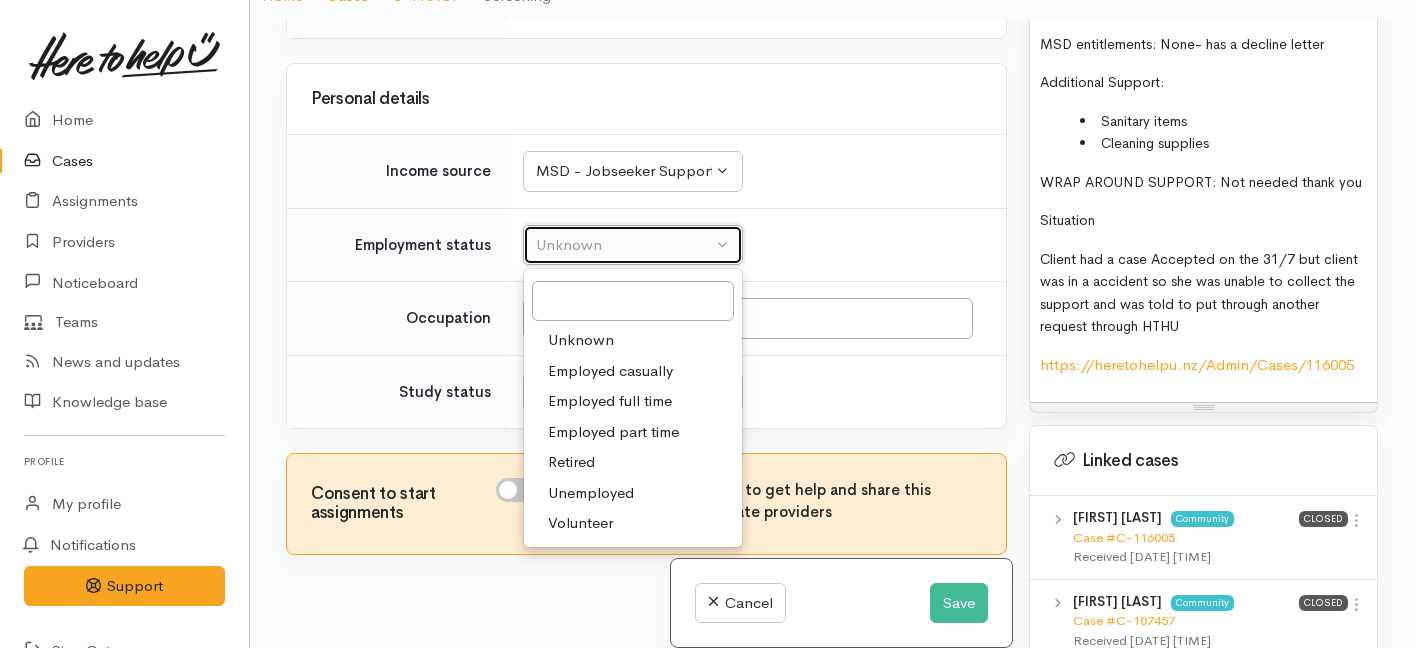select on "1" 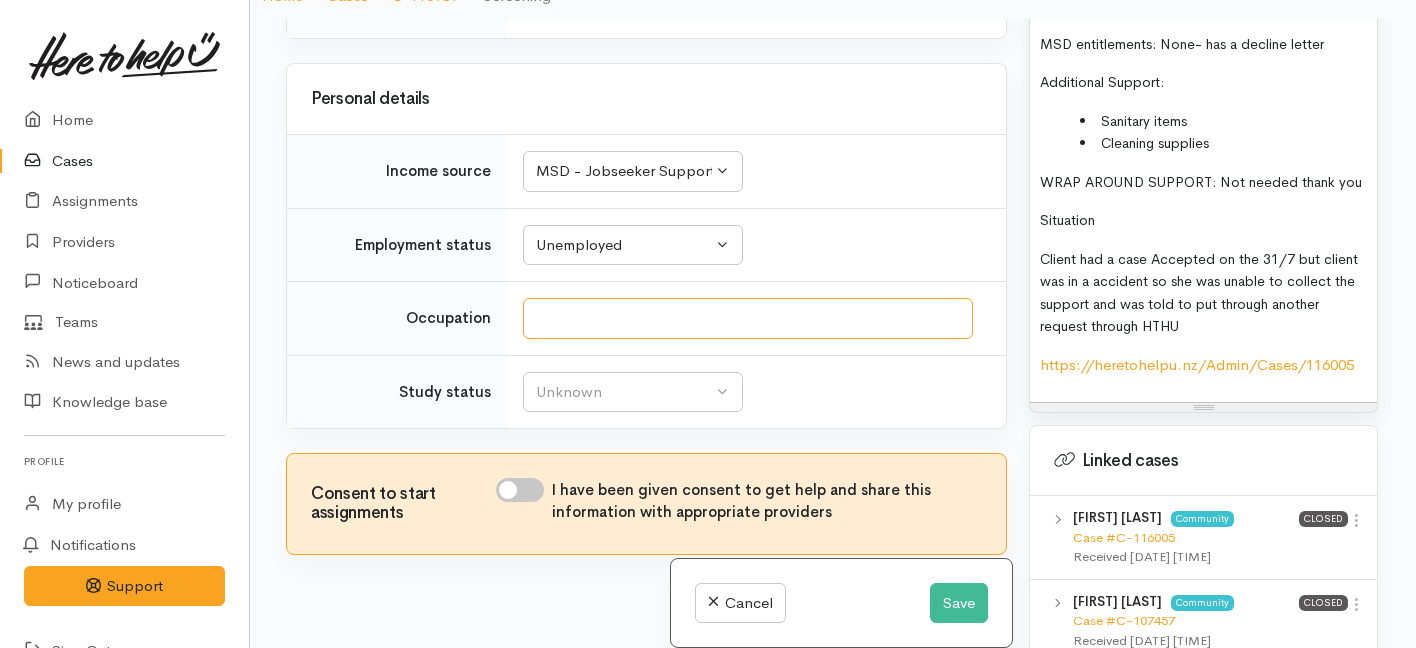 click on "Occupation" at bounding box center (748, 318) 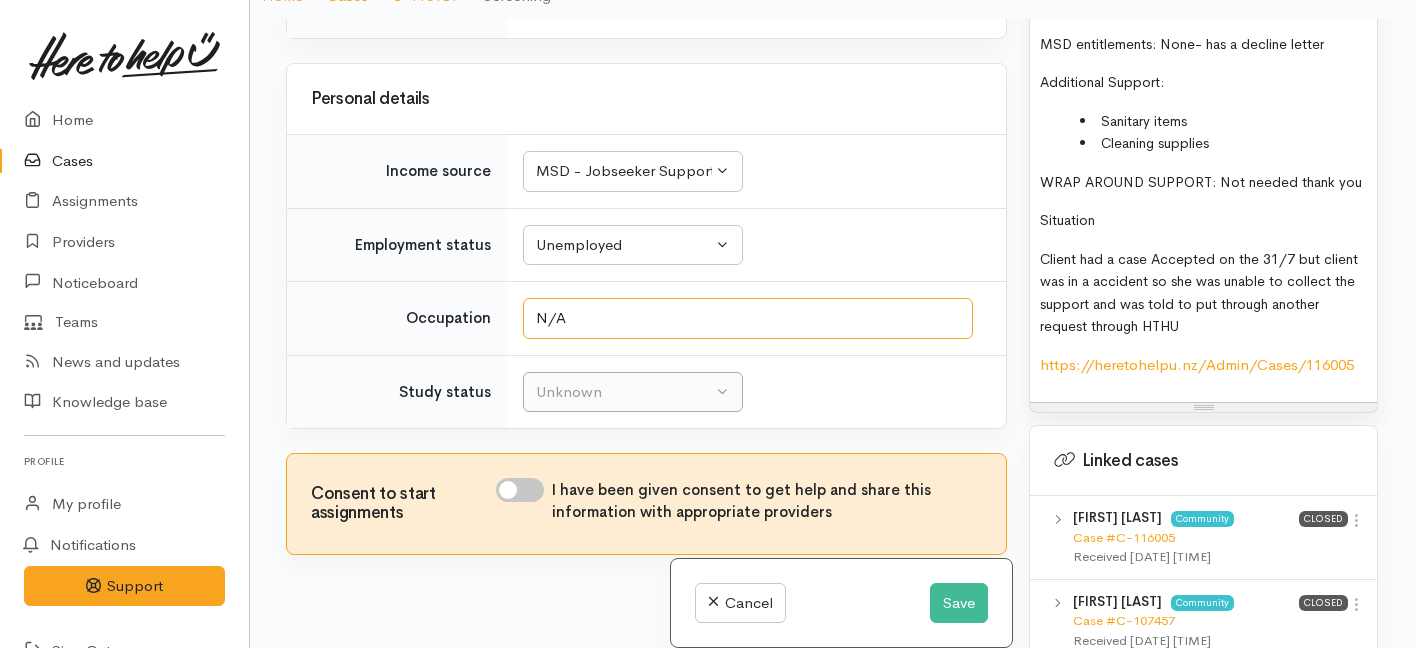 type on "N/A" 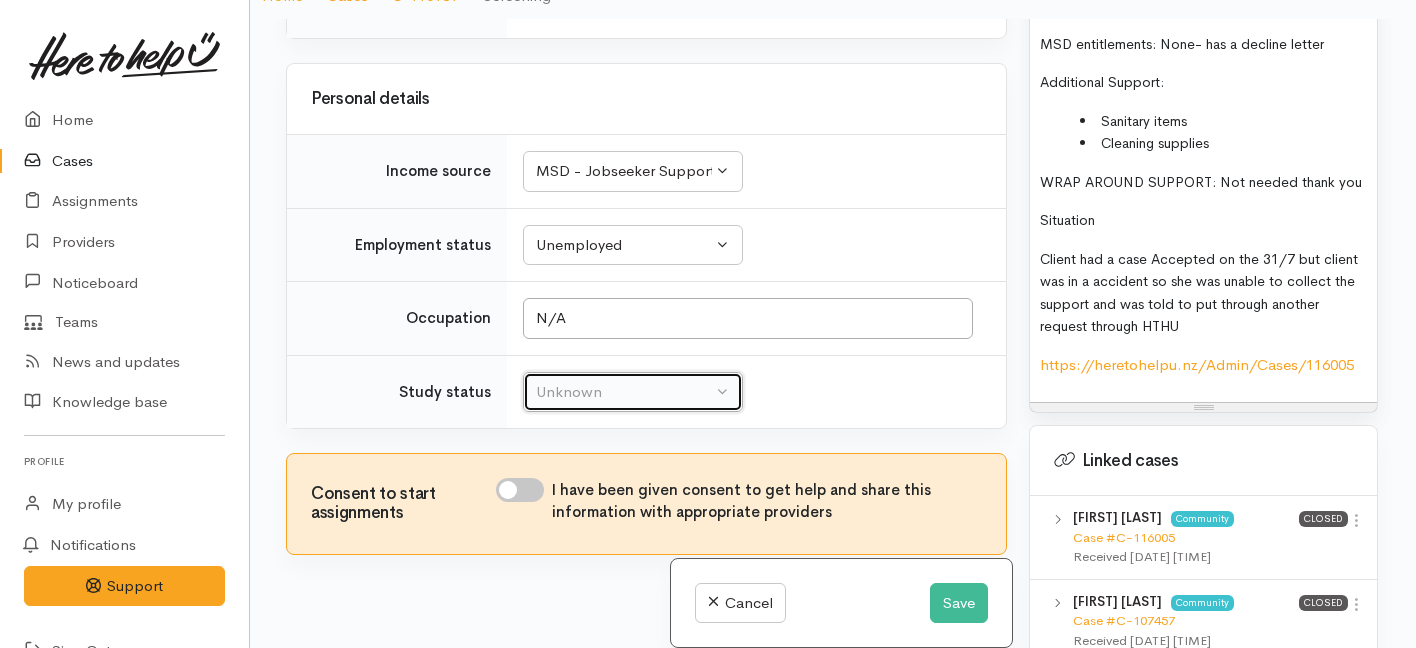 click on "Unknown" at bounding box center [624, 392] 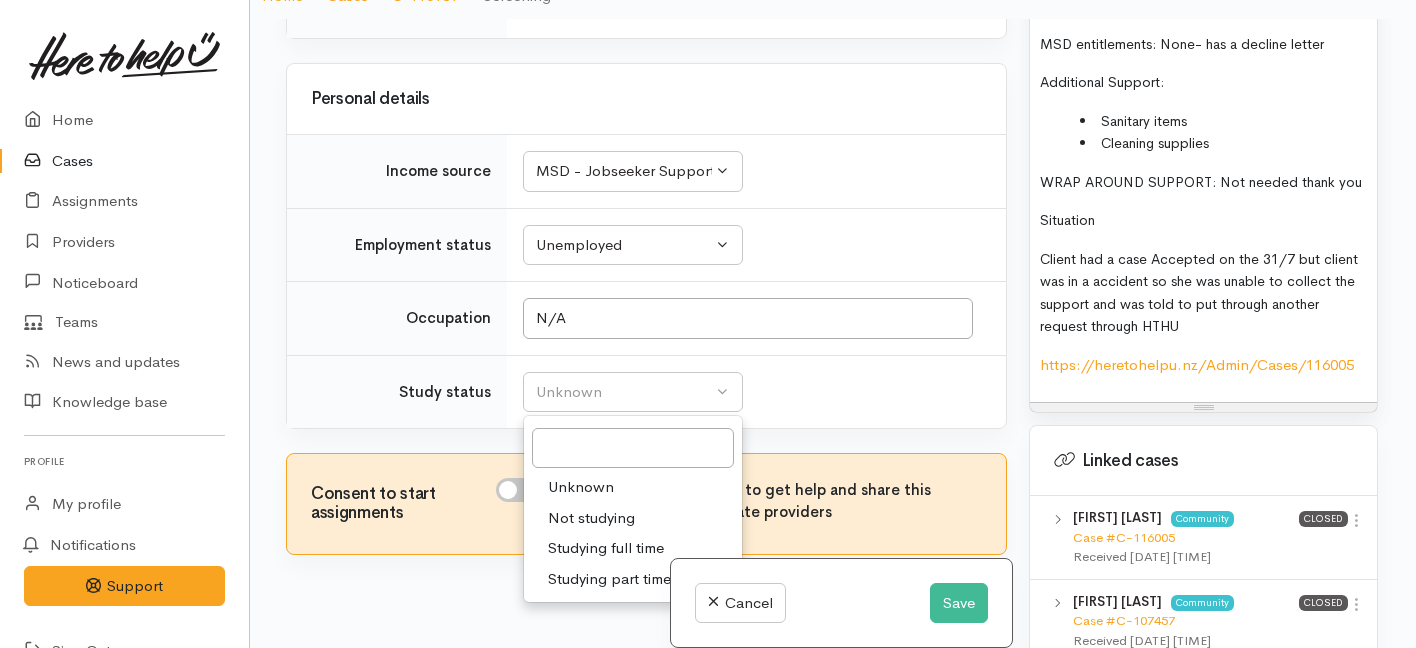 click on "Not studying" at bounding box center (591, 518) 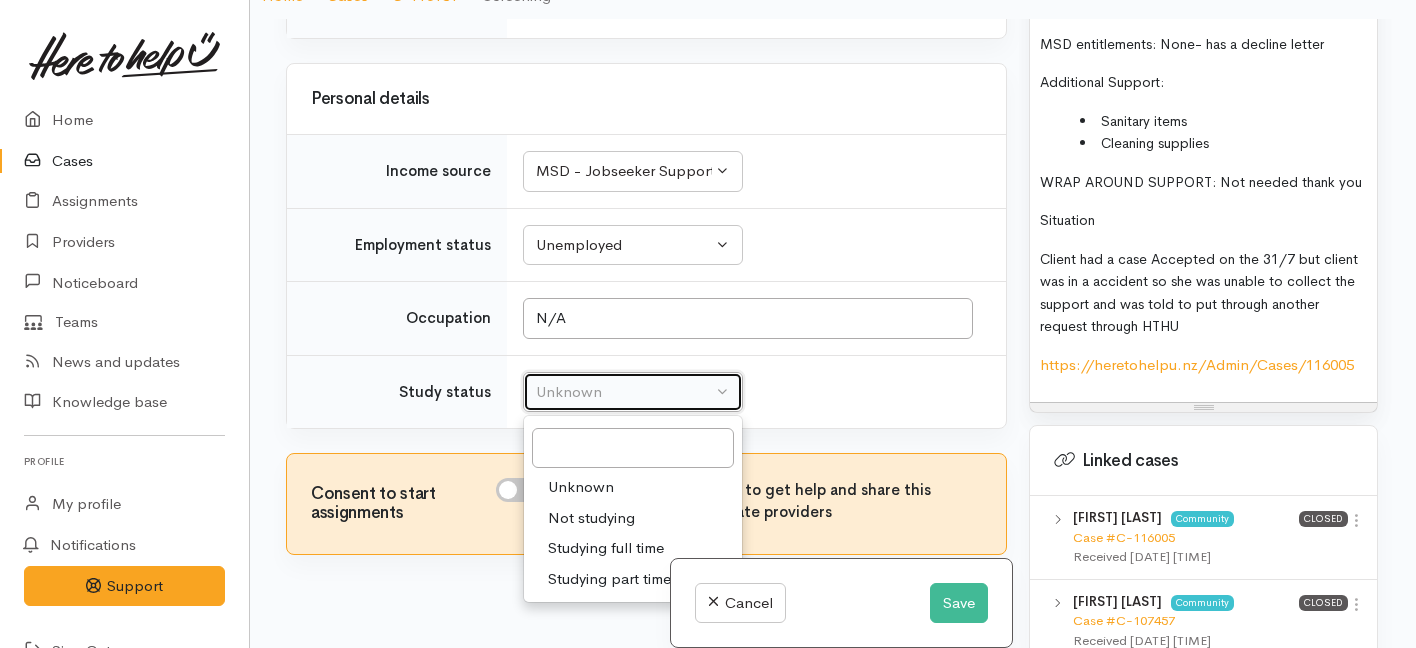 select on "1" 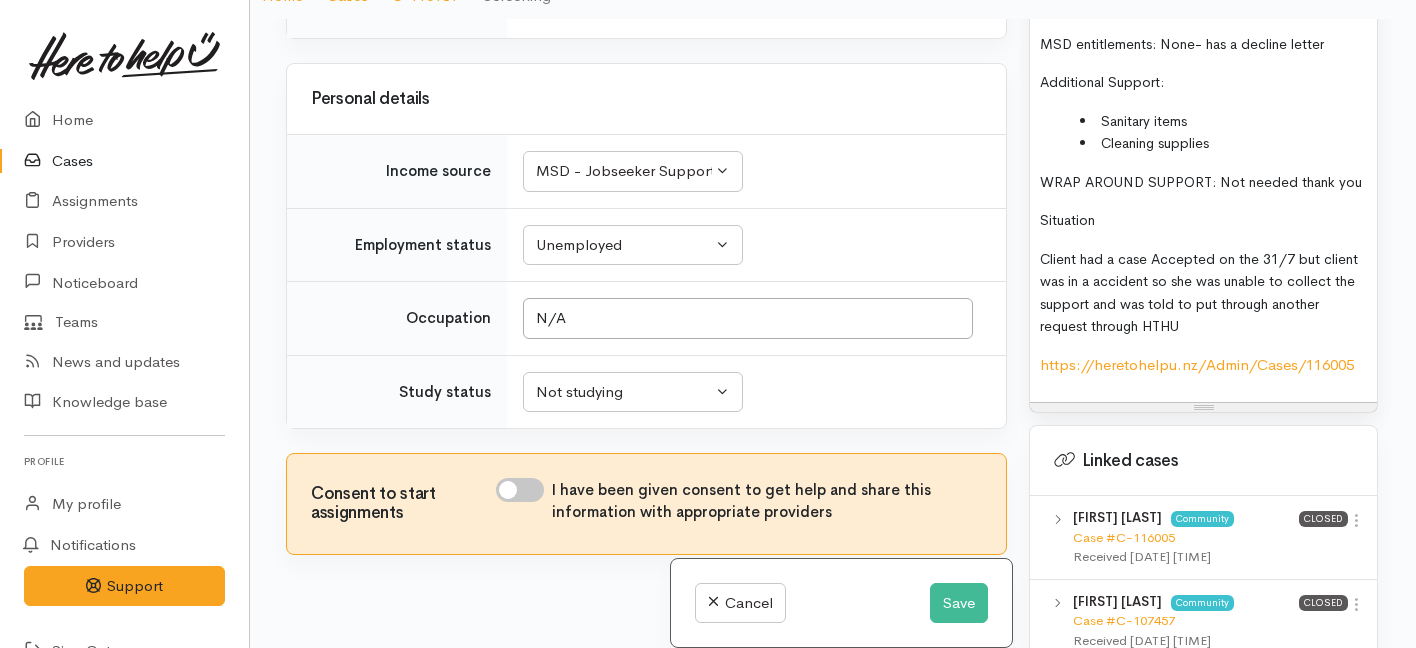 click on "I have been given consent to get help and share this information with appropriate providers" at bounding box center [520, 490] 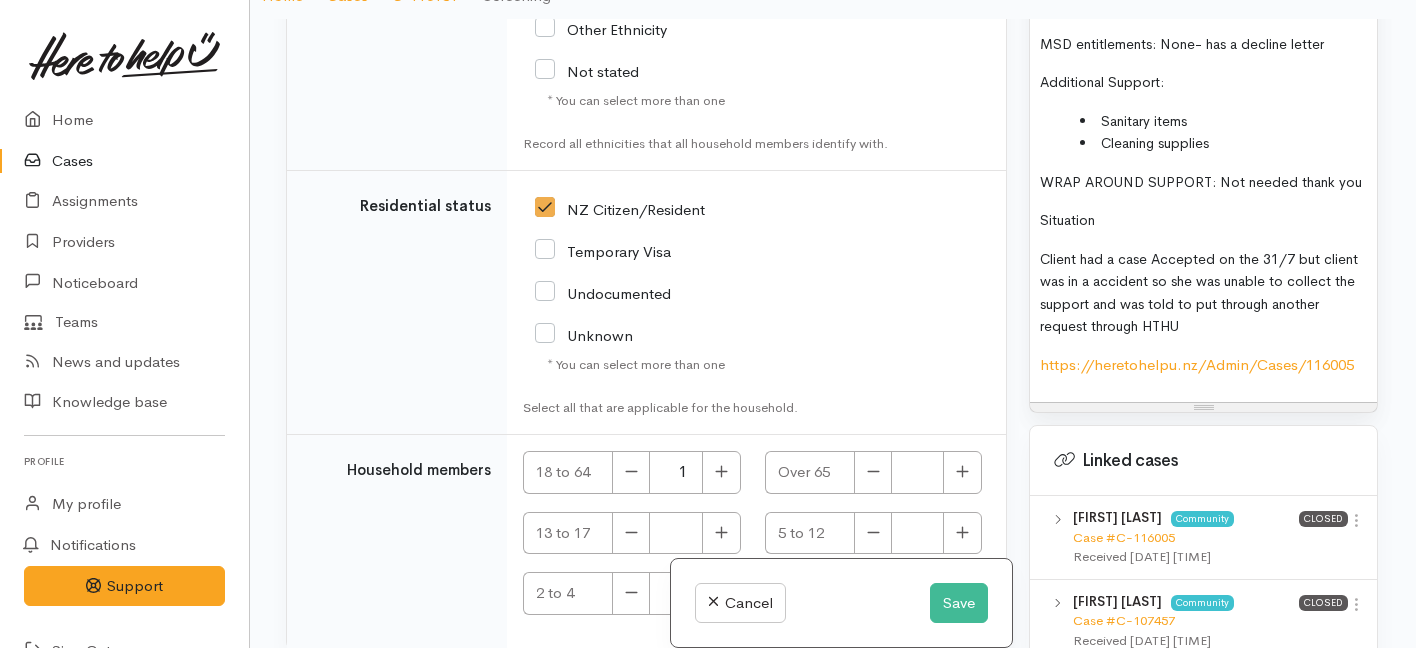 scroll, scrollTop: 5257, scrollLeft: 0, axis: vertical 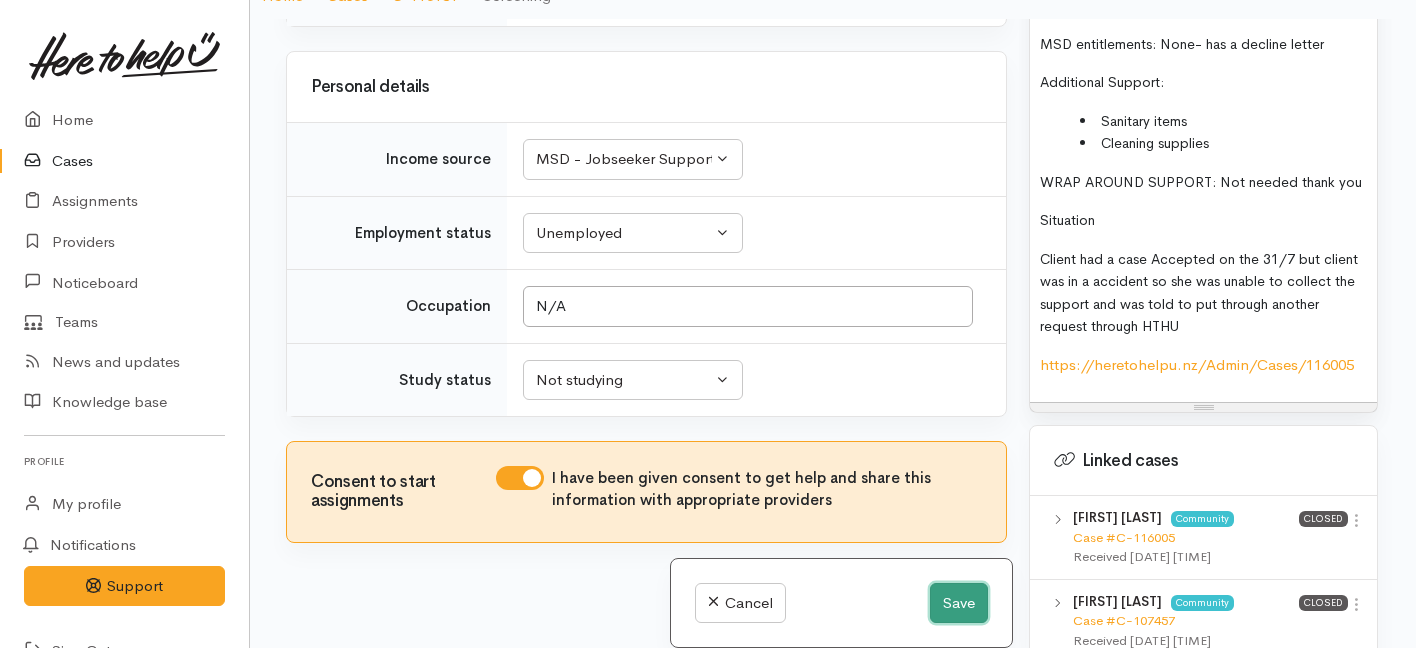 click on "Save" at bounding box center [959, 603] 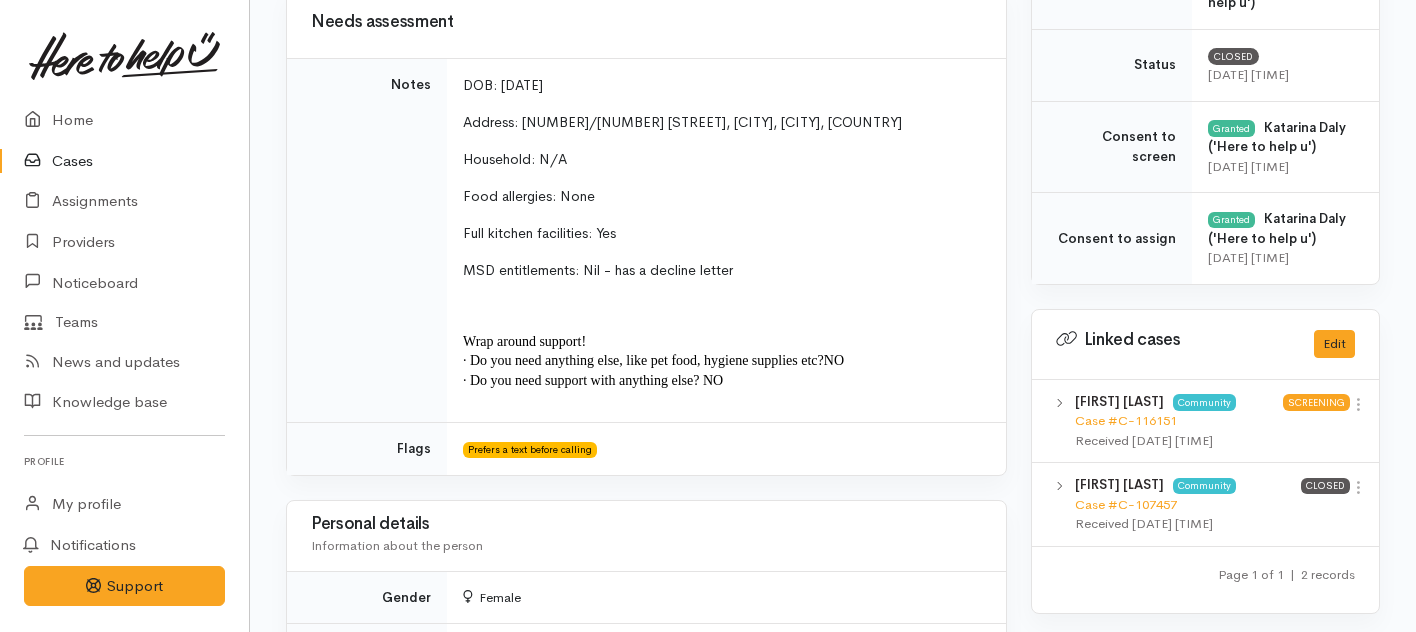 scroll, scrollTop: 795, scrollLeft: 0, axis: vertical 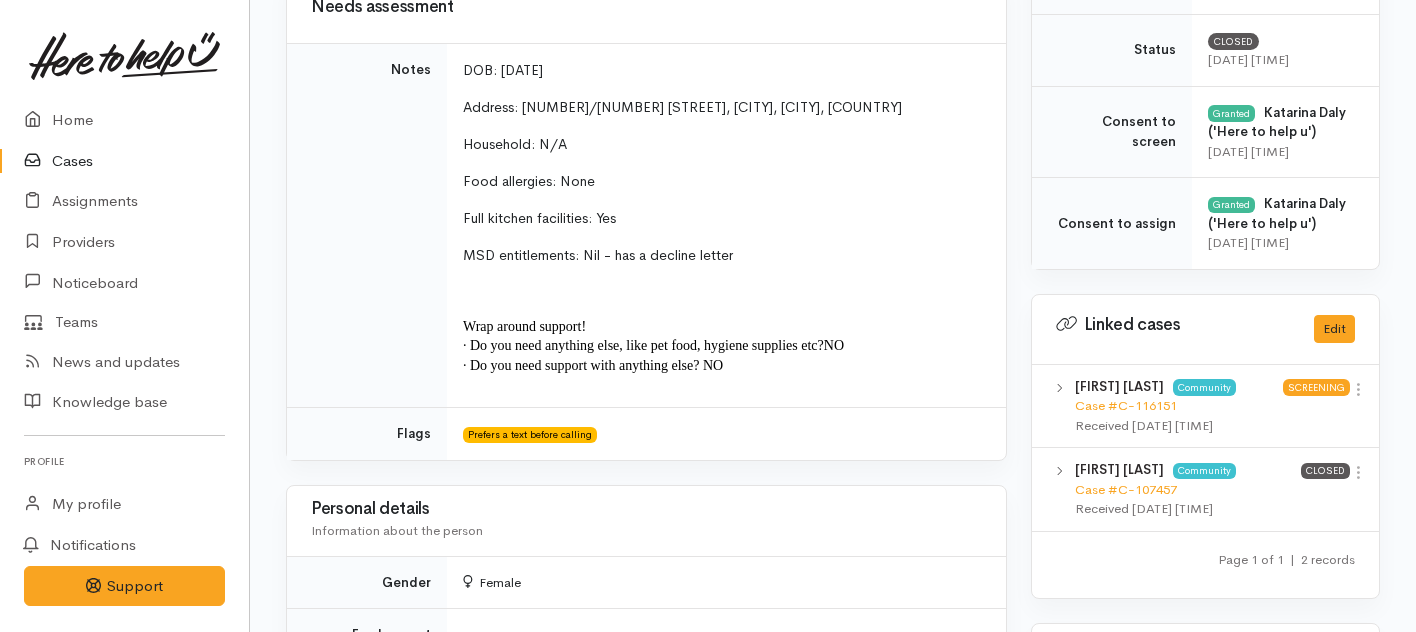 click on "DOB: [DATE] Address: [NUMBER]/[NUMBER] [STREET], [CITY], [CITY], [COUNTRY] Household: N/A Food allergies: None Full kitchen facilities: Yes MSD entitlements: Nil - has a decline letter Wrap around support! · Do you need anything else, like pet food, hygiene supplies etc?  NO · Do you need support with anything else? NO" at bounding box center [726, 225] 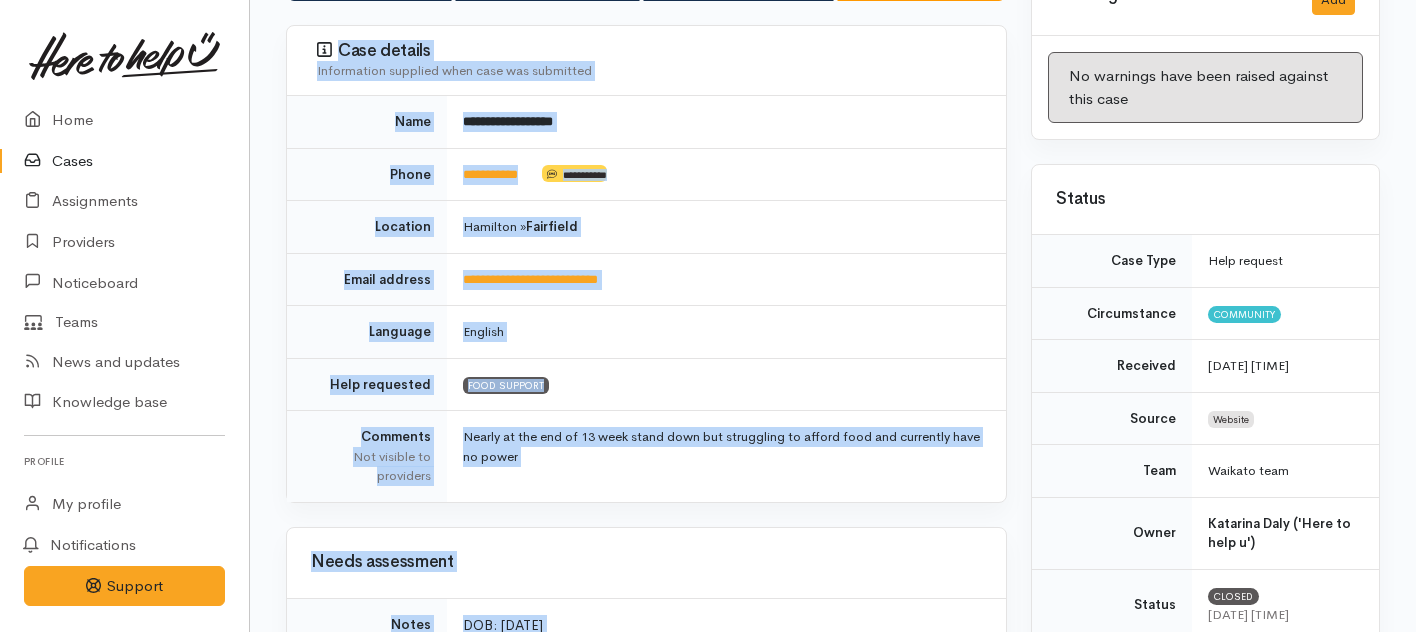 scroll, scrollTop: 0, scrollLeft: 0, axis: both 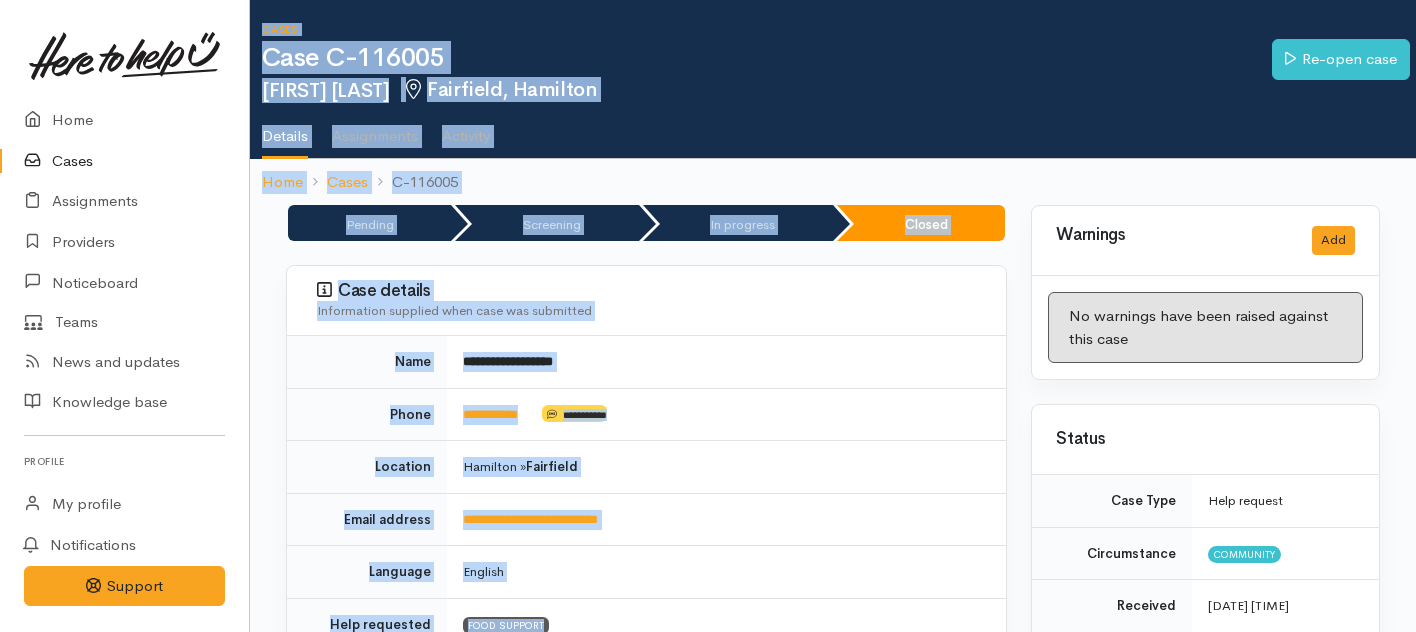 drag, startPoint x: 747, startPoint y: 378, endPoint x: 297, endPoint y: 561, distance: 485.787 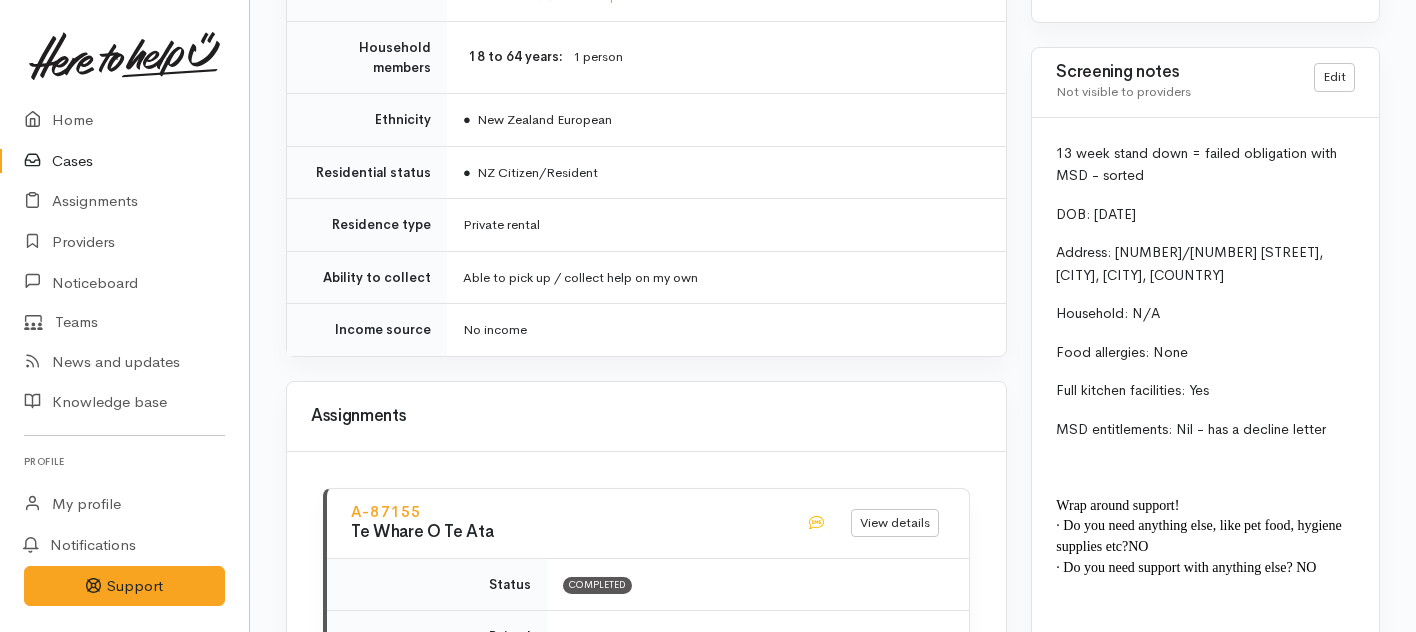 scroll, scrollTop: 1791, scrollLeft: 0, axis: vertical 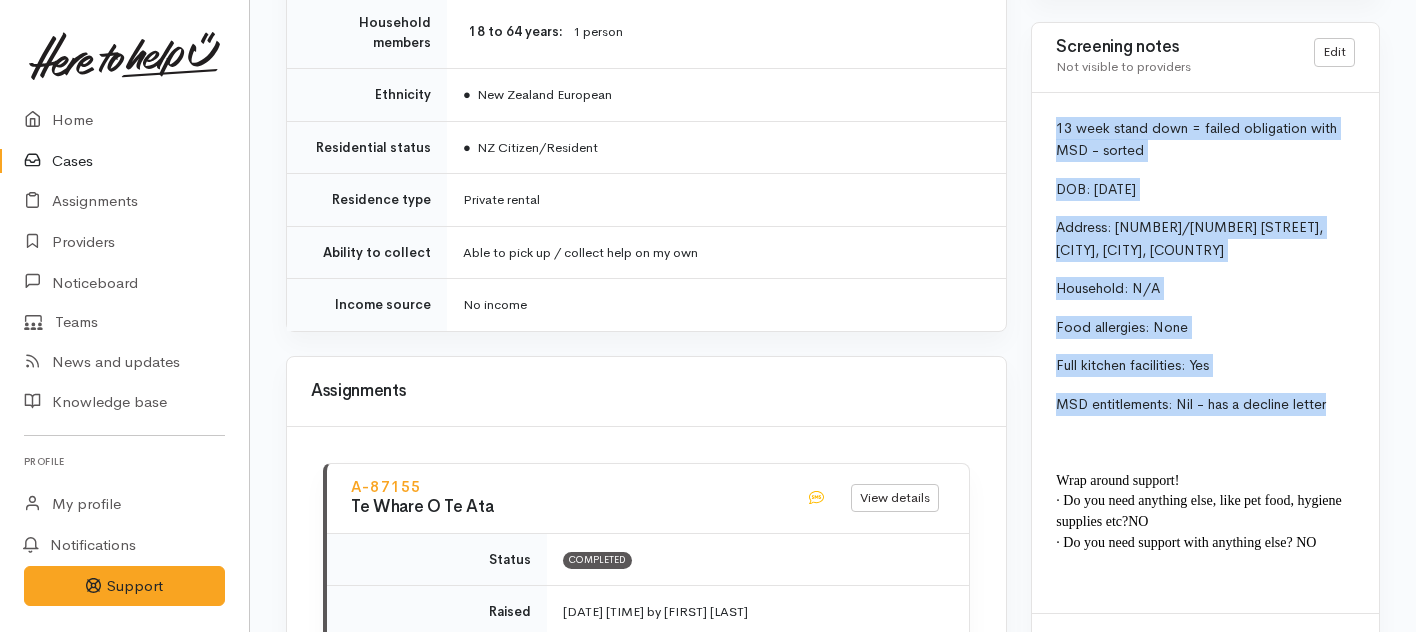 drag, startPoint x: 1334, startPoint y: 412, endPoint x: 1048, endPoint y: 124, distance: 405.88174 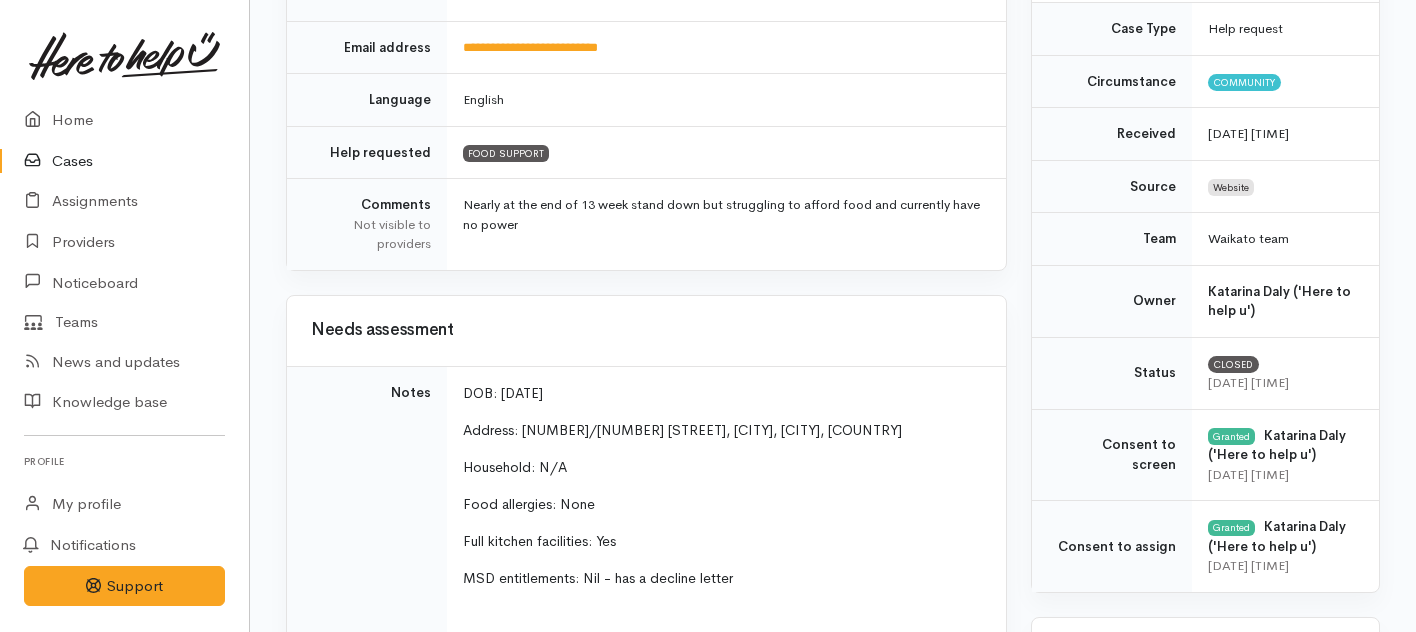 scroll, scrollTop: 481, scrollLeft: 0, axis: vertical 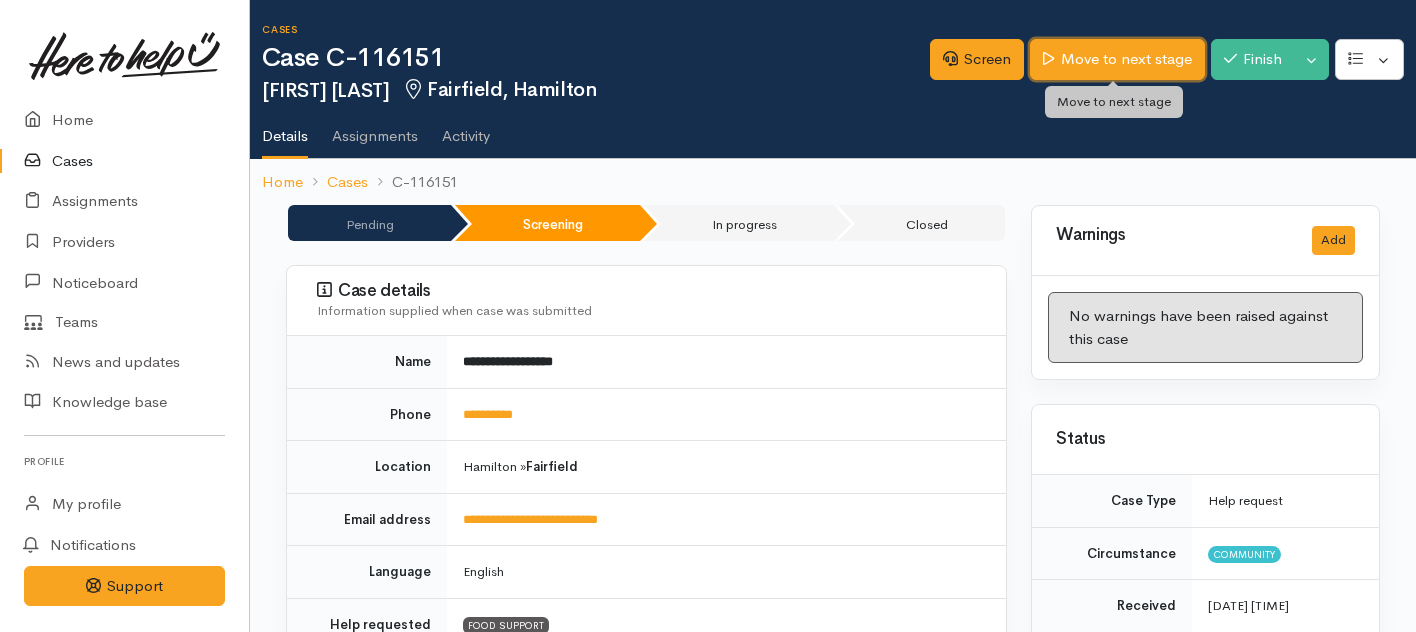 click on "Move to next stage" at bounding box center [1117, 59] 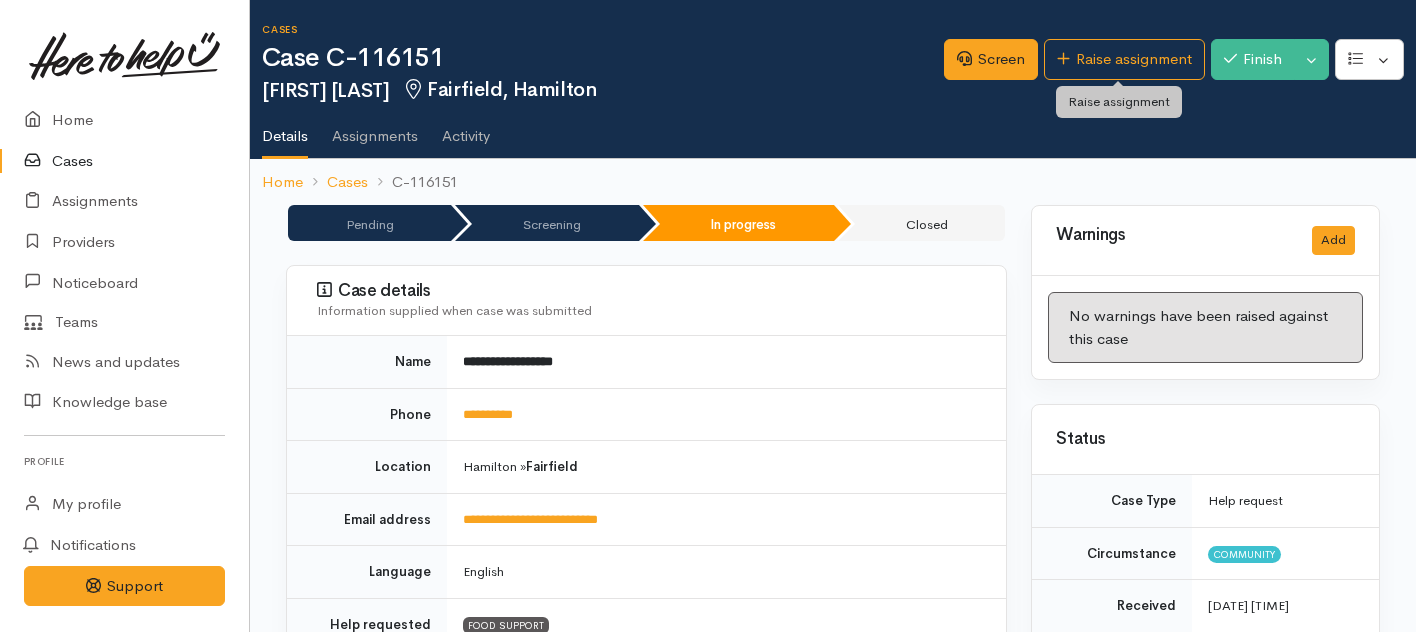 scroll, scrollTop: 0, scrollLeft: 0, axis: both 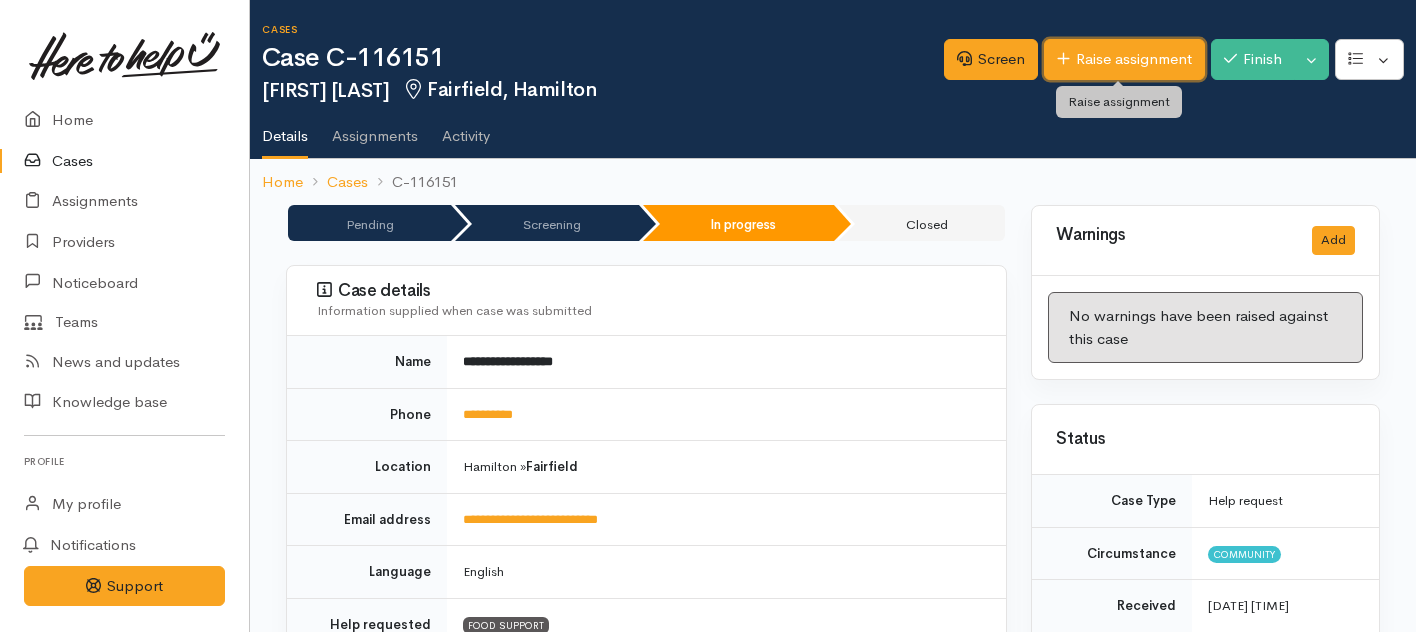 click on "Raise assignment" at bounding box center (1124, 59) 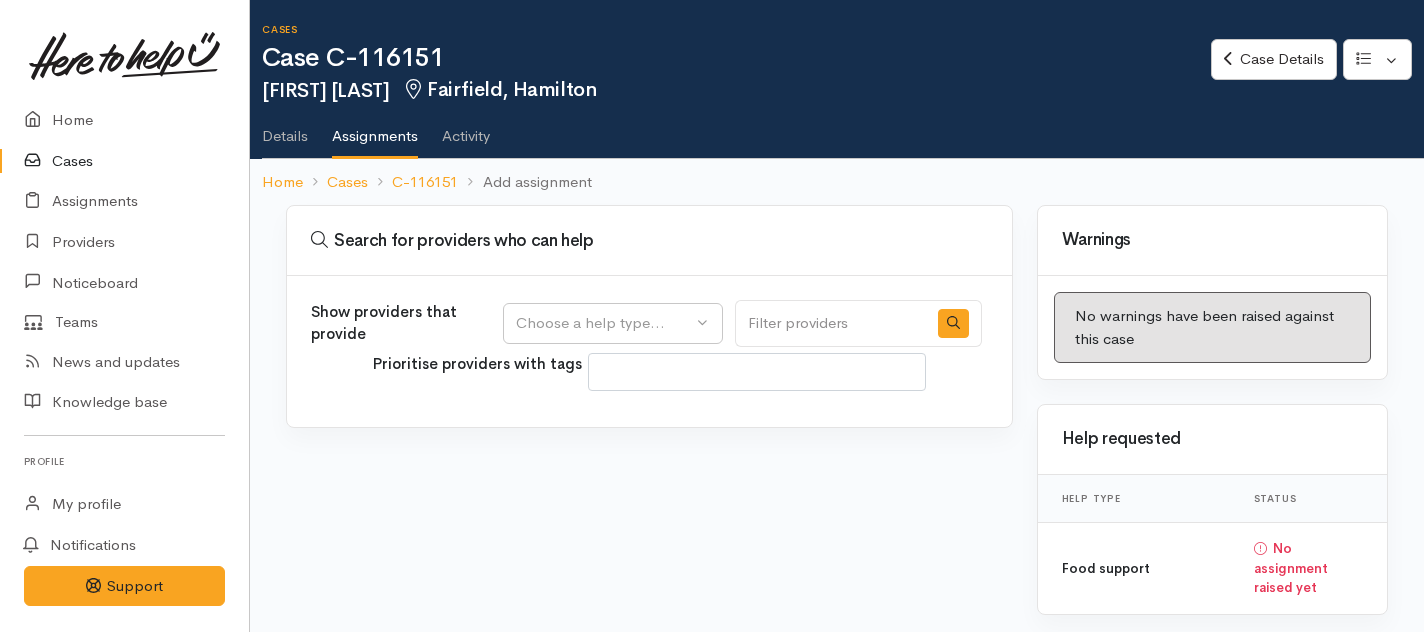 select 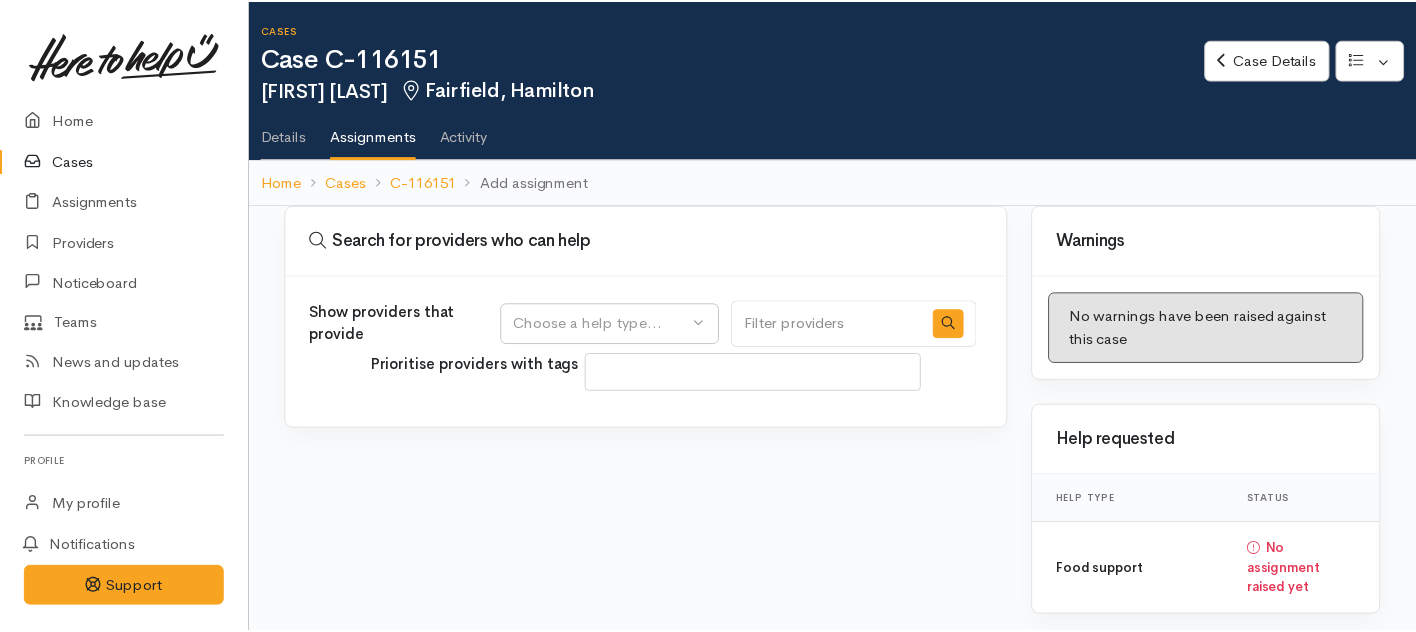 scroll, scrollTop: 0, scrollLeft: 0, axis: both 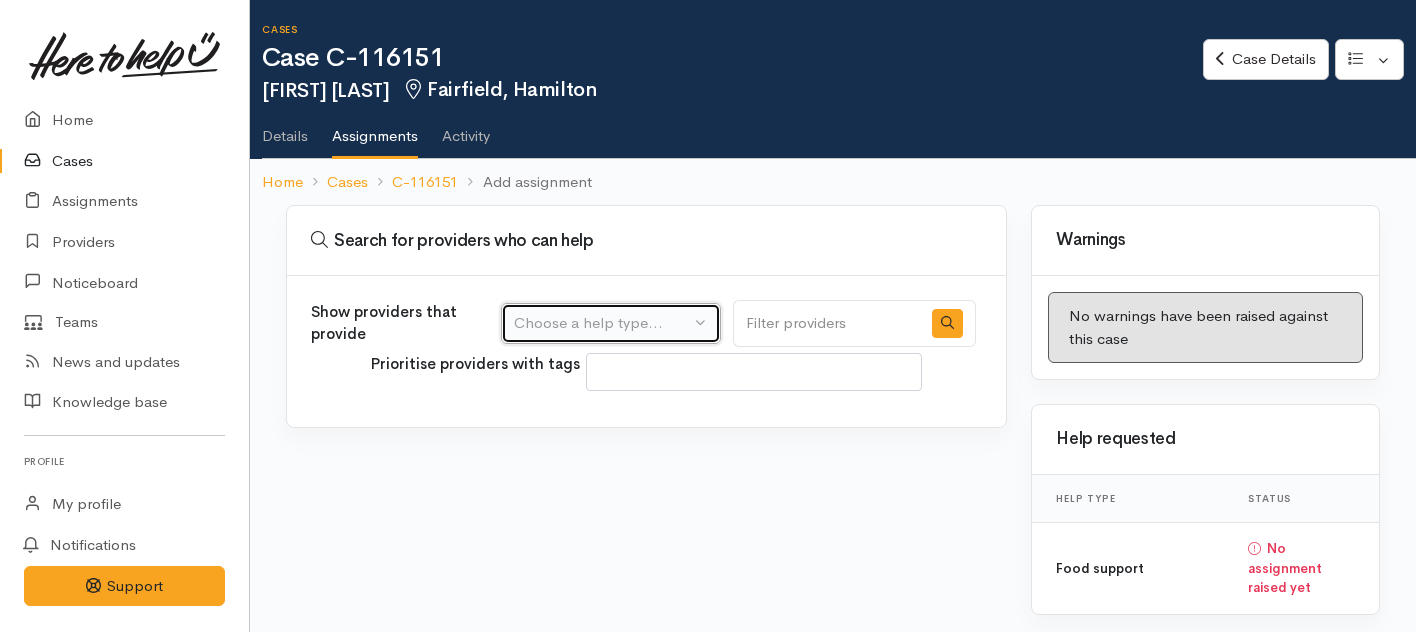 click on "Choose a help type..." at bounding box center [602, 323] 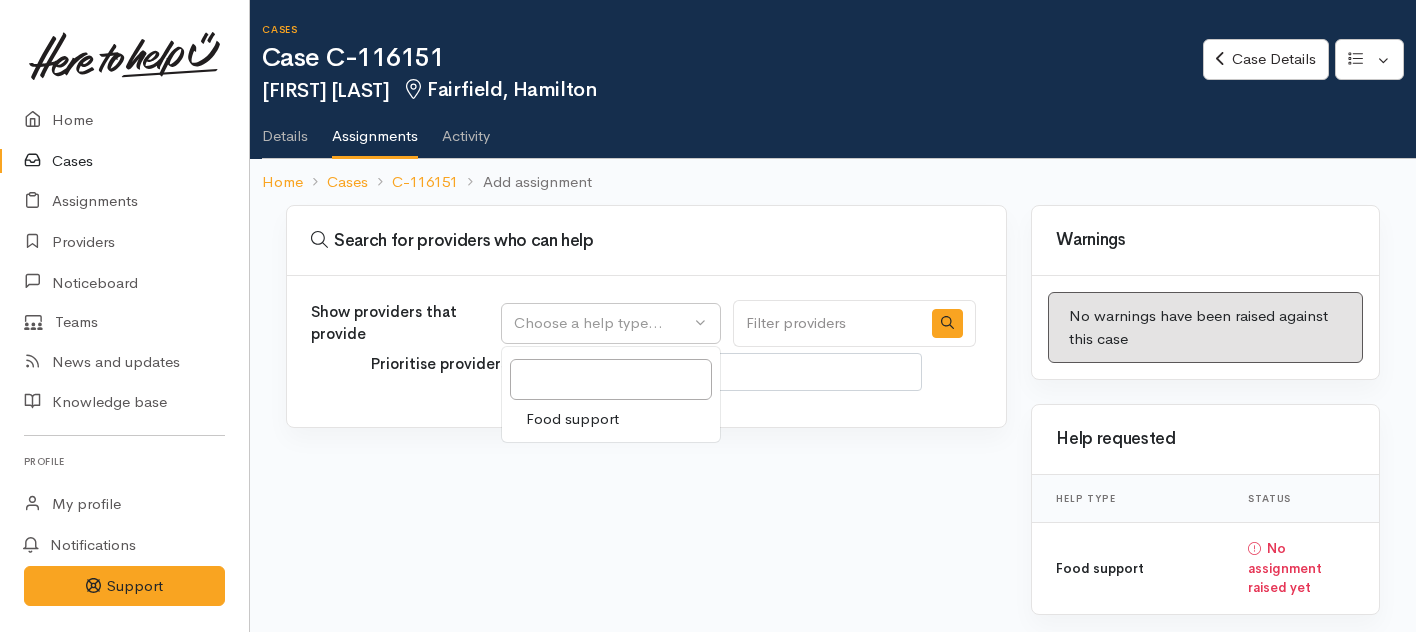click on "Food support" at bounding box center (572, 419) 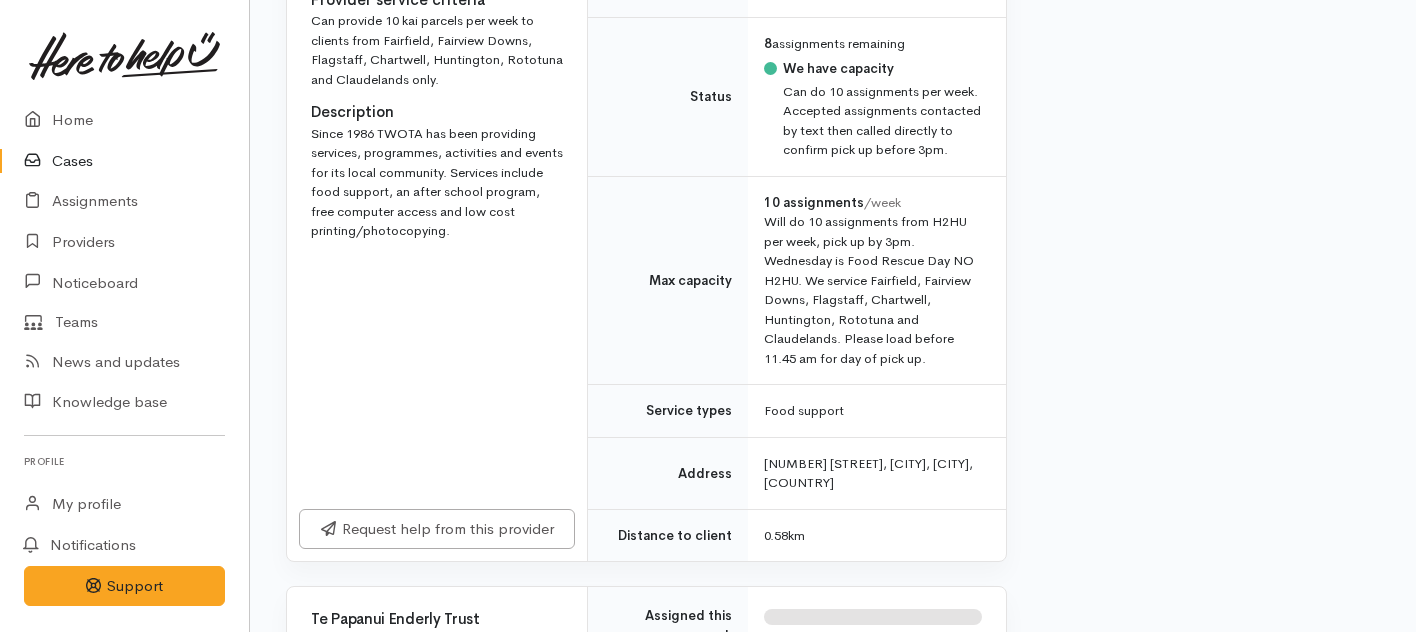 scroll, scrollTop: 979, scrollLeft: 0, axis: vertical 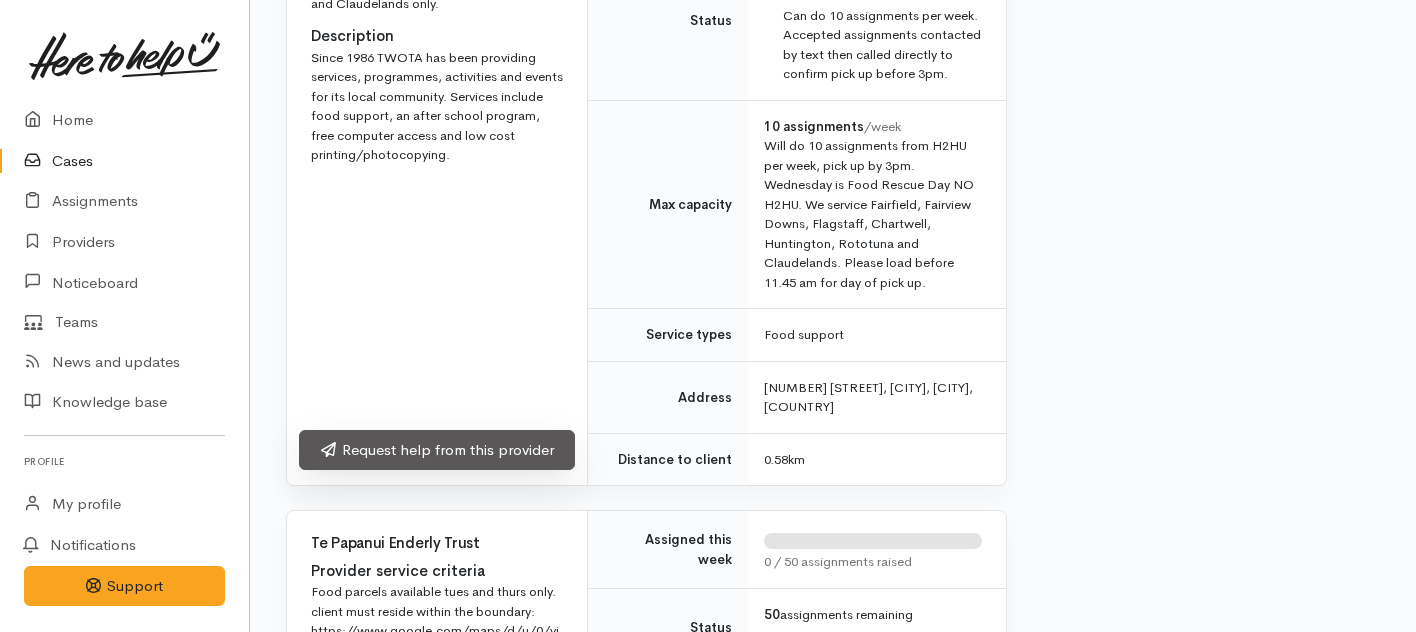 click on "Request help from this provider" at bounding box center (437, 450) 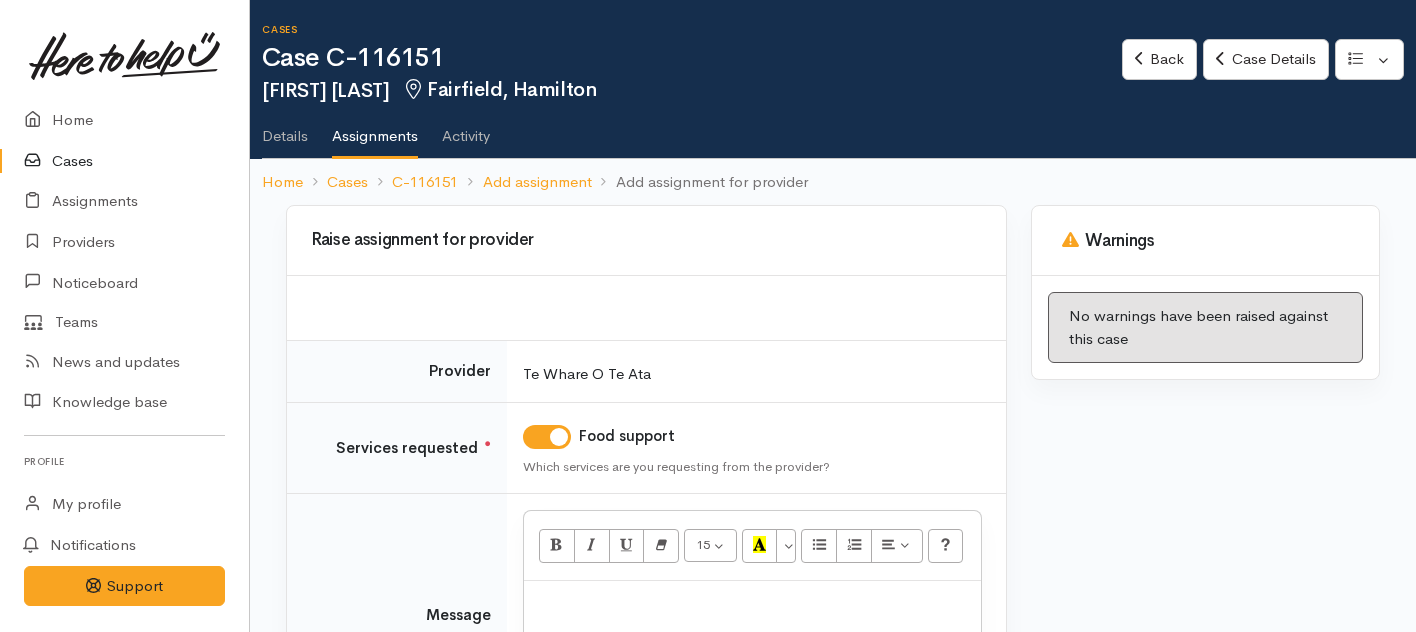 scroll, scrollTop: 209, scrollLeft: 0, axis: vertical 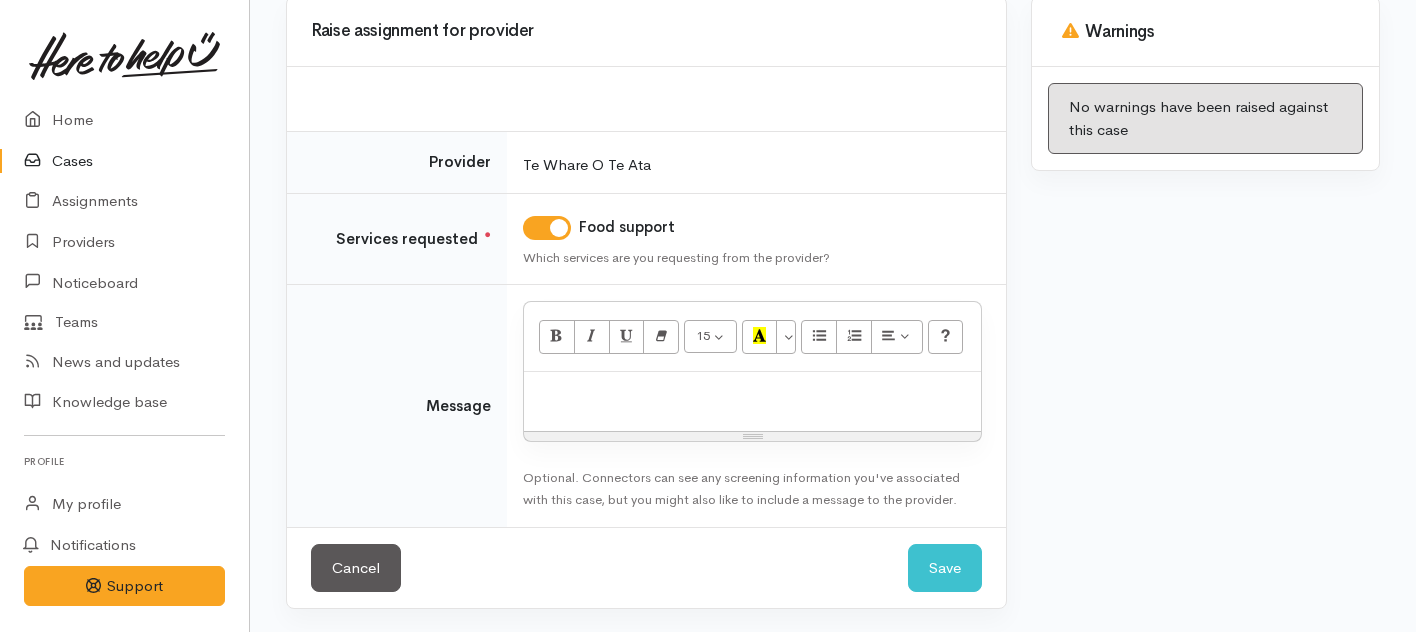click at bounding box center [752, 401] 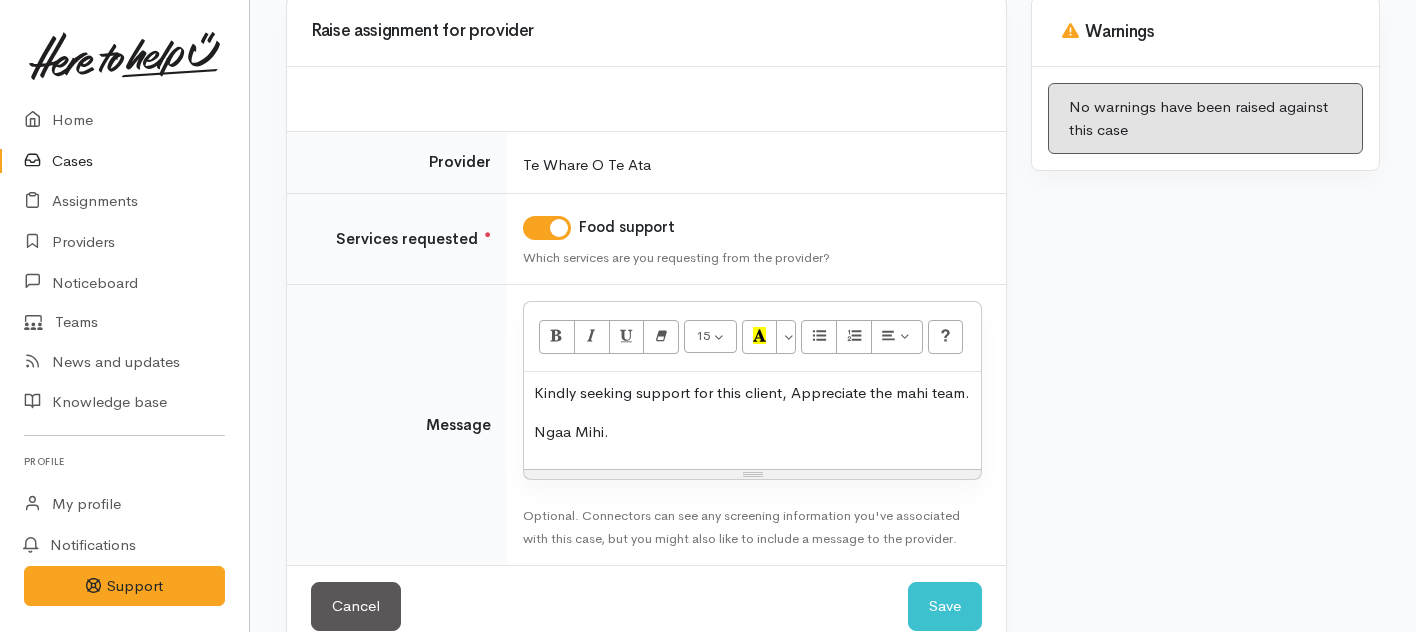 scroll, scrollTop: 270, scrollLeft: 0, axis: vertical 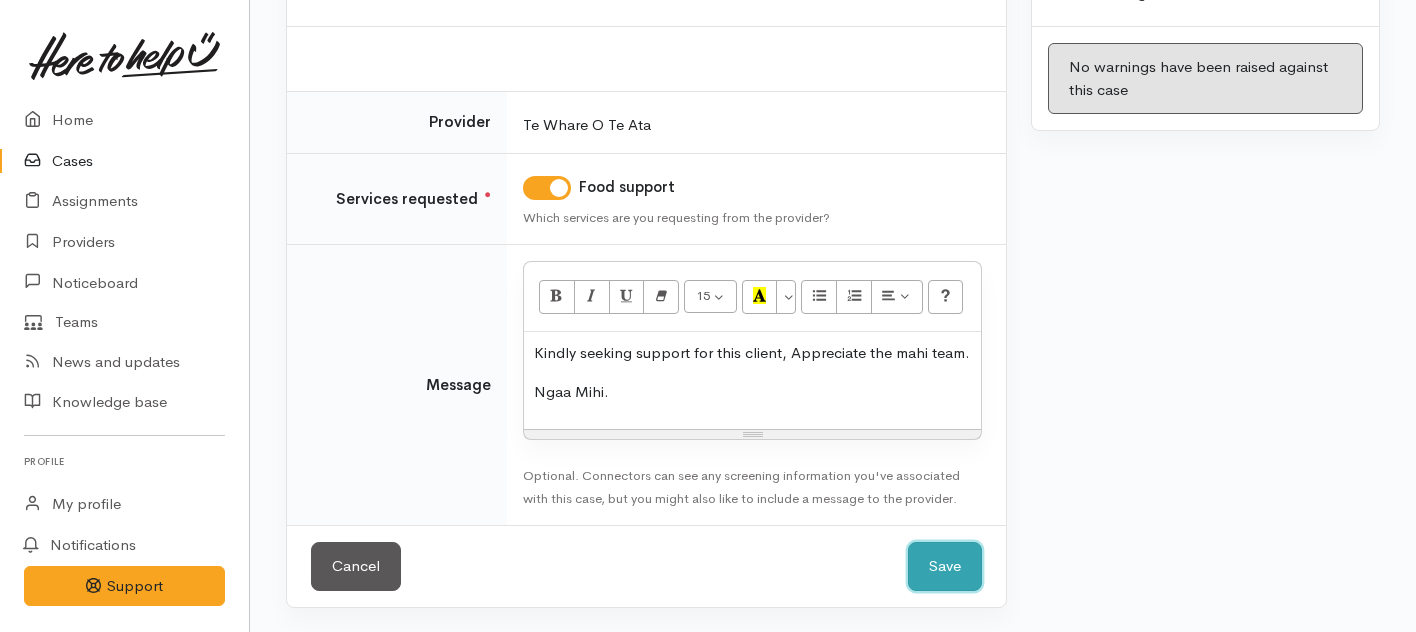 click on "Save" at bounding box center (945, 566) 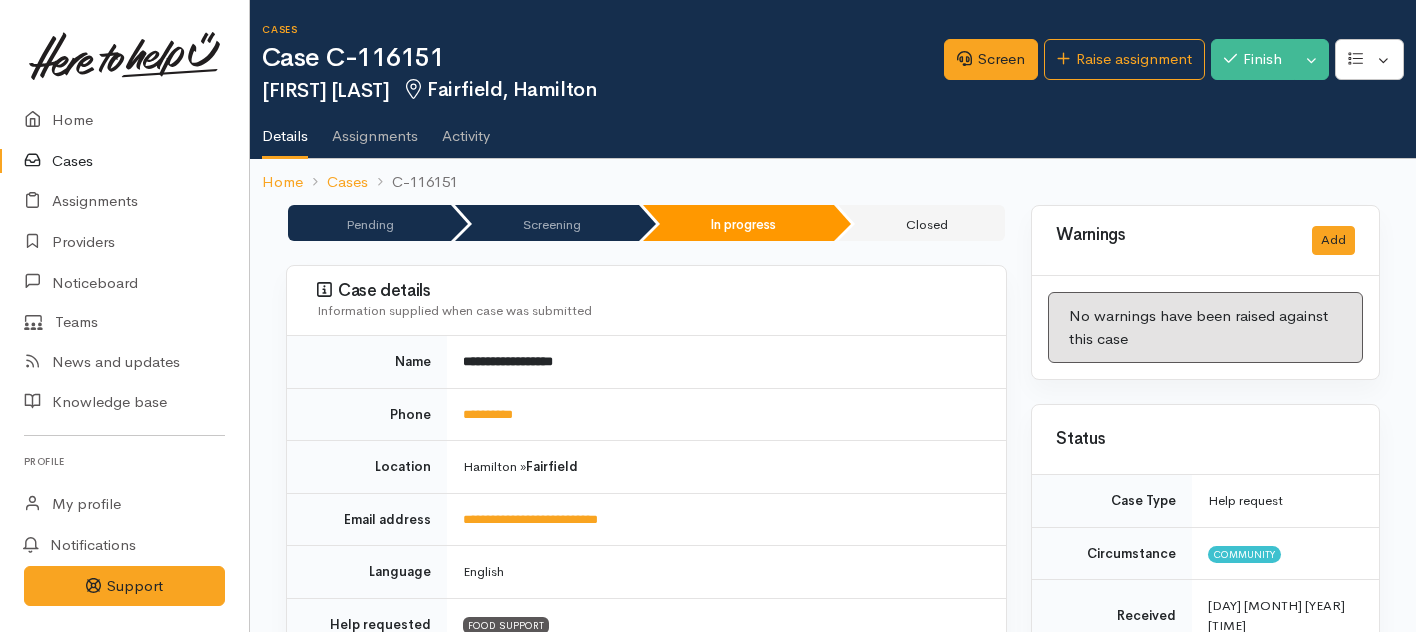 scroll, scrollTop: 0, scrollLeft: 0, axis: both 